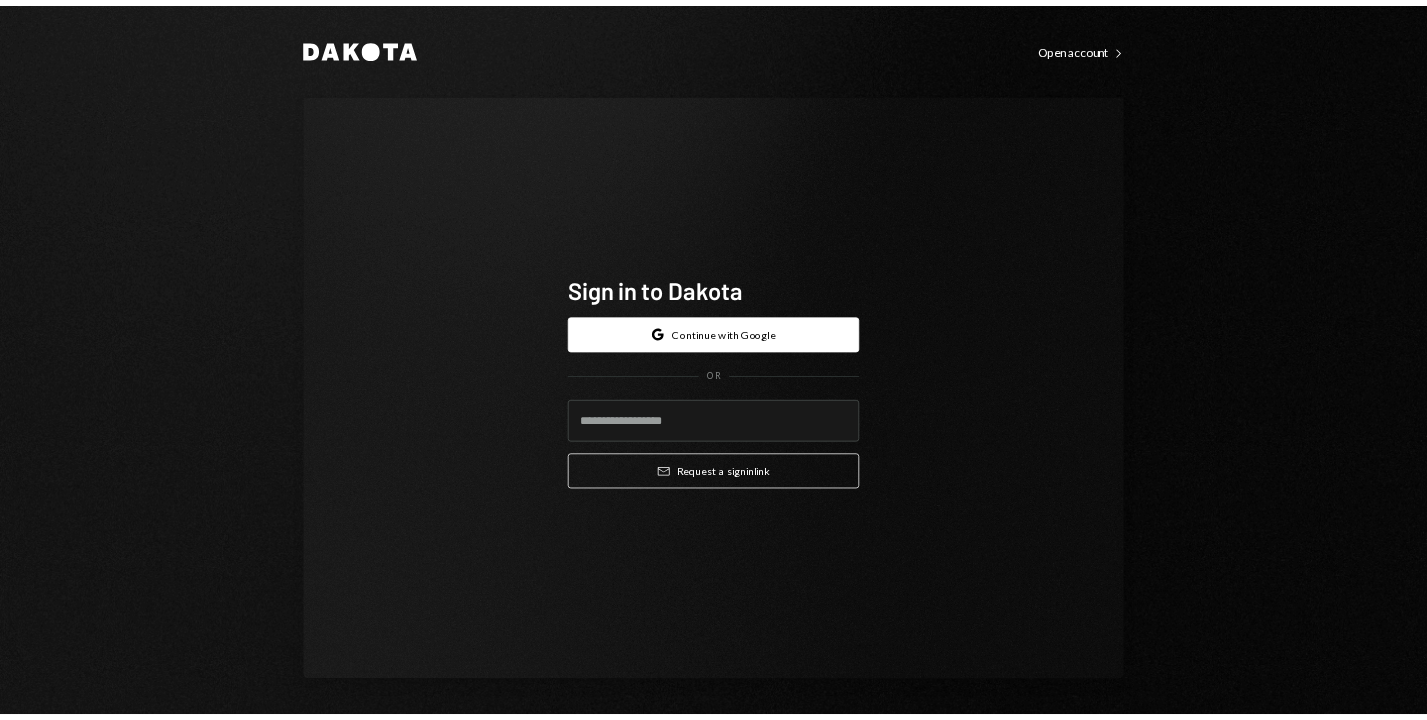 scroll, scrollTop: 0, scrollLeft: 0, axis: both 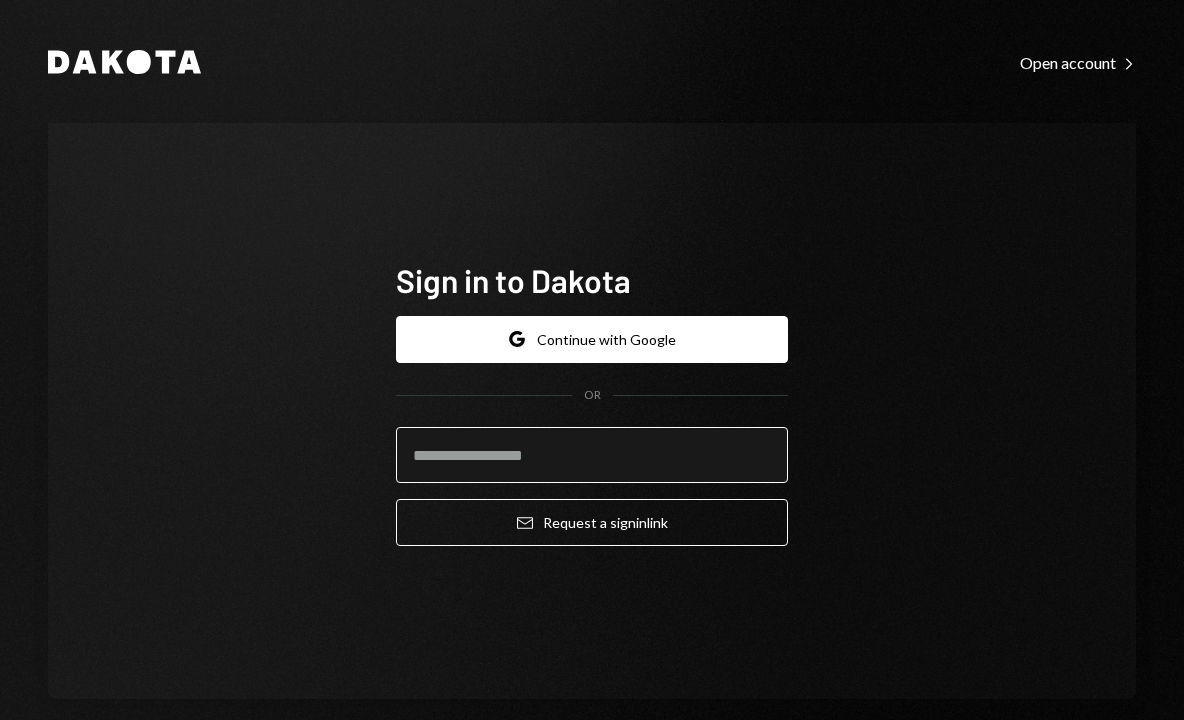 click at bounding box center (592, 455) 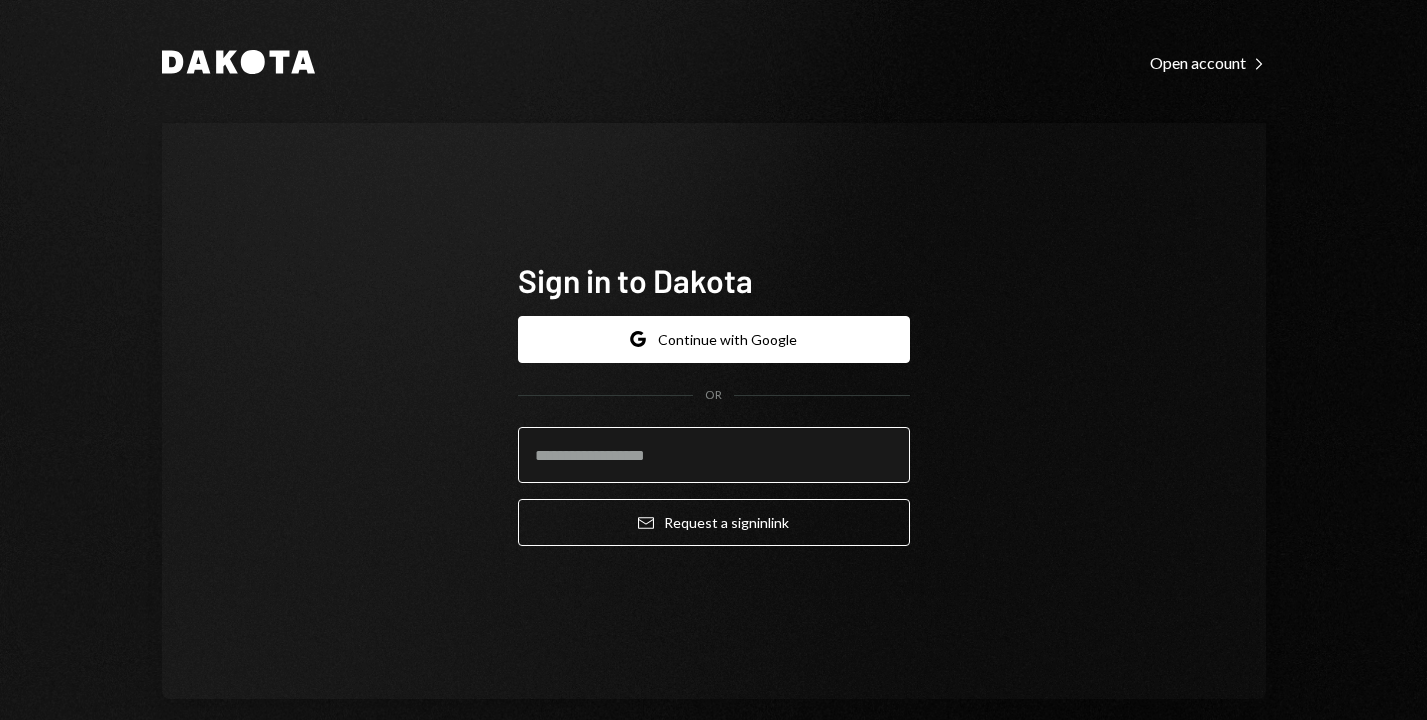 click at bounding box center [714, 455] 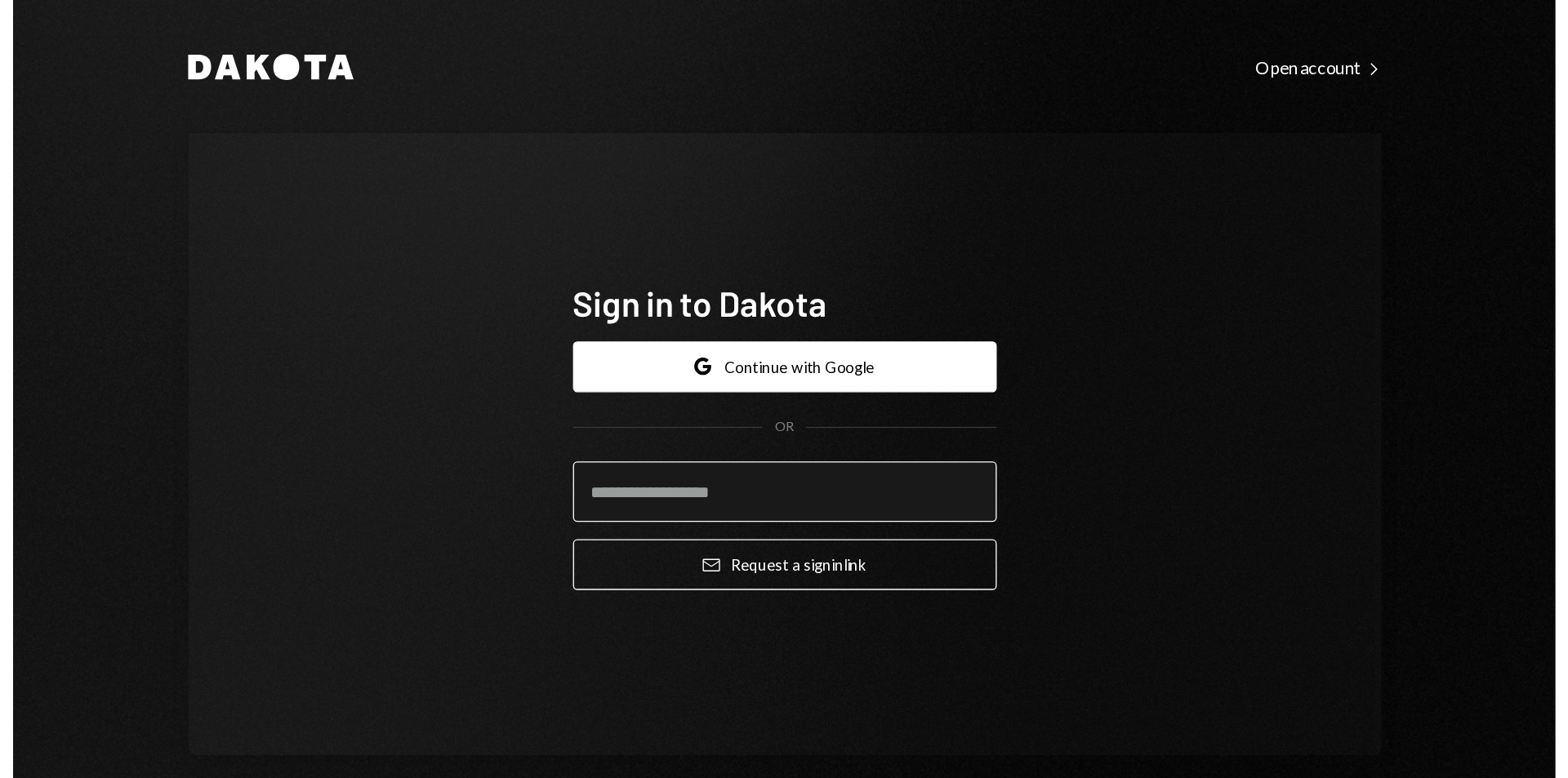 scroll, scrollTop: 0, scrollLeft: 0, axis: both 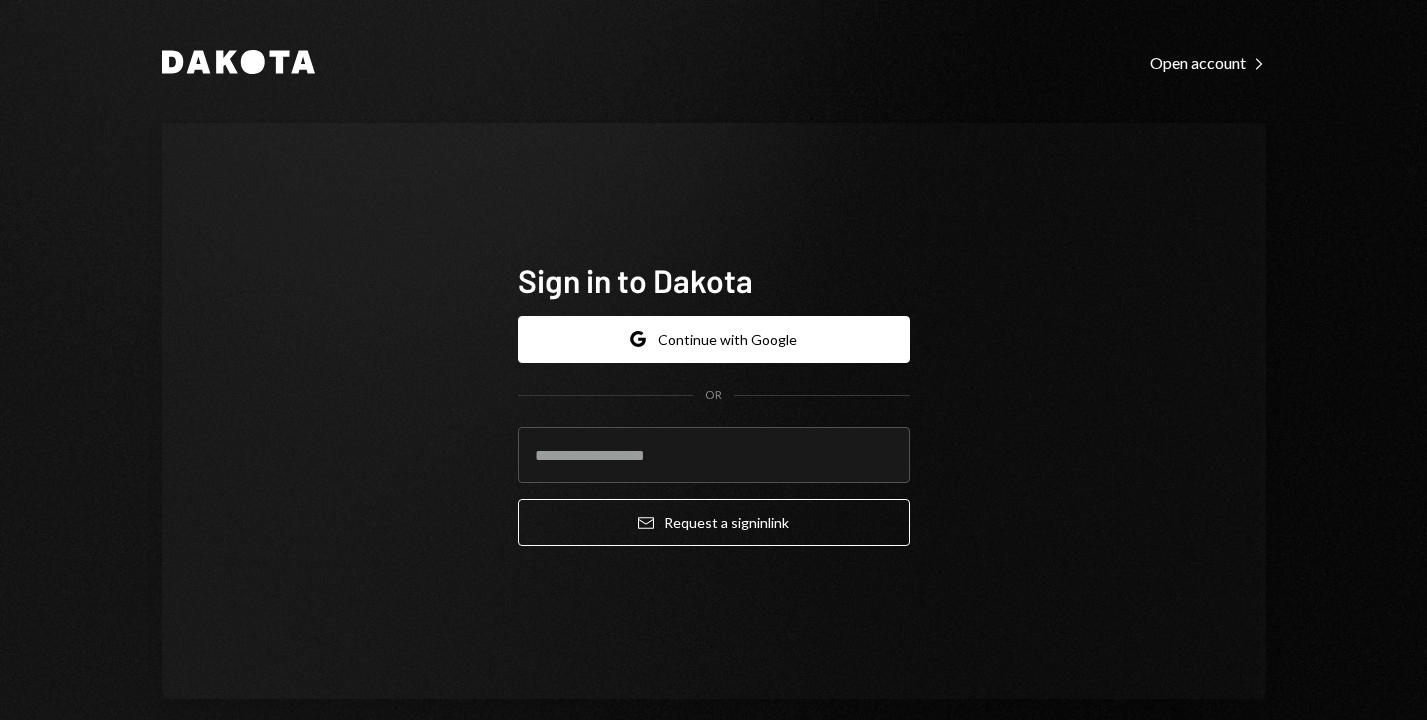 type on "**********" 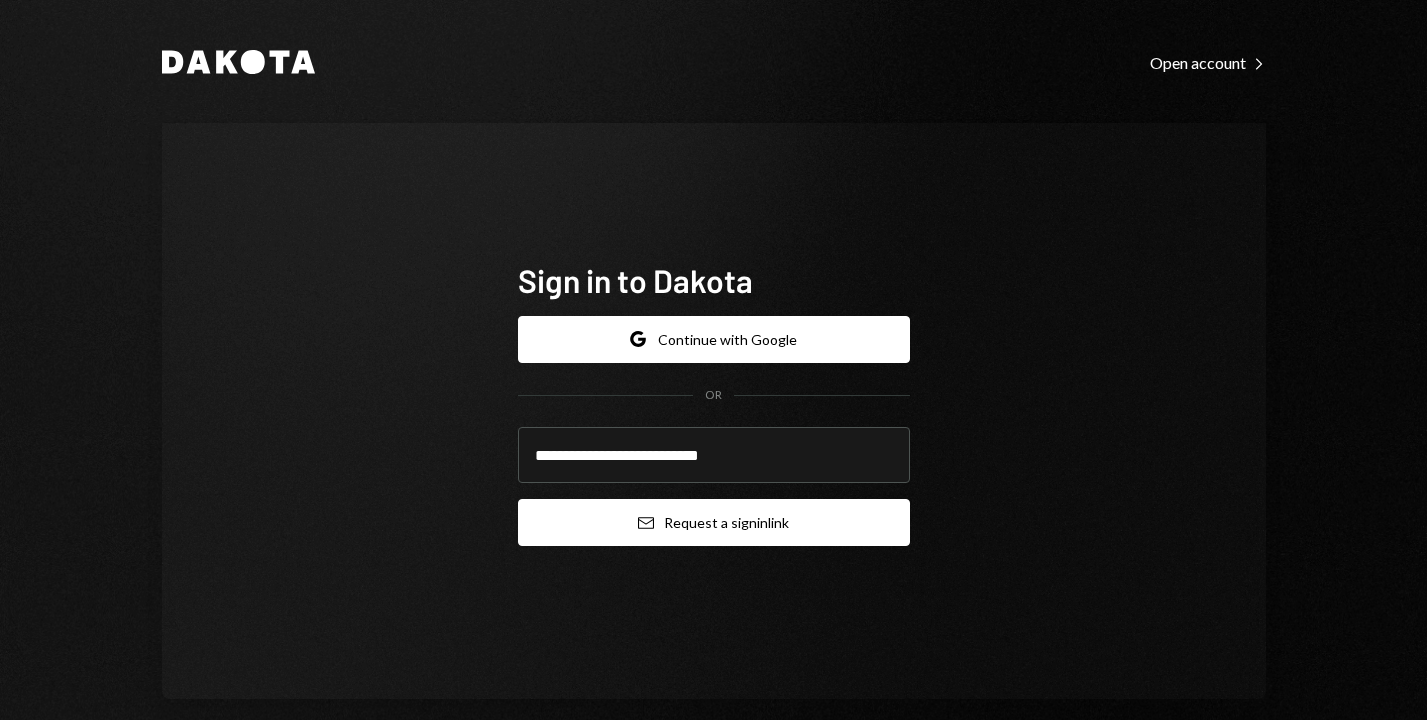 click on "Email Request a sign  in  link" at bounding box center [714, 522] 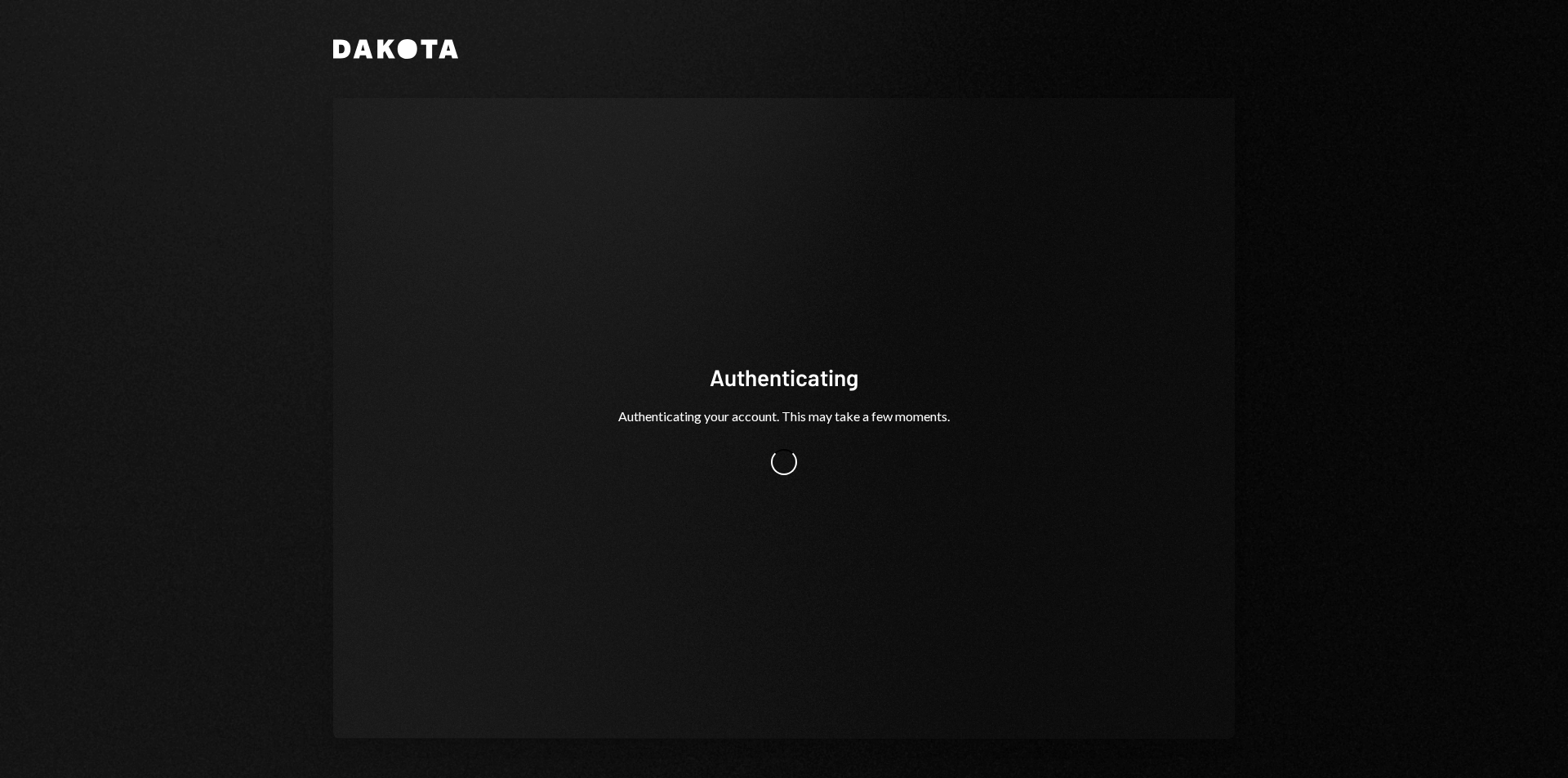 scroll, scrollTop: 0, scrollLeft: 0, axis: both 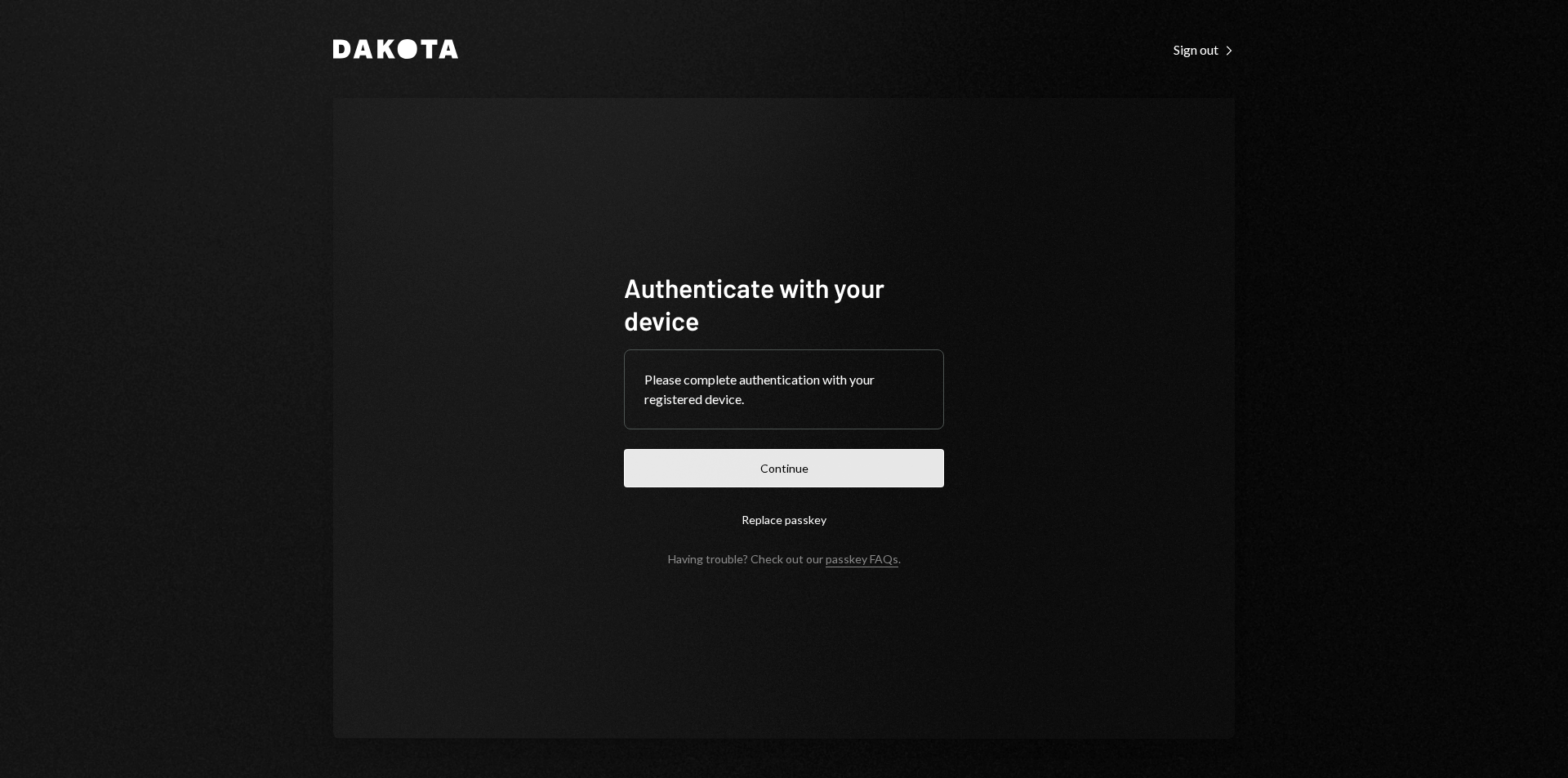 click on "Continue" at bounding box center [784, 468] 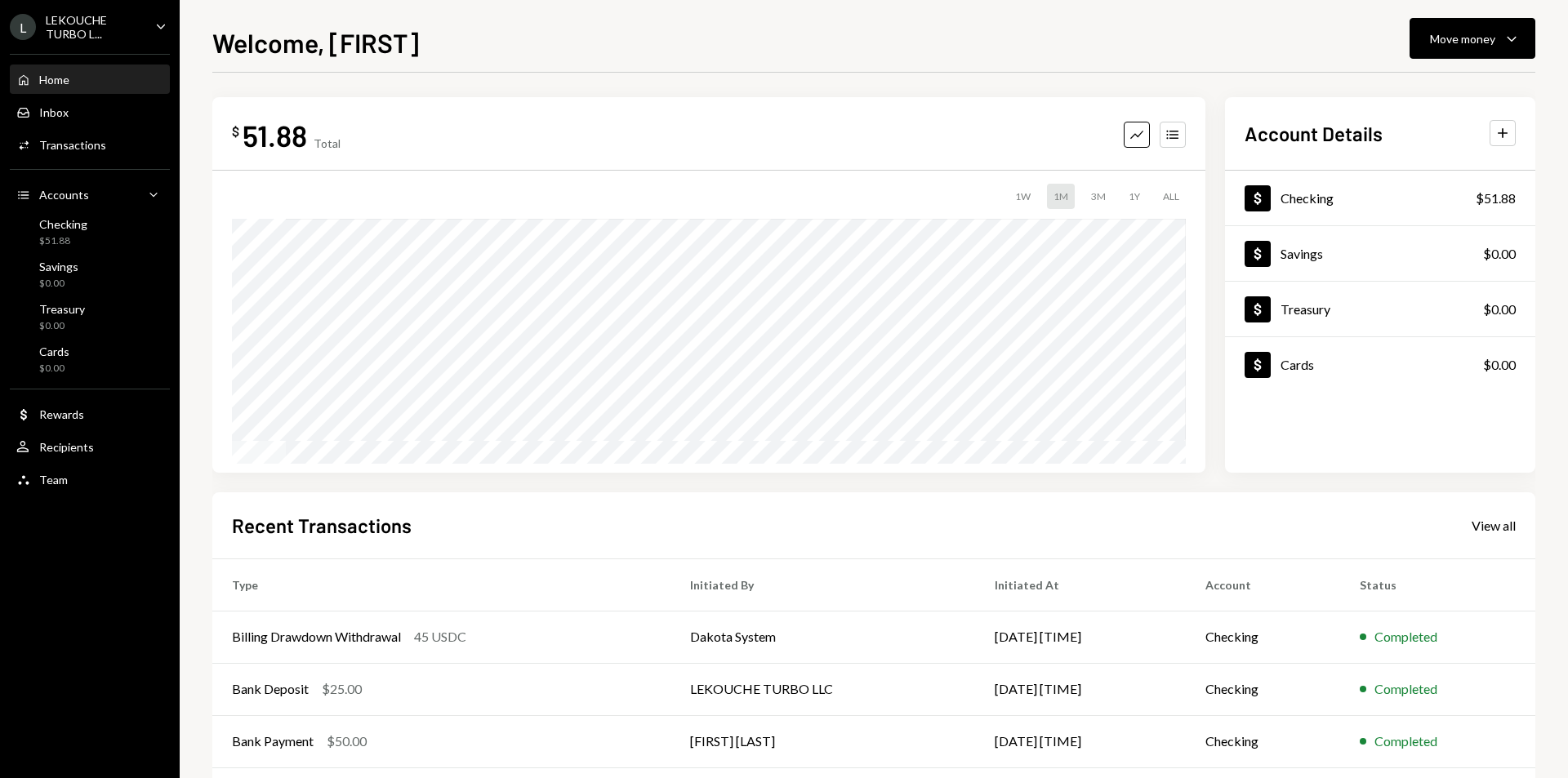 scroll, scrollTop: 0, scrollLeft: 0, axis: both 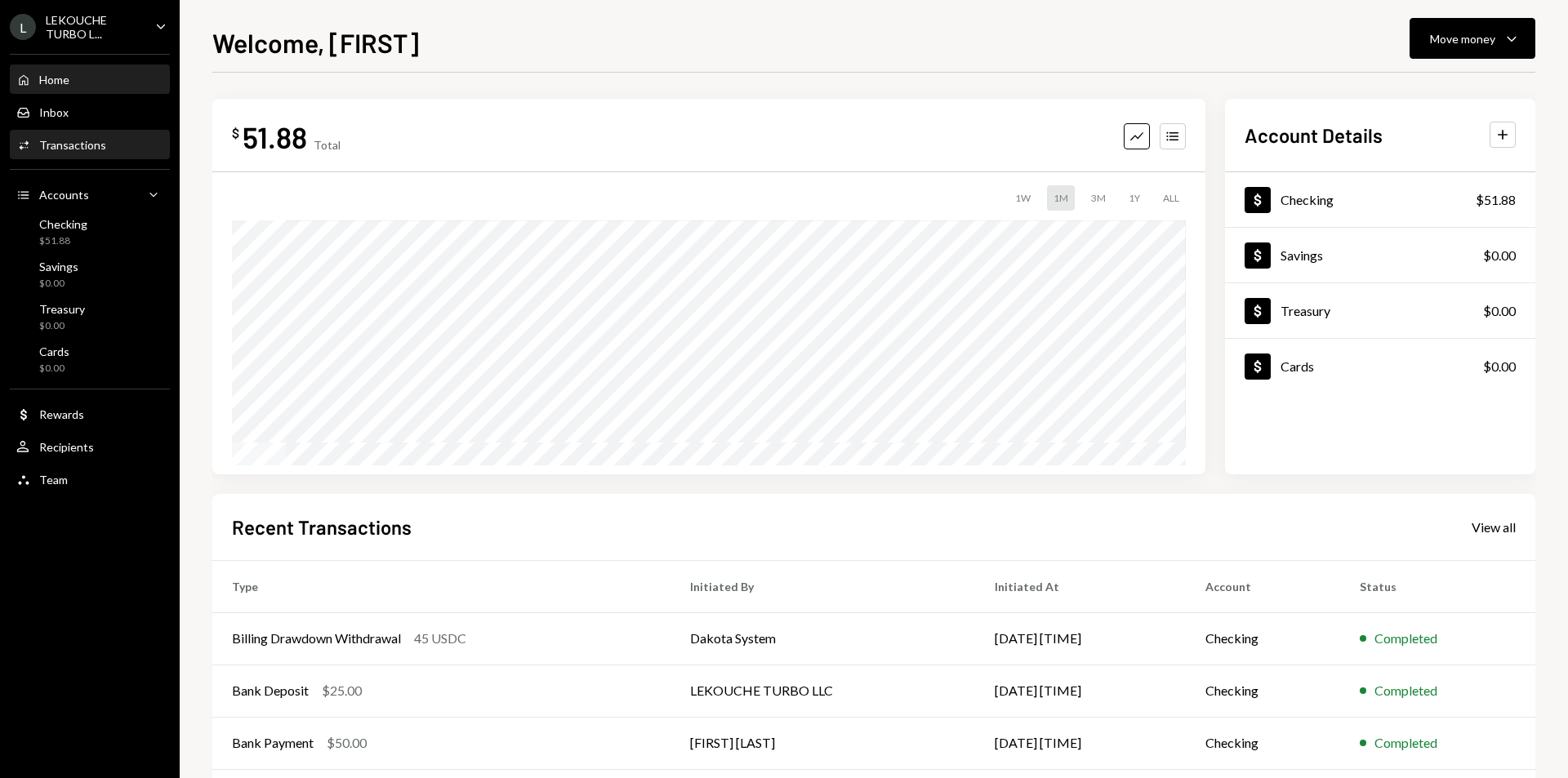 click on "Transactions" at bounding box center [73, 144] 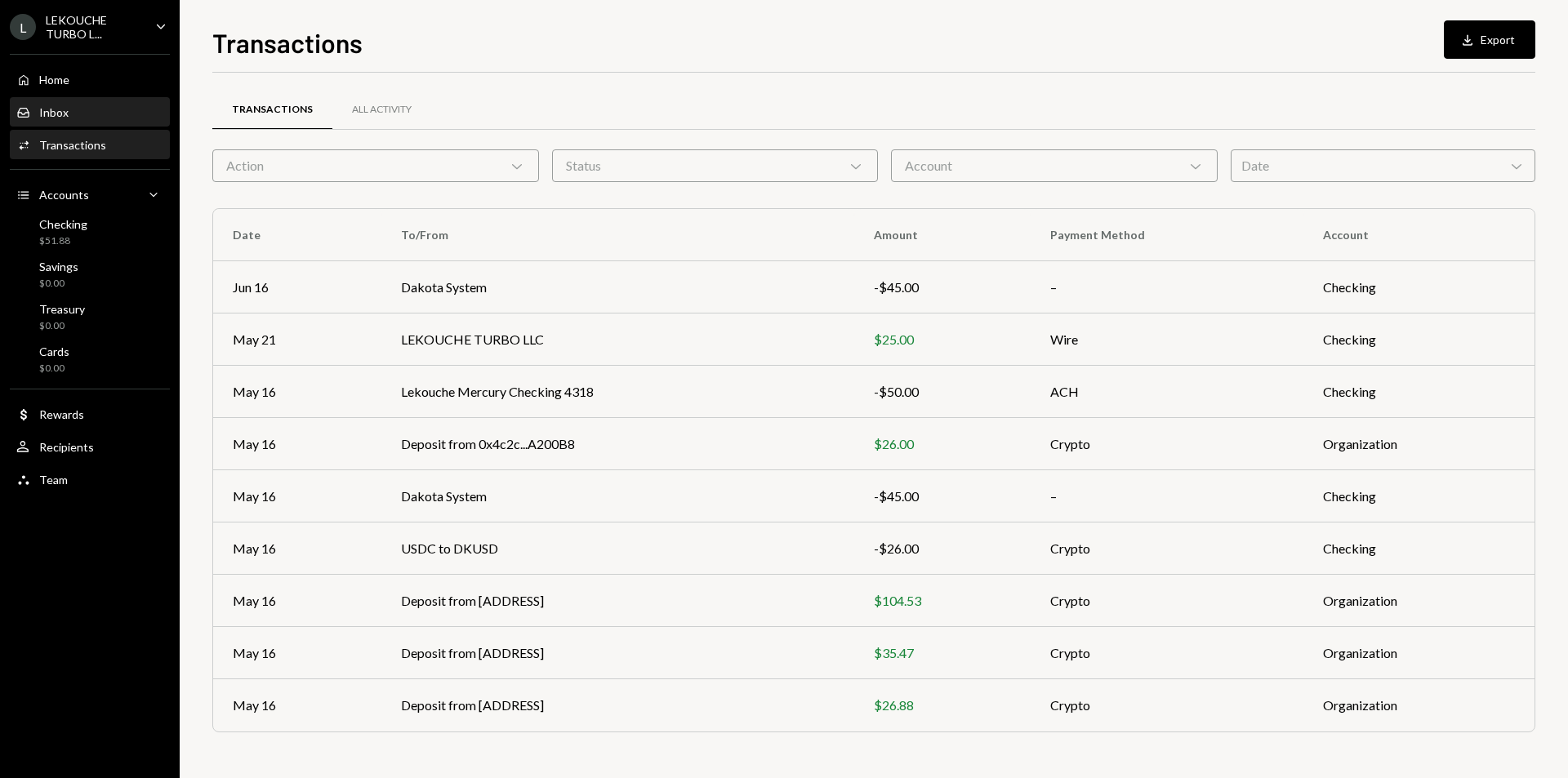 click on "Inbox Inbox" at bounding box center (90, 113) 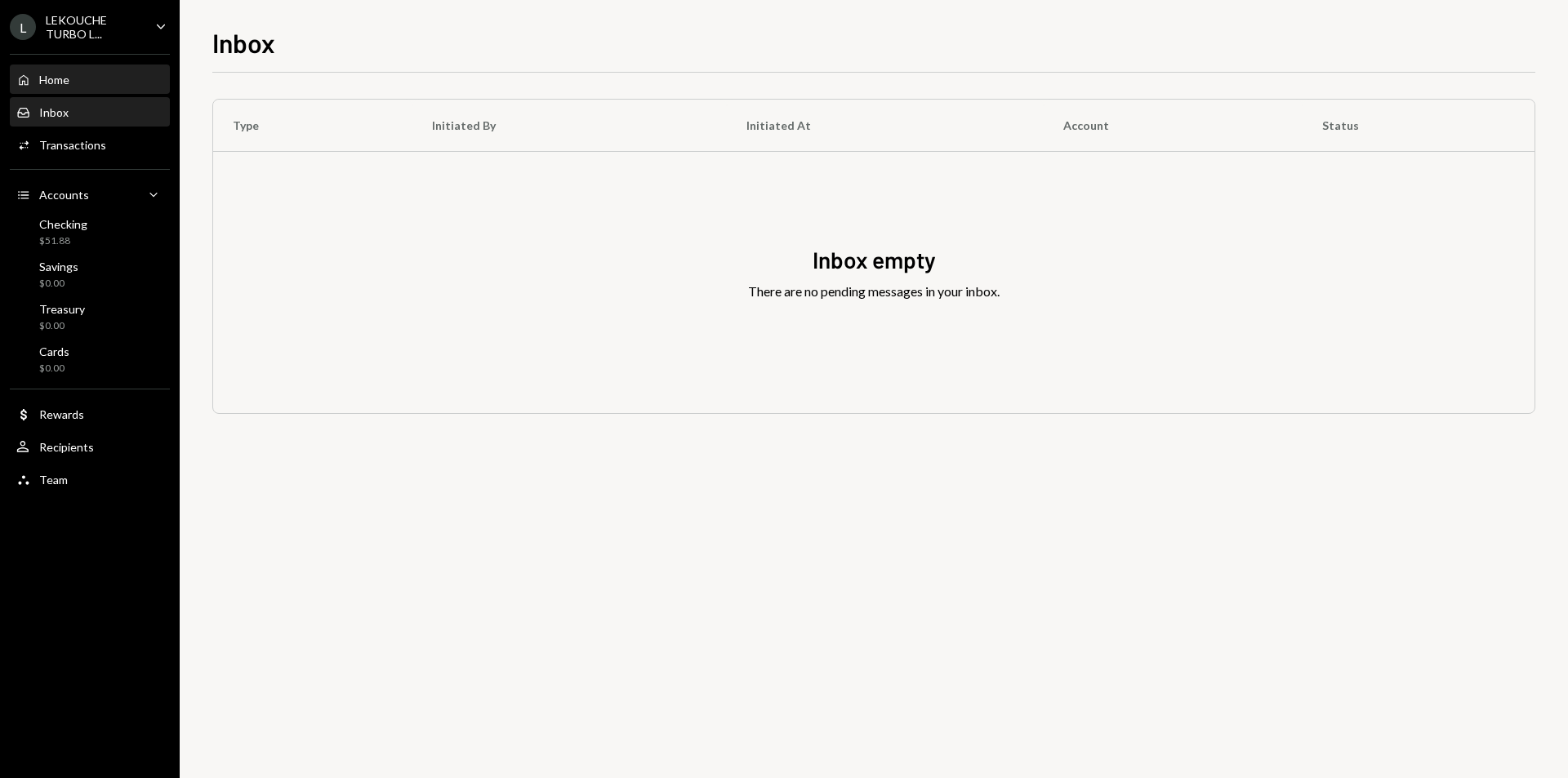 click on "Home Home" at bounding box center [90, 80] 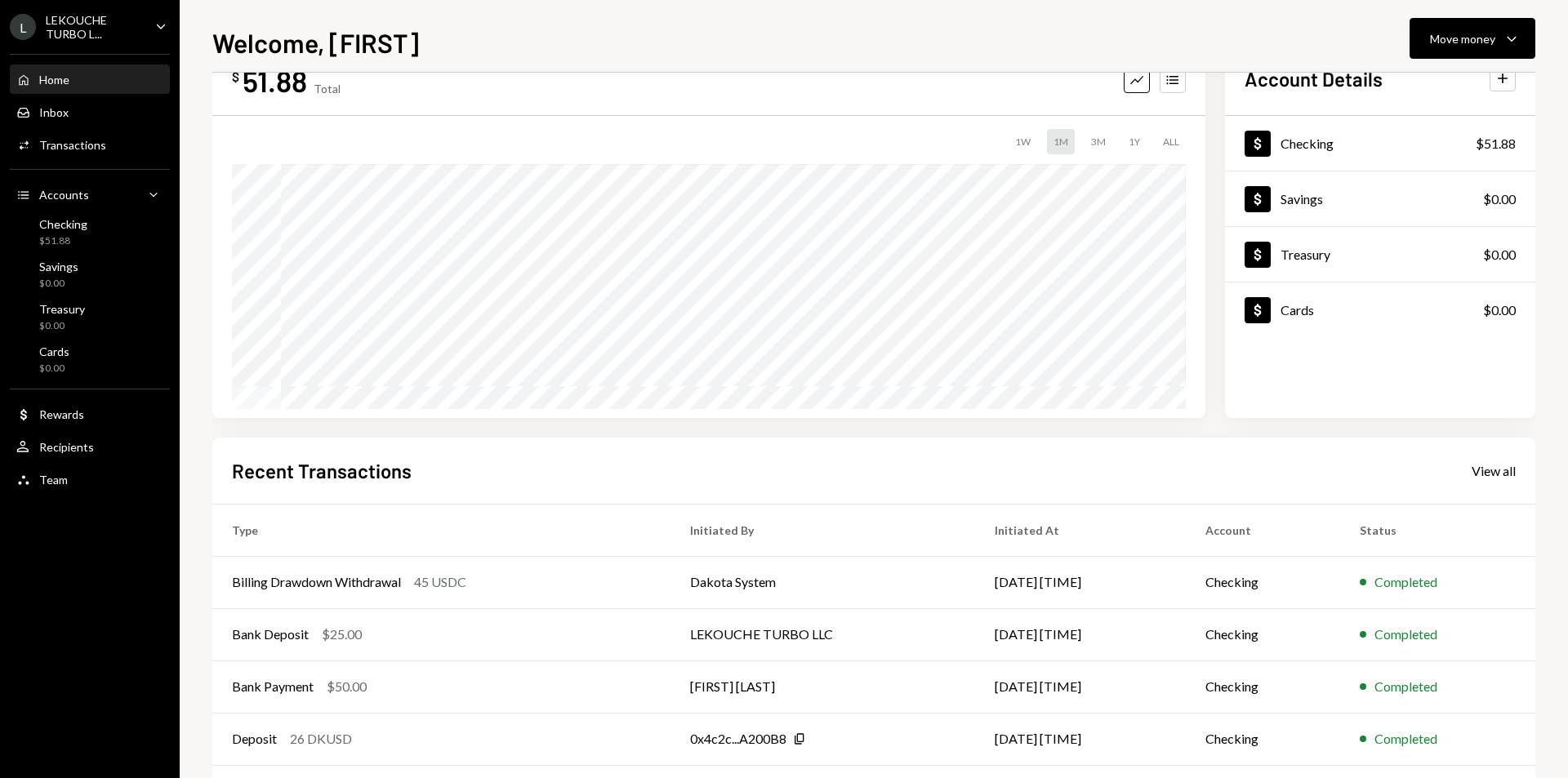 scroll, scrollTop: 0, scrollLeft: 0, axis: both 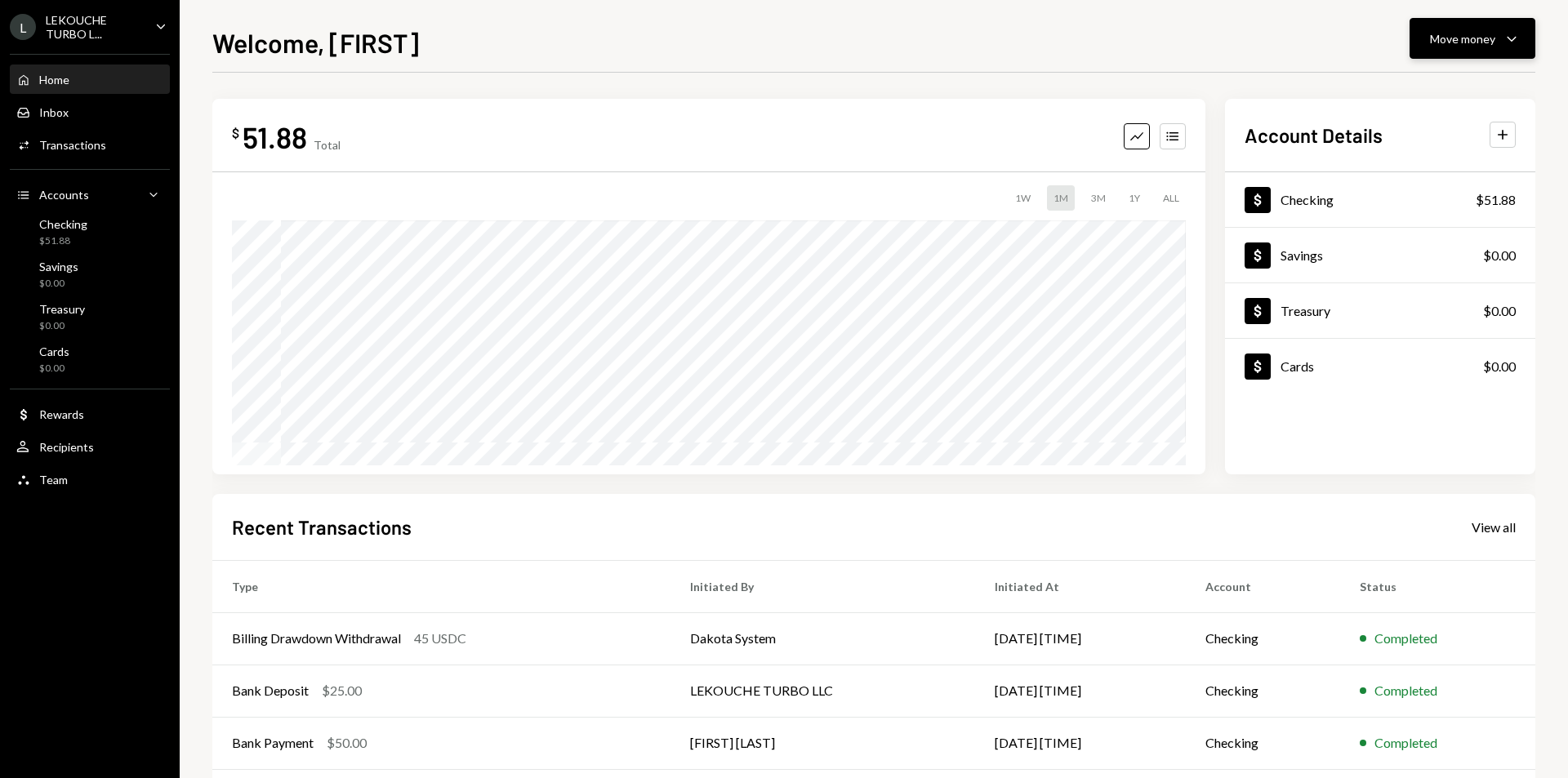 click on "Move money Caret Down" at bounding box center [1472, 38] 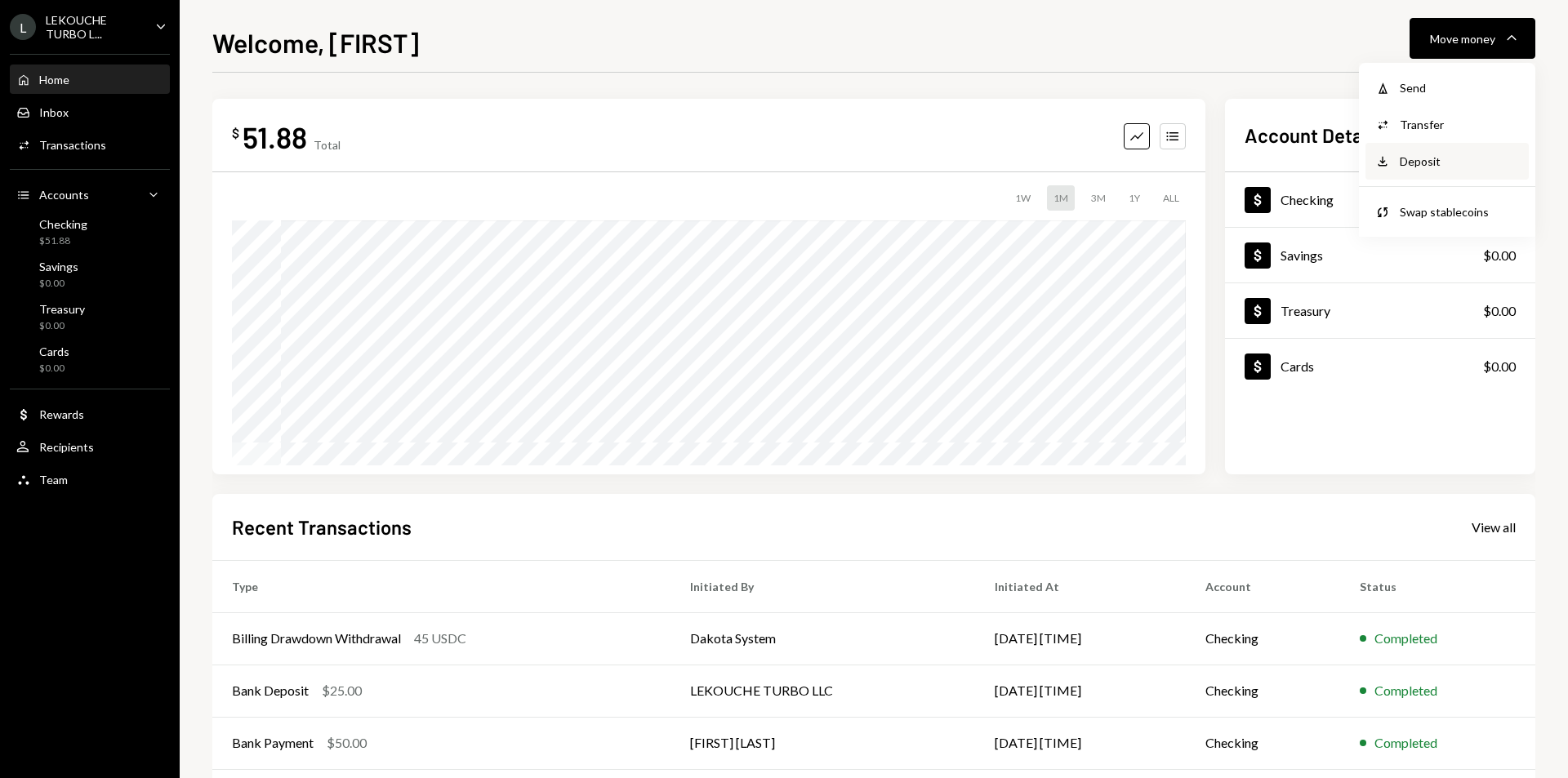 click on "Deposit Deposit" at bounding box center (1447, 161) 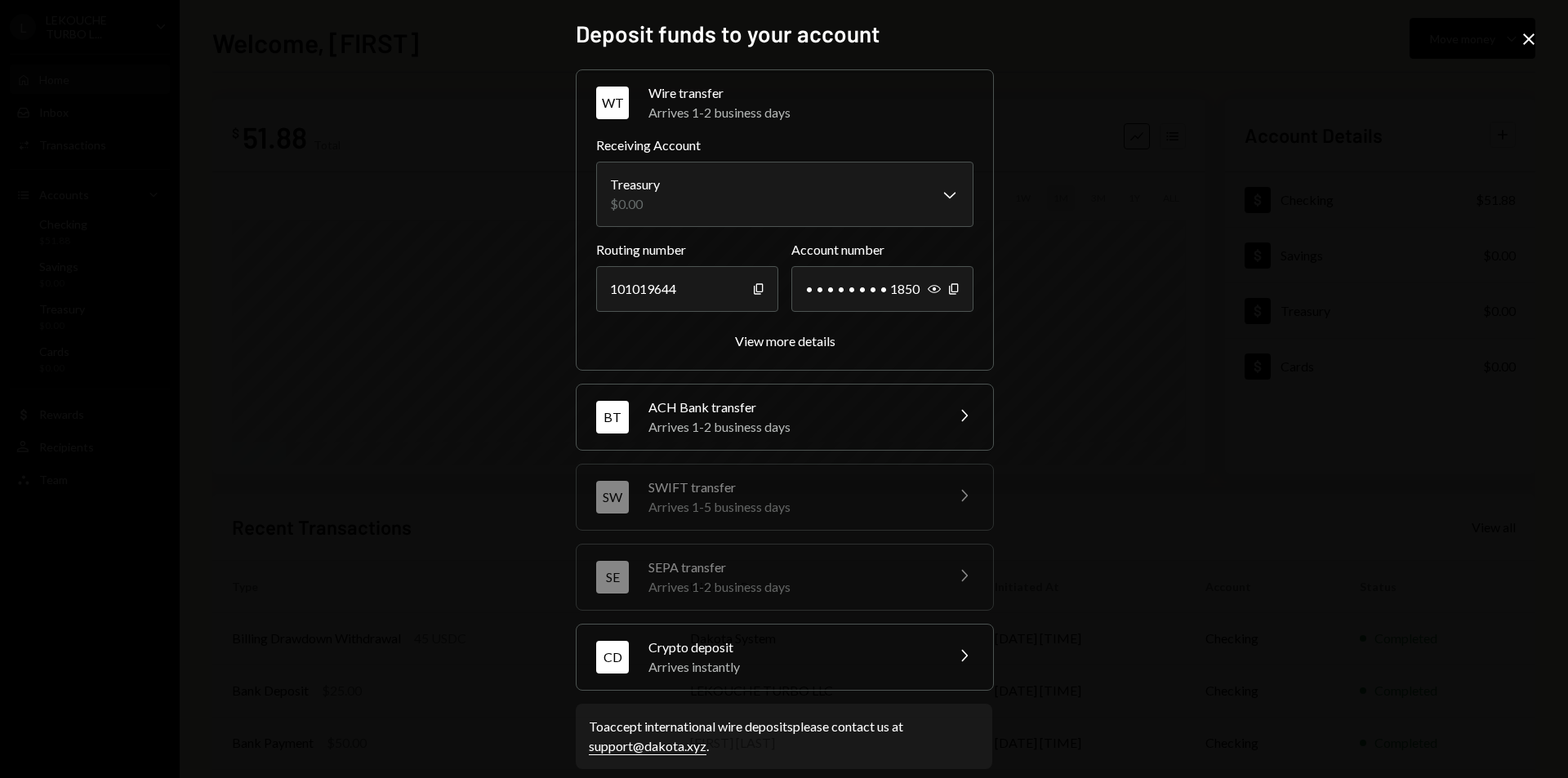 click on "Arrives instantly" at bounding box center (791, 667) 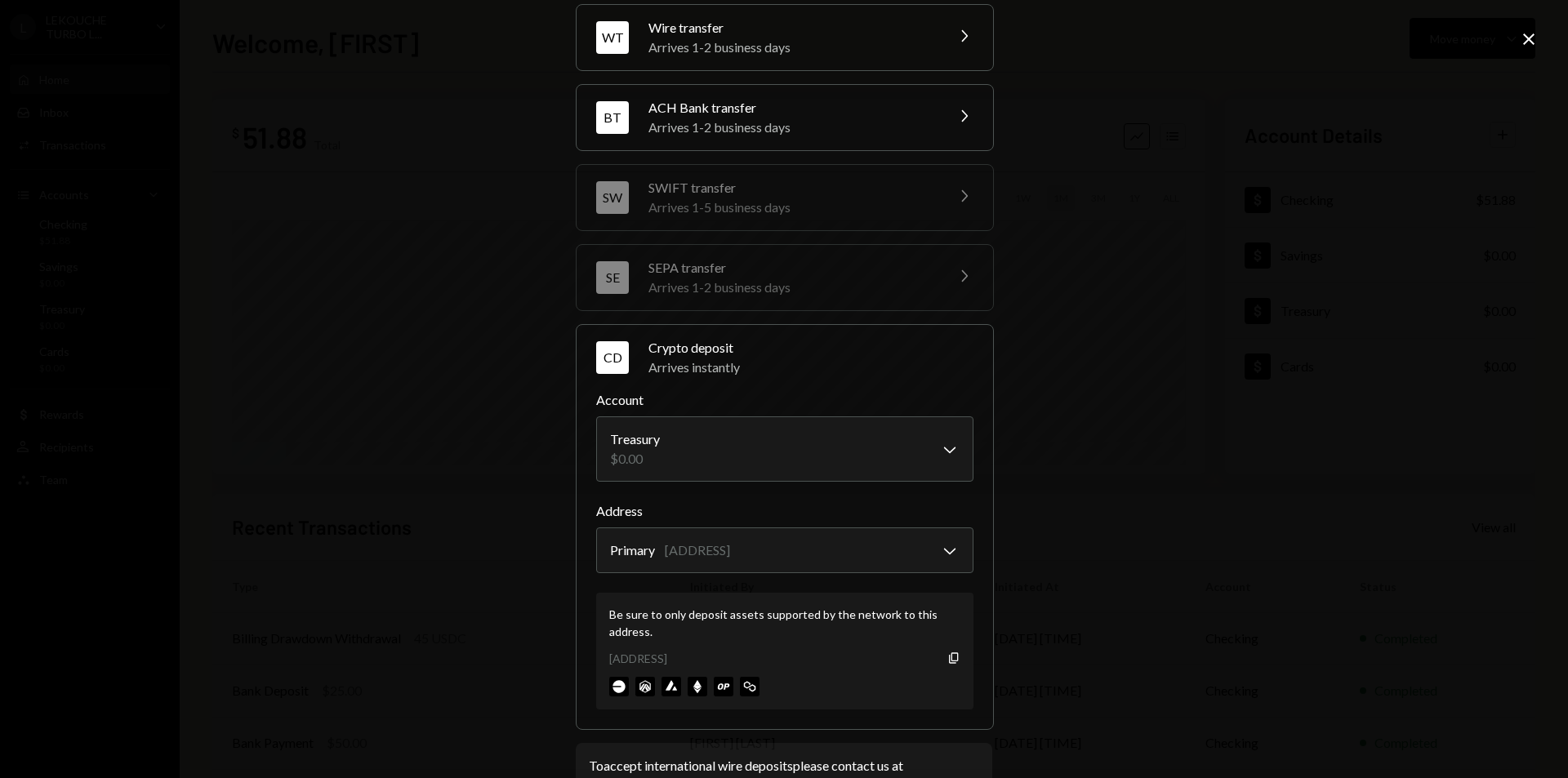 scroll, scrollTop: 122, scrollLeft: 0, axis: vertical 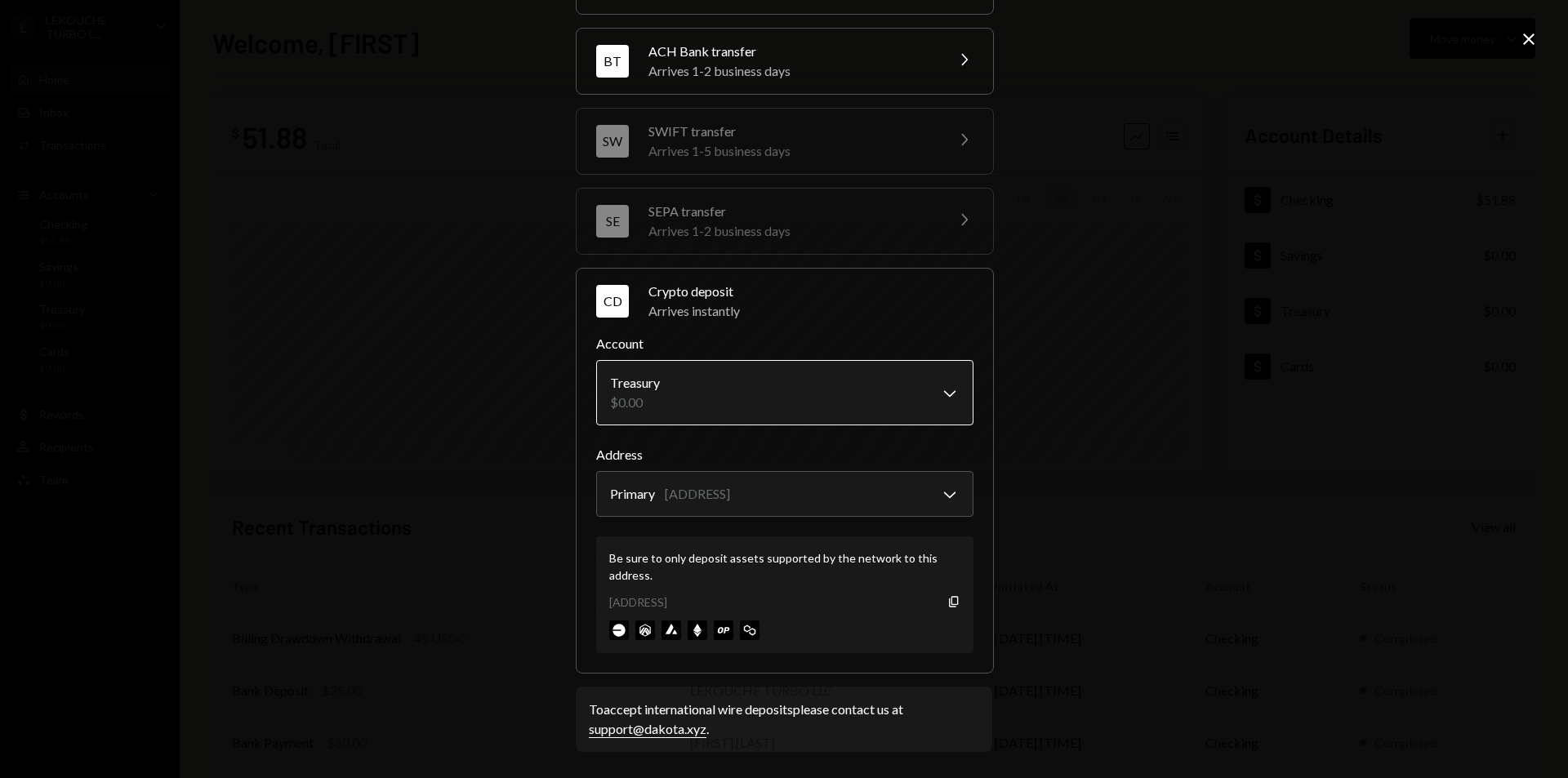 click on "L LEKOUCHE TURBO L... Caret Down Home Home Inbox Inbox Activities Transactions Accounts Accounts Caret Down Checking $51.88 Savings $0.00 Treasury $0.00 Cards $0.00 Dollar Rewards User Recipients Team Team Welcome, ALEKSEY Move money Caret Down $ 51.88 Total Graph Accounts 1W 1M 3M 1Y ALL Account Details Plus Dollar Checking $51.88 Dollar Savings $0.00 Dollar Treasury $0.00 Dollar Cards $0.00 Recent Transactions View all Type Initiated By Initiated At Account Status Billing Drawdown Withdrawal 45  USDC Dakota System 06/16/25 2:49 PM Checking Completed Bank Deposit $25.00 LEKOUCHE TURBO LLC 05/21/25 5:07 PM Checking Completed Bank Payment $50.00 ALEKSEY  BOCHKOVSKY 05/16/25 10:46 PM Checking Completed Deposit 26  DKUSD 0x4c2c...A200B8 Copy 05/16/25 3:17 PM Checking Completed Billing Drawdown Withdrawal 45  USDC Dakota System 05/16/25 3:04 PM Checking Completed Welcome, ALEKSEY - Dakota Deposit funds to your account WT Wire transfer Arrives 1-2 business days Chevron Right BT ACH Bank transfer Chevron Right SW" at bounding box center [784, 389] 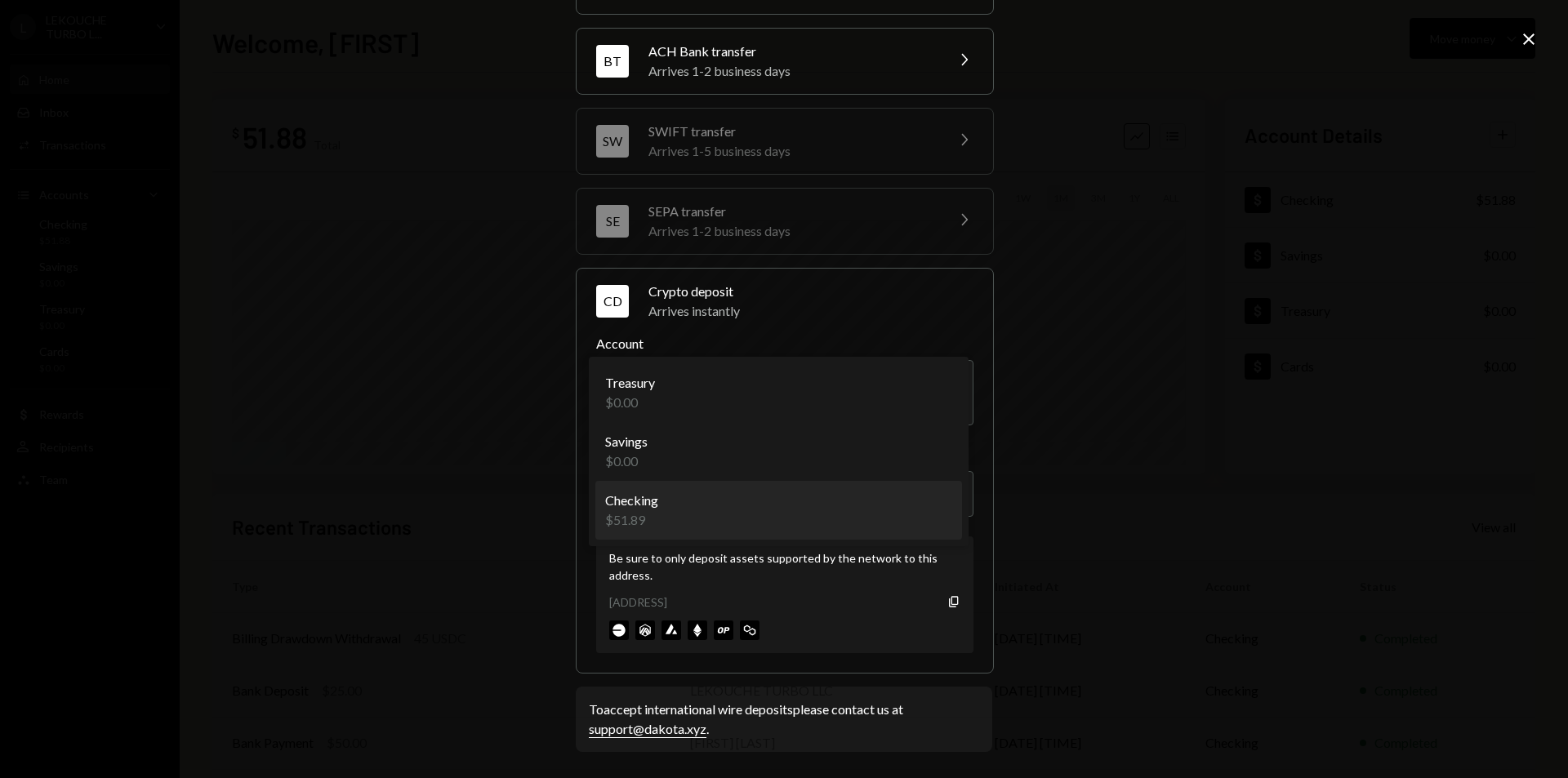 select on "**********" 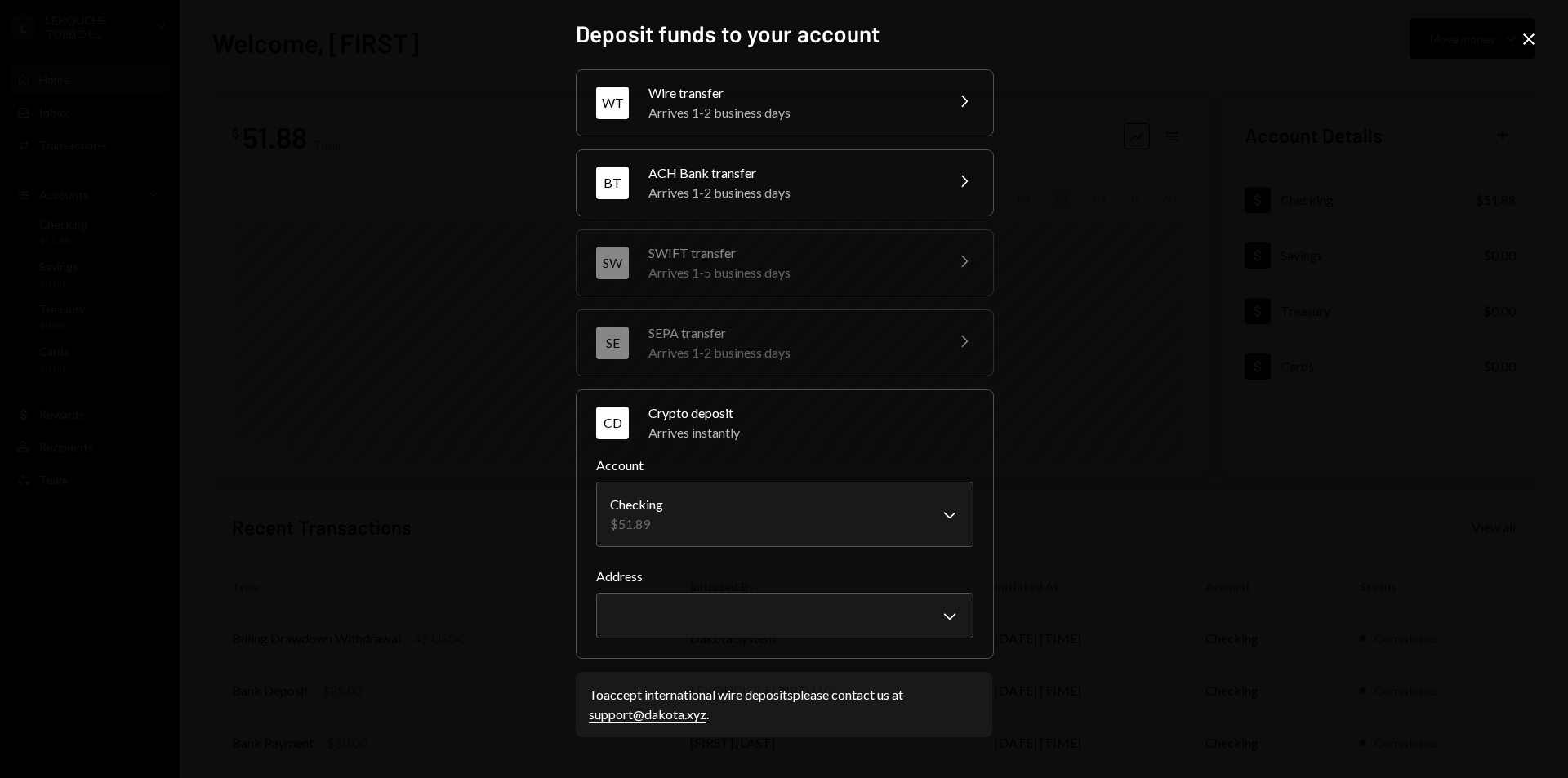 scroll, scrollTop: 0, scrollLeft: 0, axis: both 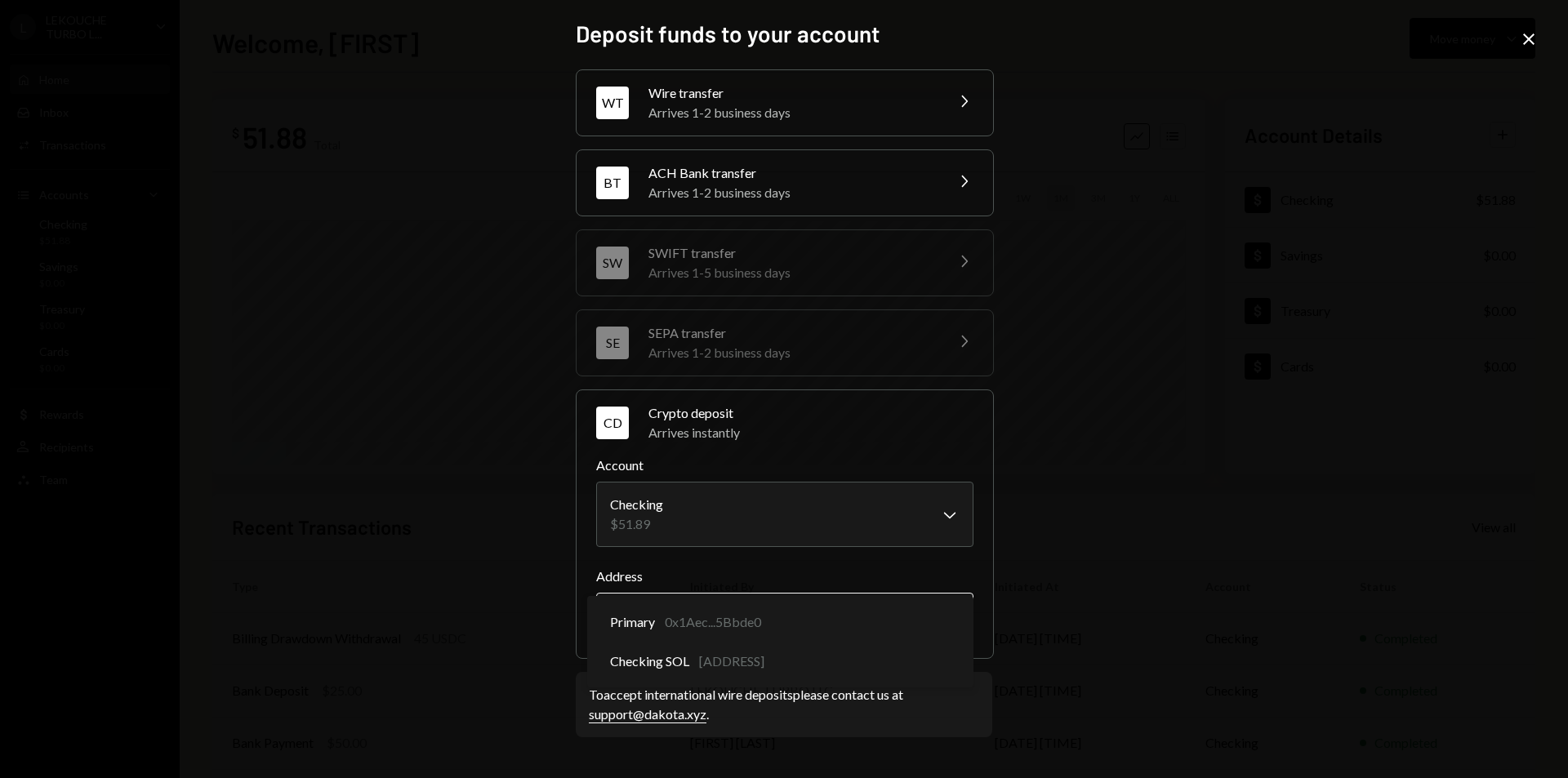 click on "L LEKOUCHE TURBO L... Caret Down Home Home Inbox Inbox Activities Transactions Accounts Accounts Caret Down Checking $51.88 Savings $0.00 Treasury $0.00 Cards $0.00 Dollar Rewards User Recipients Team Team Welcome, ALEKSEY Move money Caret Down $ 51.88 Total Graph Accounts 1W 1M 3M 1Y ALL Account Details Plus Dollar Checking $51.88 Dollar Savings $0.00 Dollar Treasury $0.00 Dollar Cards $0.00 Recent Transactions View all Type Initiated By Initiated At Account Status Billing Drawdown Withdrawal 45  USDC Dakota System 06/16/25 2:49 PM Checking Completed Bank Deposit $25.00 LEKOUCHE TURBO LLC 05/21/25 5:07 PM Checking Completed Bank Payment $50.00 ALEKSEY  BOCHKOVSKY 05/16/25 10:46 PM Checking Completed Deposit 26  DKUSD 0x4c2c...A200B8 Copy 05/16/25 3:17 PM Checking Completed Billing Drawdown Withdrawal 45  USDC Dakota System 05/16/25 3:04 PM Checking Completed Welcome, ALEKSEY - Dakota Deposit funds to your account WT Wire transfer Arrives 1-2 business days Chevron Right BT ACH Bank transfer Chevron Right SW" at bounding box center [784, 389] 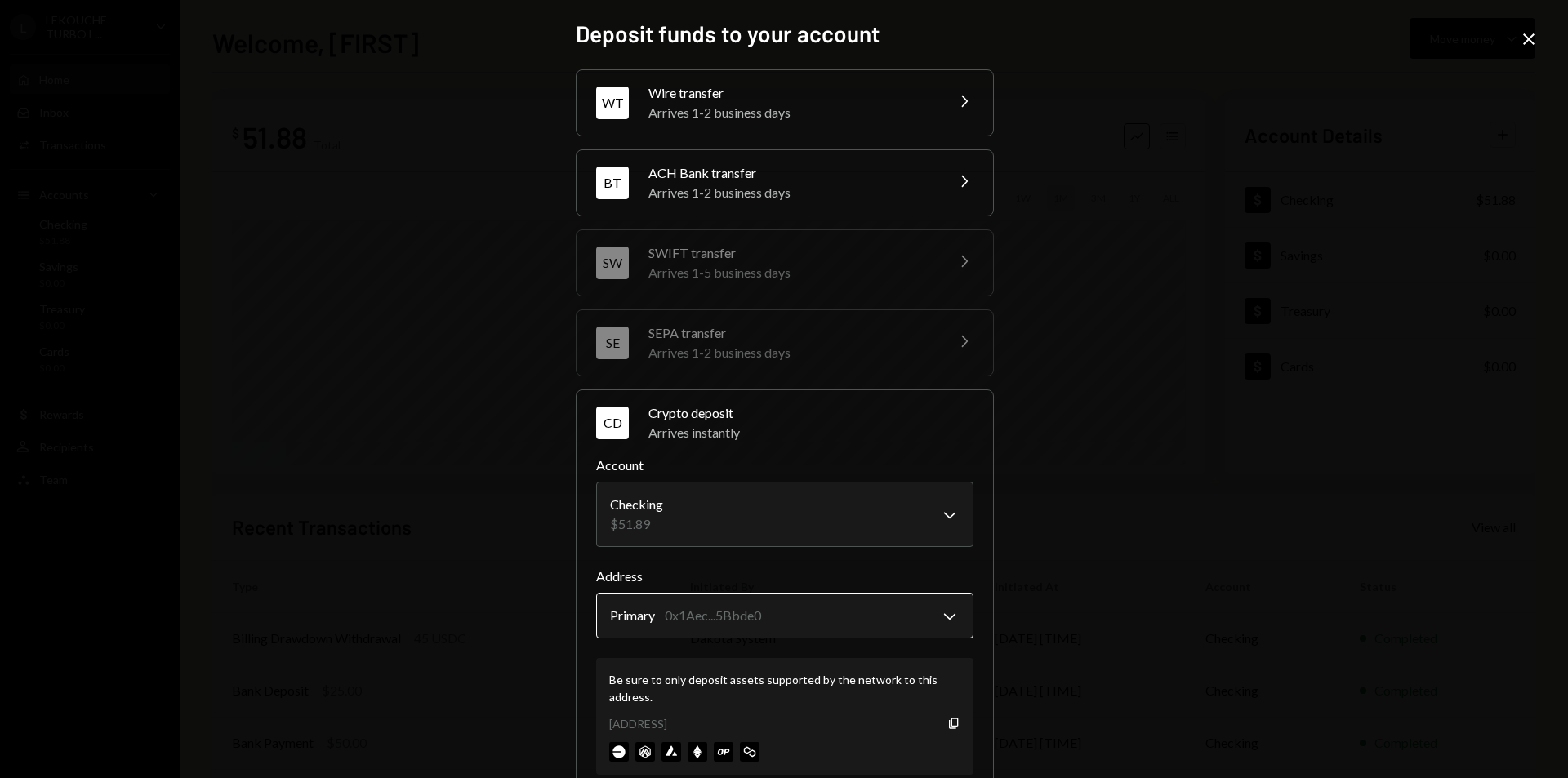 scroll, scrollTop: 122, scrollLeft: 0, axis: vertical 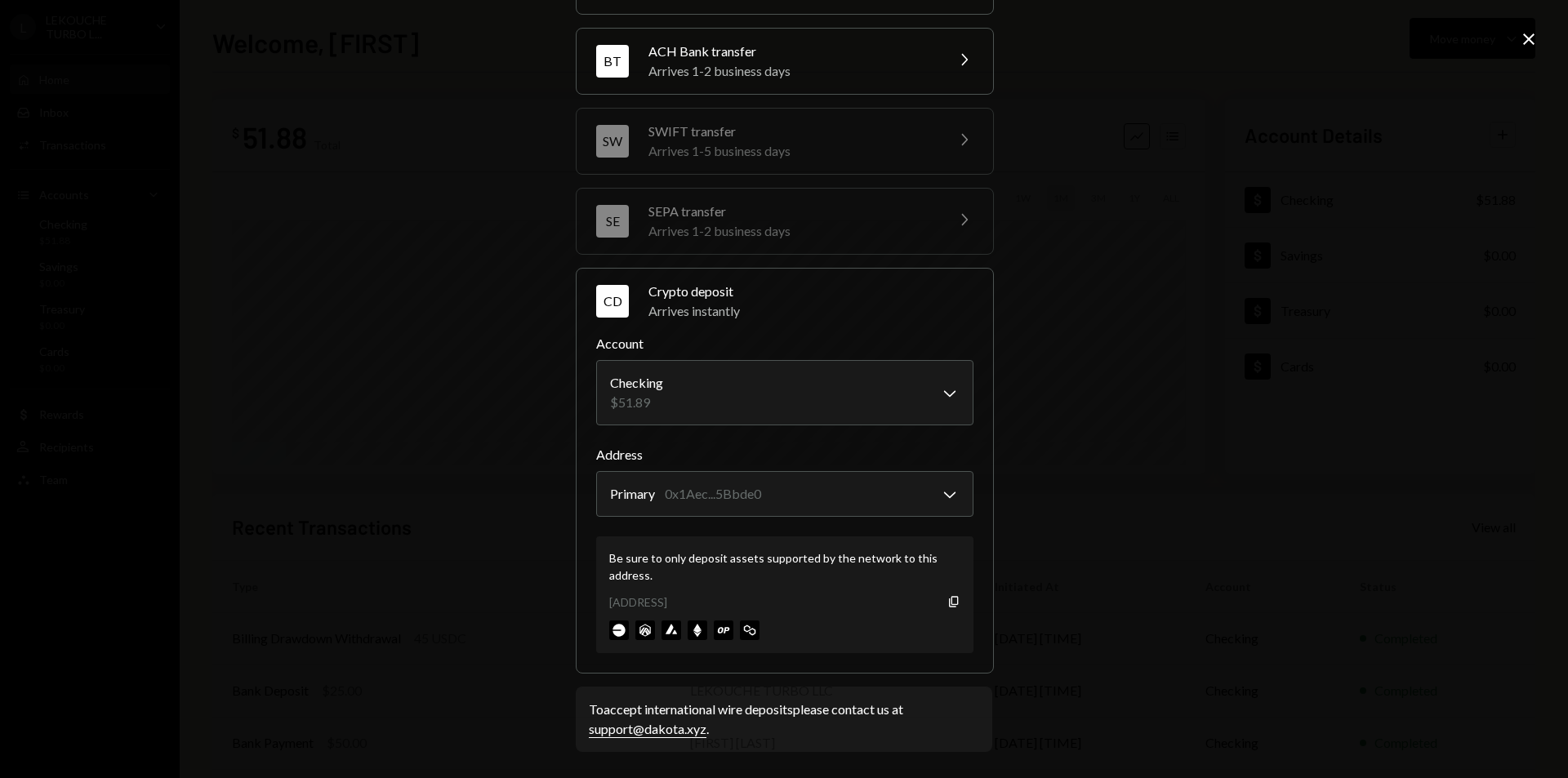 click on "Be sure to only deposit assets supported by the network to this address. 0x1Aecef2e09028028Aa20B558916C2f62805Bbde0 Copy" at bounding box center (785, 594) 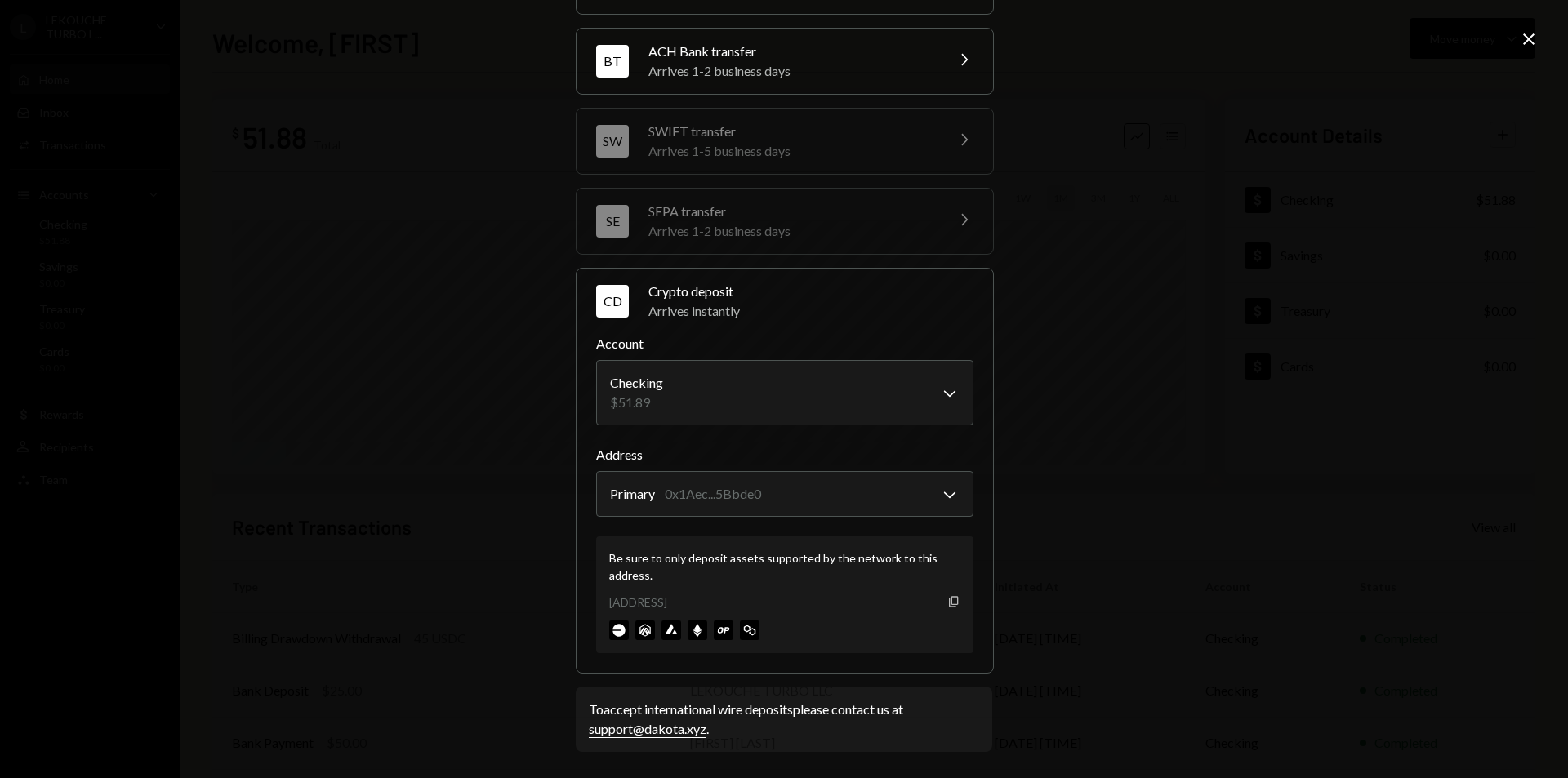 click on "Copy" 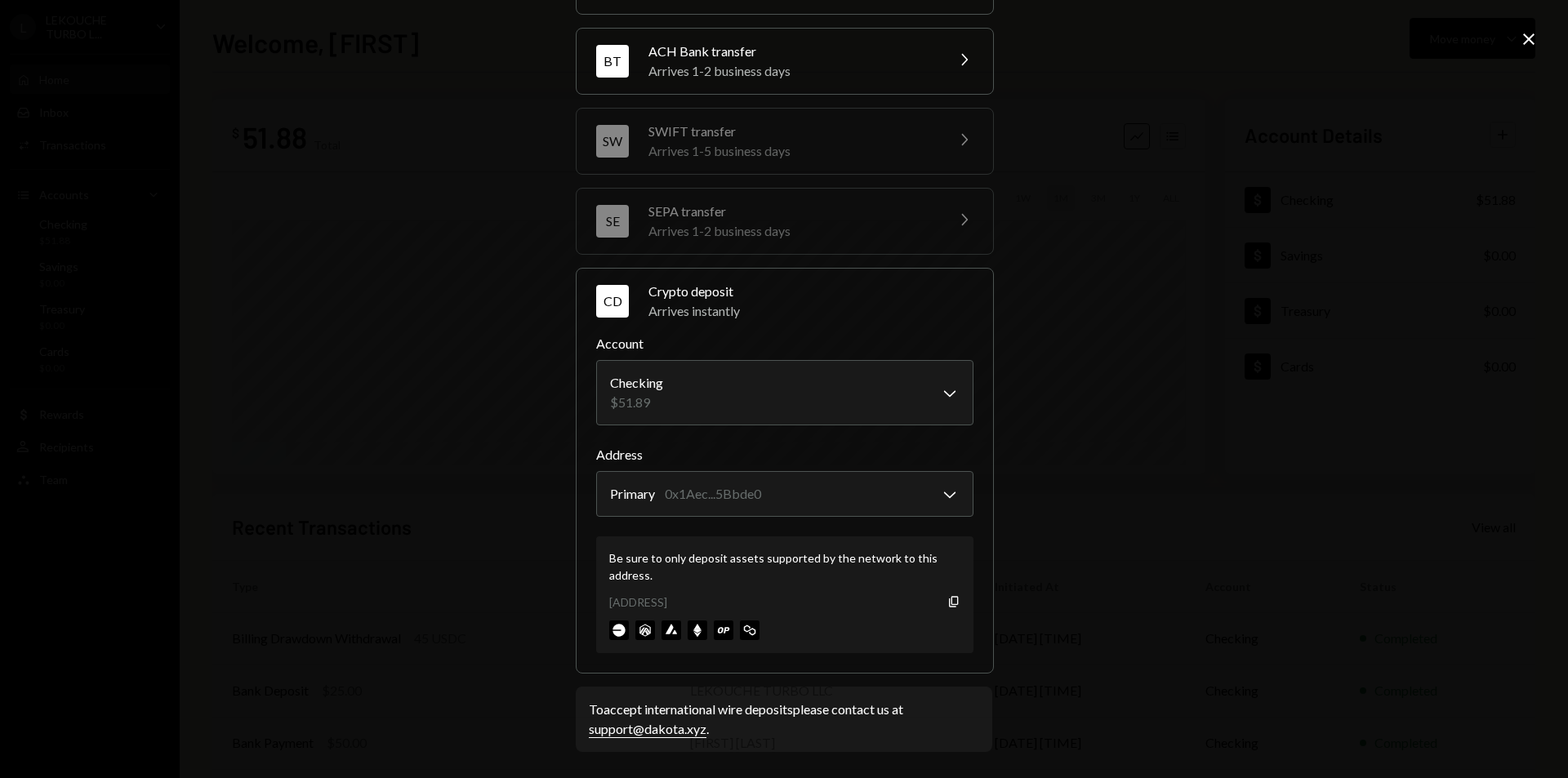click on "**********" at bounding box center [784, 389] 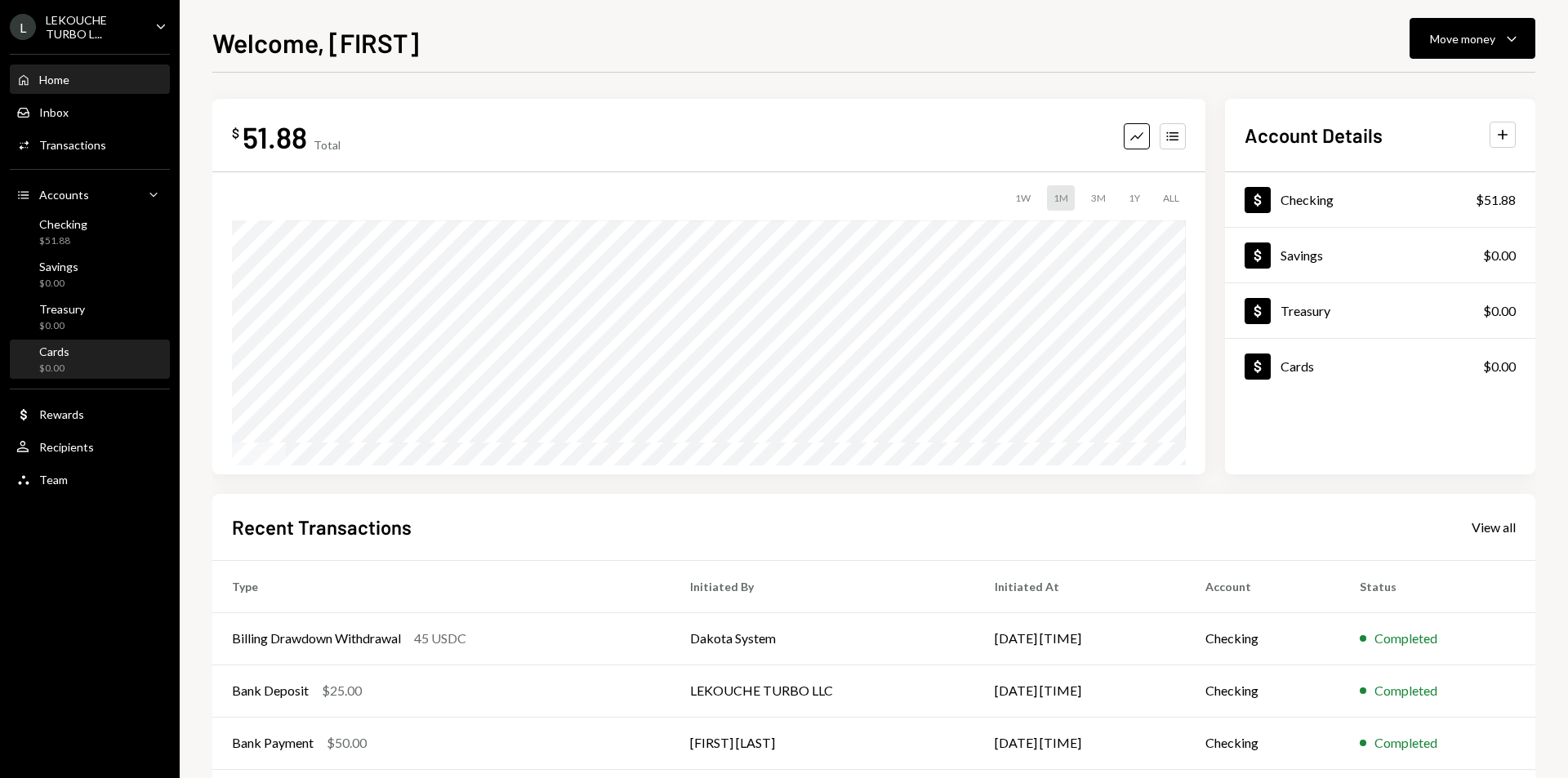 click on "Cards $0.00" at bounding box center [90, 360] 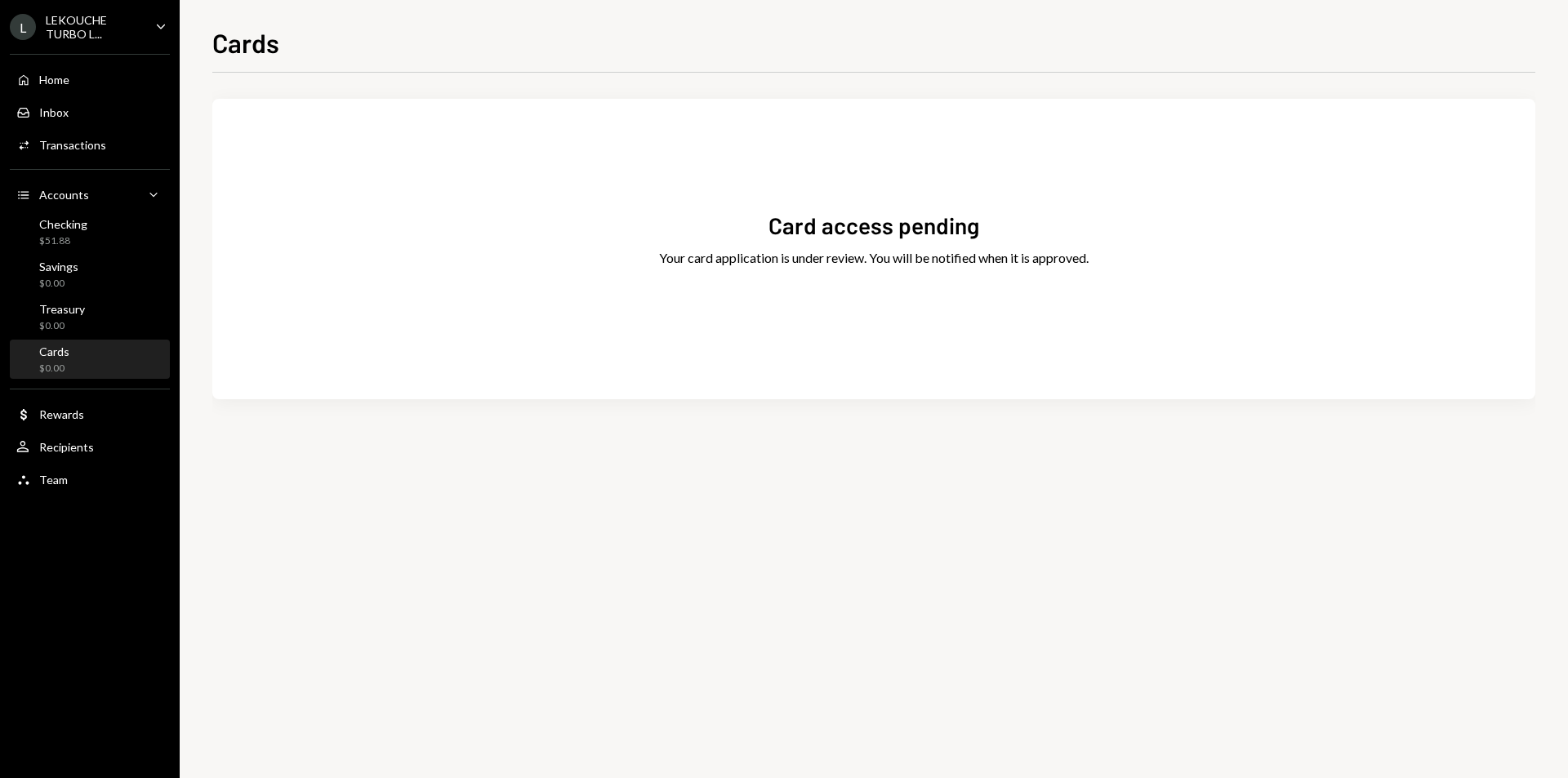click on "LEKOUCHE TURBO L..." at bounding box center (94, 27) 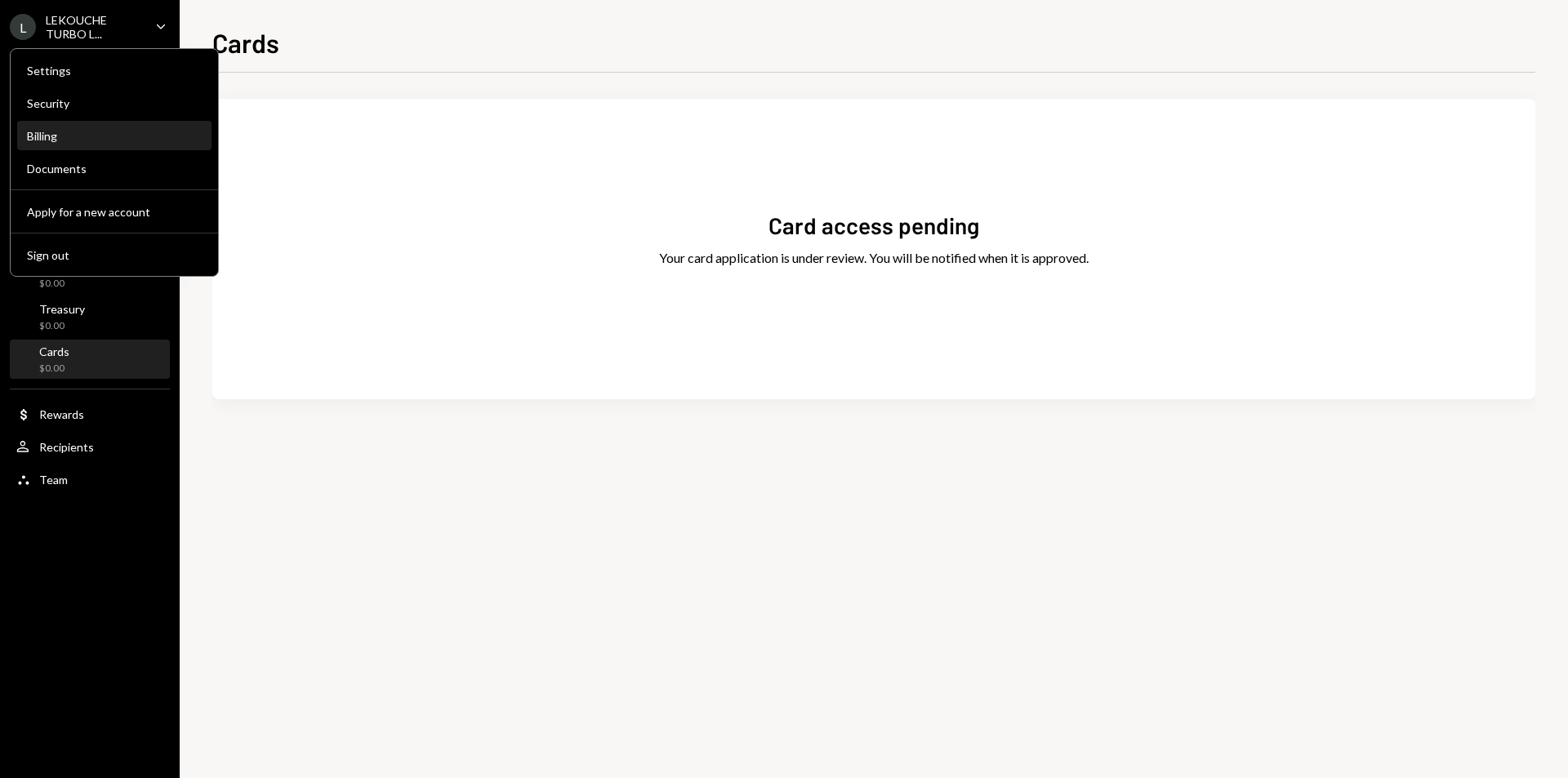 click on "Billing" at bounding box center [114, 136] 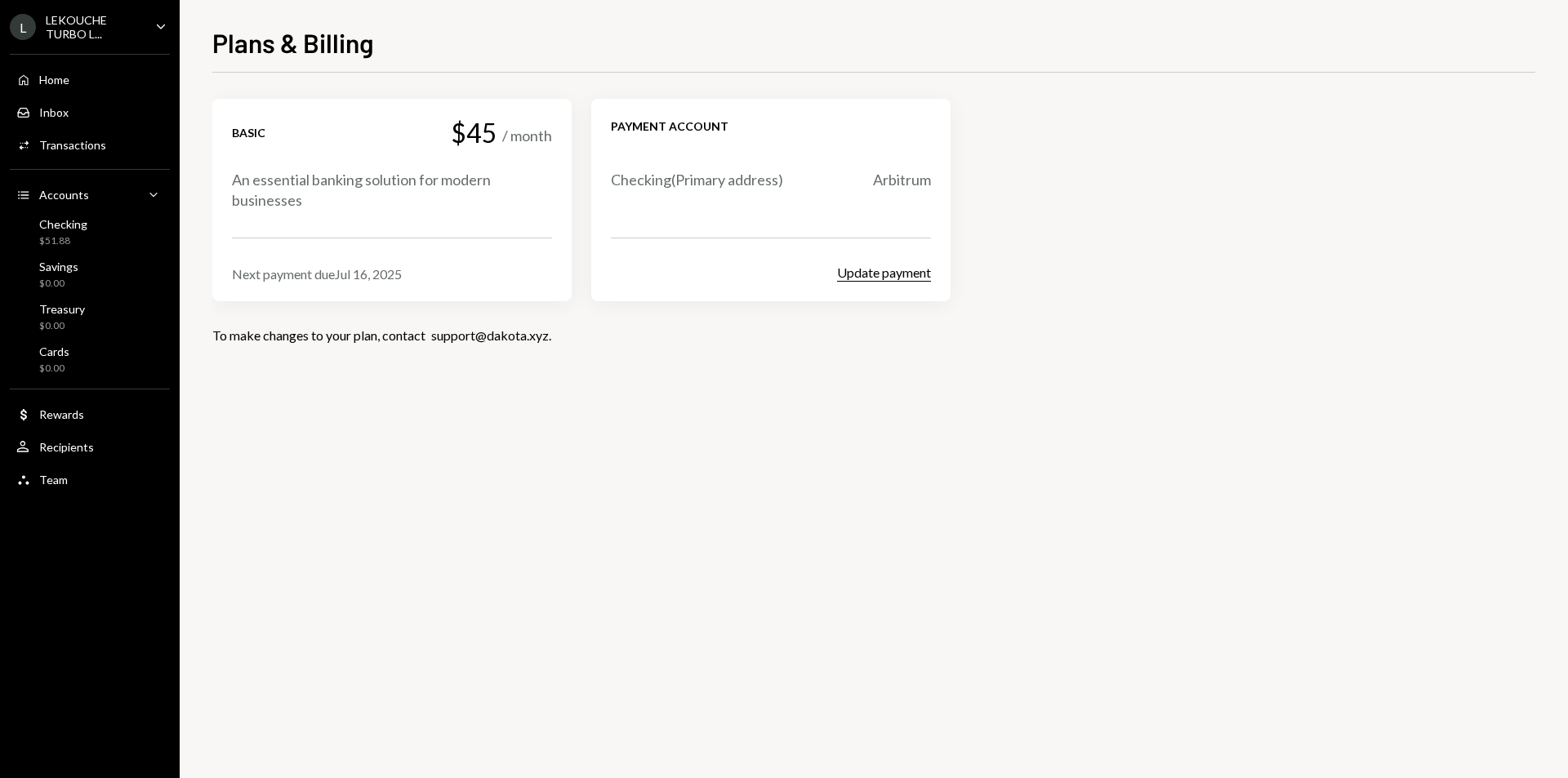 click on "Update payment" at bounding box center [884, 273] 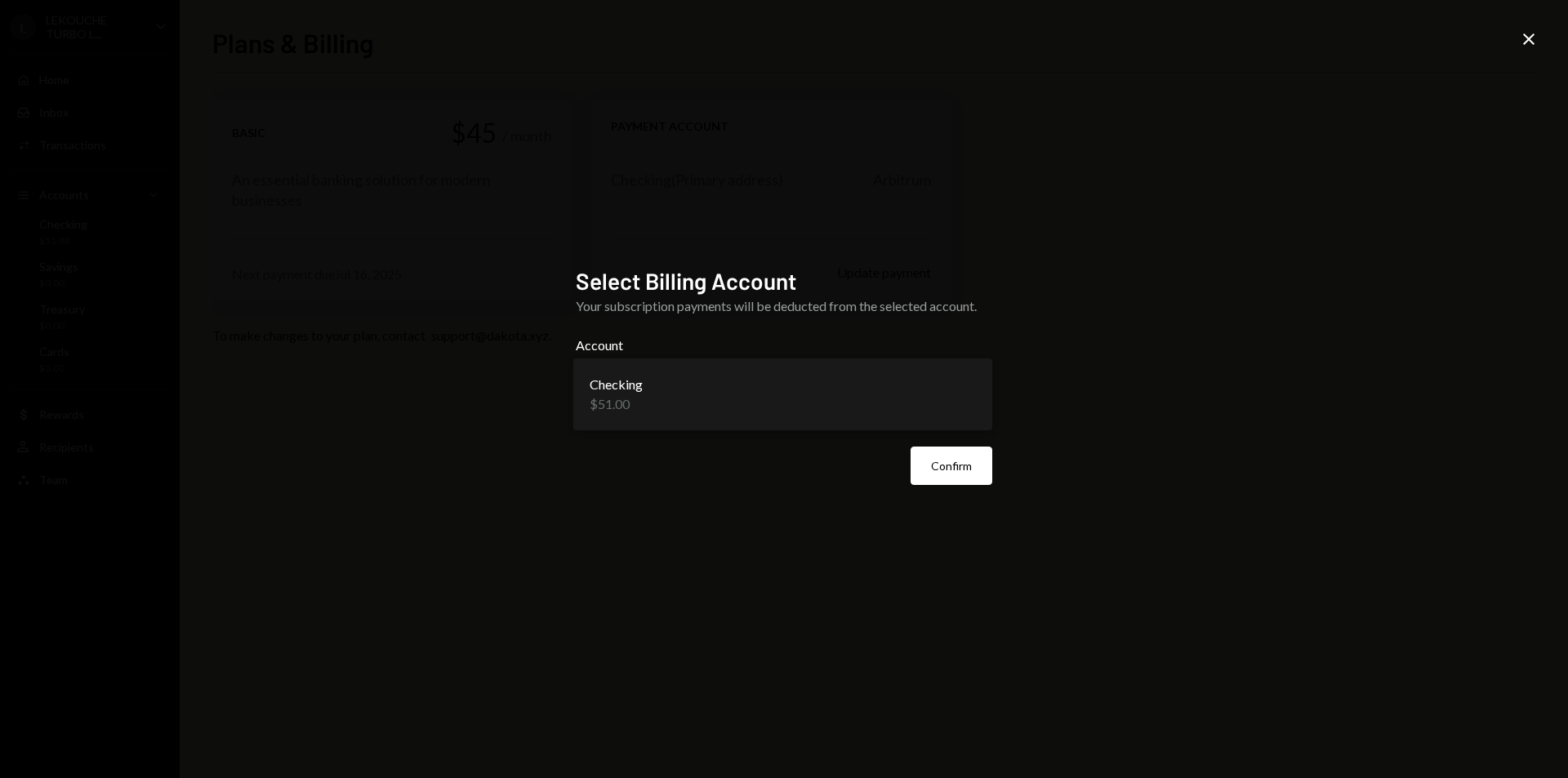 click on "**********" at bounding box center [784, 389] 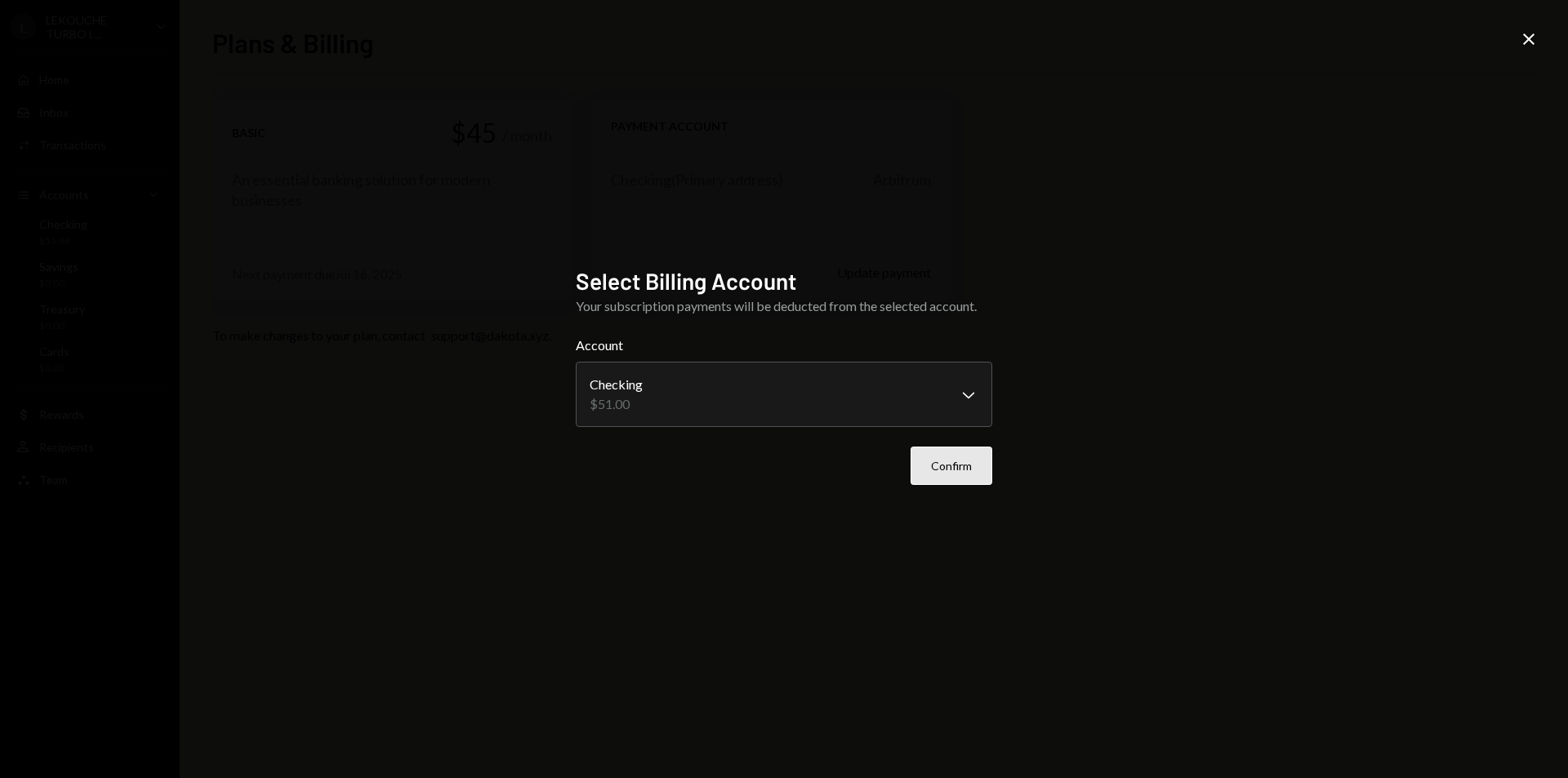 click on "Confirm" at bounding box center (951, 465) 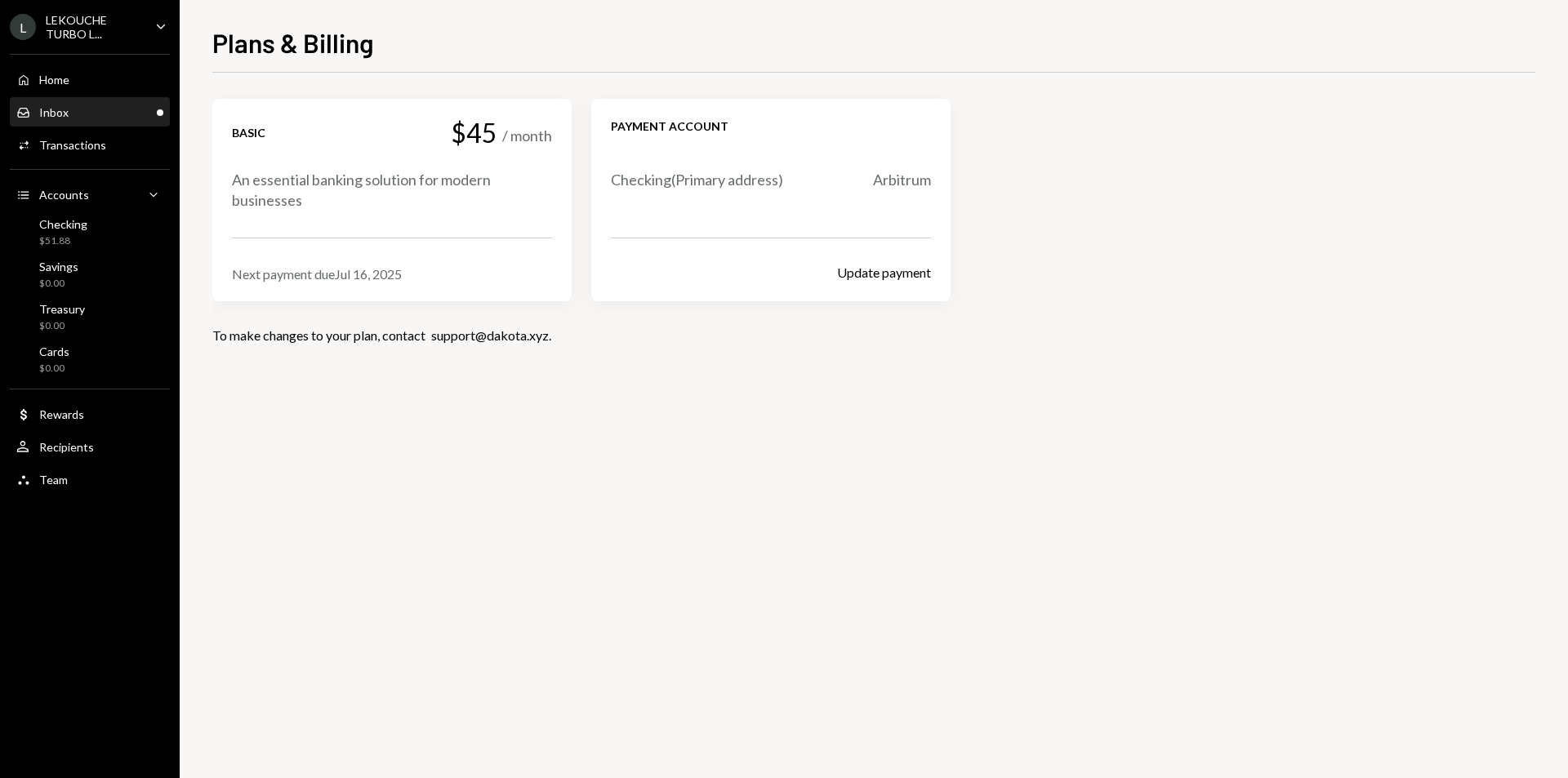 click on "Inbox Inbox" at bounding box center (90, 113) 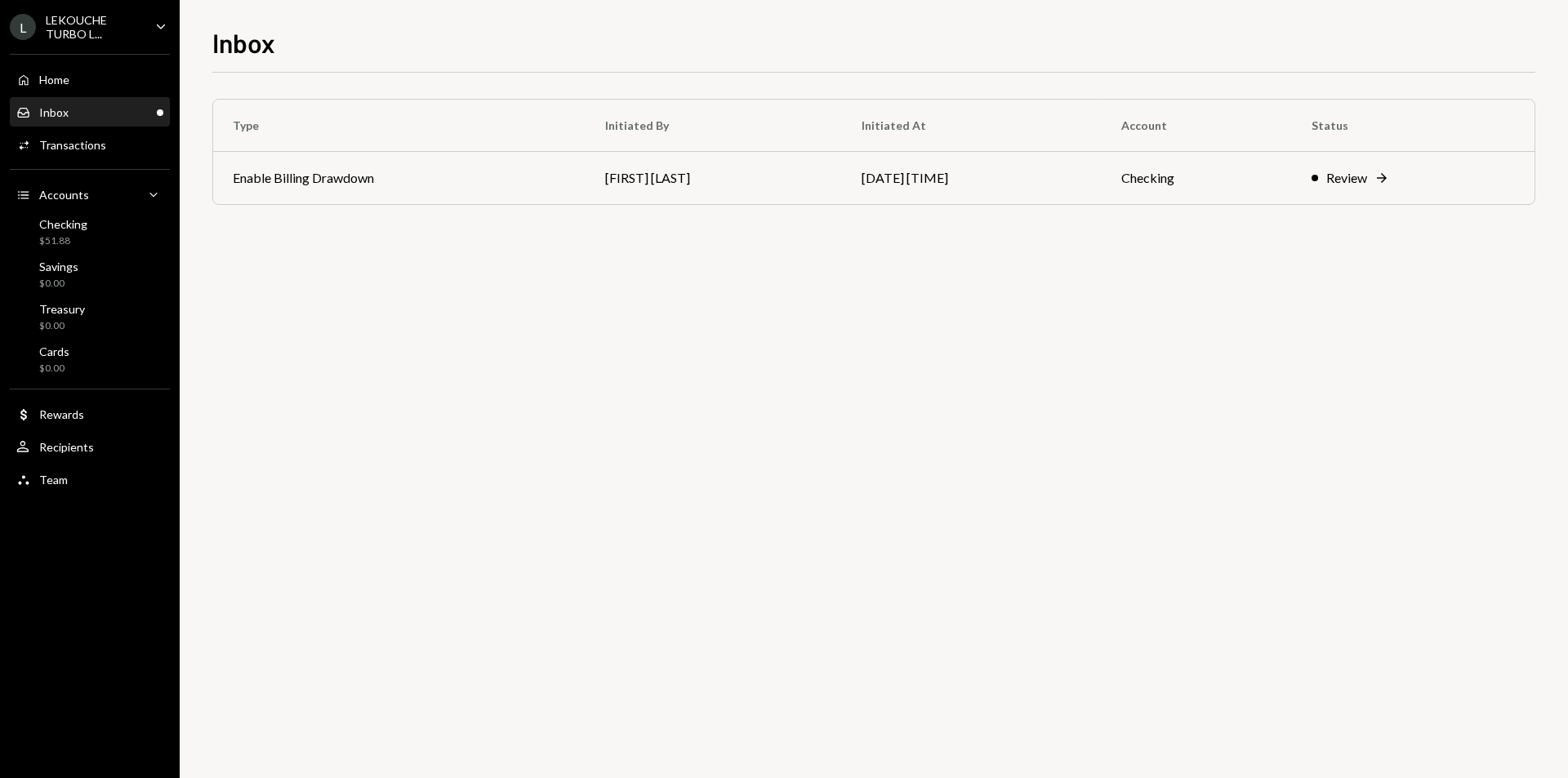 scroll, scrollTop: 0, scrollLeft: 0, axis: both 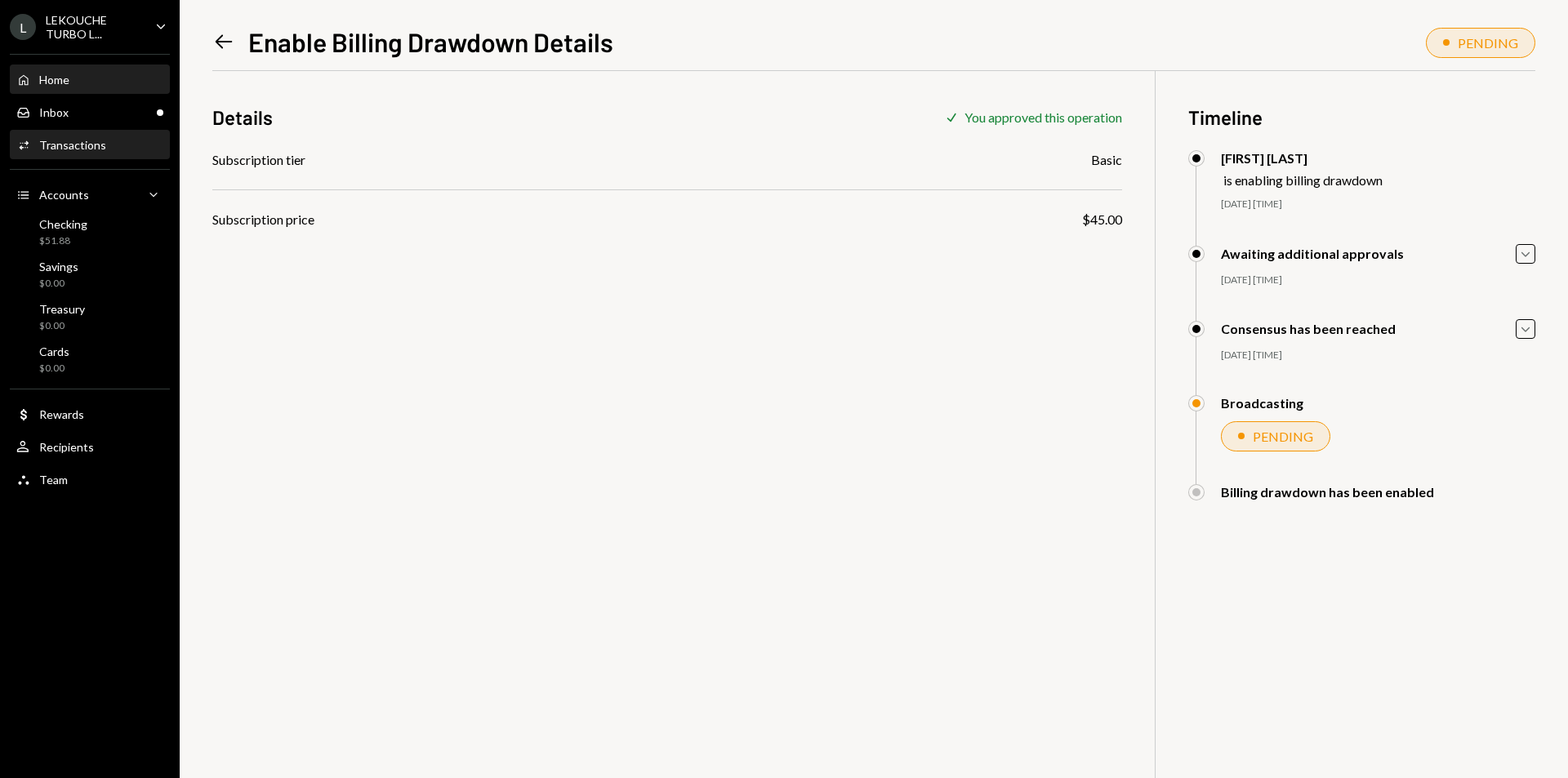 click on "Home" at bounding box center [54, 79] 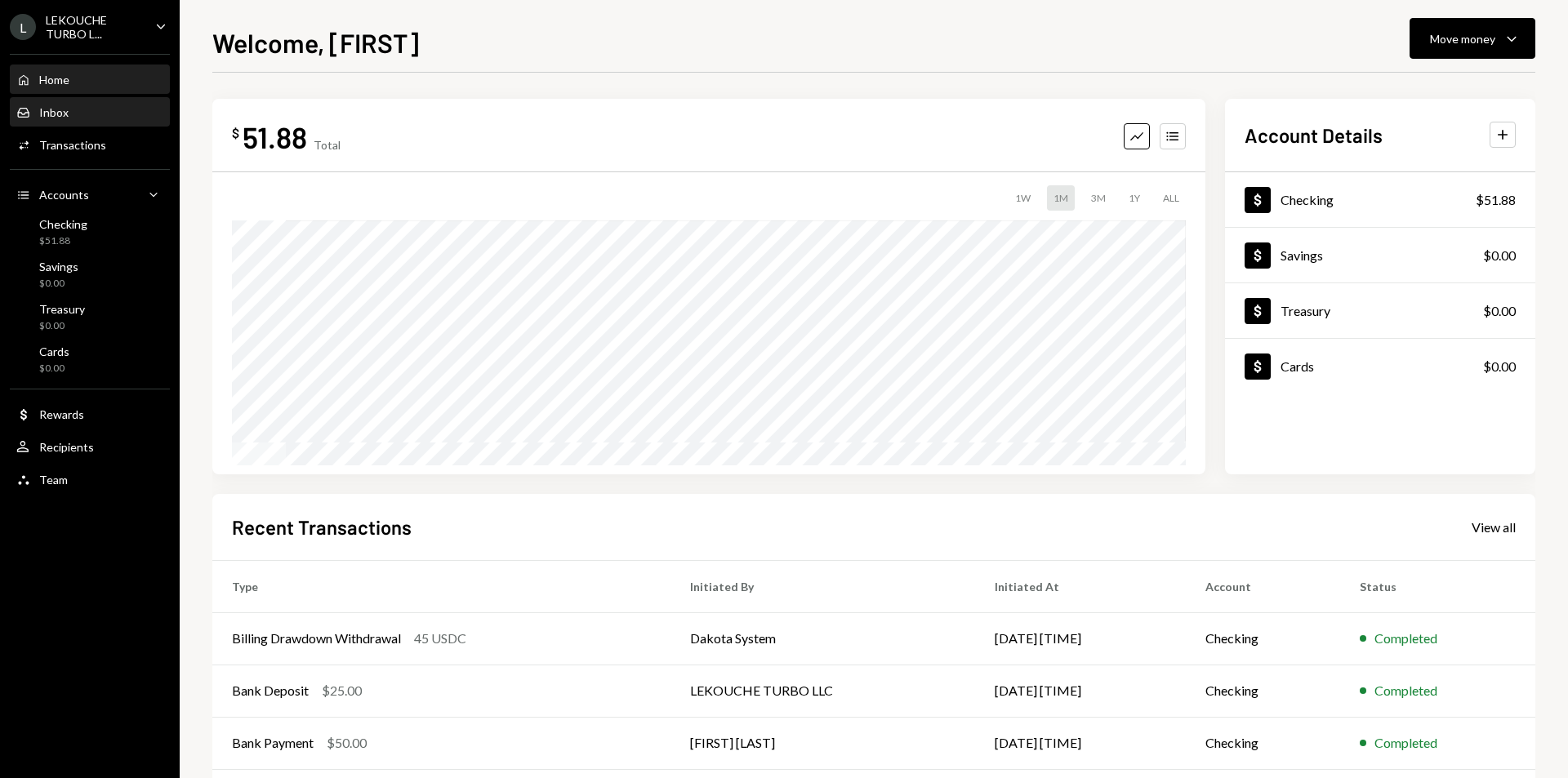 click on "Inbox Inbox" at bounding box center (90, 113) 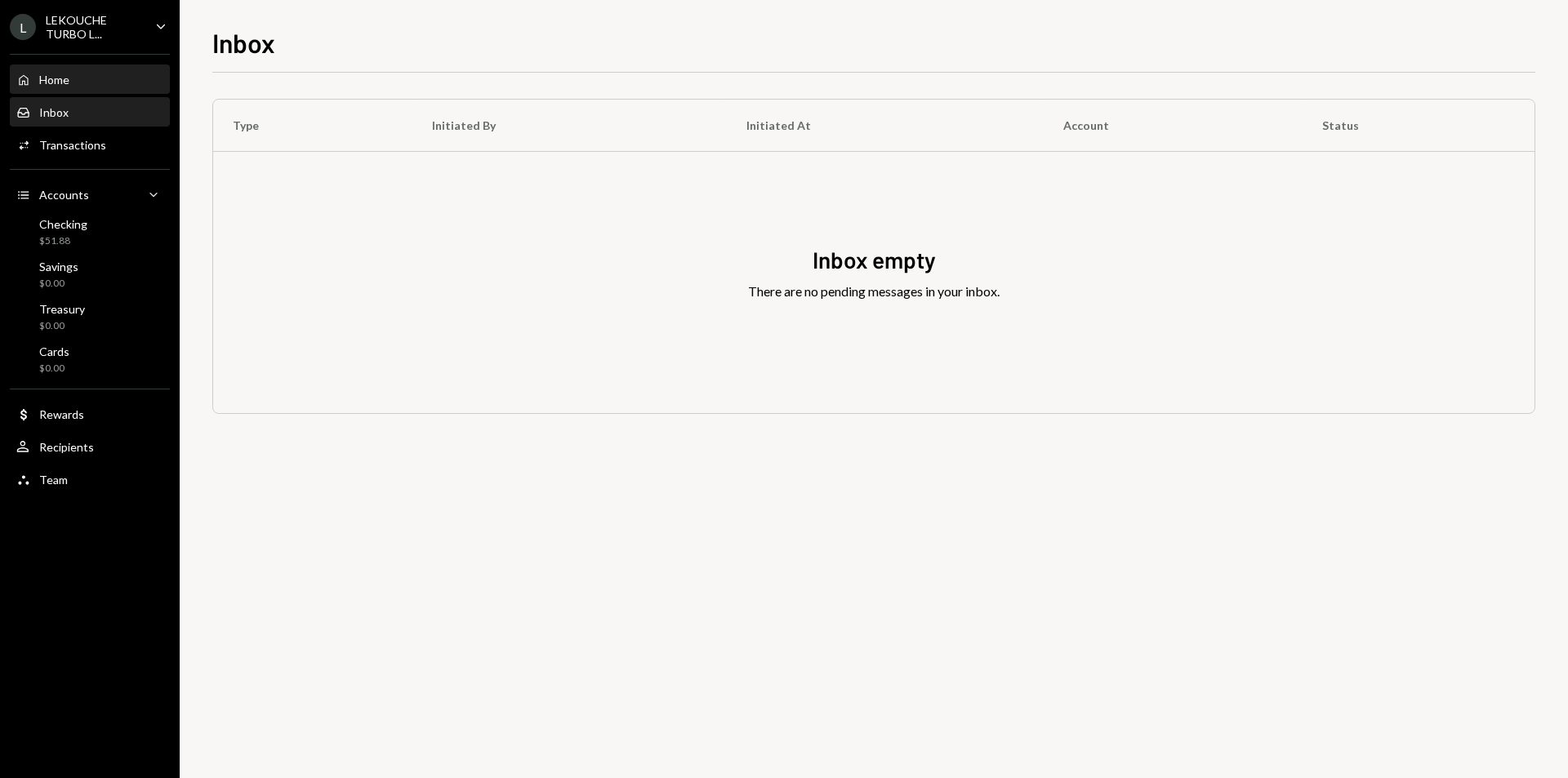 click on "Home" at bounding box center [54, 79] 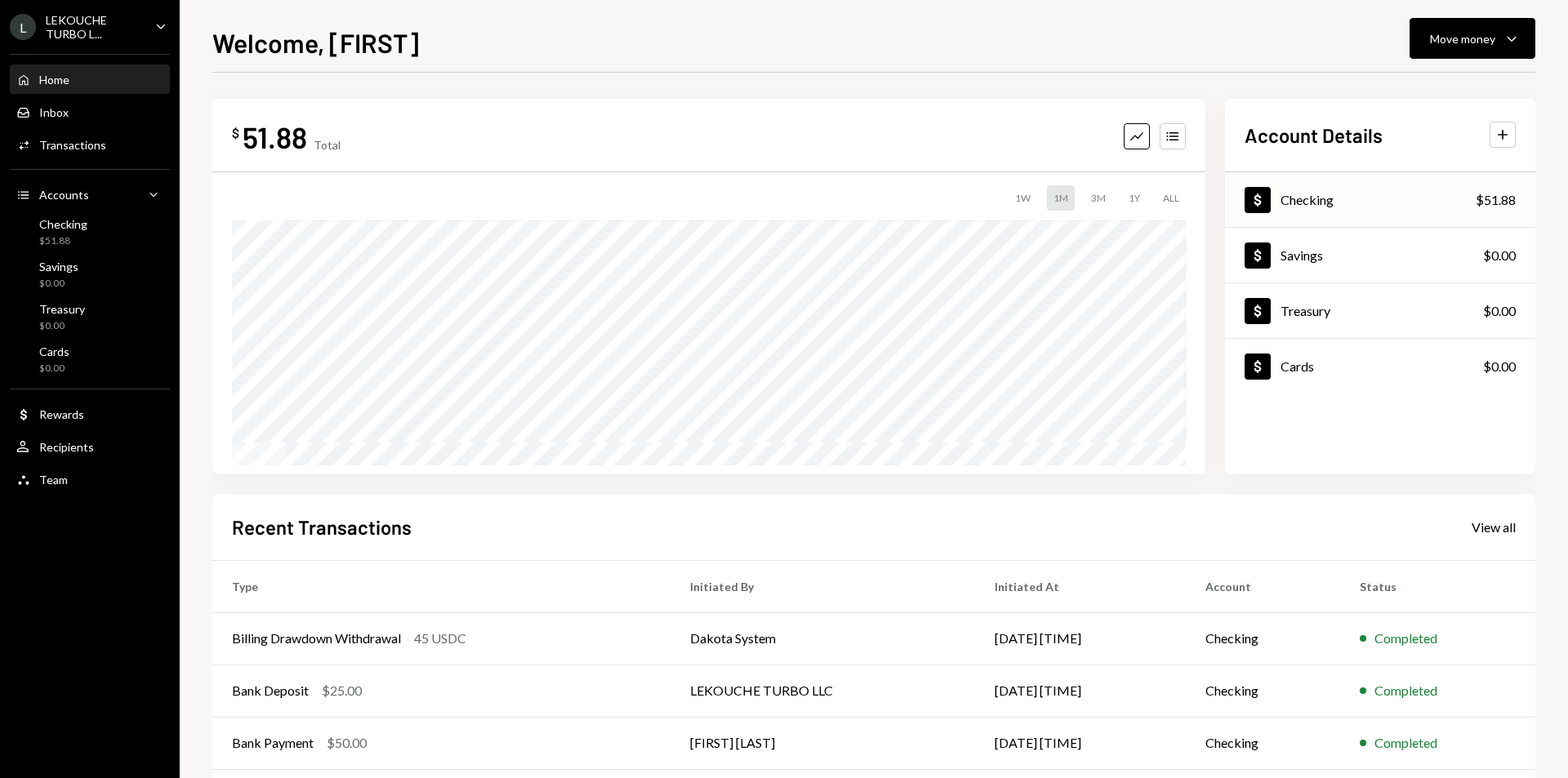 drag, startPoint x: 563, startPoint y: 101, endPoint x: 1332, endPoint y: 195, distance: 774.72382 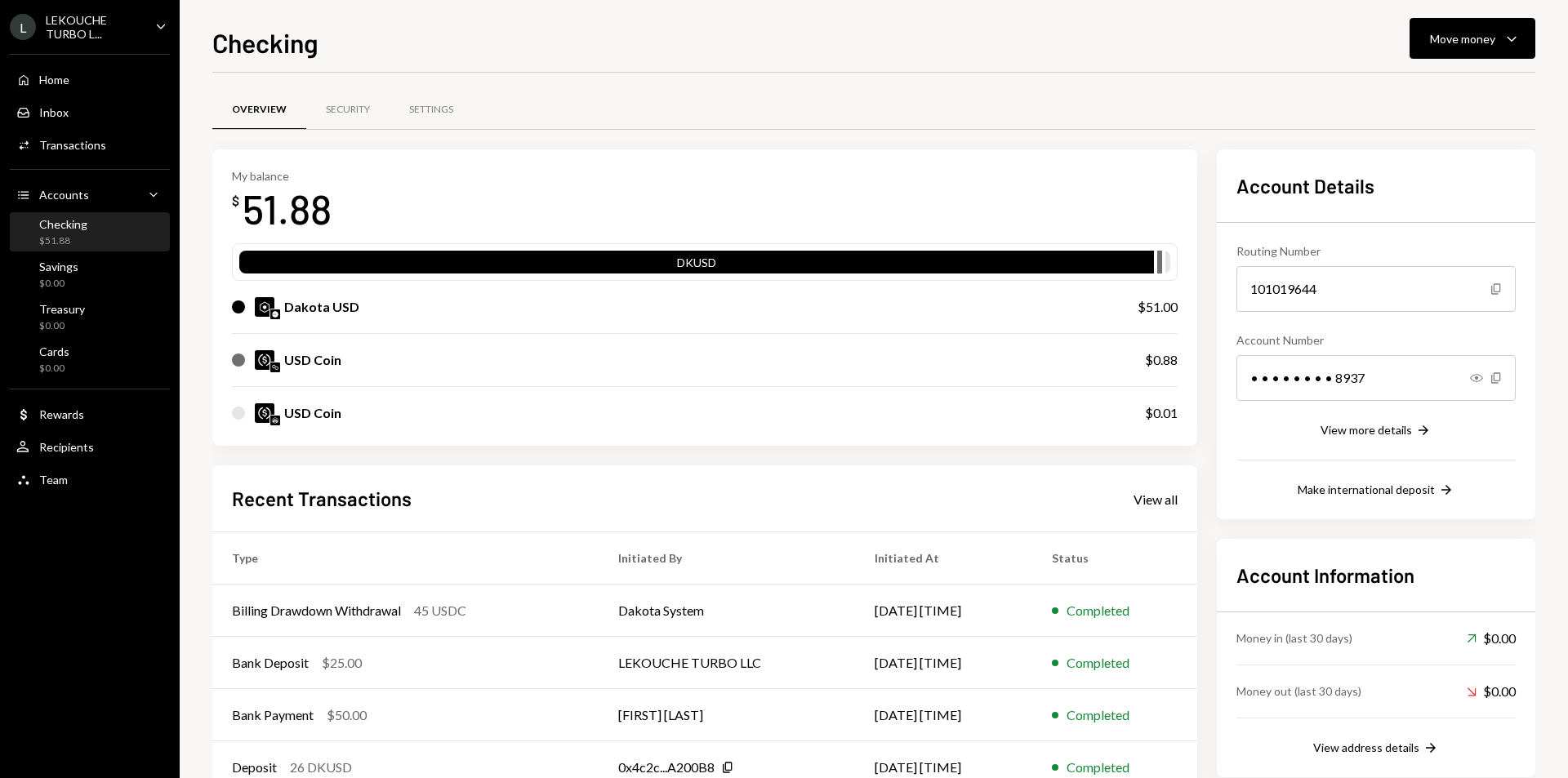click on "LEKOUCHE TURBO L..." at bounding box center [94, 27] 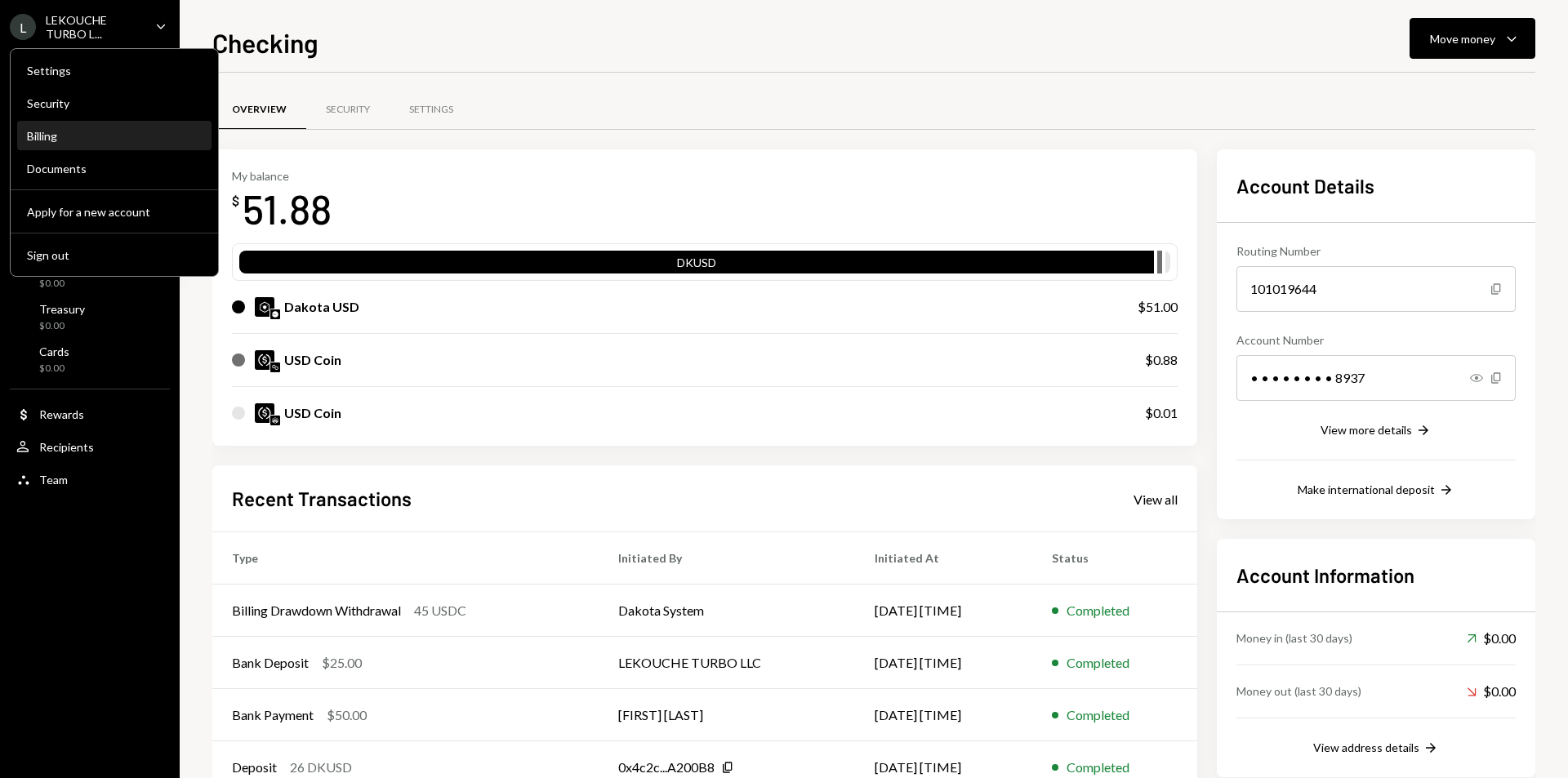 click on "Billing" at bounding box center (114, 136) 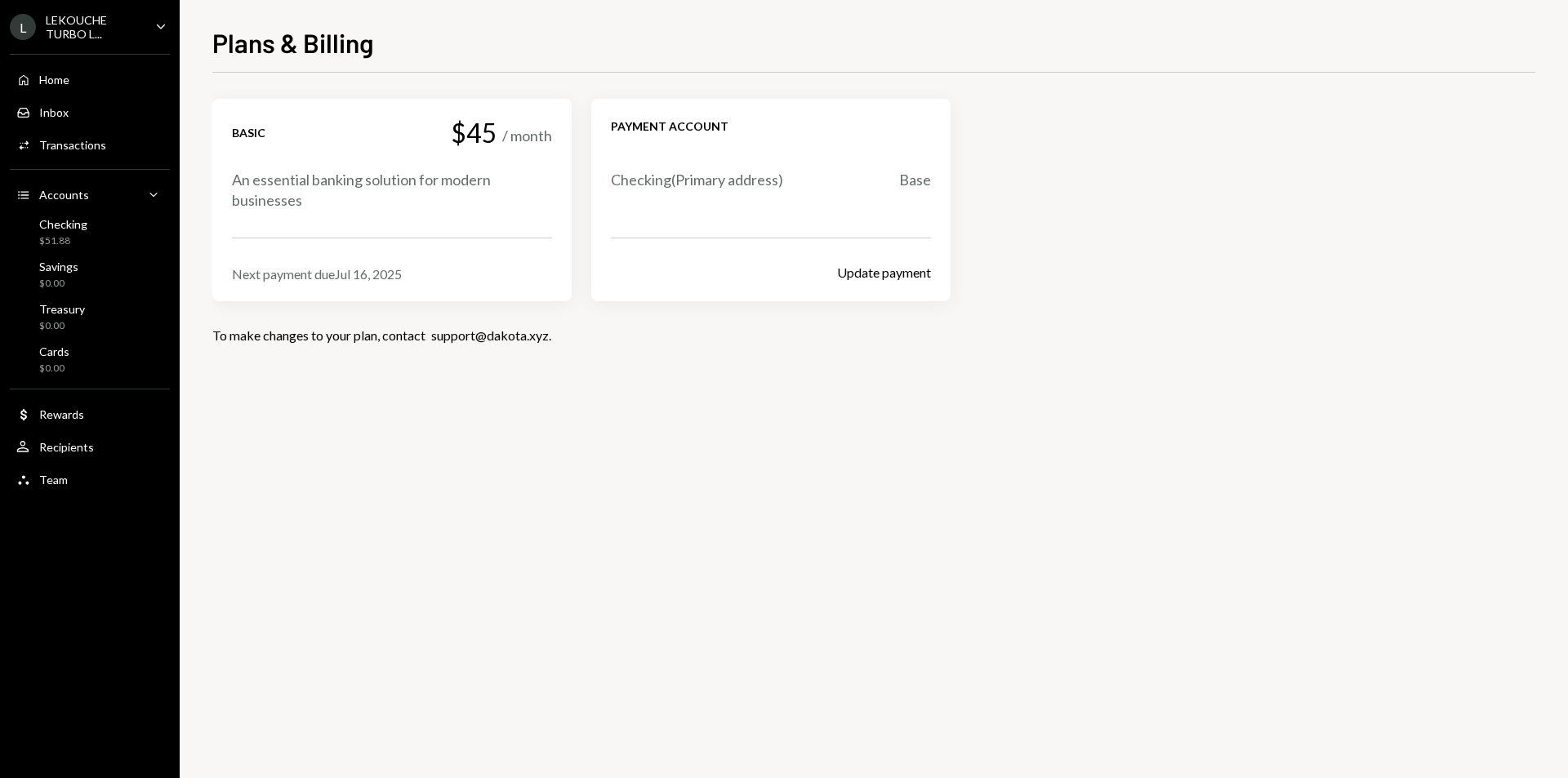 click on "Base" at bounding box center (915, 180) 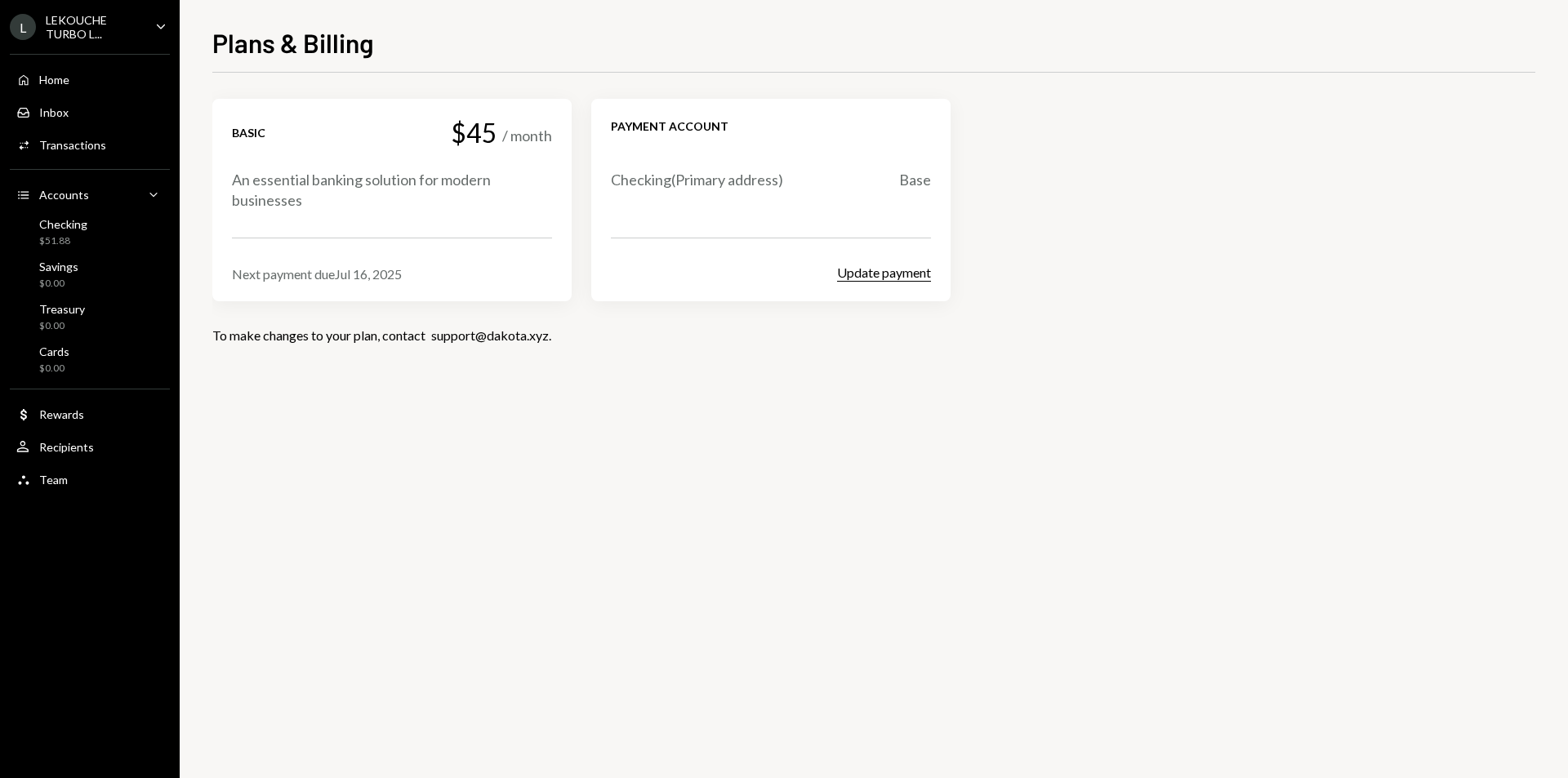 click on "Update payment" at bounding box center (884, 273) 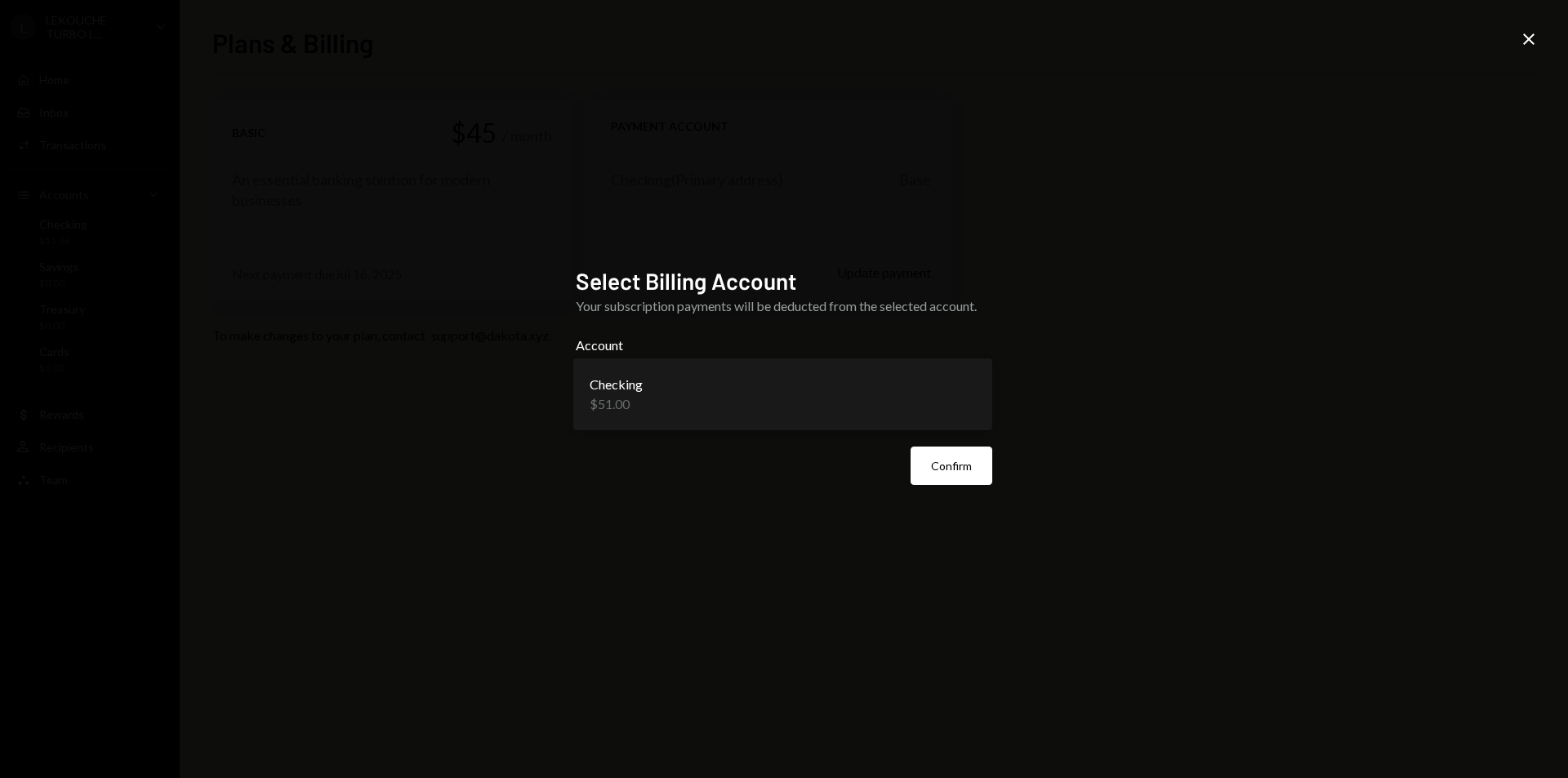 click on "**********" at bounding box center [784, 389] 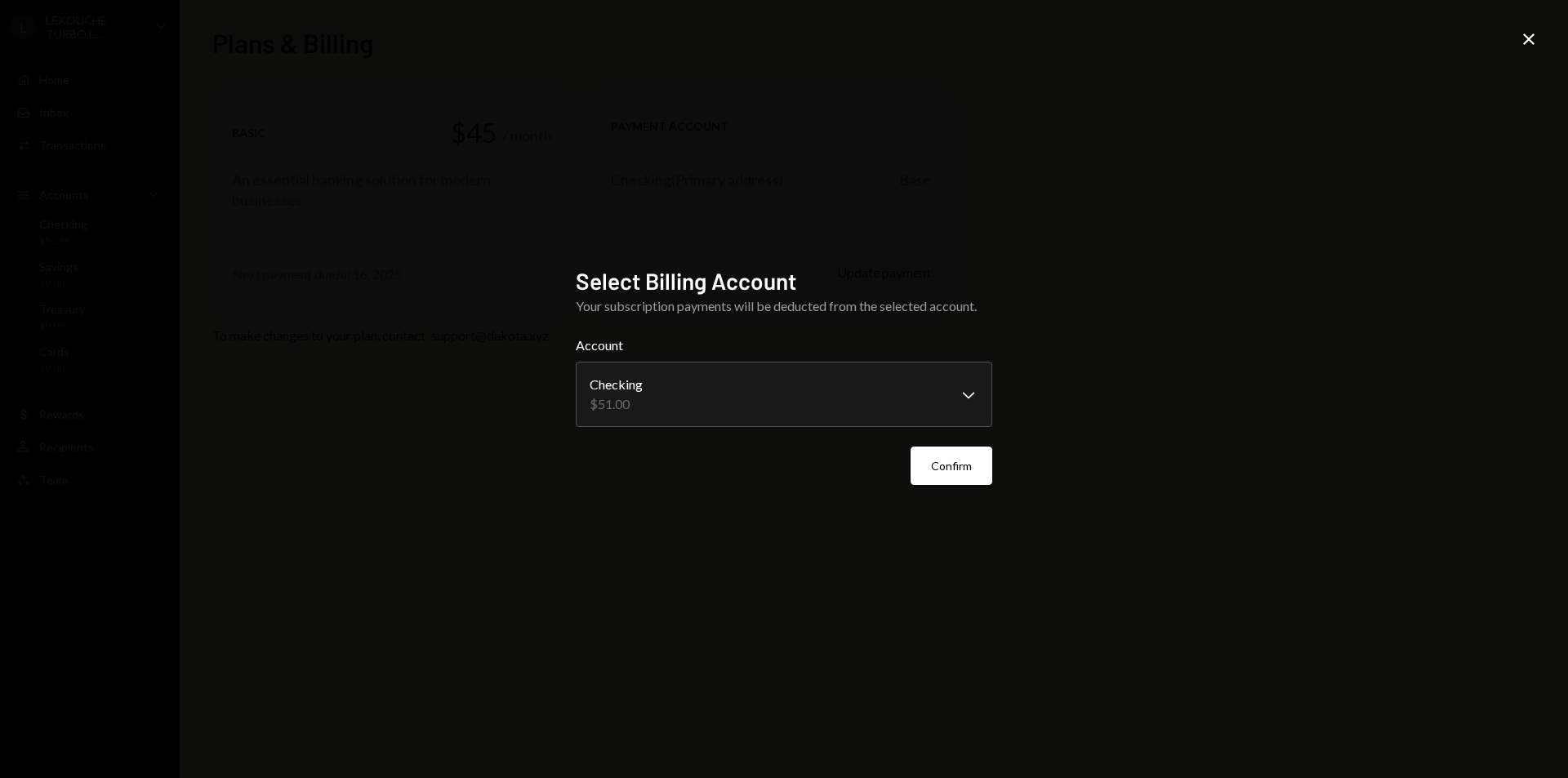 drag, startPoint x: 1218, startPoint y: 167, endPoint x: 1226, endPoint y: 166, distance: 8.062258 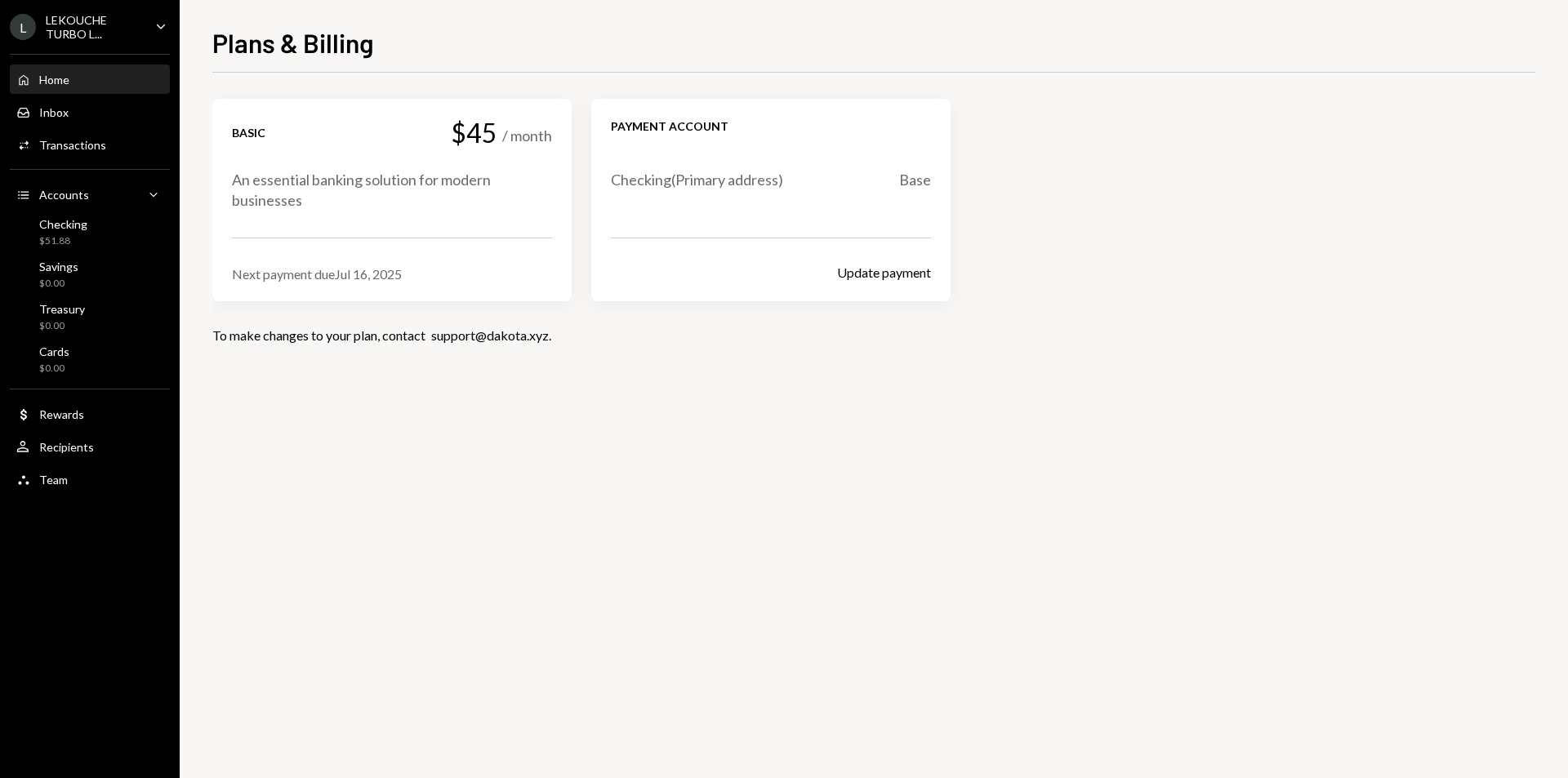 click on "Home Home" at bounding box center [90, 80] 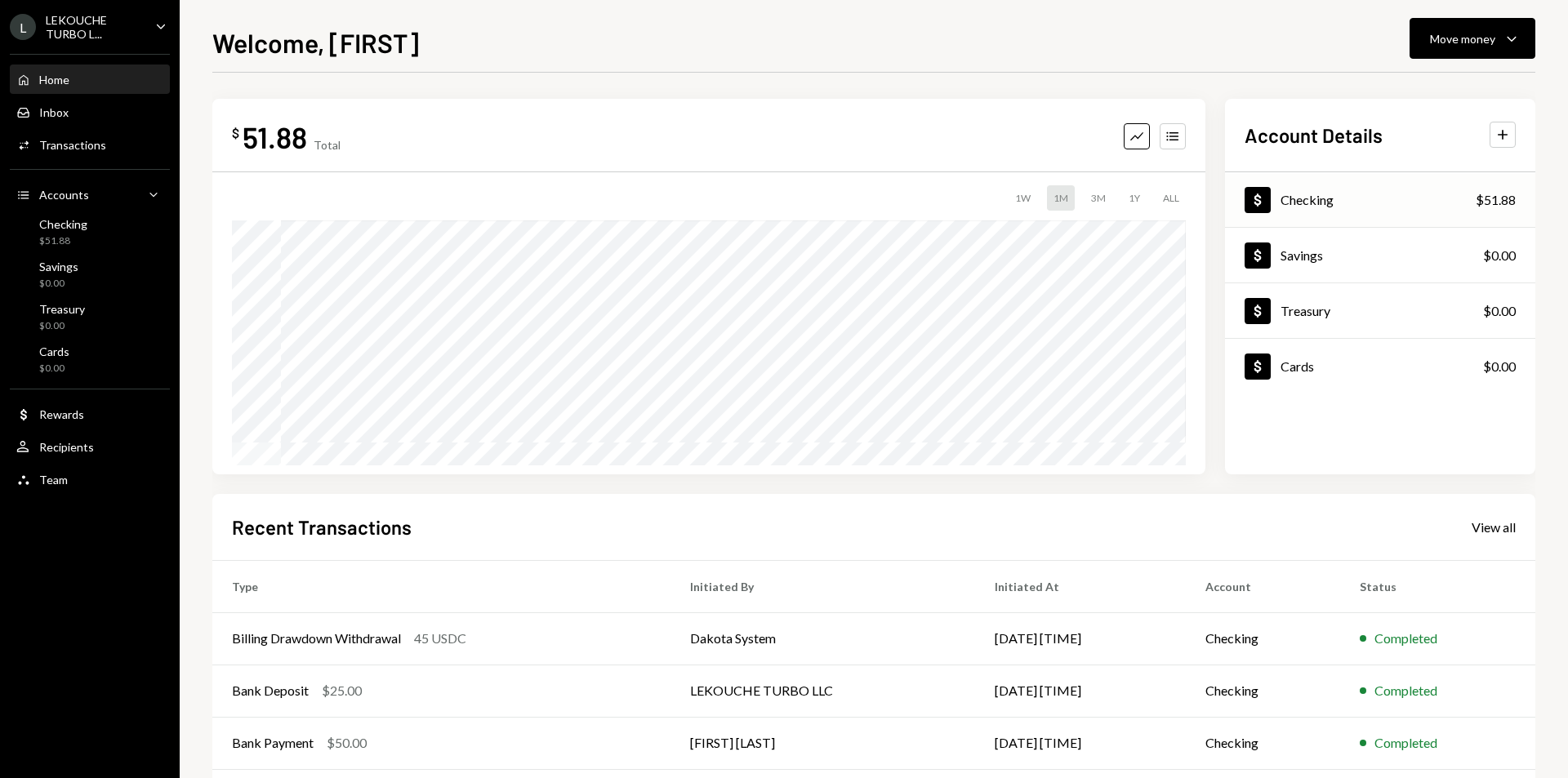 click on "Dollar Checking $51.88" at bounding box center [1380, 200] 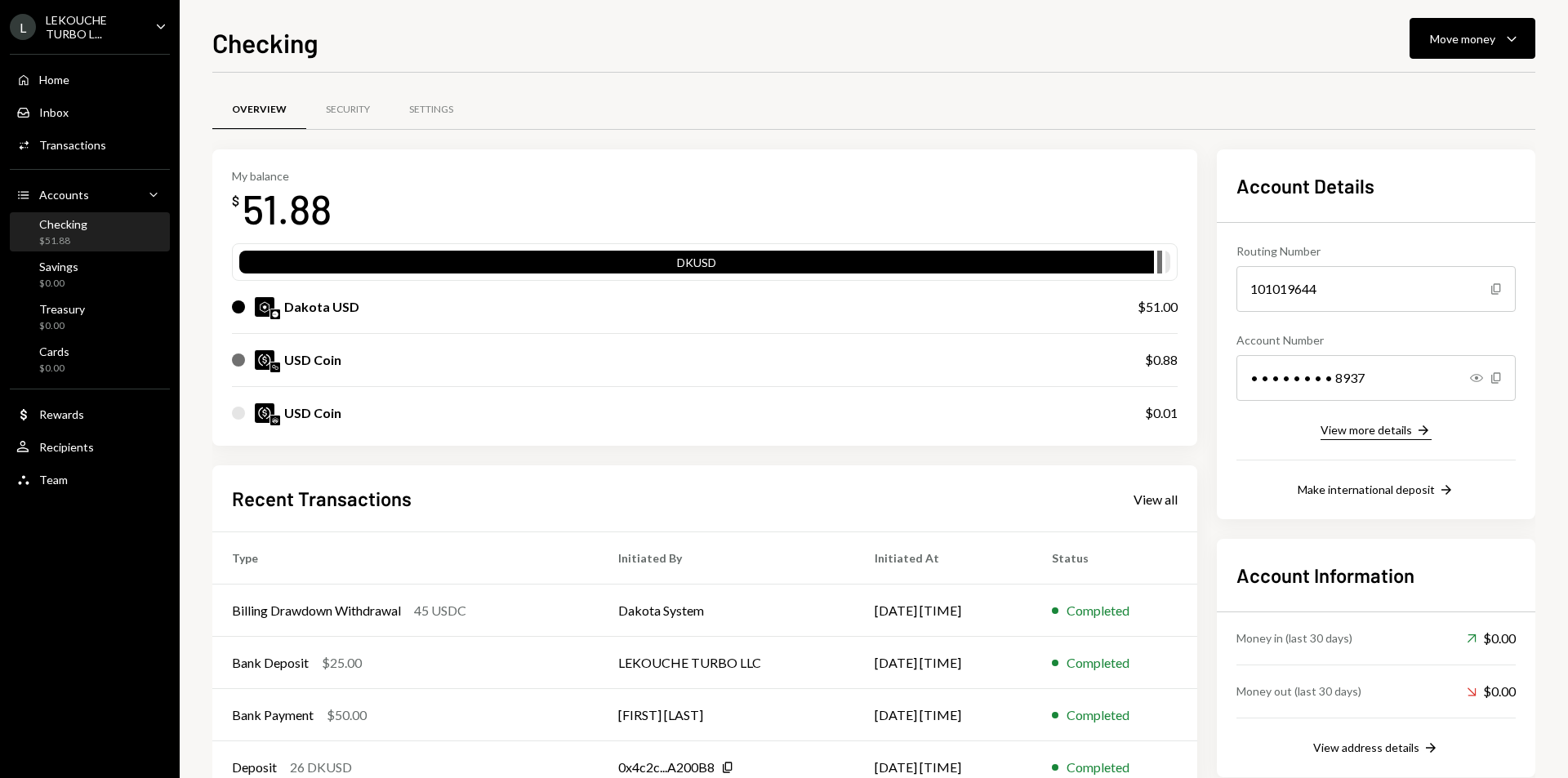 click on "View more details" at bounding box center [1366, 429] 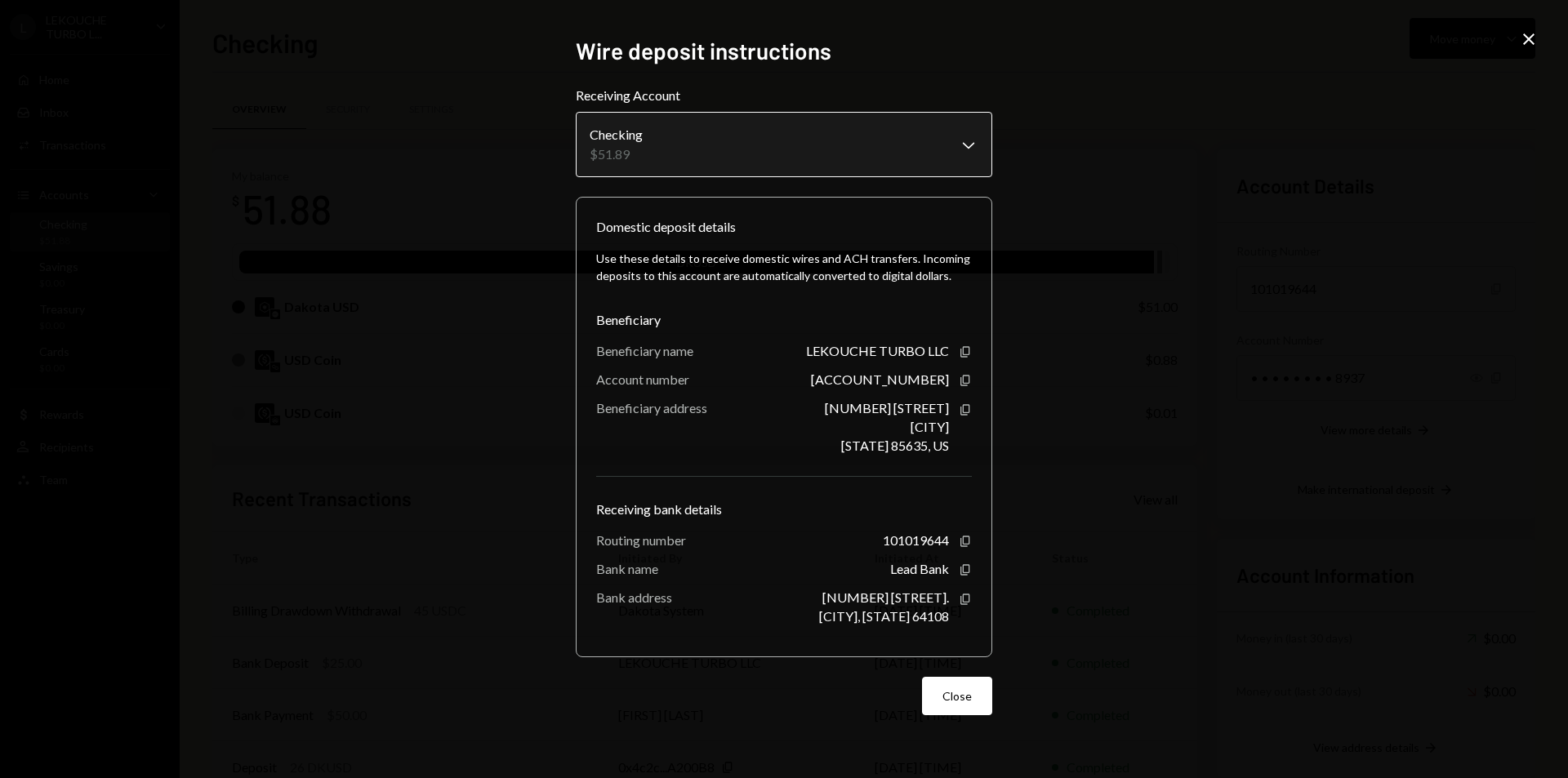 click on "L LEKOUCHE TURBO L... Caret Down Home Home Inbox Inbox Activities Transactions Accounts Accounts Caret Down Checking $51.88 Savings $0.00 Treasury $0.00 Cards $0.00 Dollar Rewards User Recipients Team Team Checking Move money Caret Down Overview Security Settings My balance $ 51.88 DKUSD Dakota USD $51.00 USD Coin $0.88 USD Coin $0.01 Recent Transactions View all Type Initiated By Initiated At Status Billing Drawdown Withdrawal 45  USDC Dakota System 06/16/25 2:49 PM Completed Bank Deposit $25.00 LEKOUCHE TURBO LLC 05/21/25 5:07 PM Completed Bank Payment $50.00 ALEKSEY  BOCHKOVSKY 05/16/25 10:46 PM Completed Deposit 26  DKUSD 0x4c2c...A200B8 Copy 05/16/25 3:17 PM Completed Billing Drawdown Withdrawal 45  USDC Dakota System 05/16/25 3:04 PM Completed Account Details Routing Number 101019644 Copy Account Number • • • • • • • •  8937 Show Copy View more details Right Arrow Make international deposit Right Arrow Account Information Money in (last 30 days) Up Right Arrow $0.00 Down Right Arrow Copy" at bounding box center [784, 389] 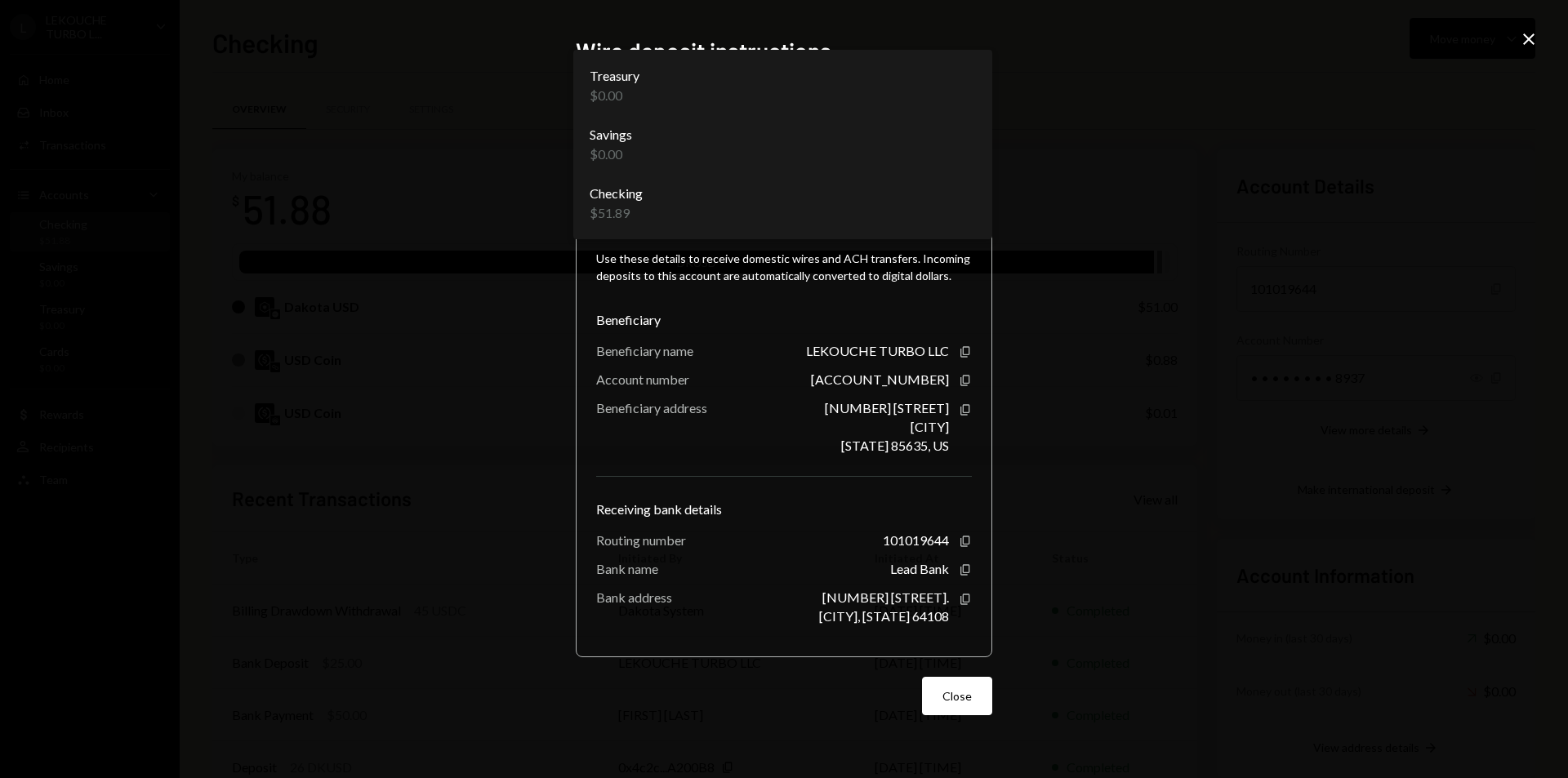 click on "L LEKOUCHE TURBO L... Caret Down Home Home Inbox Inbox Activities Transactions Accounts Accounts Caret Down Checking $51.88 Savings $0.00 Treasury $0.00 Cards $0.00 Dollar Rewards User Recipients Team Team Checking Move money Caret Down Overview Security Settings My balance $ 51.88 DKUSD Dakota USD $51.00 USD Coin $0.88 USD Coin $0.01 Recent Transactions View all Type Initiated By Initiated At Status Billing Drawdown Withdrawal 45  USDC Dakota System 06/16/25 2:49 PM Completed Bank Deposit $25.00 LEKOUCHE TURBO LLC 05/21/25 5:07 PM Completed Bank Payment $50.00 ALEKSEY  BOCHKOVSKY 05/16/25 10:46 PM Completed Deposit 26  DKUSD 0x4c2c...A200B8 Copy 05/16/25 3:17 PM Completed Billing Drawdown Withdrawal 45  USDC Dakota System 05/16/25 3:04 PM Completed Account Details Routing Number 101019644 Copy Account Number • • • • • • • •  8937 Show Copy View more details Right Arrow Make international deposit Right Arrow Account Information Money in (last 30 days) Up Right Arrow $0.00 Down Right Arrow Copy" at bounding box center [784, 389] 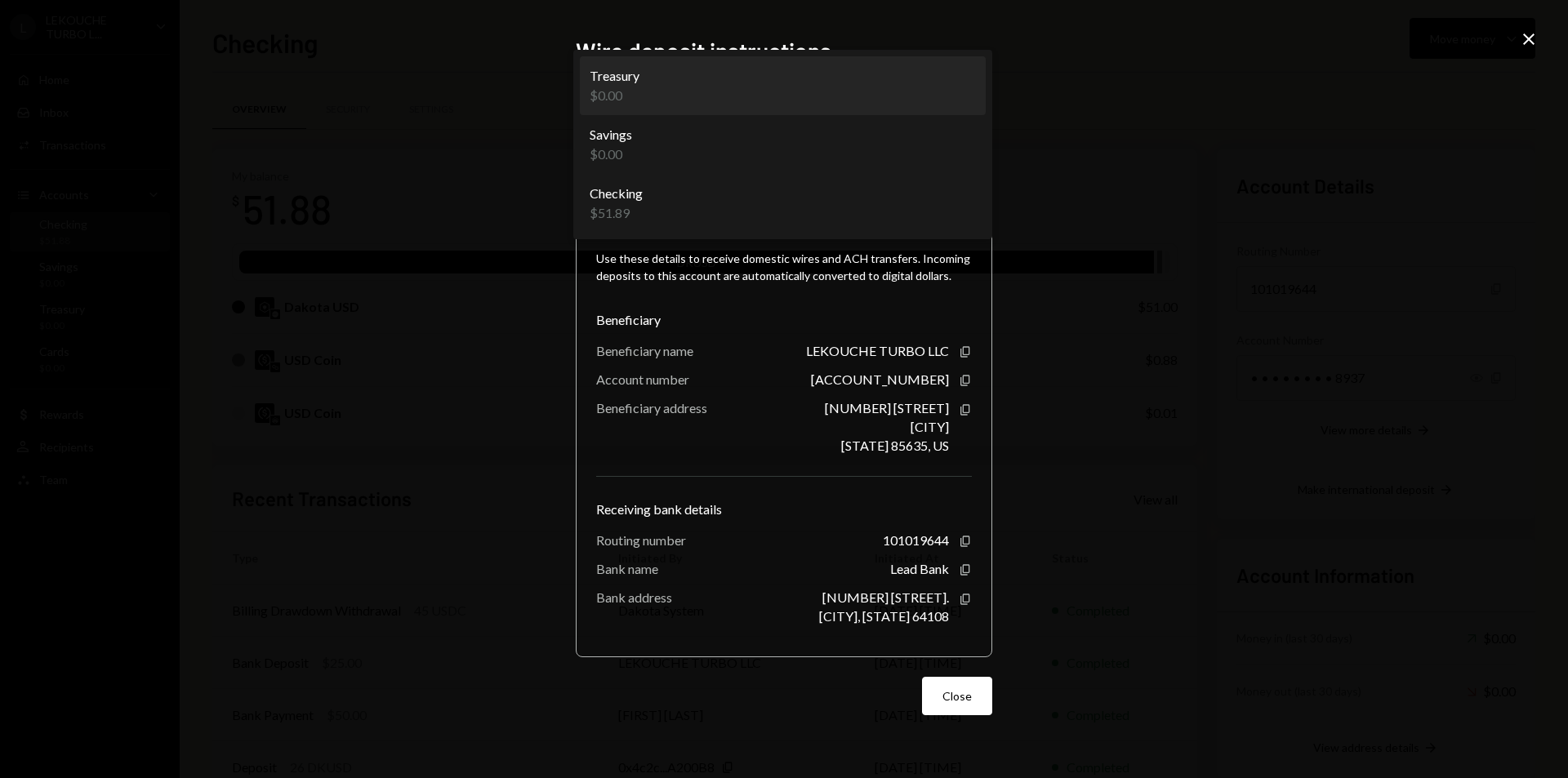 select on "**********" 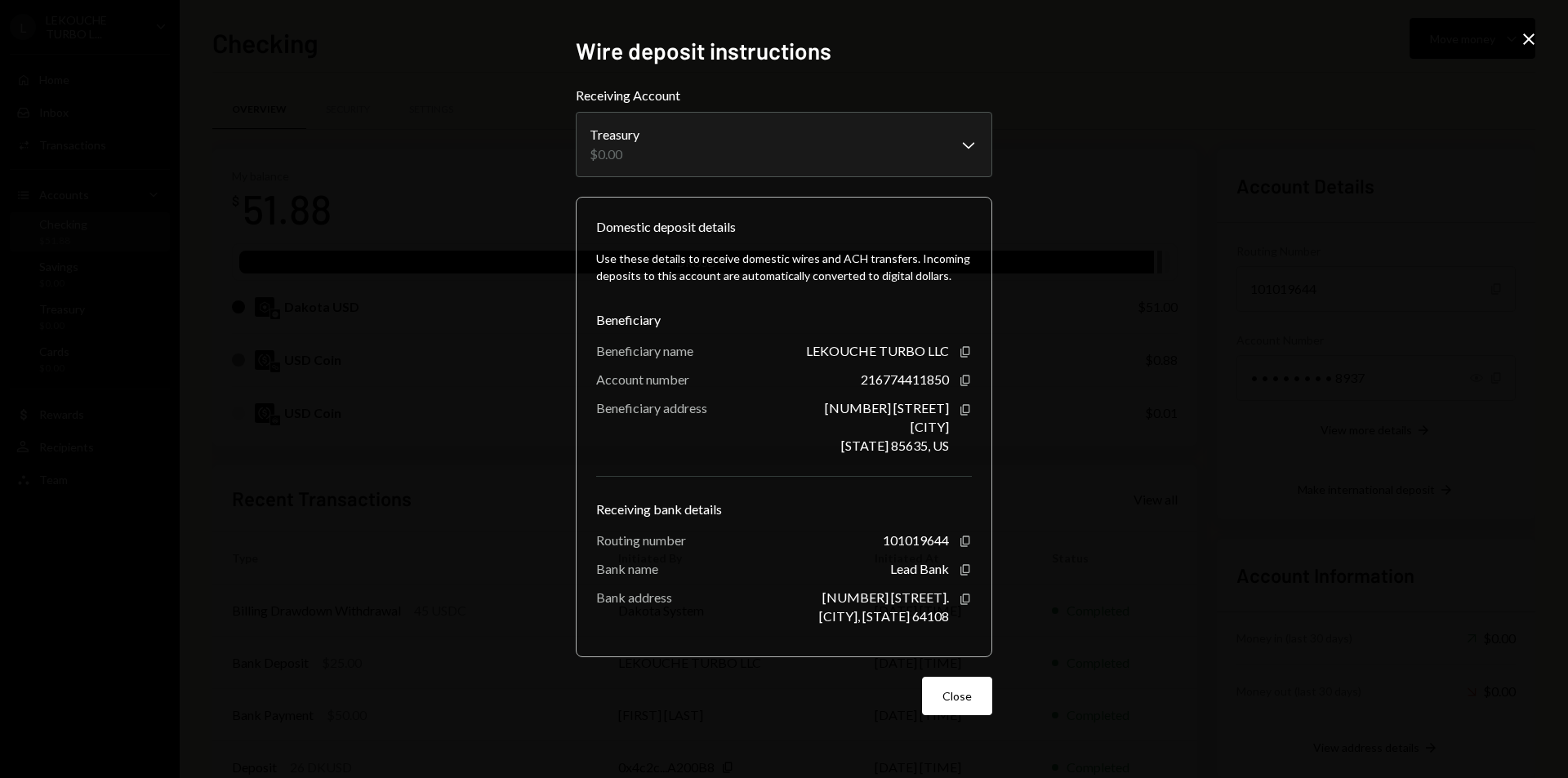 click on "**********" at bounding box center [784, 389] 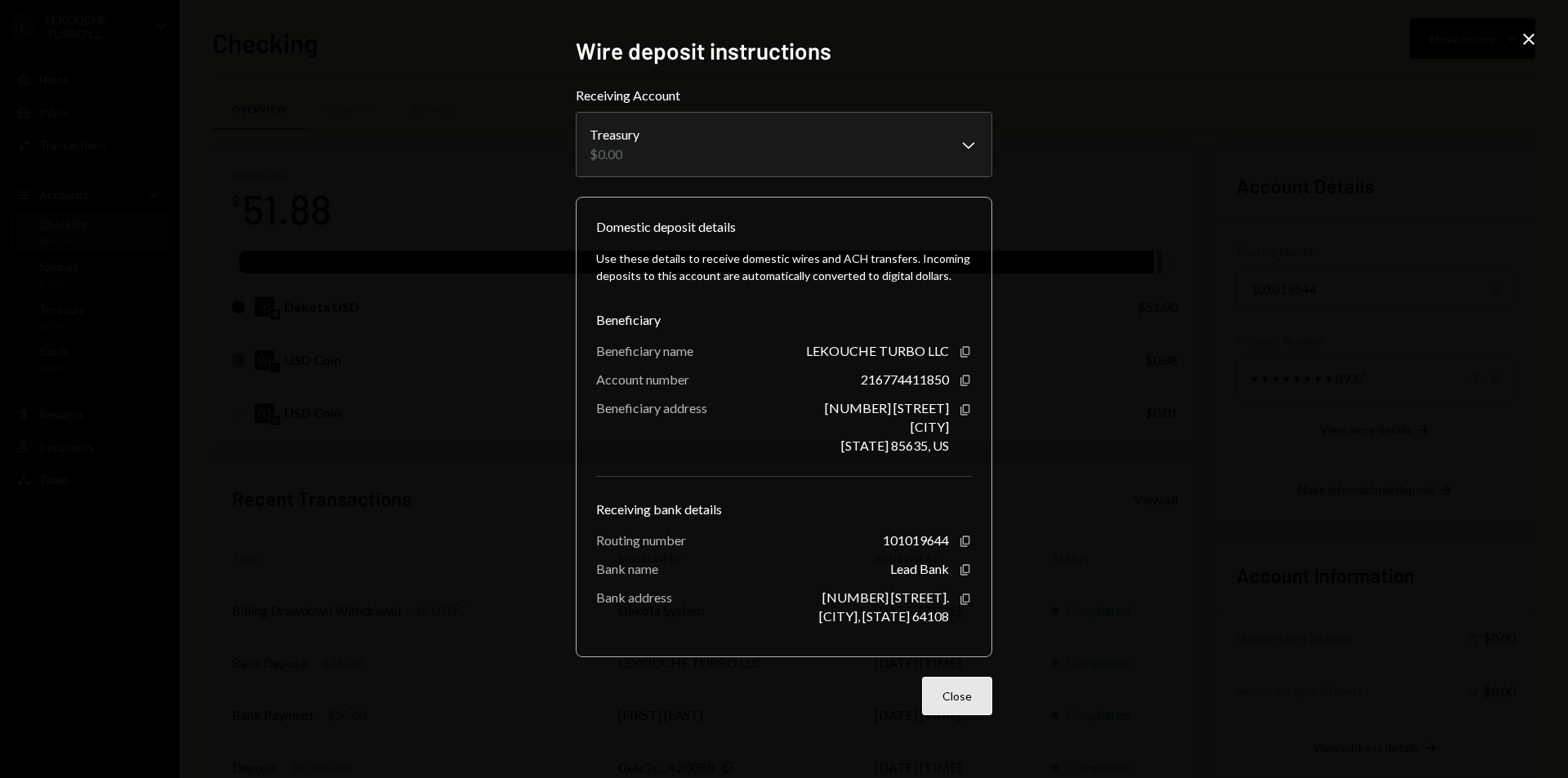 click on "Close" at bounding box center (957, 696) 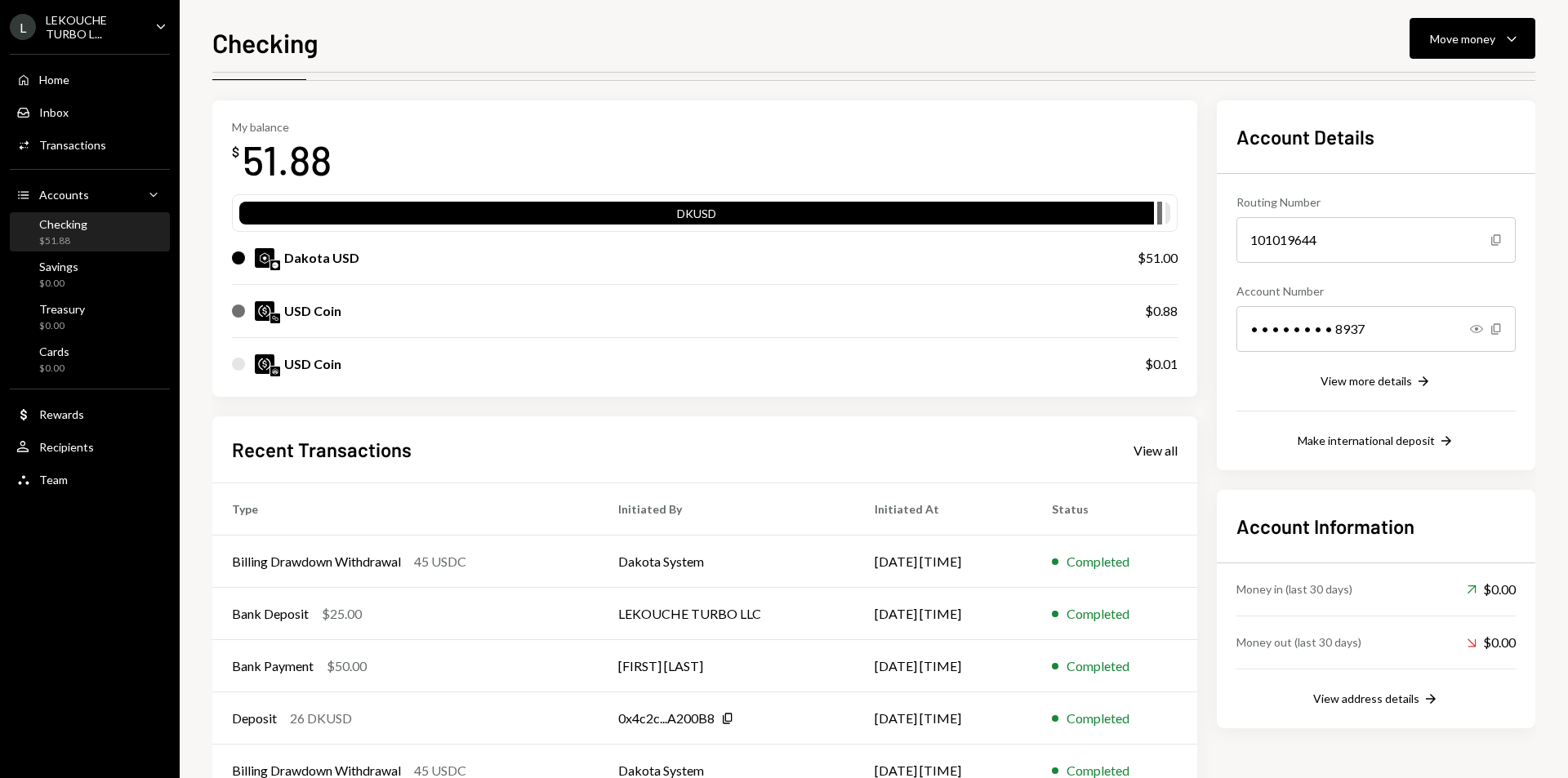 scroll, scrollTop: 0, scrollLeft: 0, axis: both 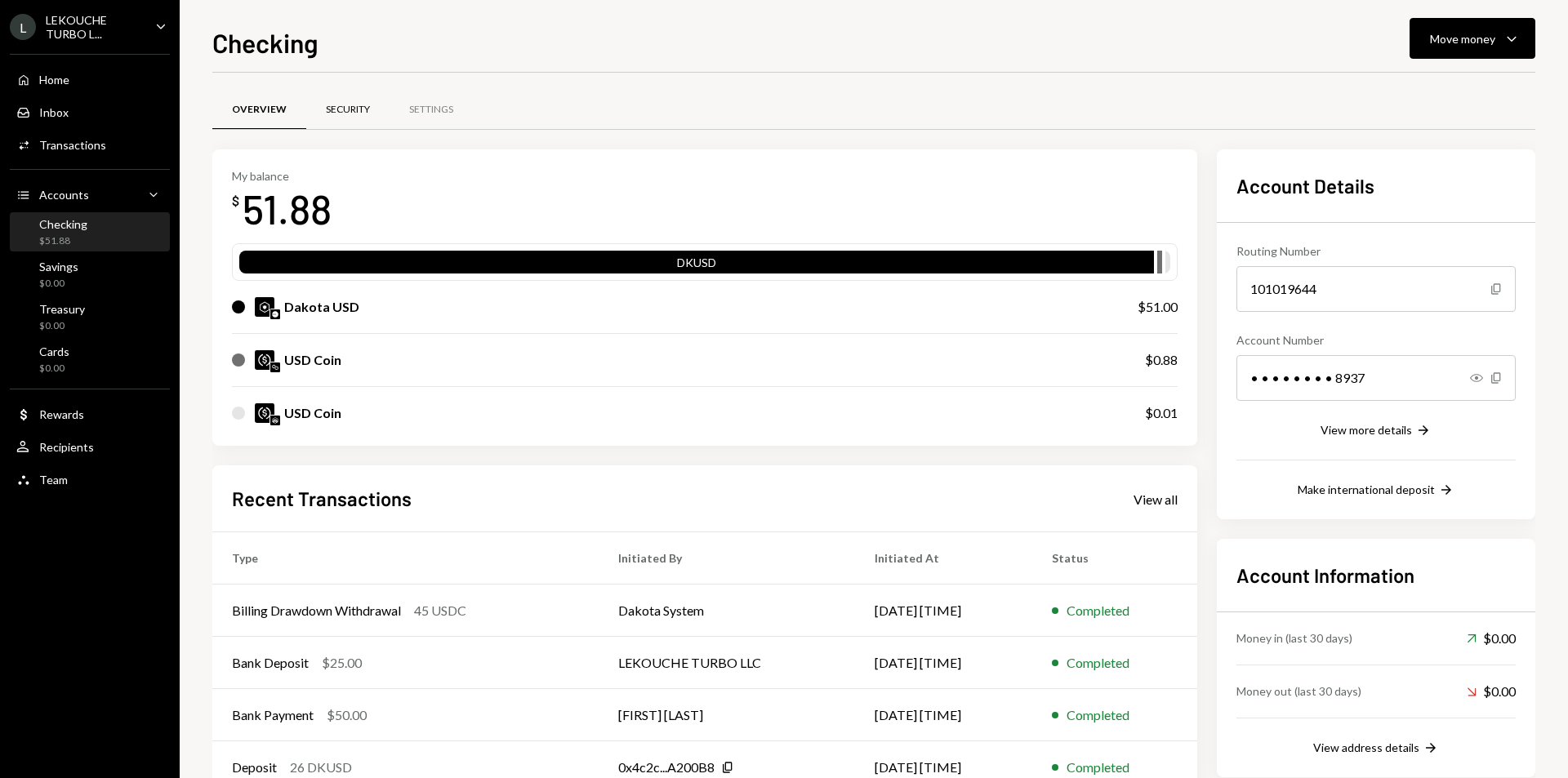 click on "Security" at bounding box center [348, 109] 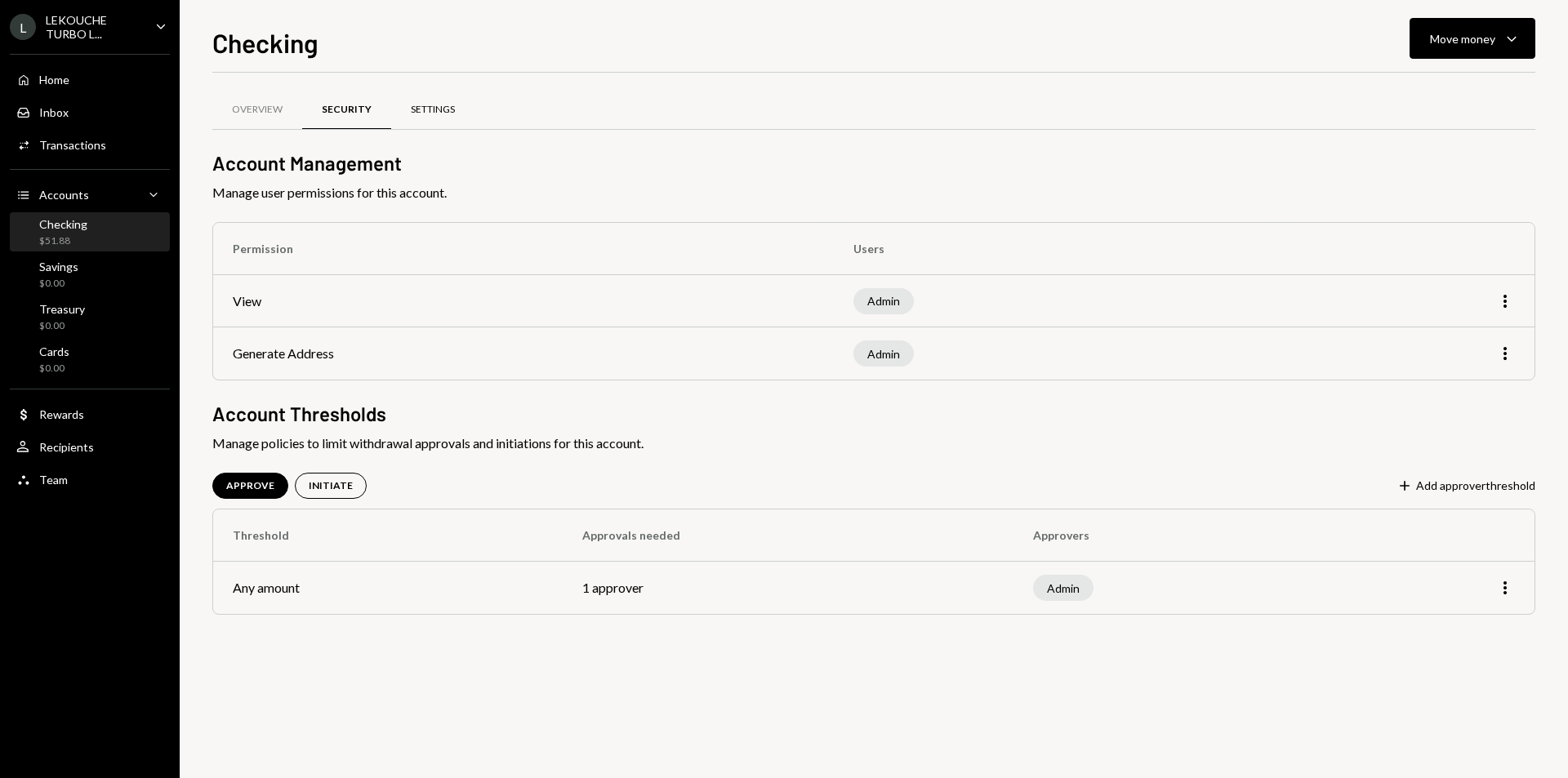 click on "Settings" at bounding box center [433, 110] 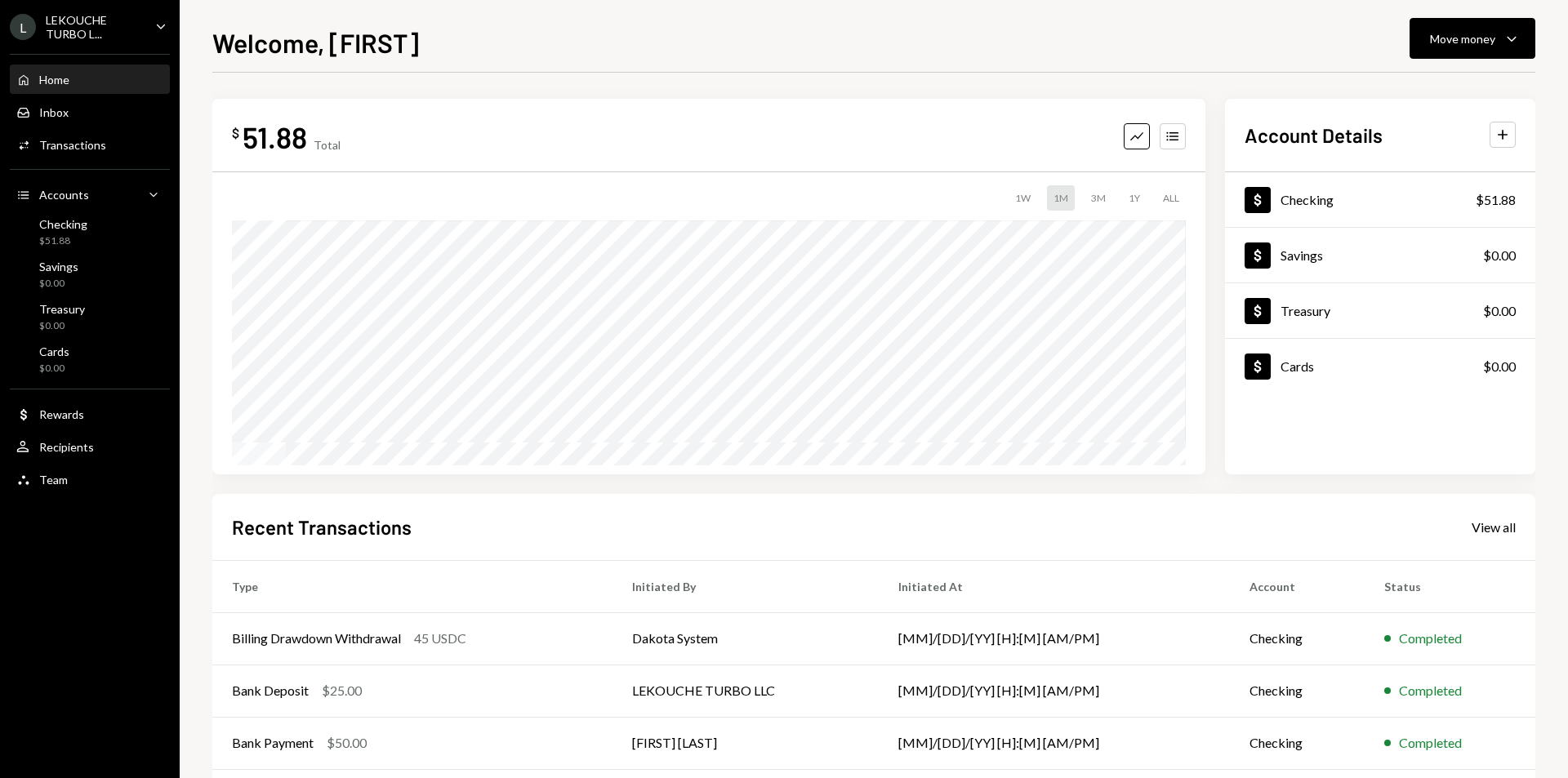 scroll, scrollTop: 0, scrollLeft: 0, axis: both 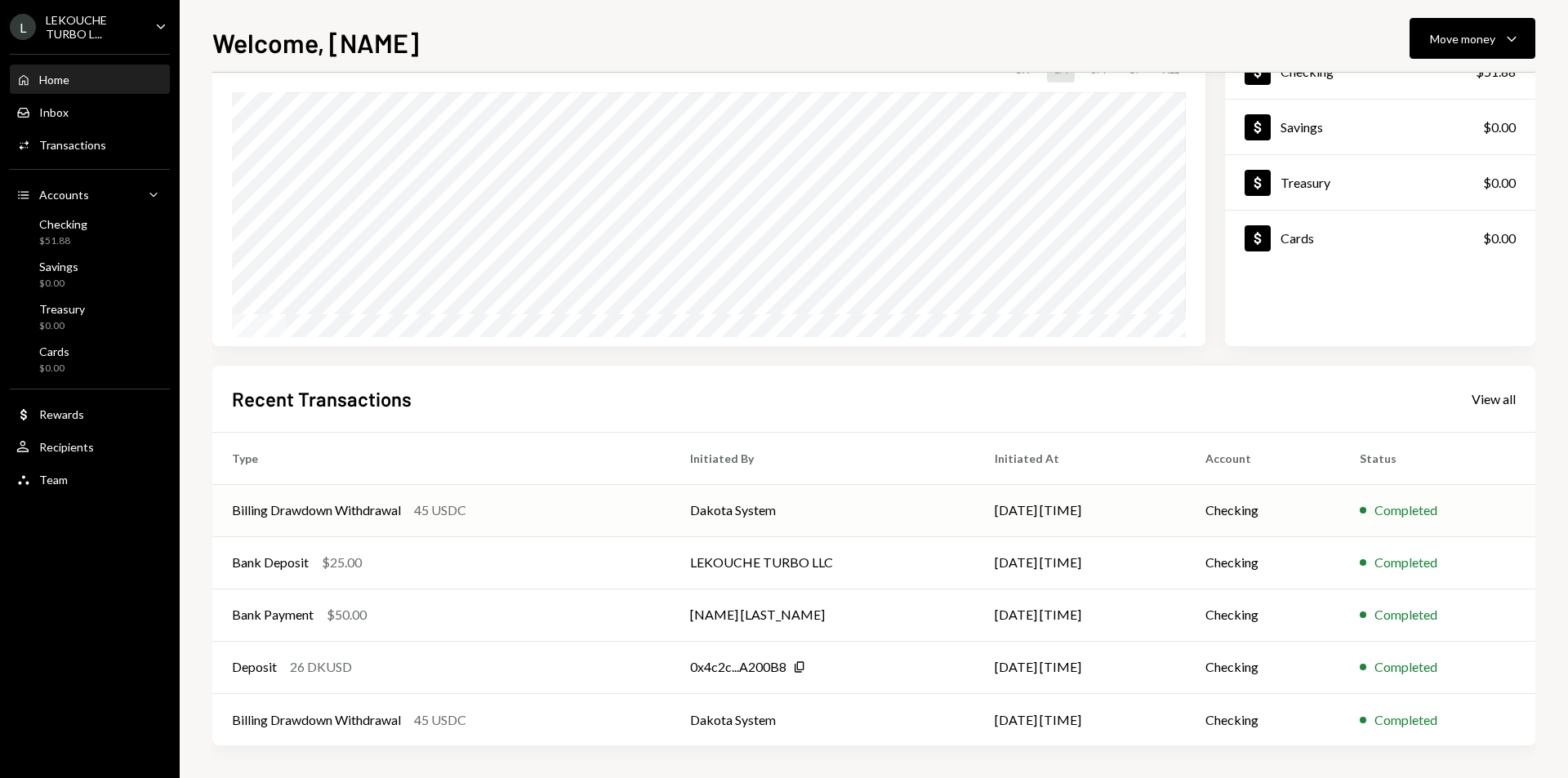 click on "Dakota System" at bounding box center [822, 510] 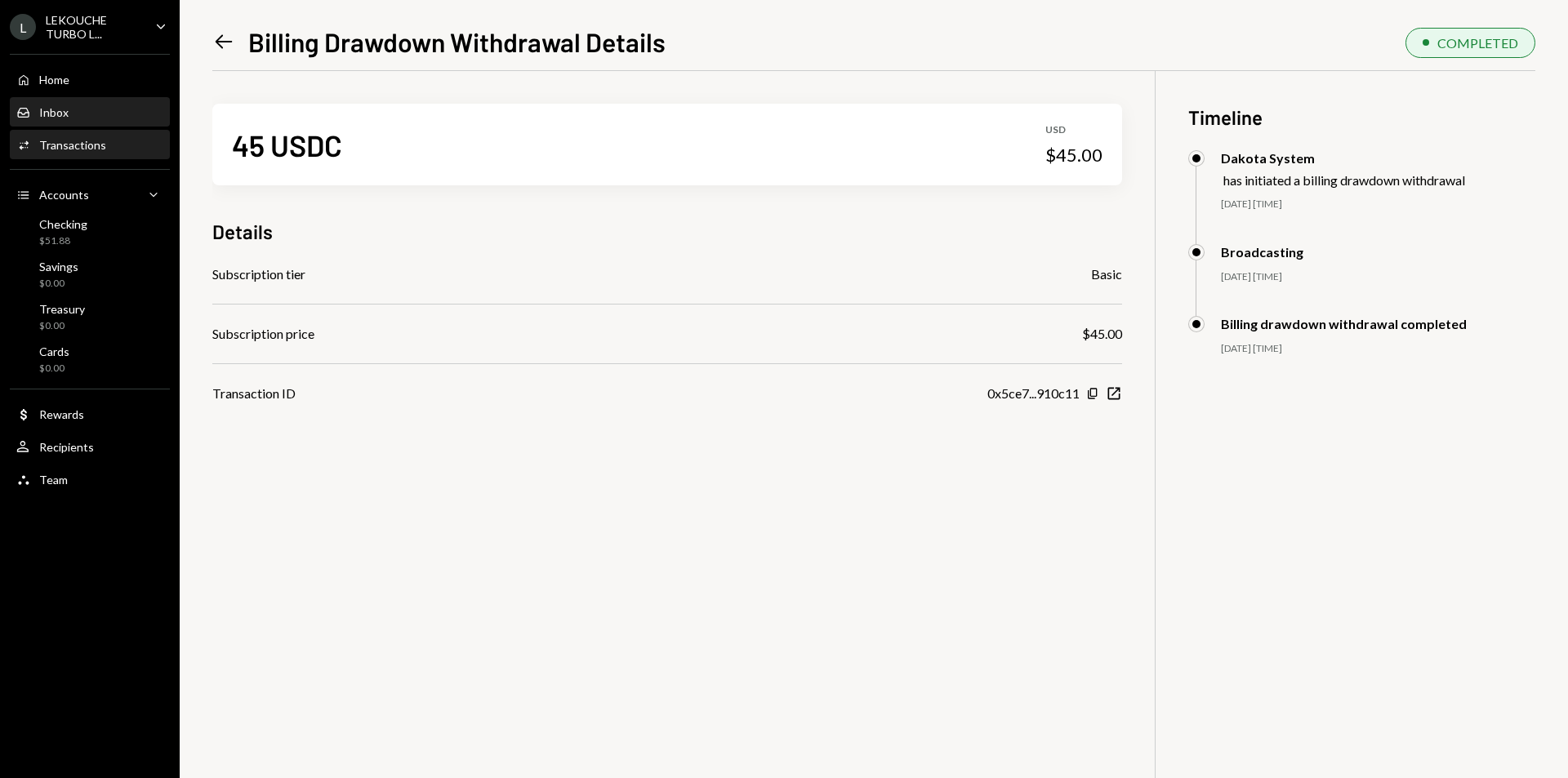 click on "Inbox" at bounding box center (54, 112) 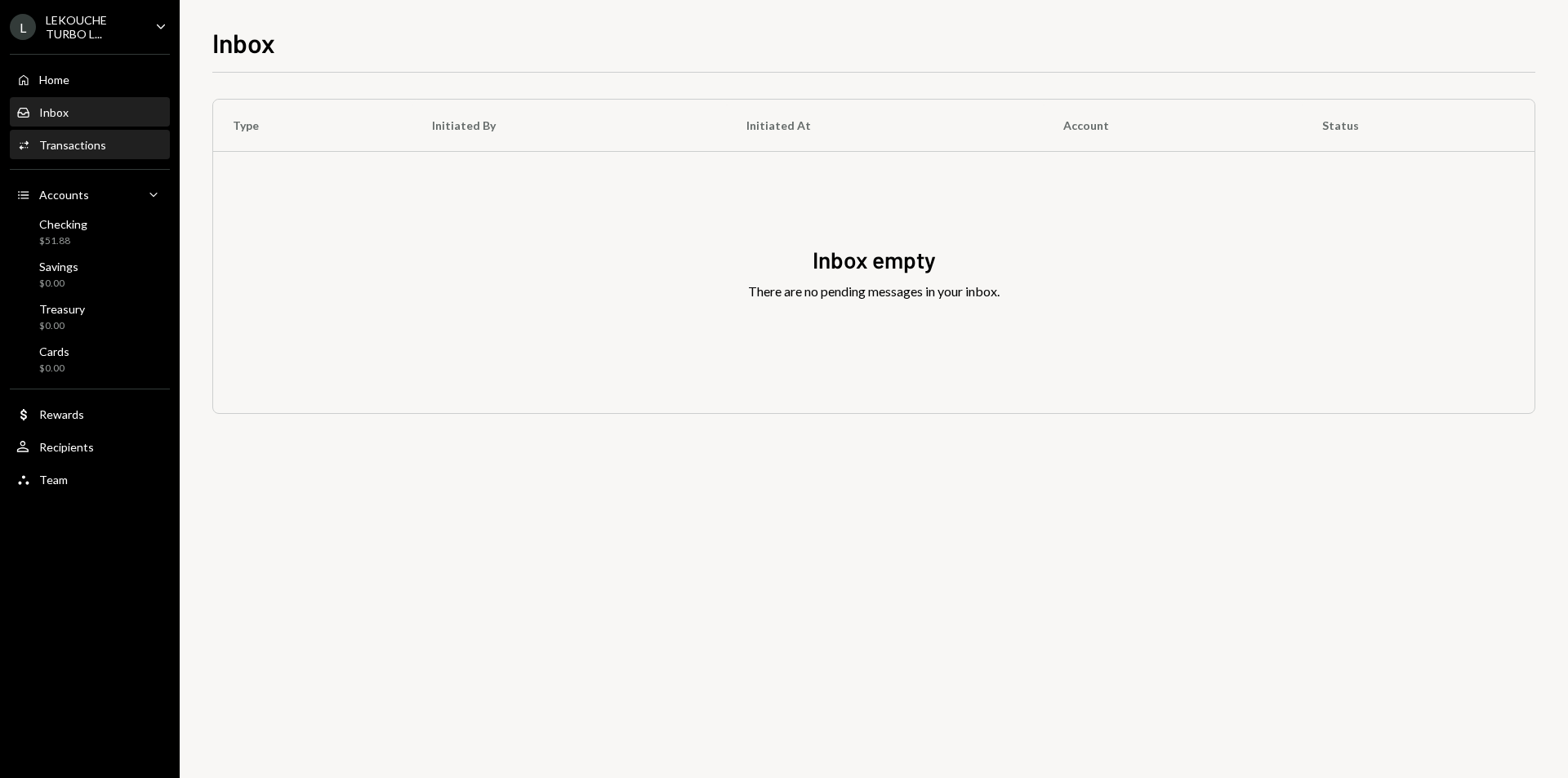 click on "Transactions" at bounding box center [73, 144] 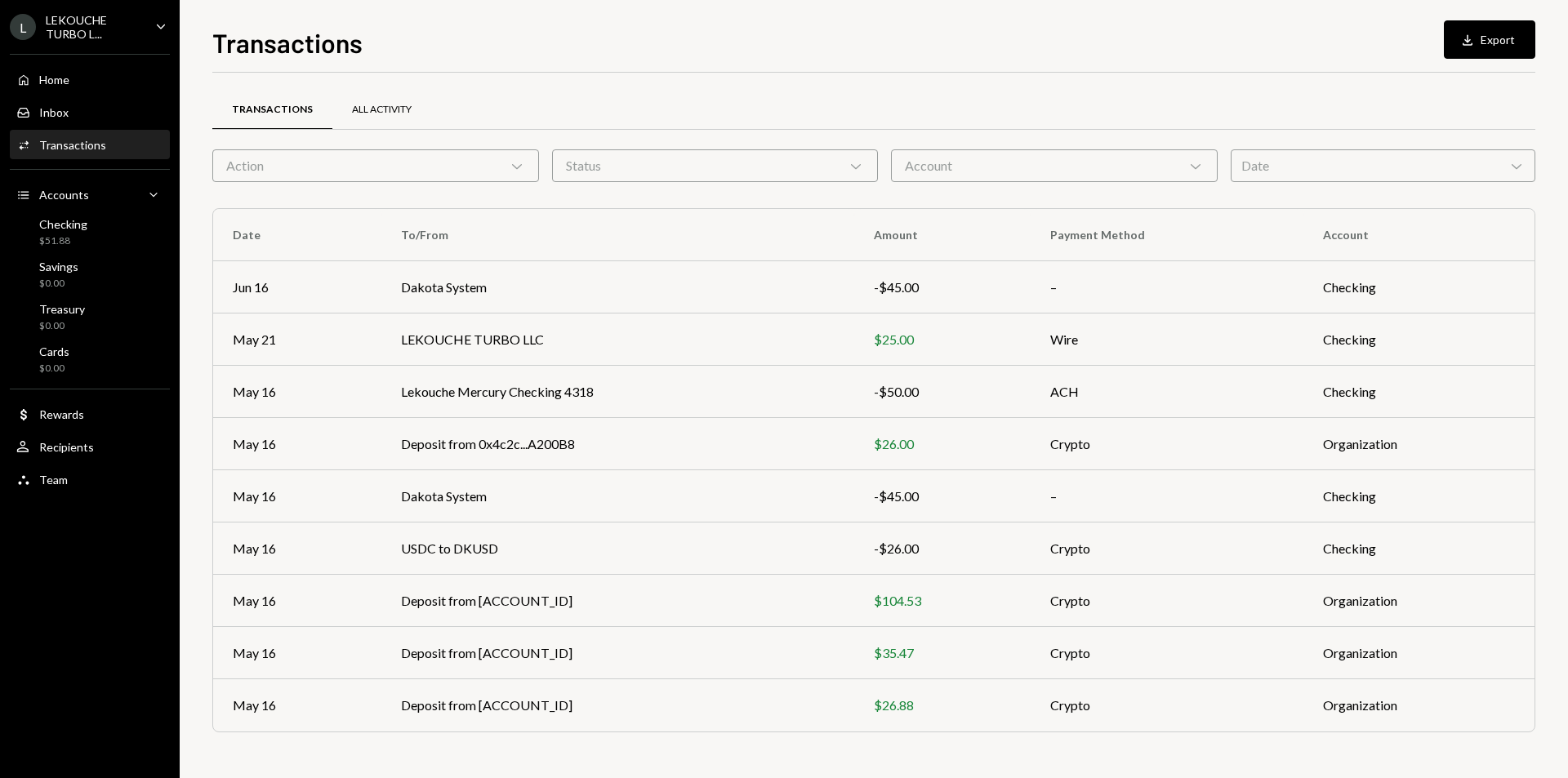 click on "All Activity" at bounding box center (381, 109) 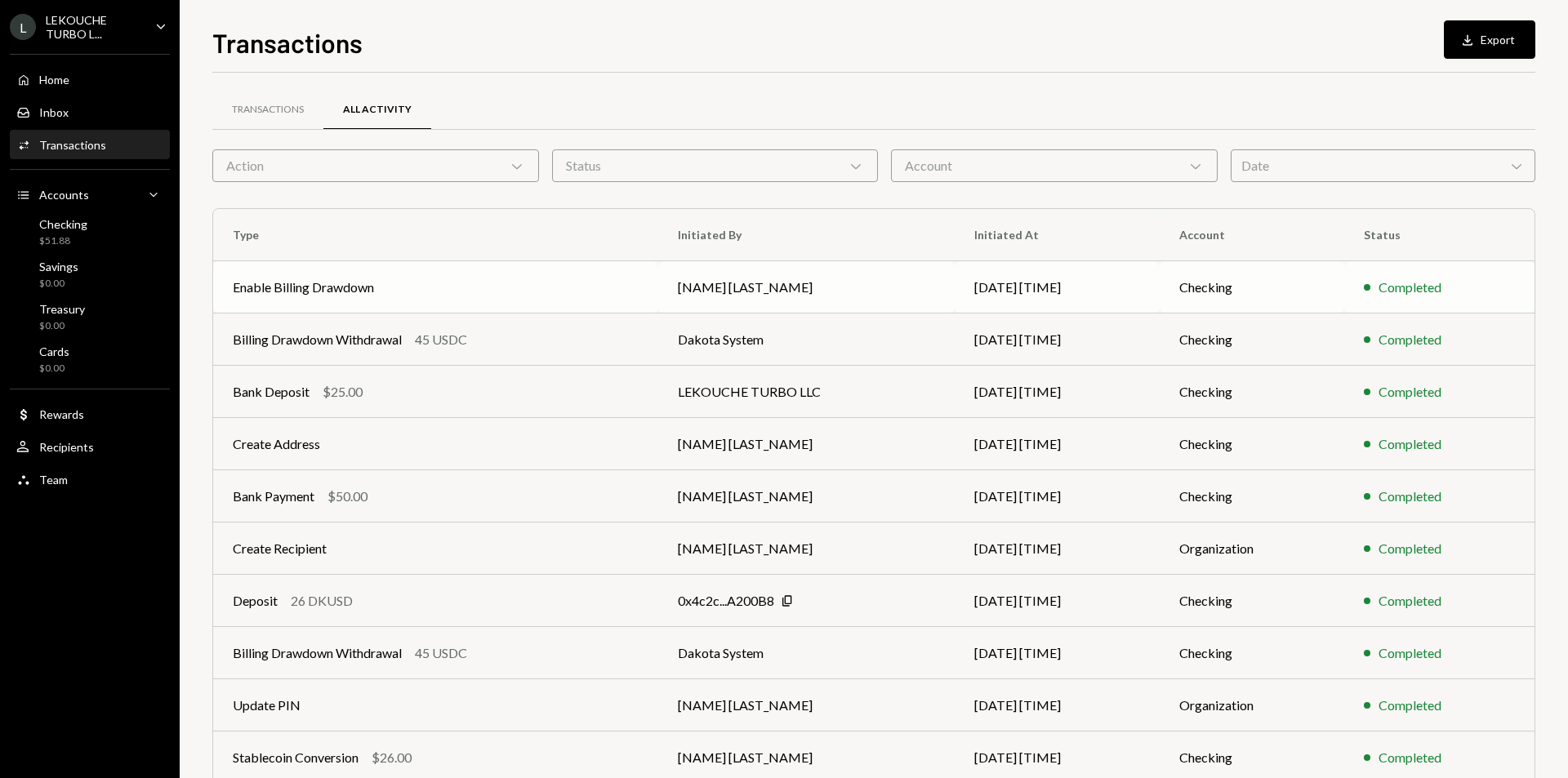 click on "Enable Billing Drawdown" at bounding box center (435, 287) 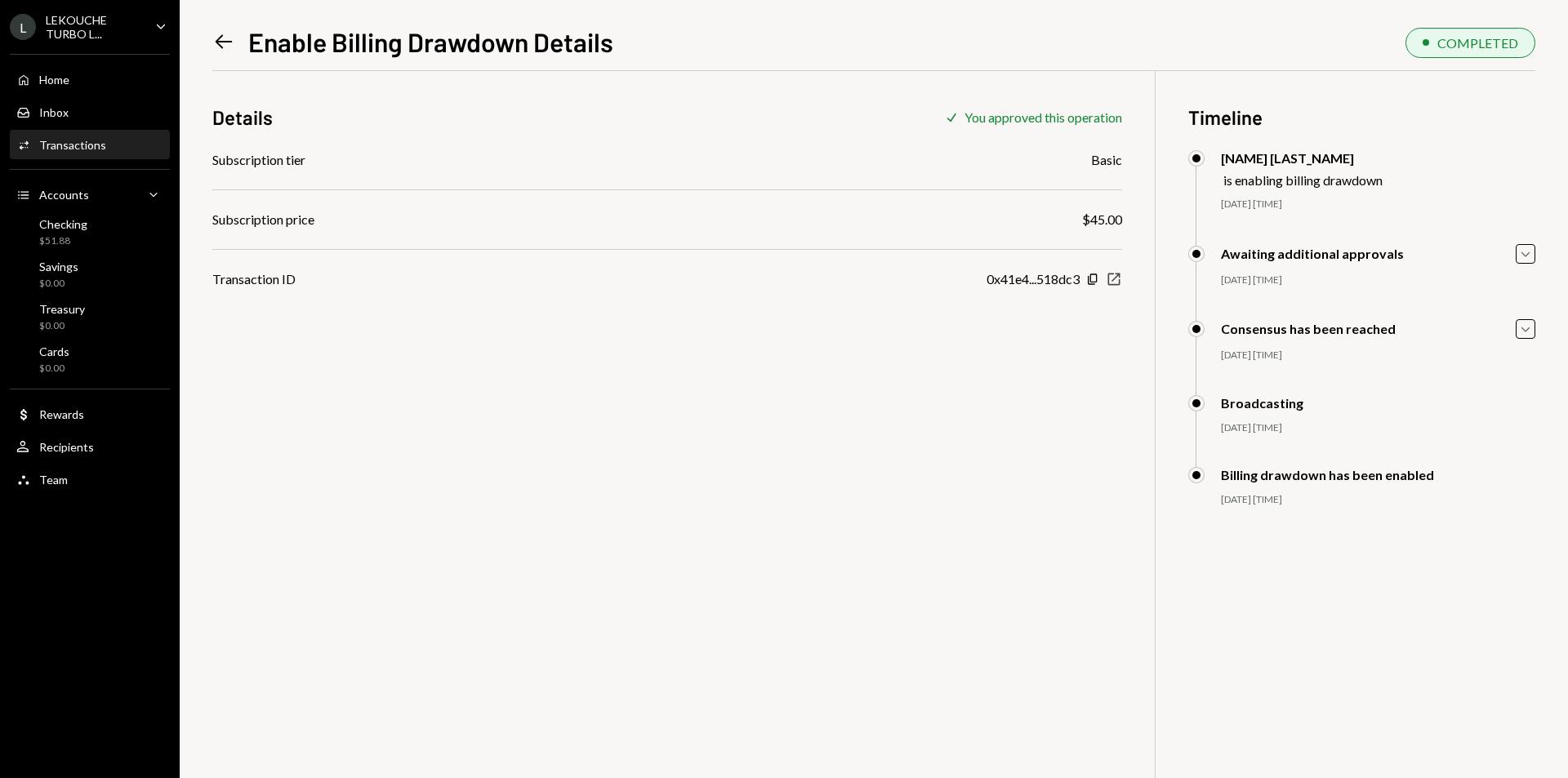 click on "New Window" 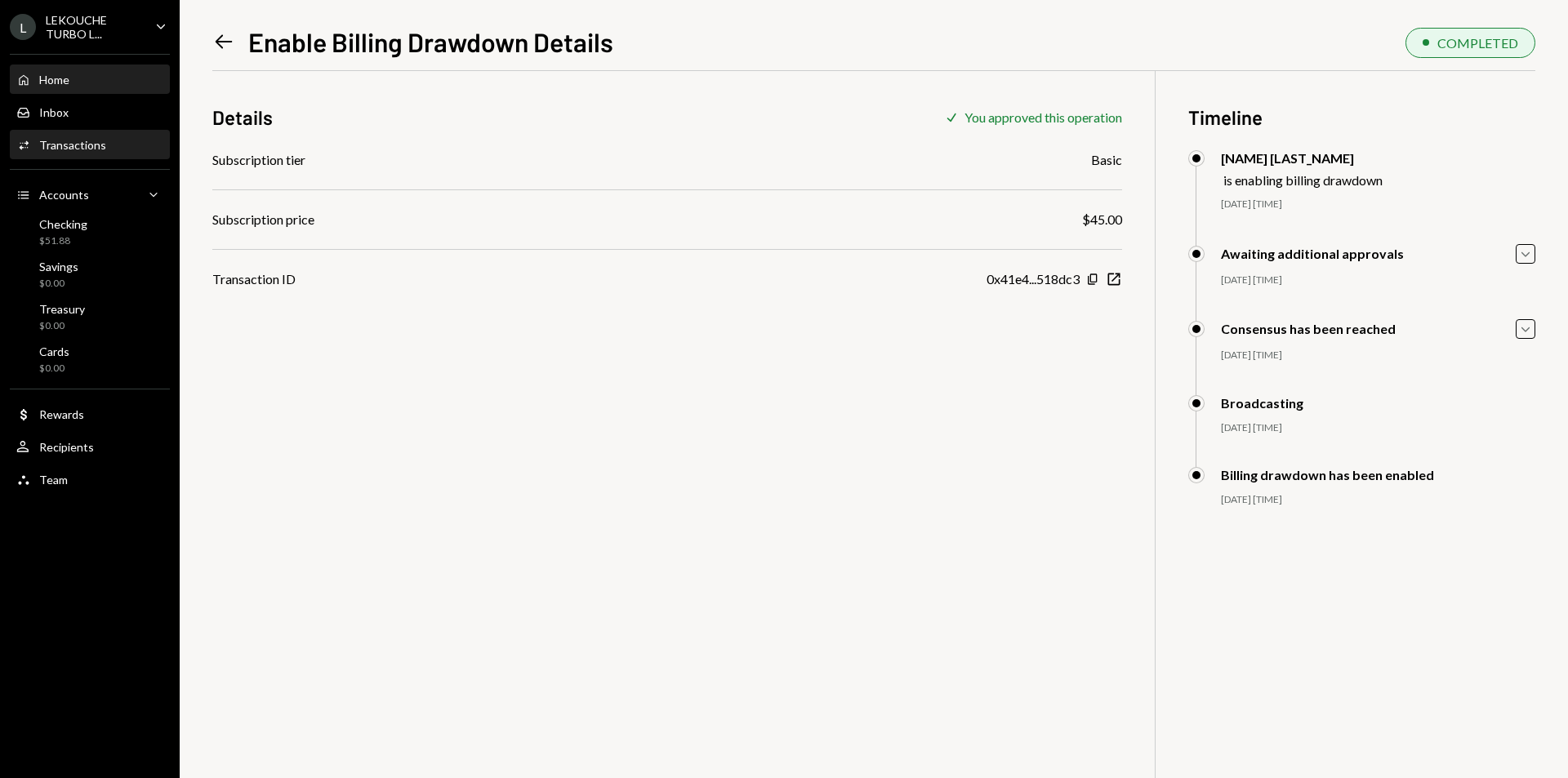 click on "Home Home" at bounding box center [42, 80] 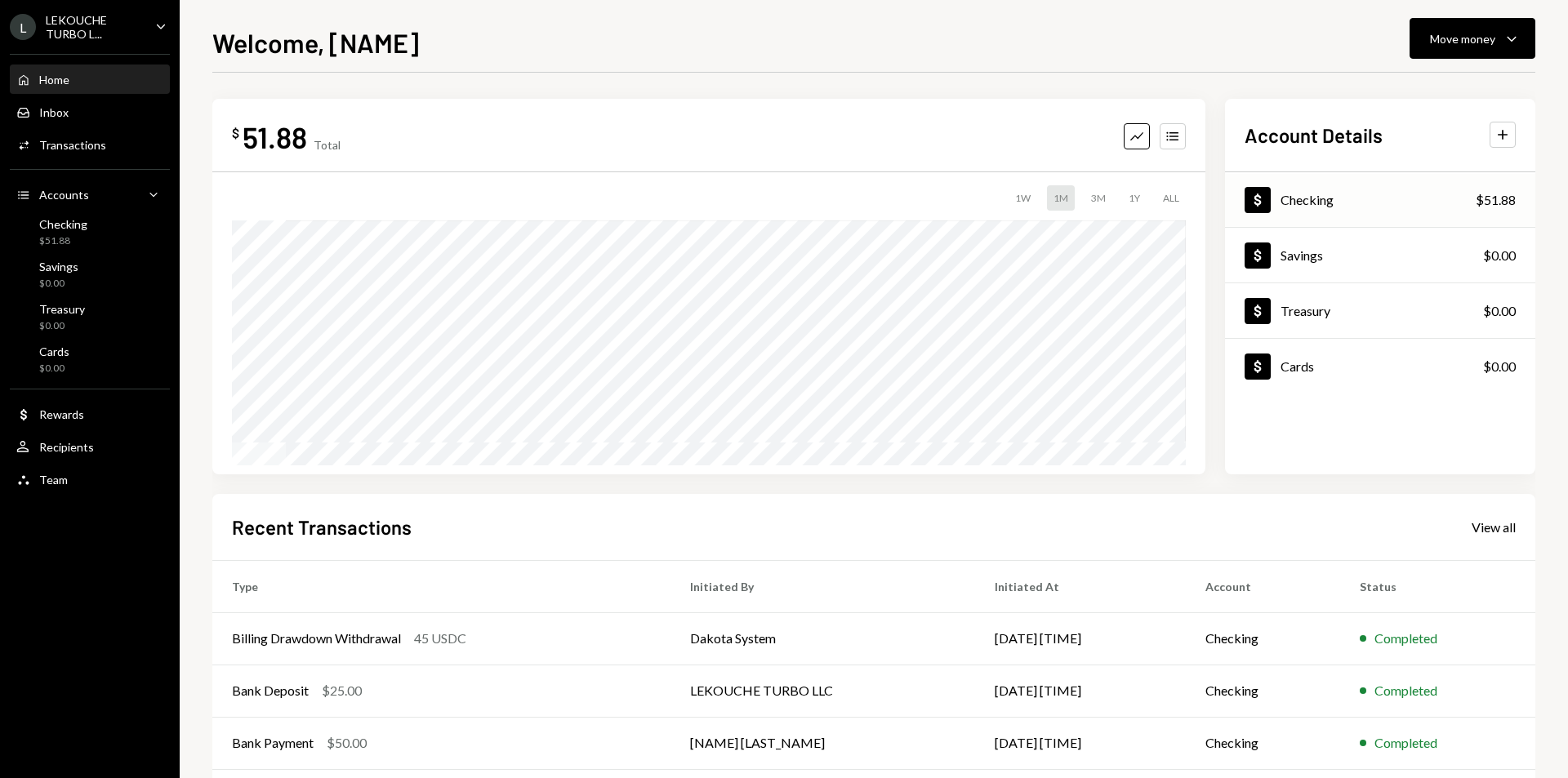 click on "Dollar Checking $51.88" at bounding box center [1380, 200] 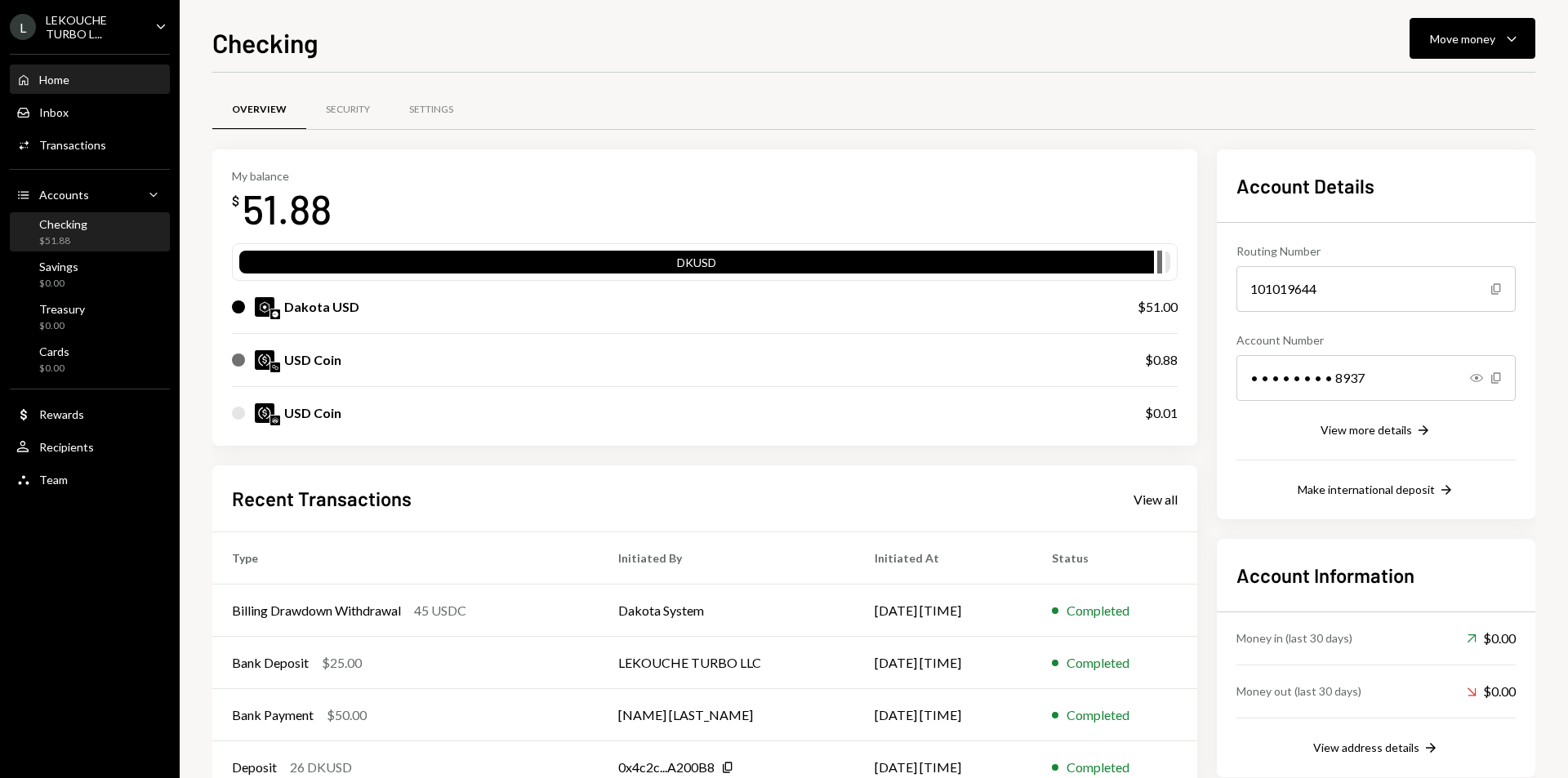 click on "Home" at bounding box center [54, 79] 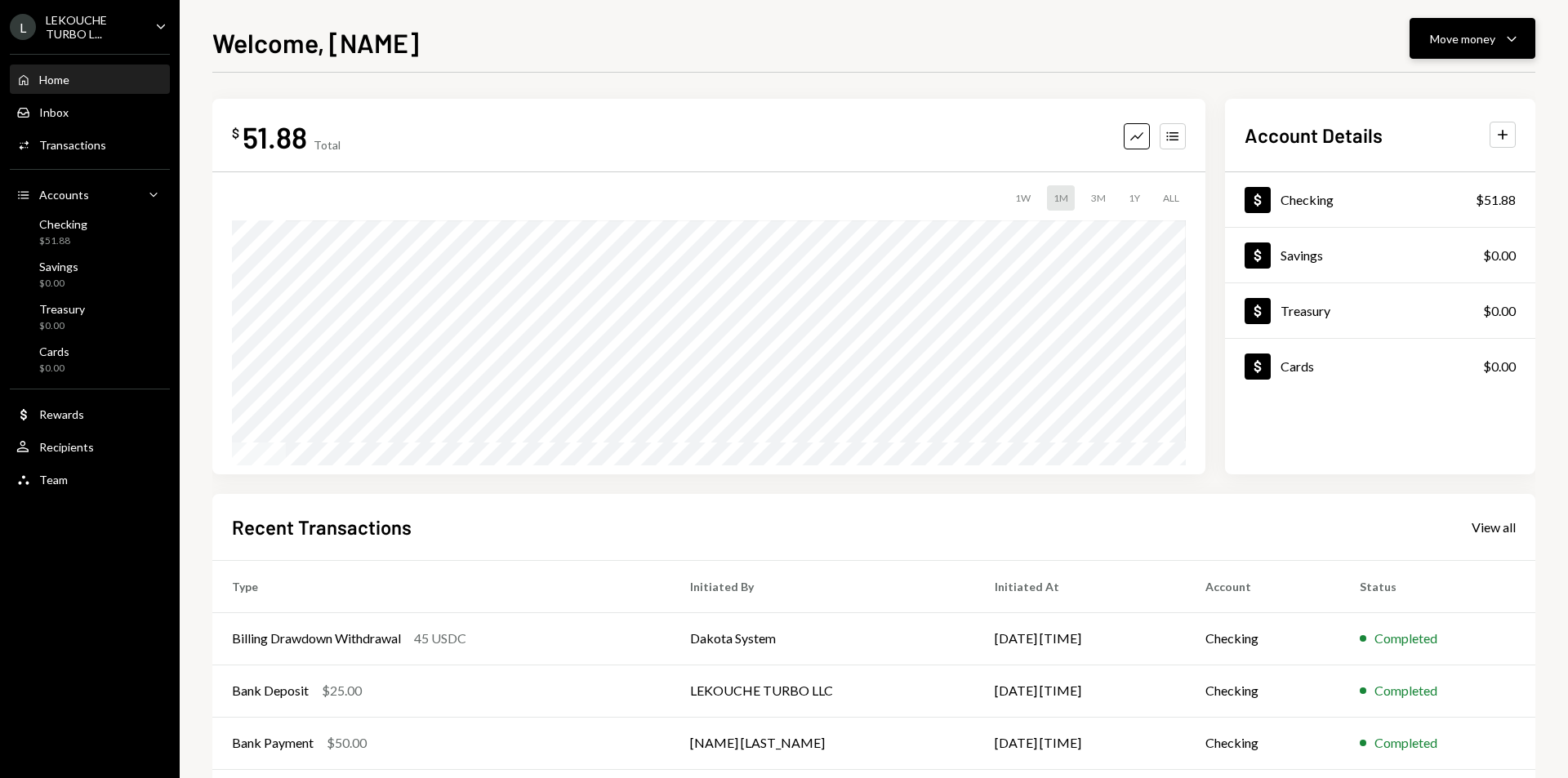 click on "Move money Caret Down" at bounding box center [1472, 38] 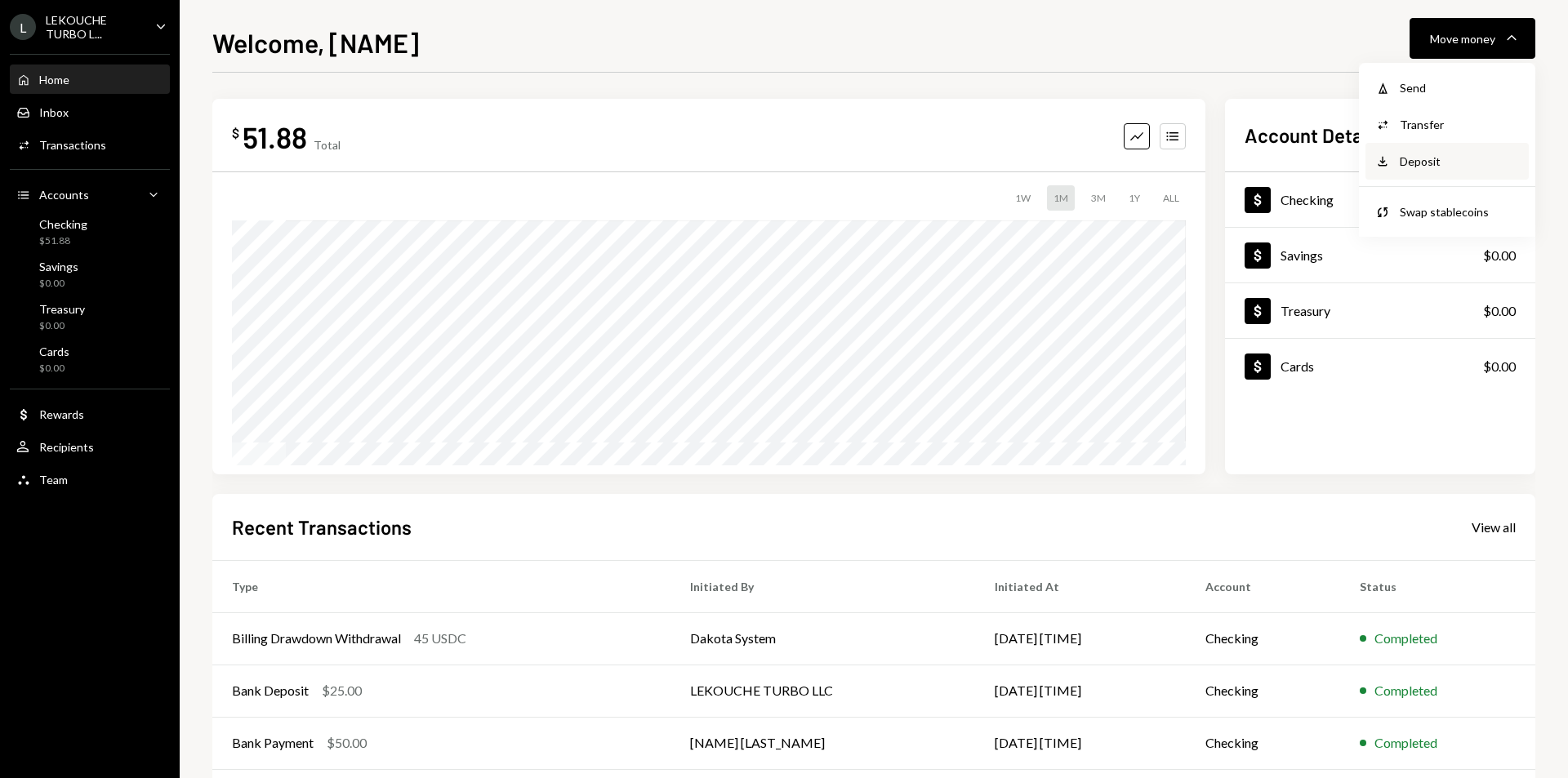 click on "Deposit" at bounding box center [1459, 161] 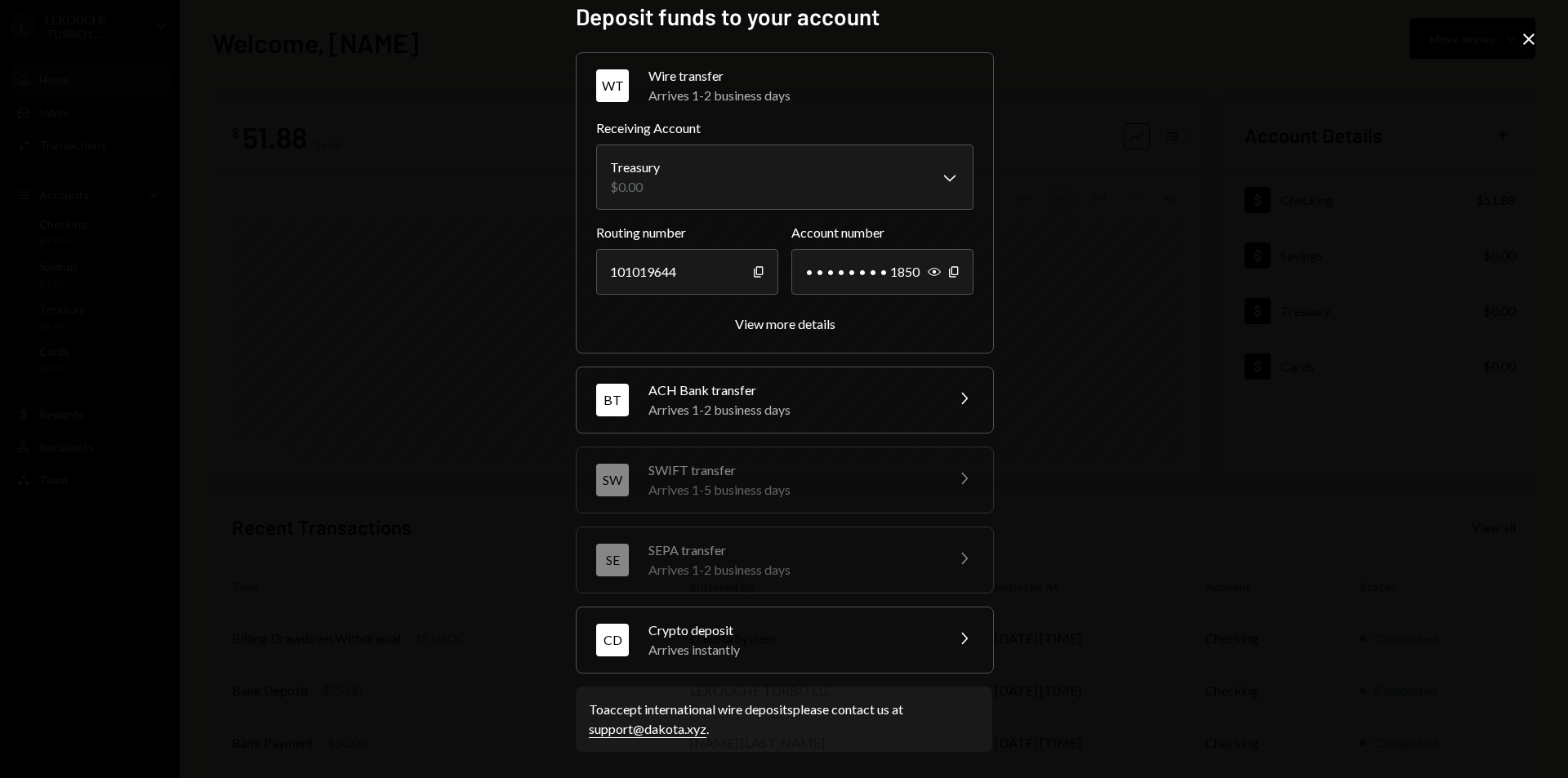 scroll, scrollTop: 0, scrollLeft: 0, axis: both 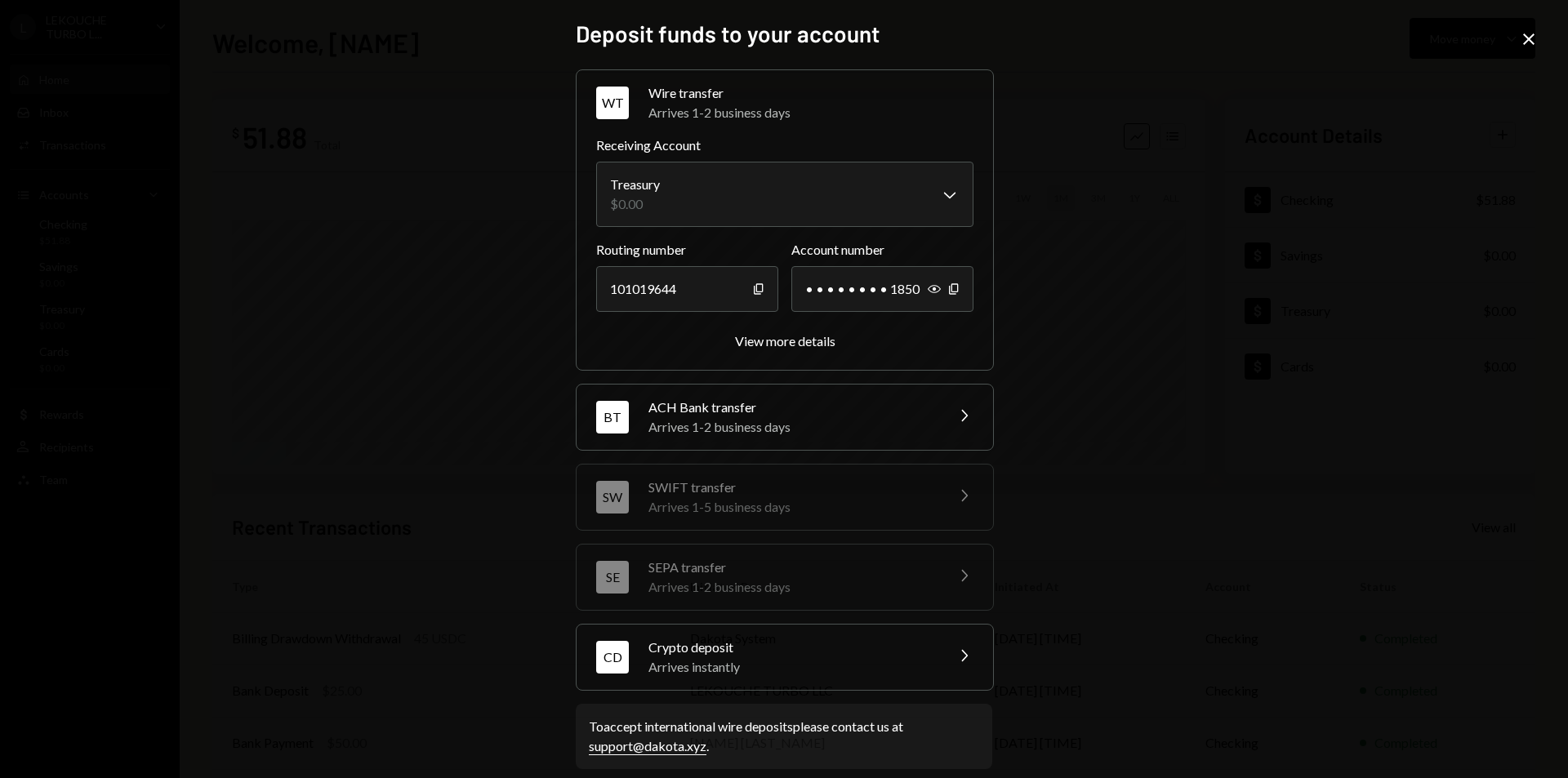 click on "**********" at bounding box center [784, 389] 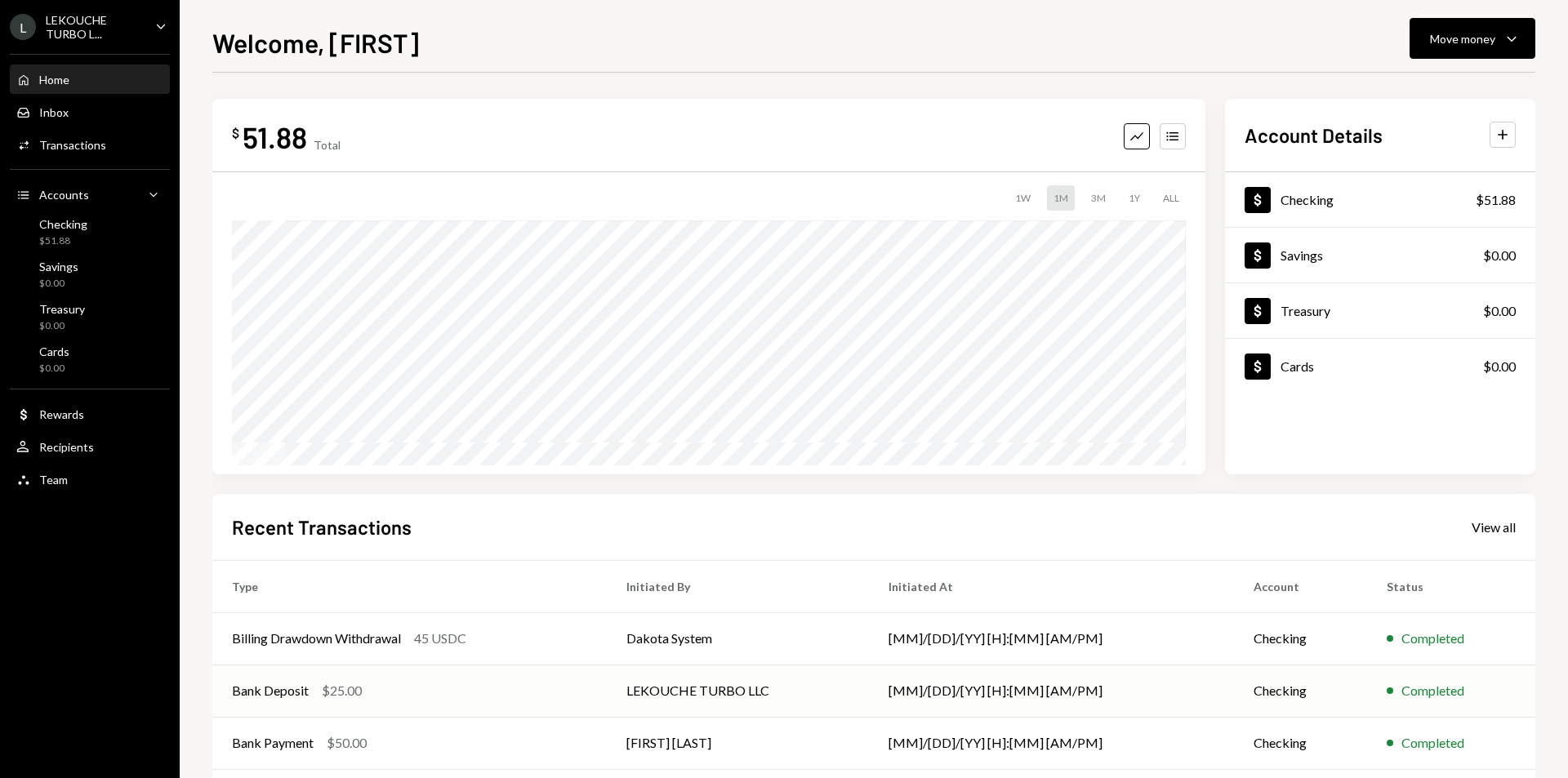 scroll, scrollTop: 0, scrollLeft: 0, axis: both 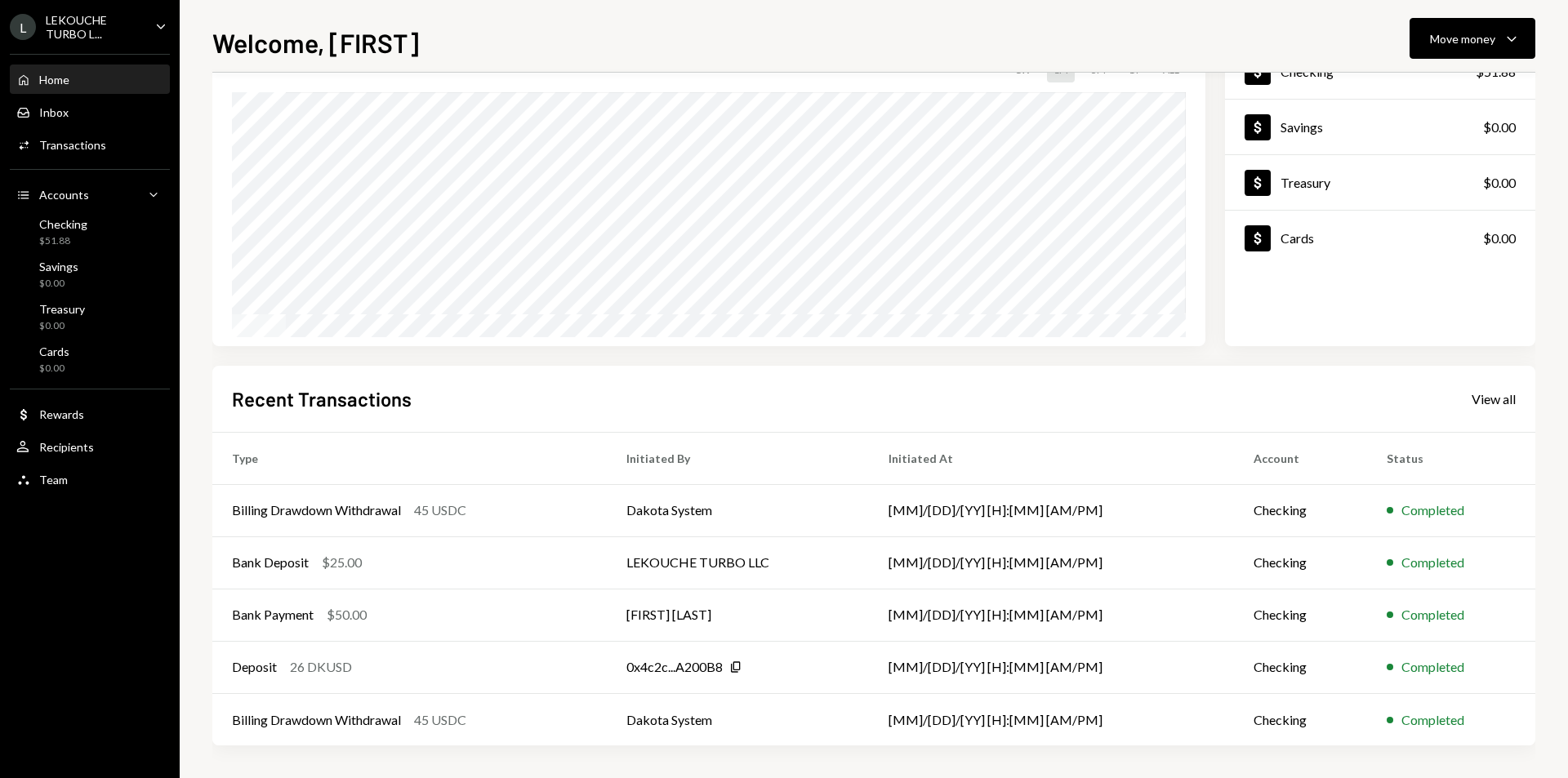click on "Home Home" at bounding box center (90, 80) 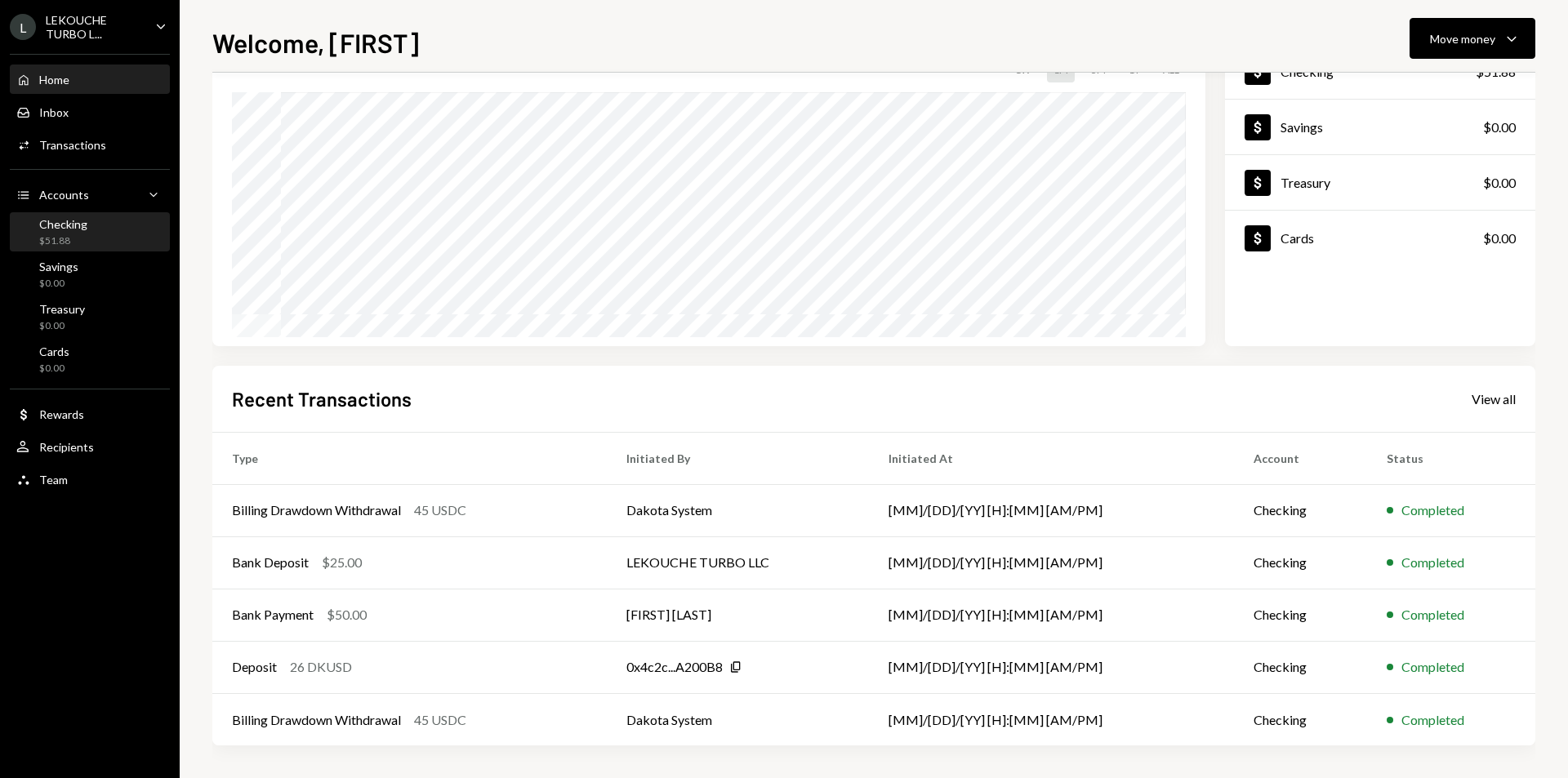 click on "Checking" at bounding box center [63, 224] 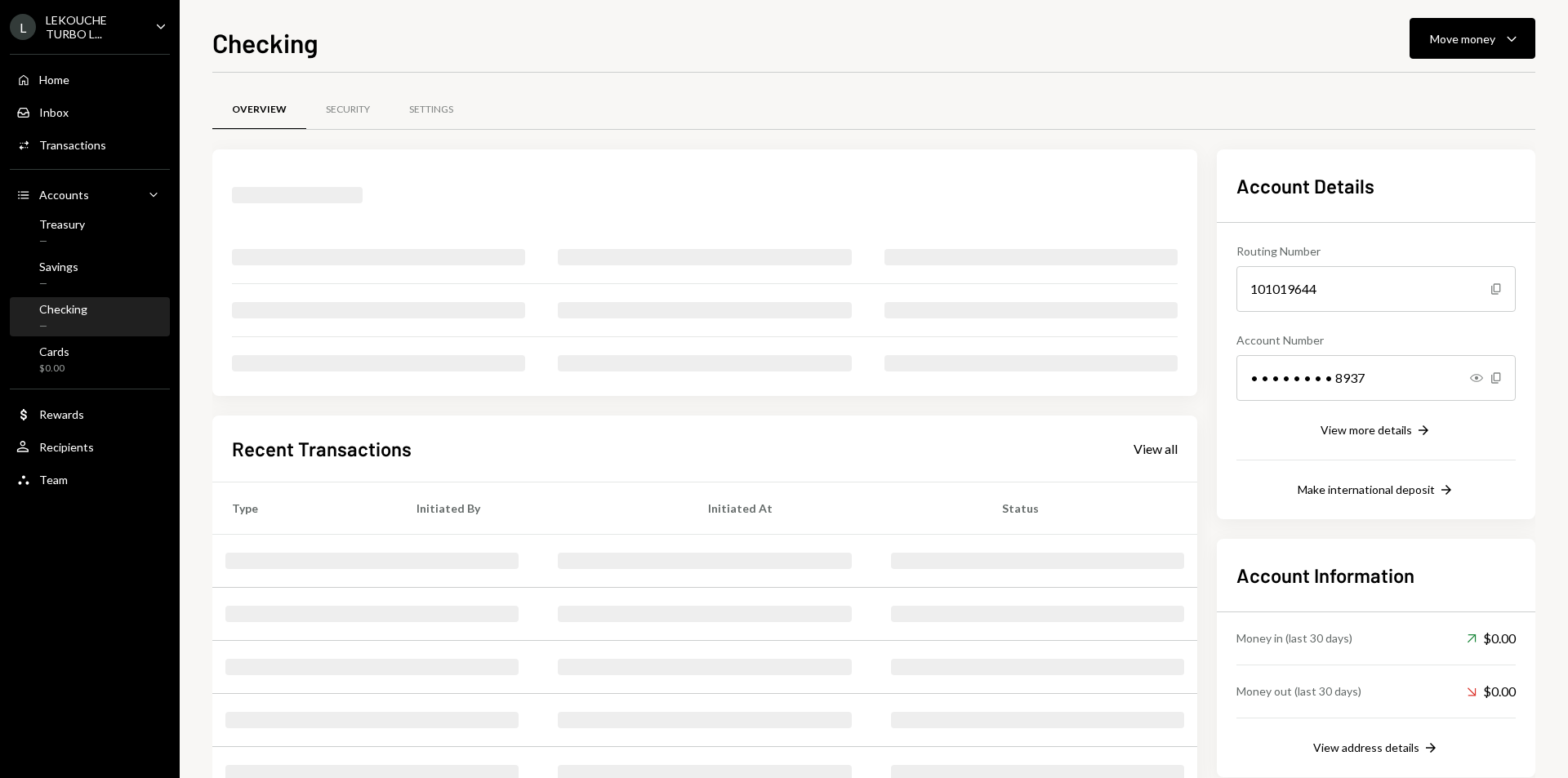 scroll, scrollTop: 0, scrollLeft: 0, axis: both 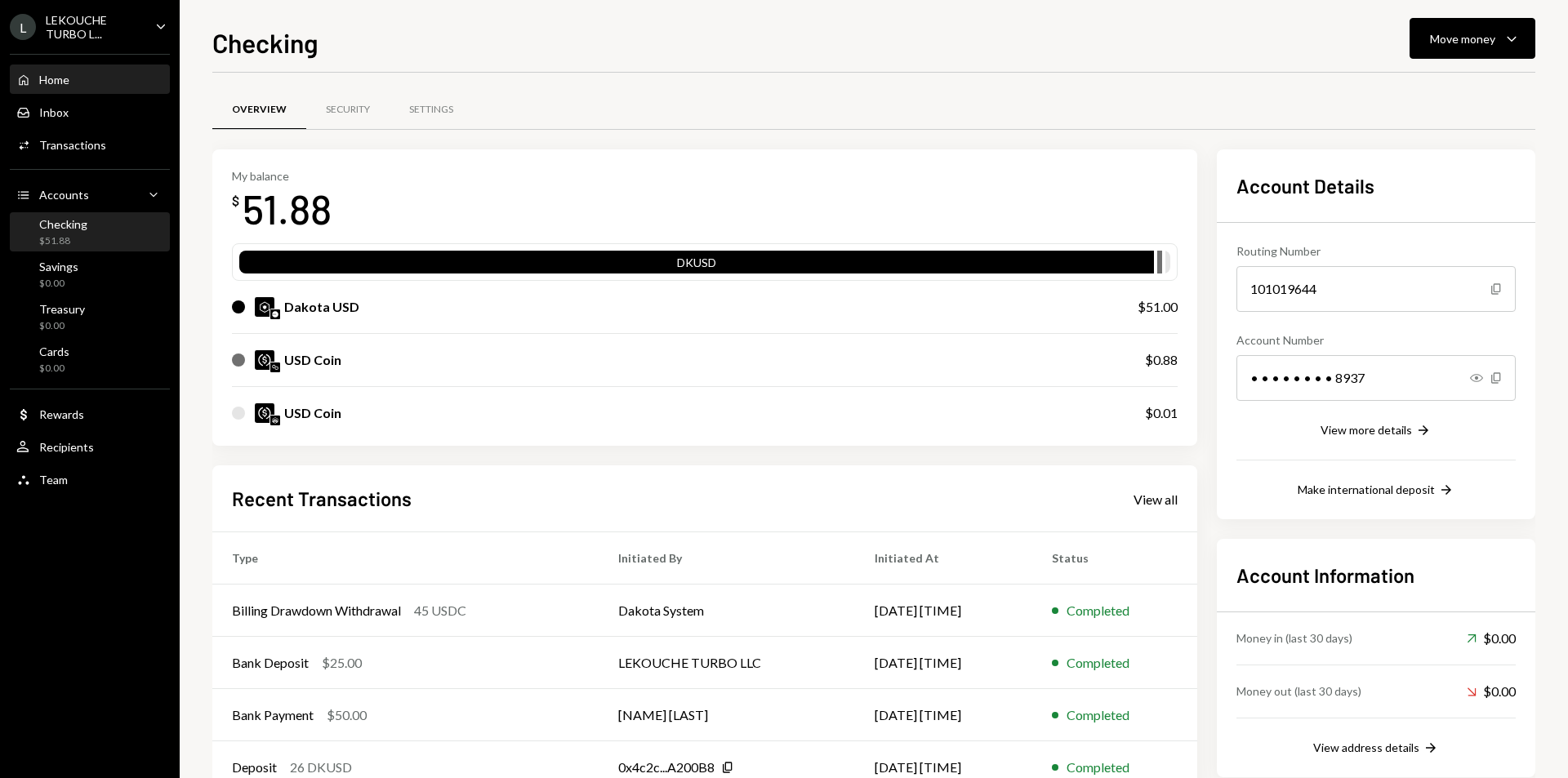 click on "Home" at bounding box center [54, 79] 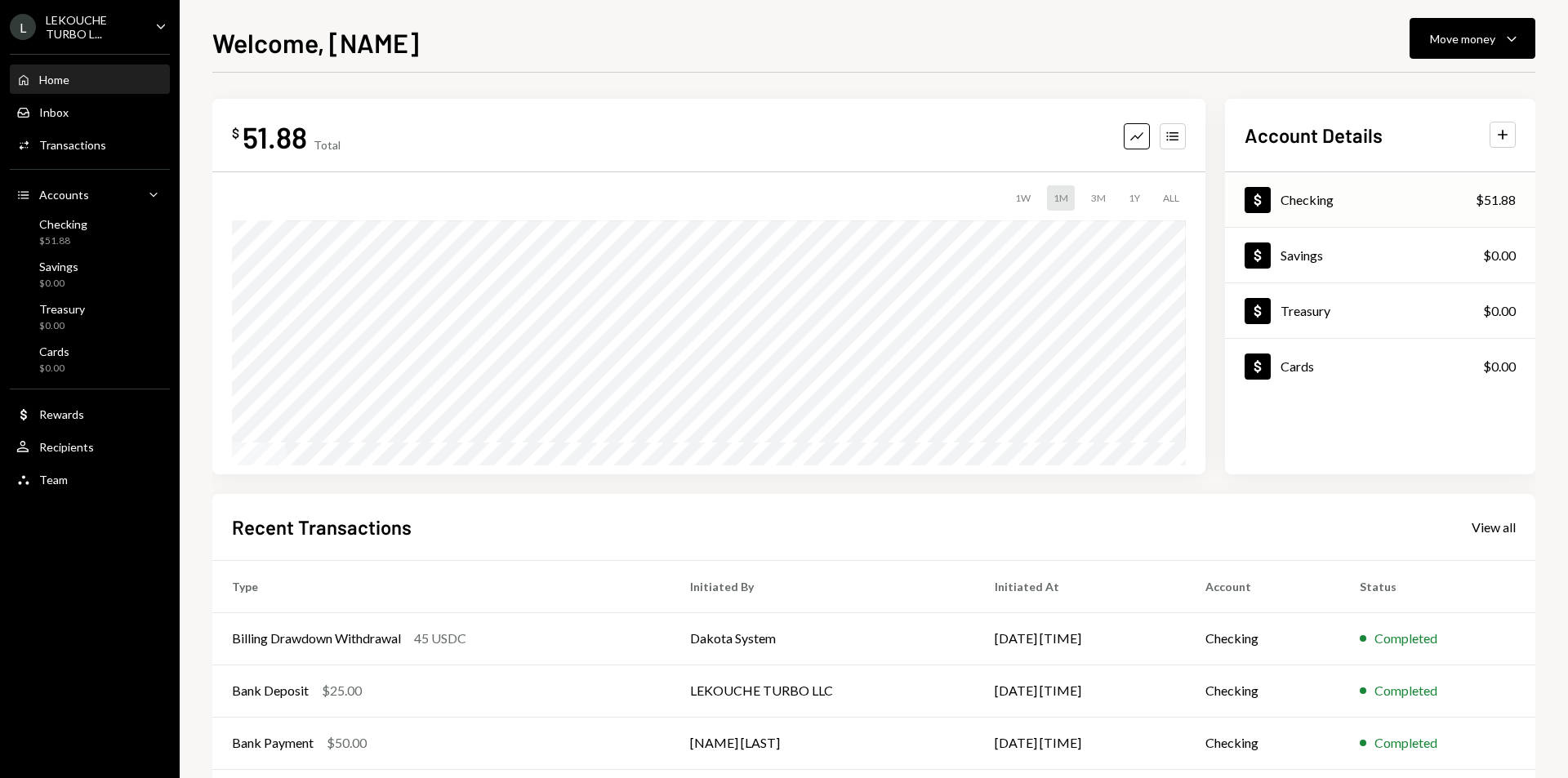click on "Dollar Checking $51.88" at bounding box center [1380, 200] 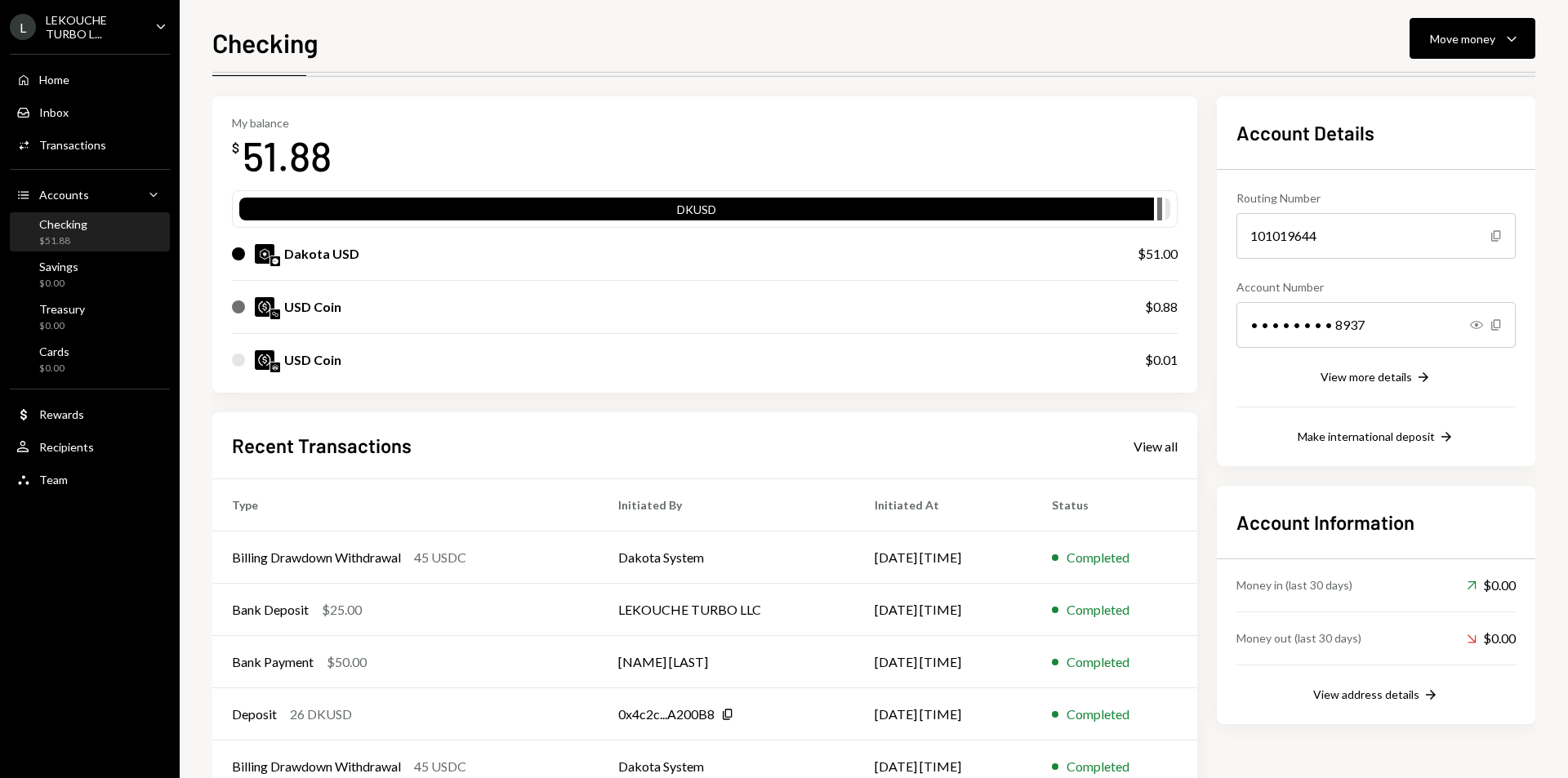 scroll, scrollTop: 100, scrollLeft: 0, axis: vertical 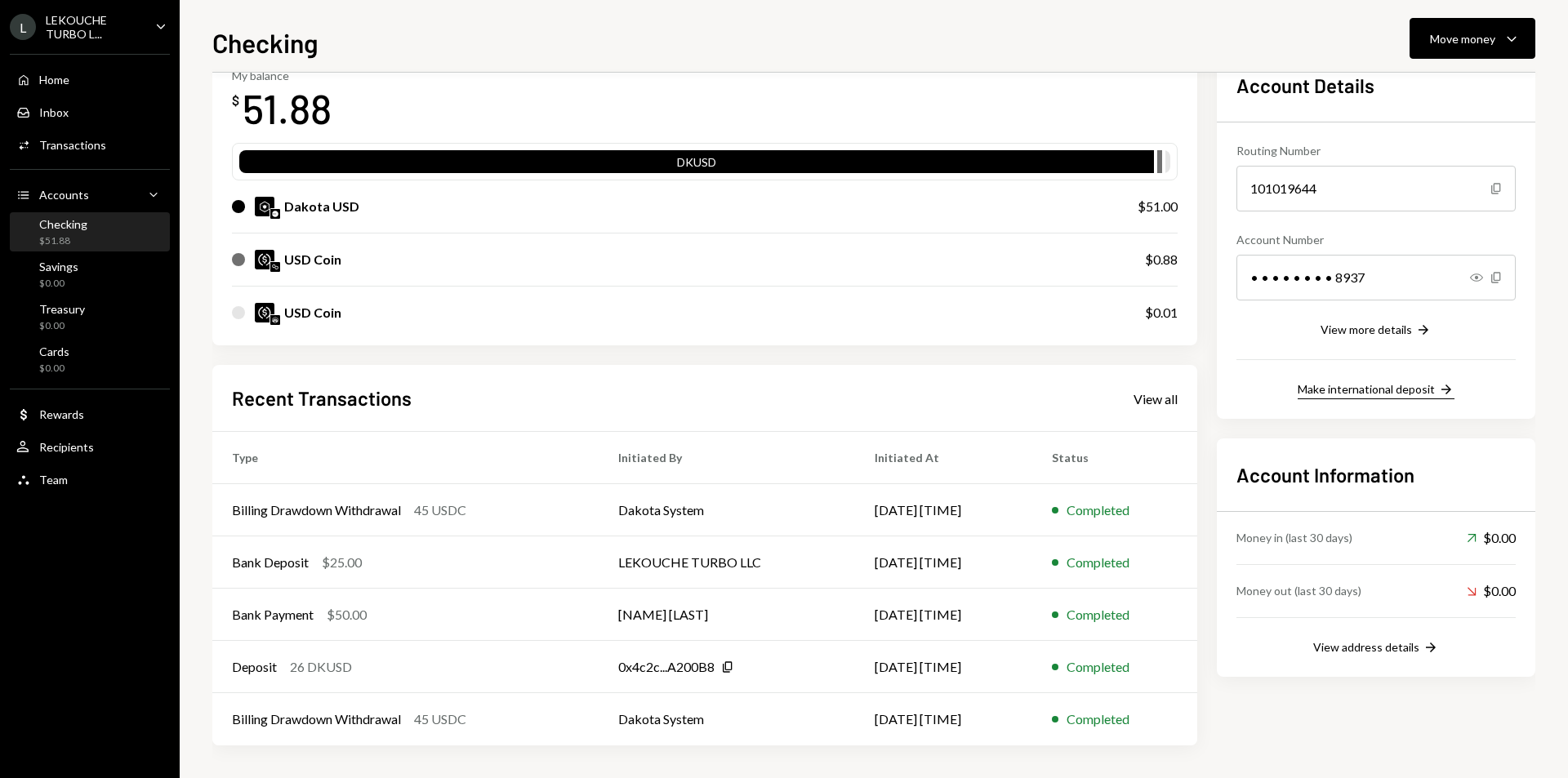 click on "Make international deposit" at bounding box center (1366, 389) 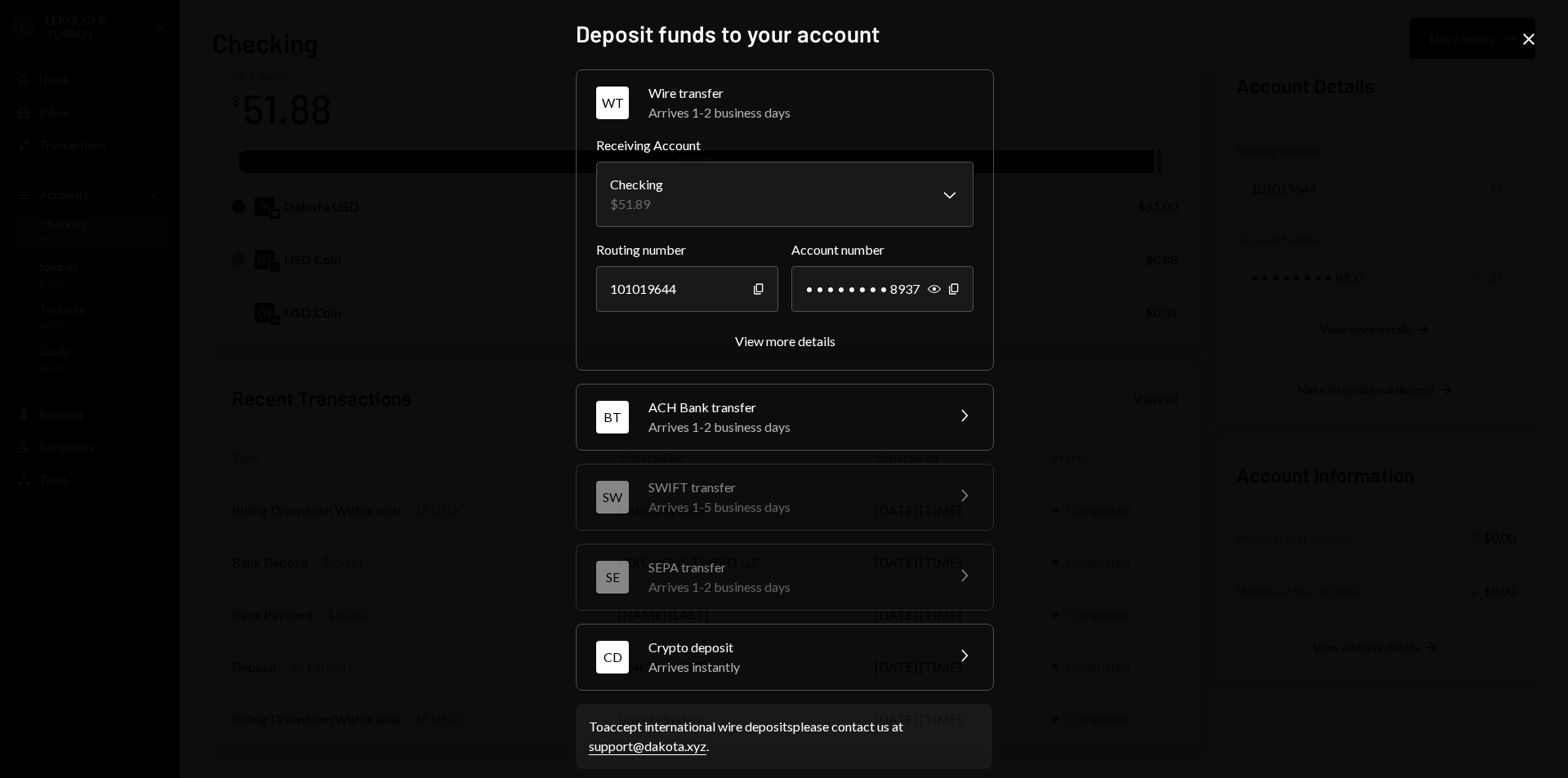 click on "**********" at bounding box center [784, 389] 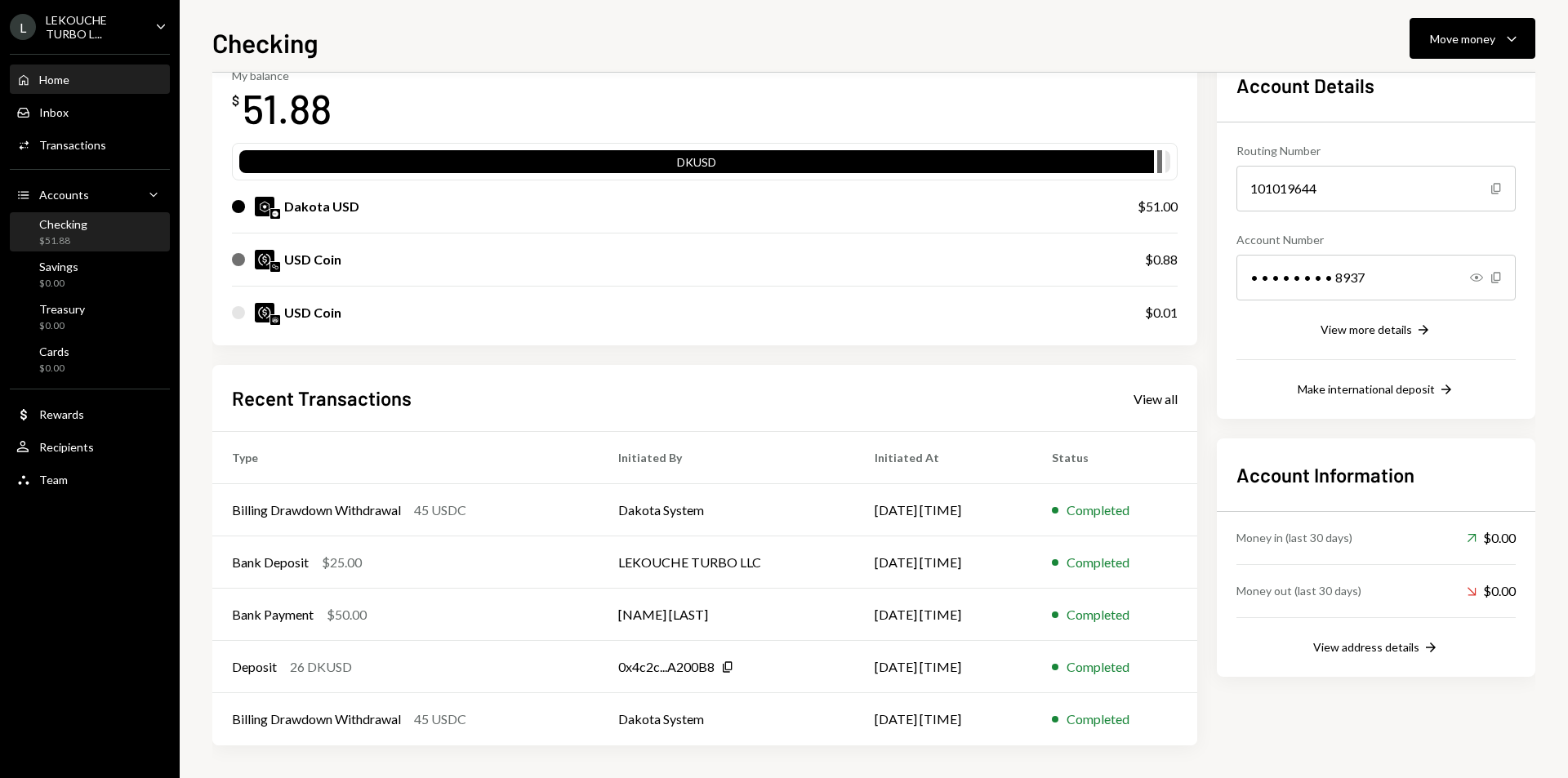 click on "Home Home" at bounding box center (90, 80) 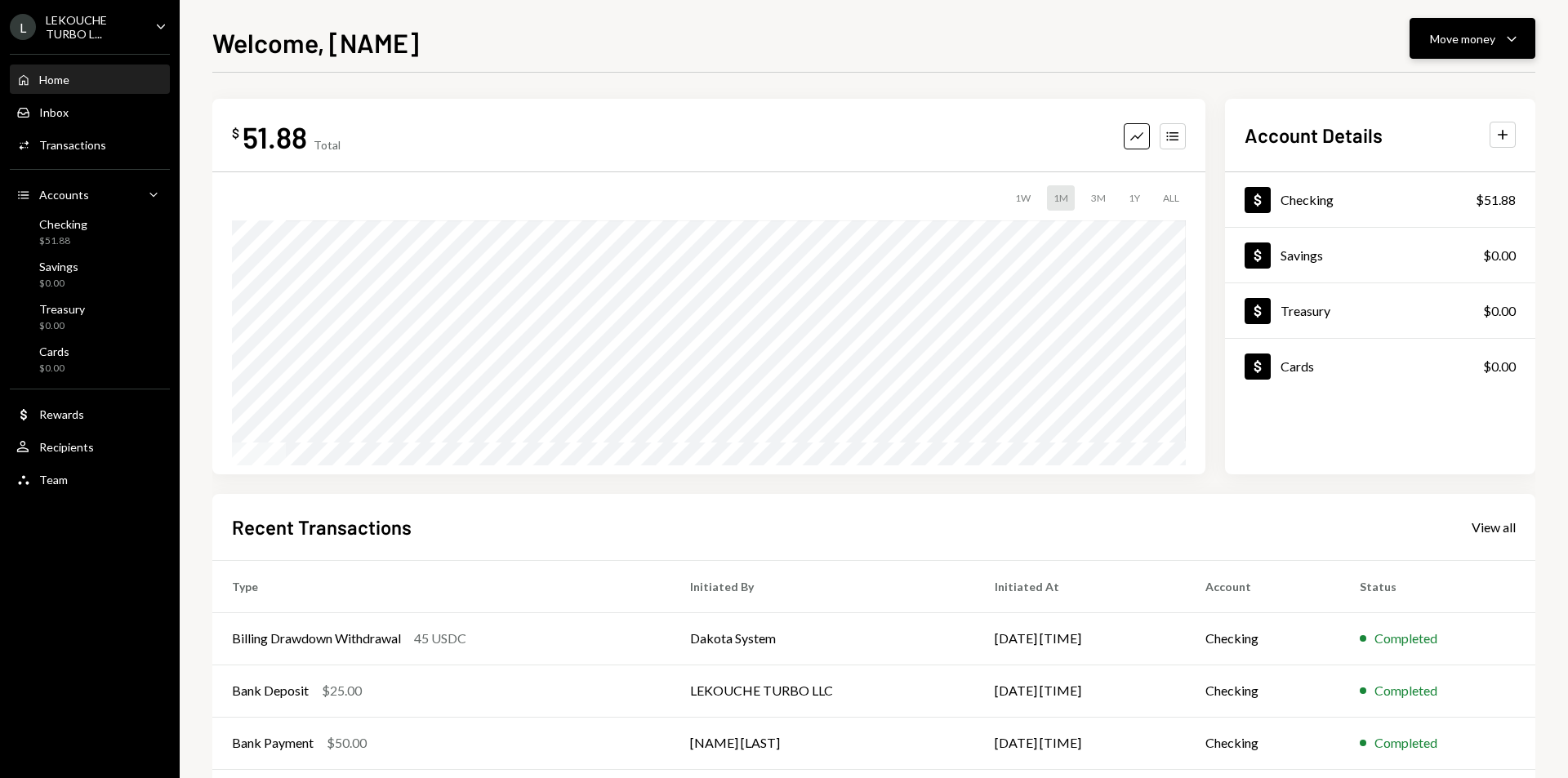 click on "Caret Down" 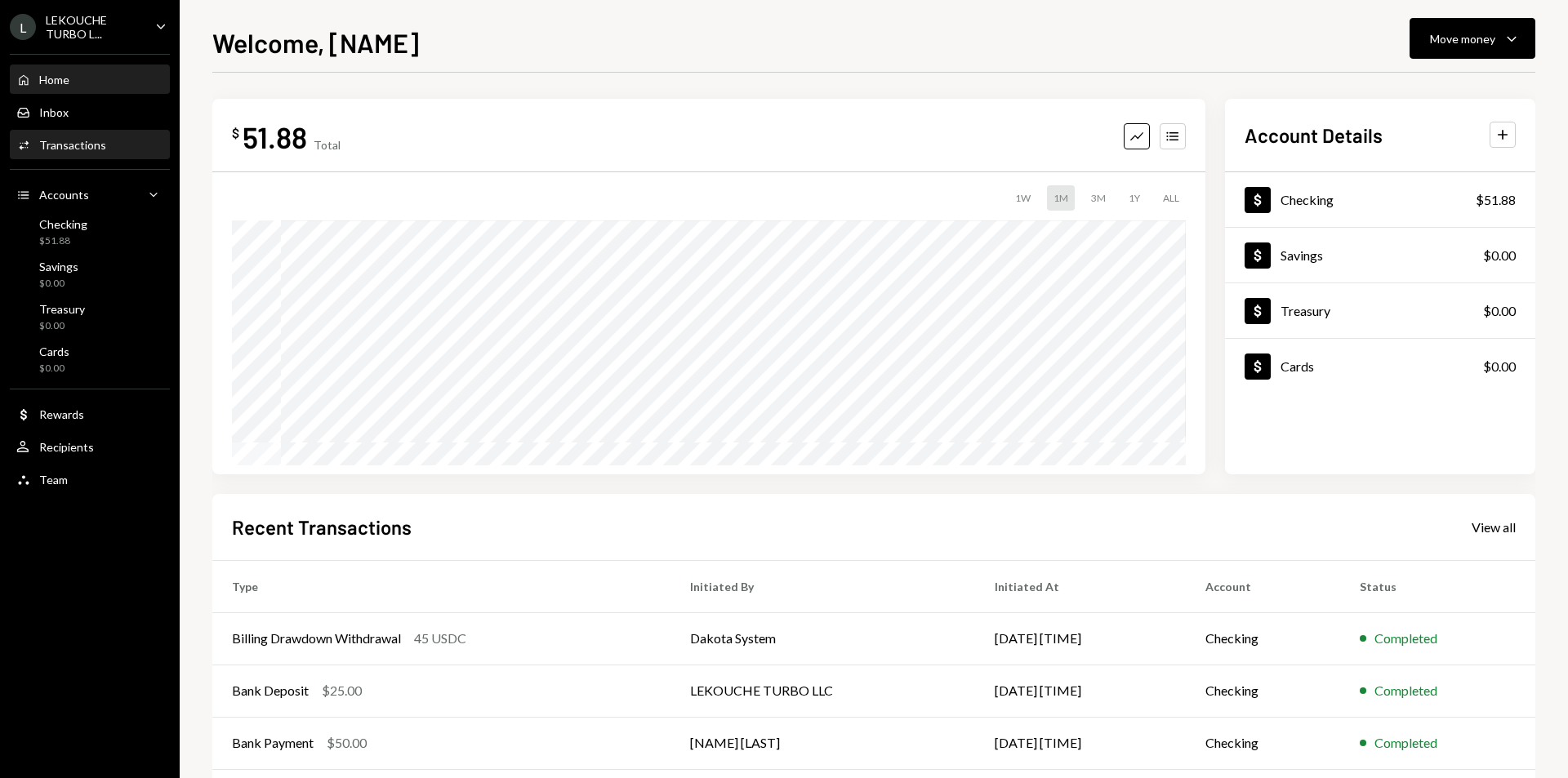 click on "Transactions" at bounding box center (73, 144) 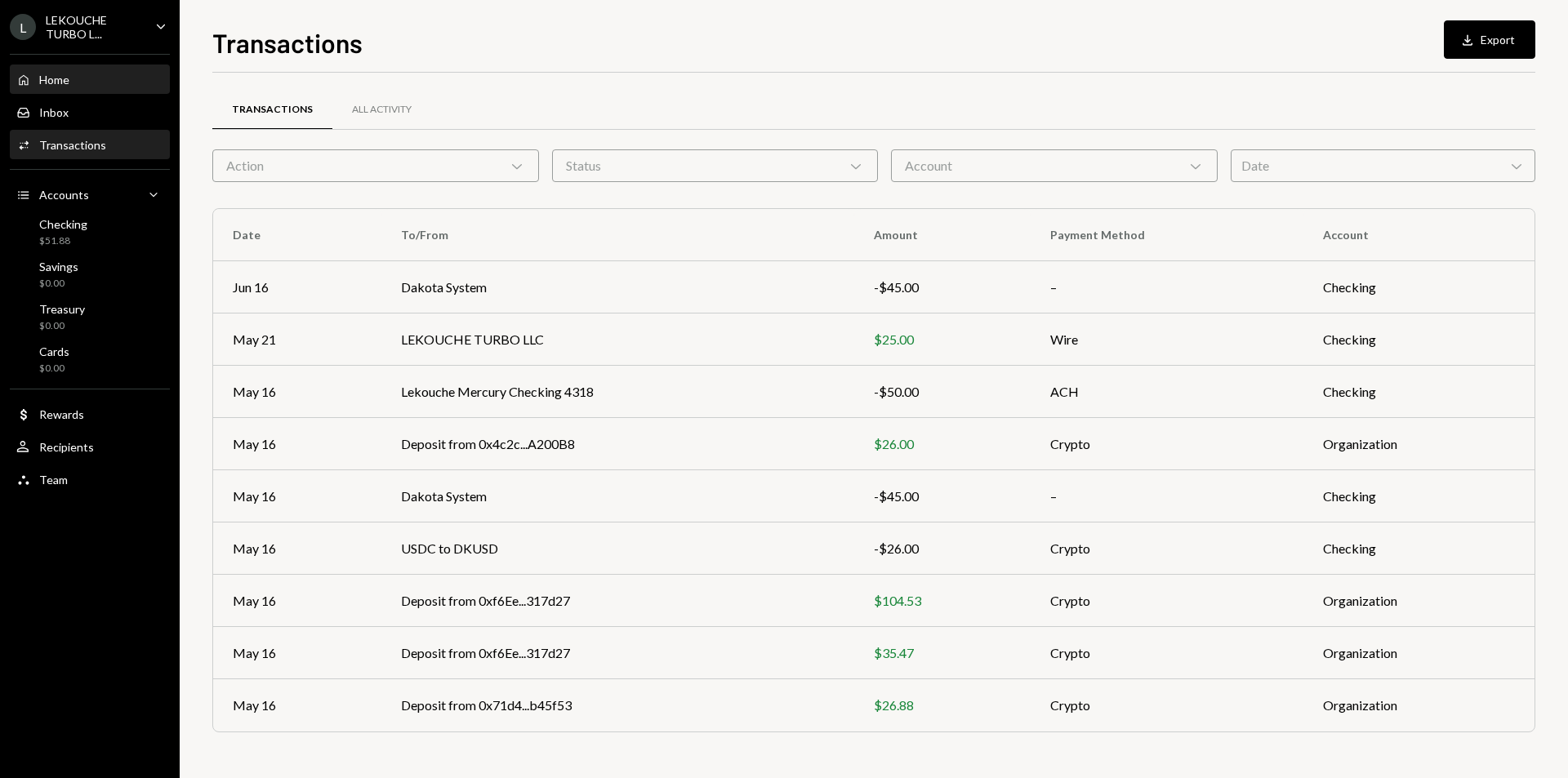 click on "Home Home" at bounding box center [90, 80] 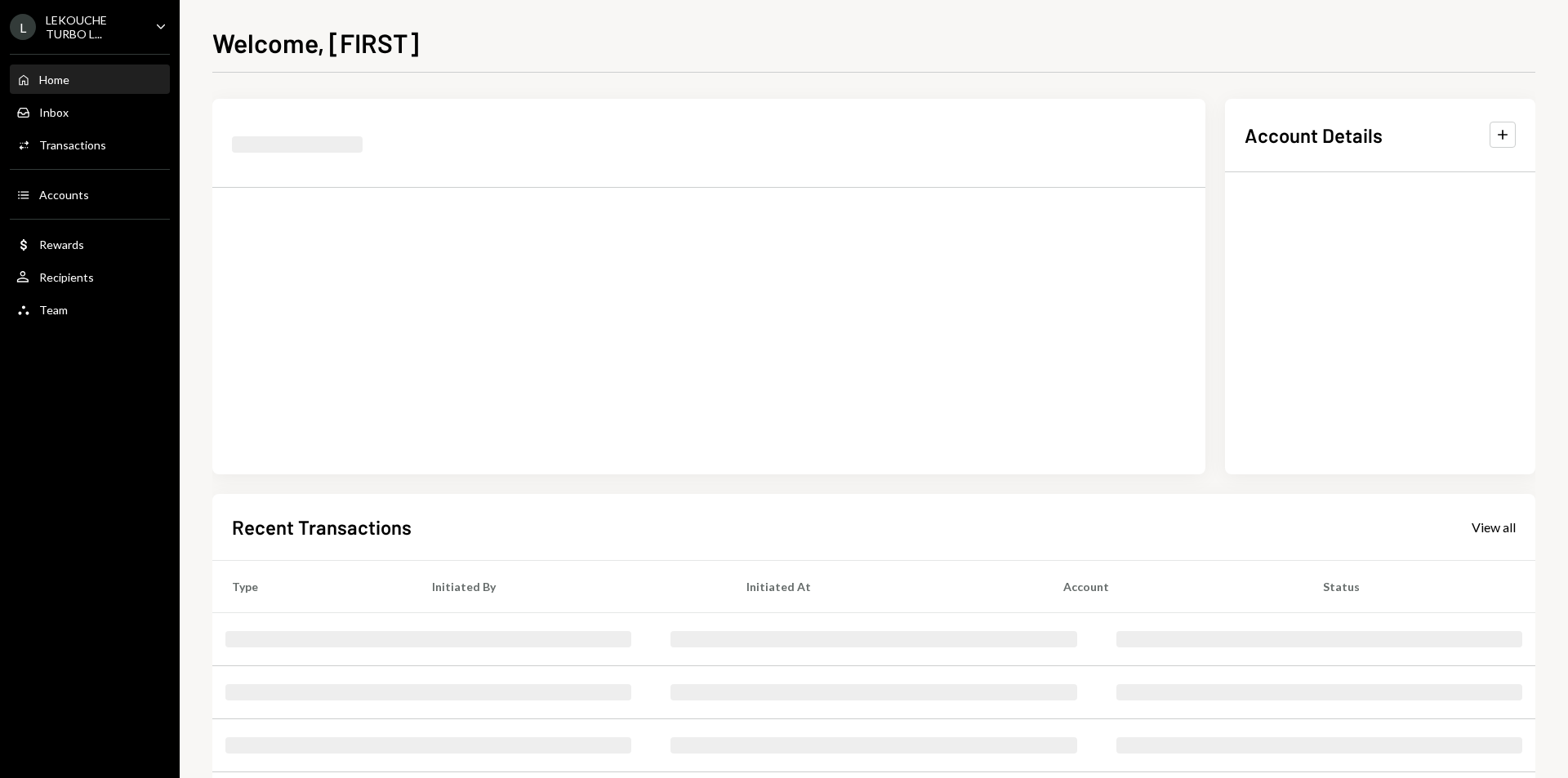 scroll, scrollTop: 0, scrollLeft: 0, axis: both 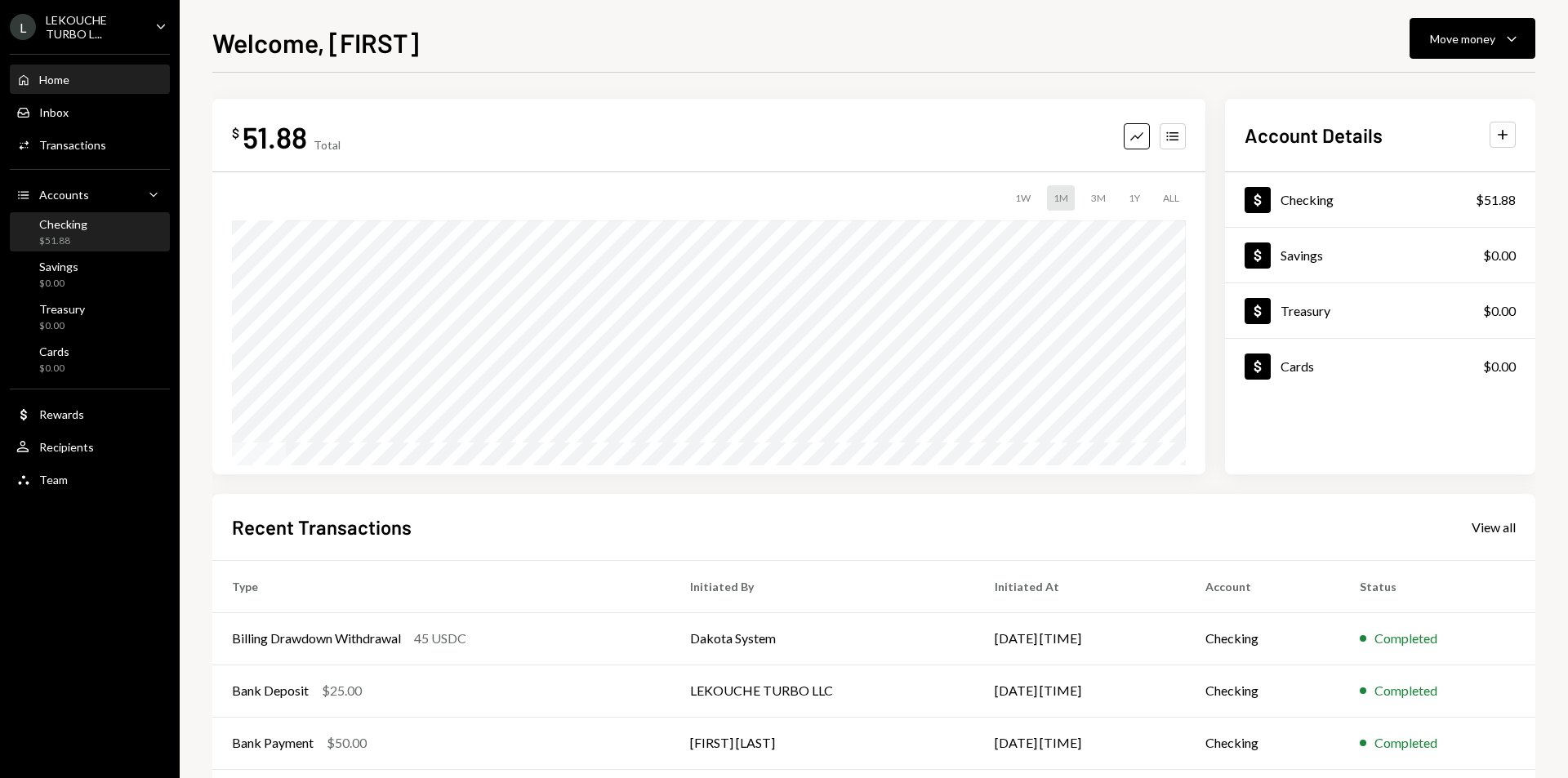 click on "Checking" at bounding box center [63, 224] 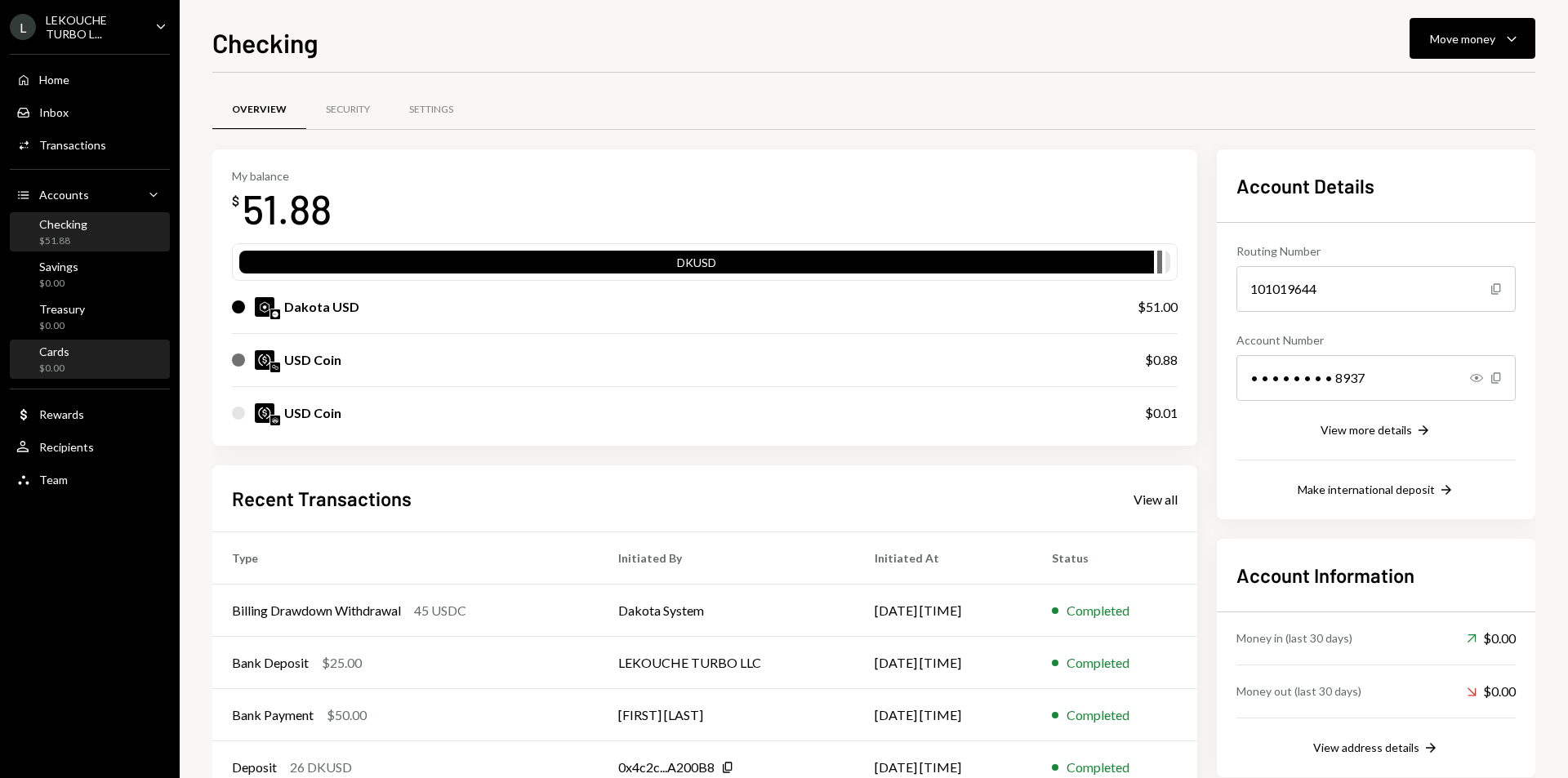 click on "Cards $0.00" at bounding box center (90, 360) 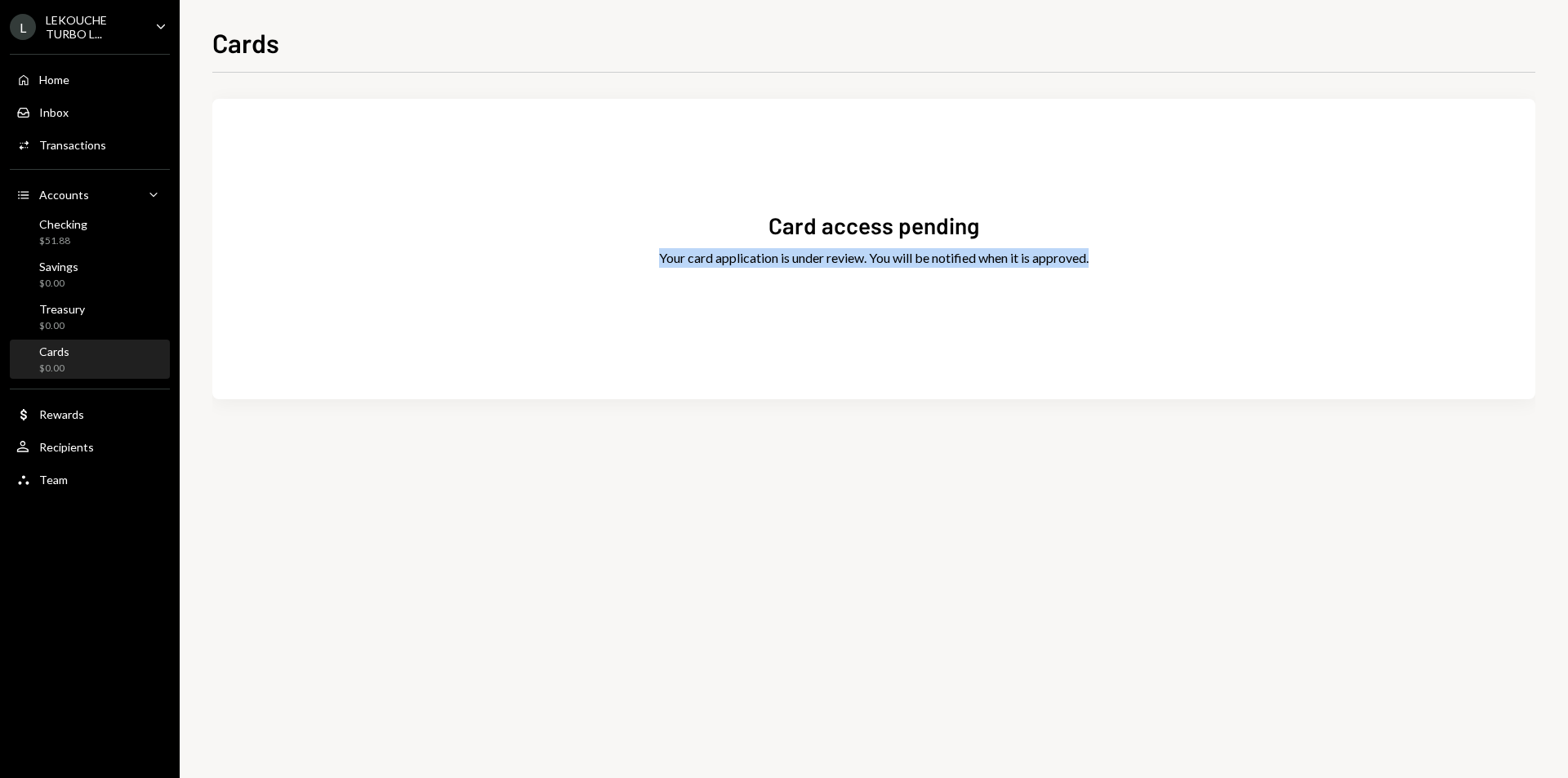 drag, startPoint x: 698, startPoint y: 202, endPoint x: 1210, endPoint y: 290, distance: 519.50746 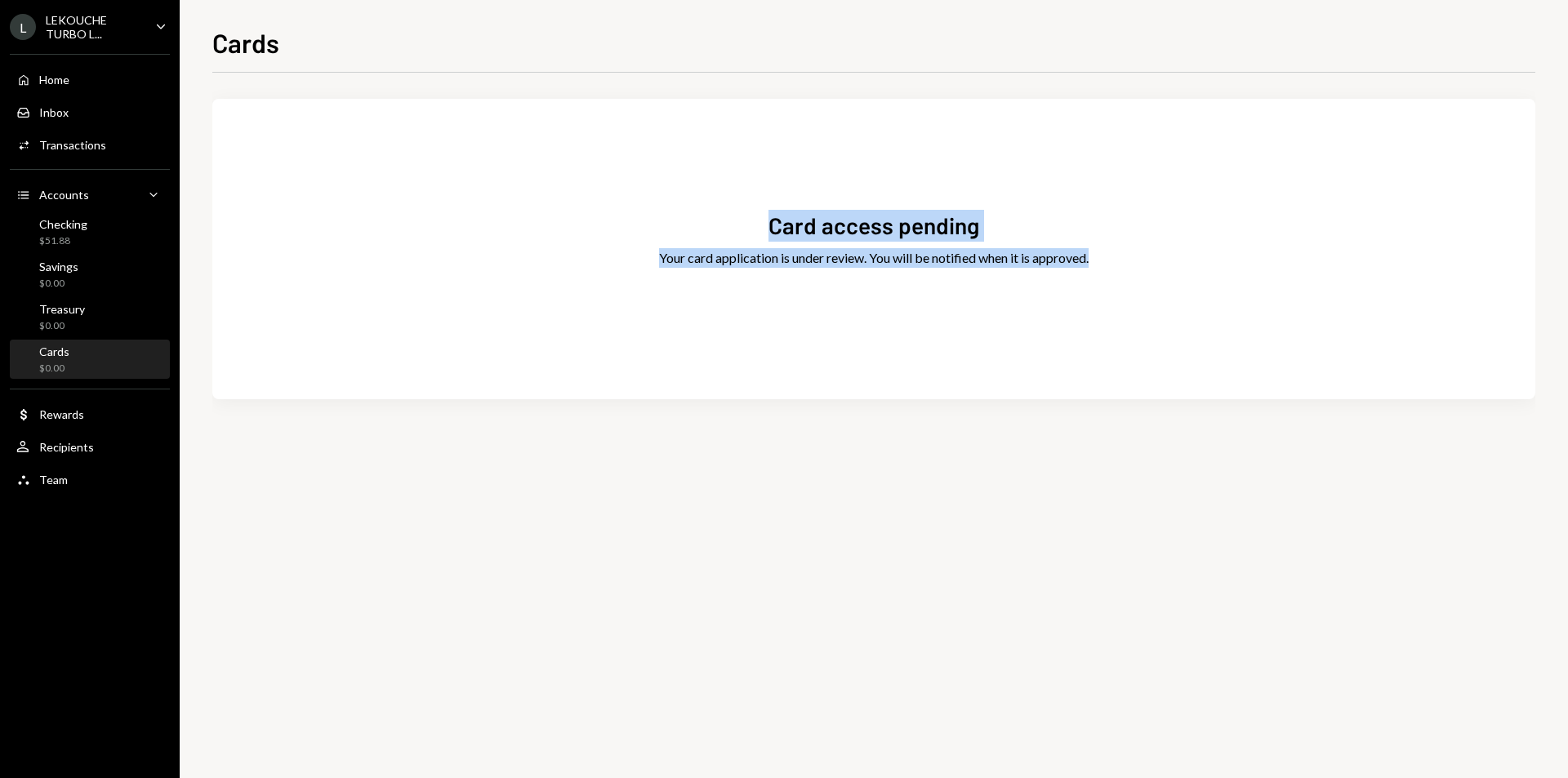 drag, startPoint x: 1002, startPoint y: 216, endPoint x: 719, endPoint y: 176, distance: 285.81288 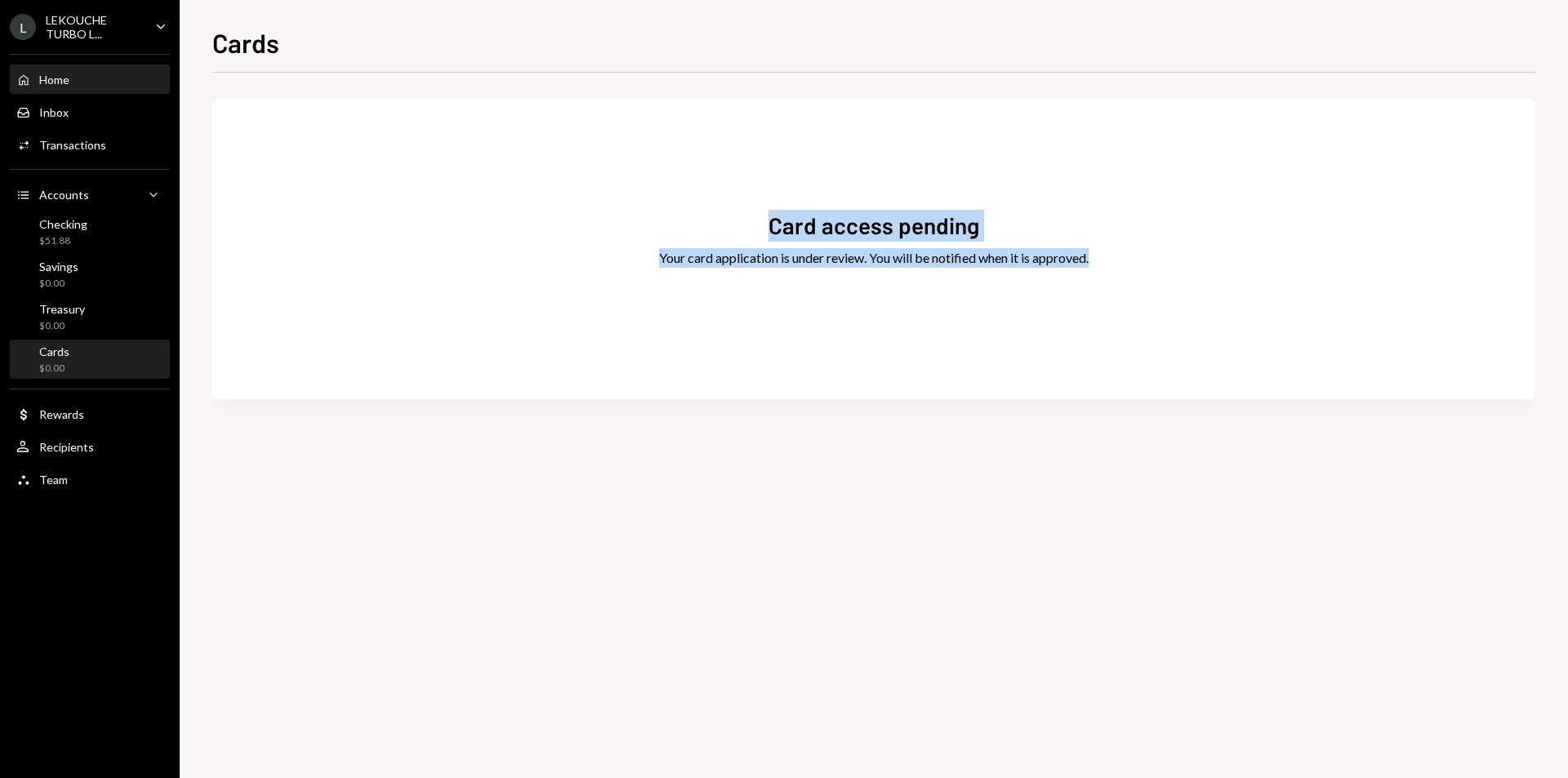 click on "Home Home" at bounding box center [90, 79] 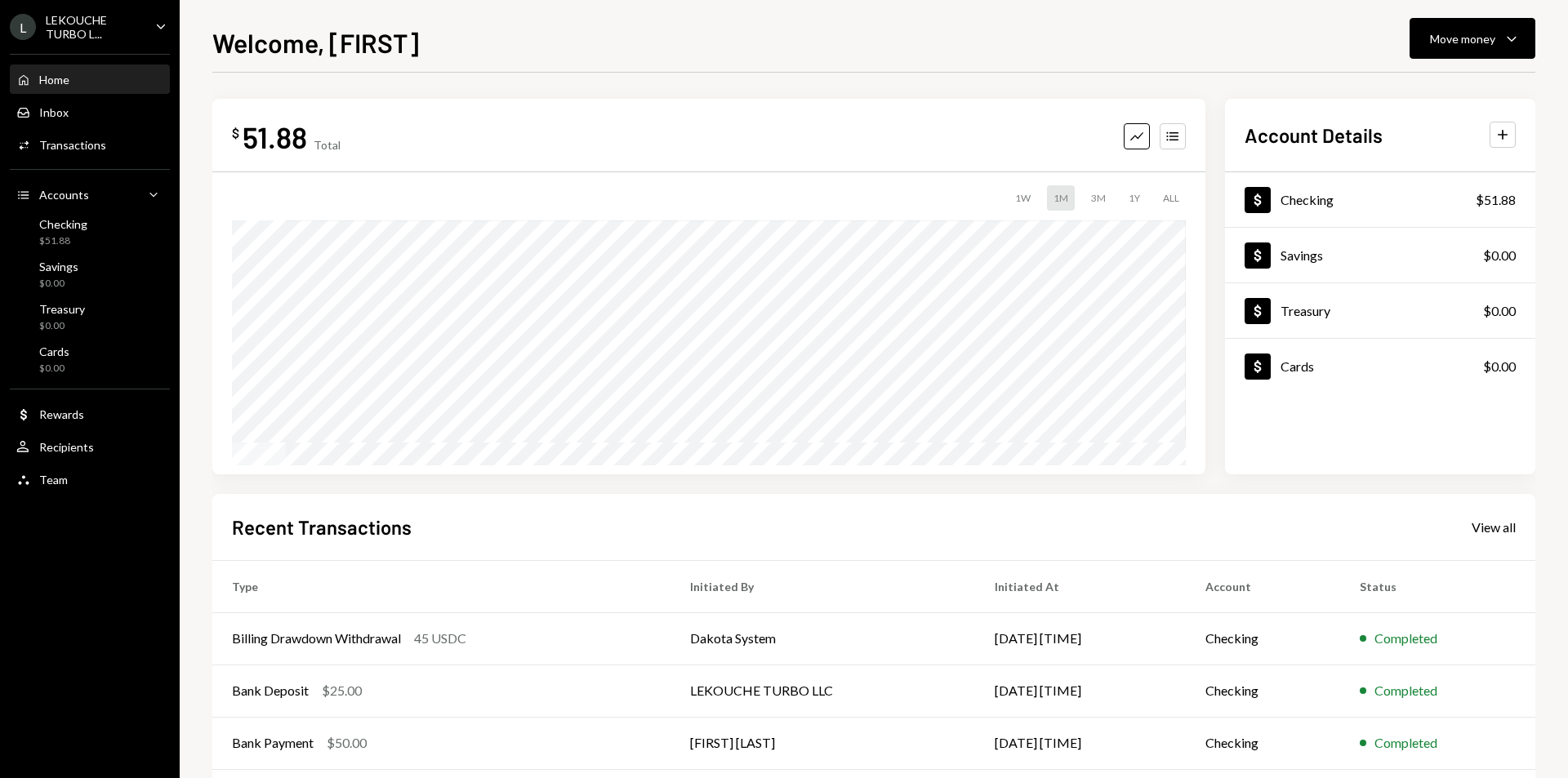 click on "Caret Down" 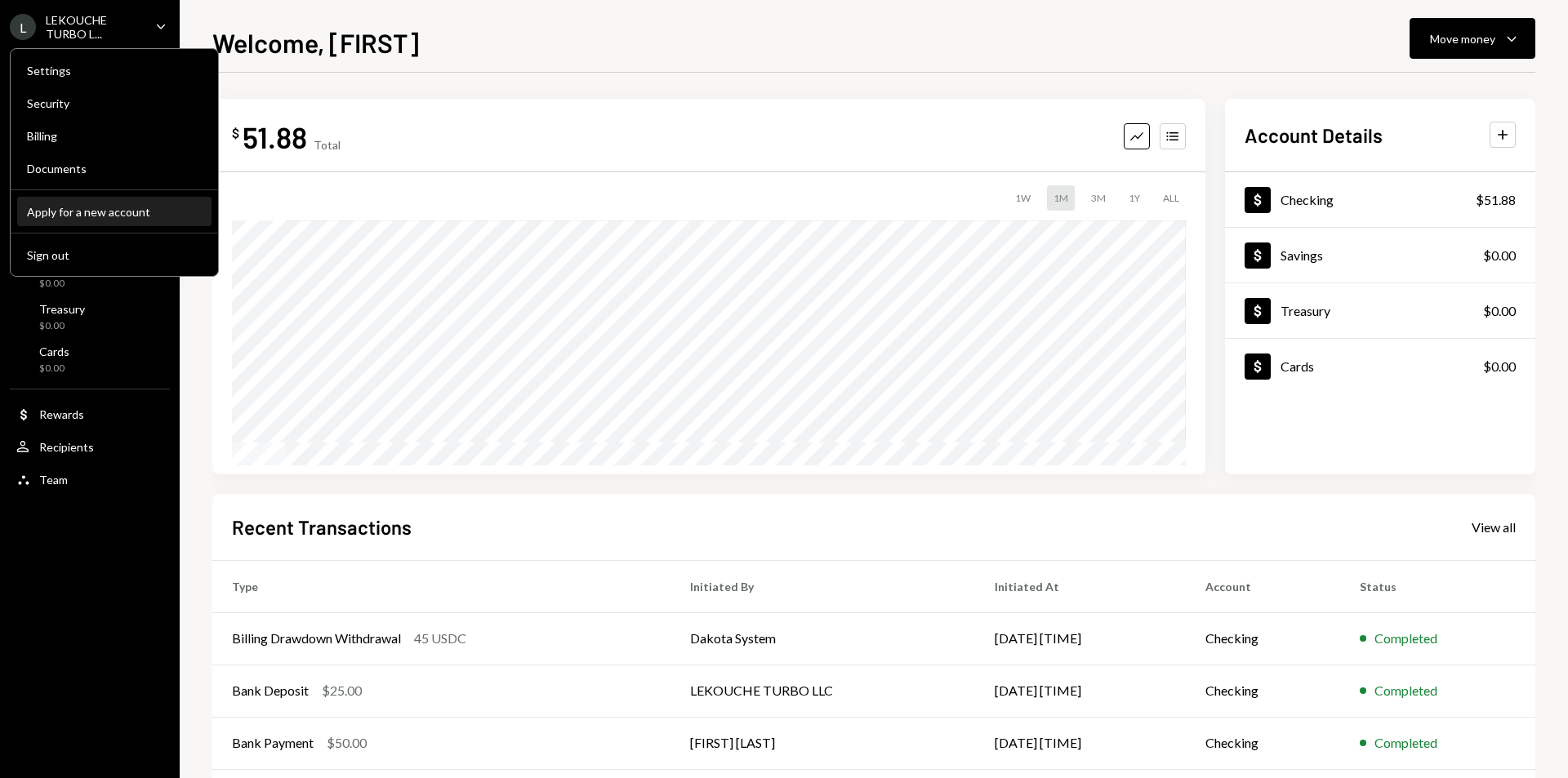 click on "Apply for a new account" at bounding box center (114, 212) 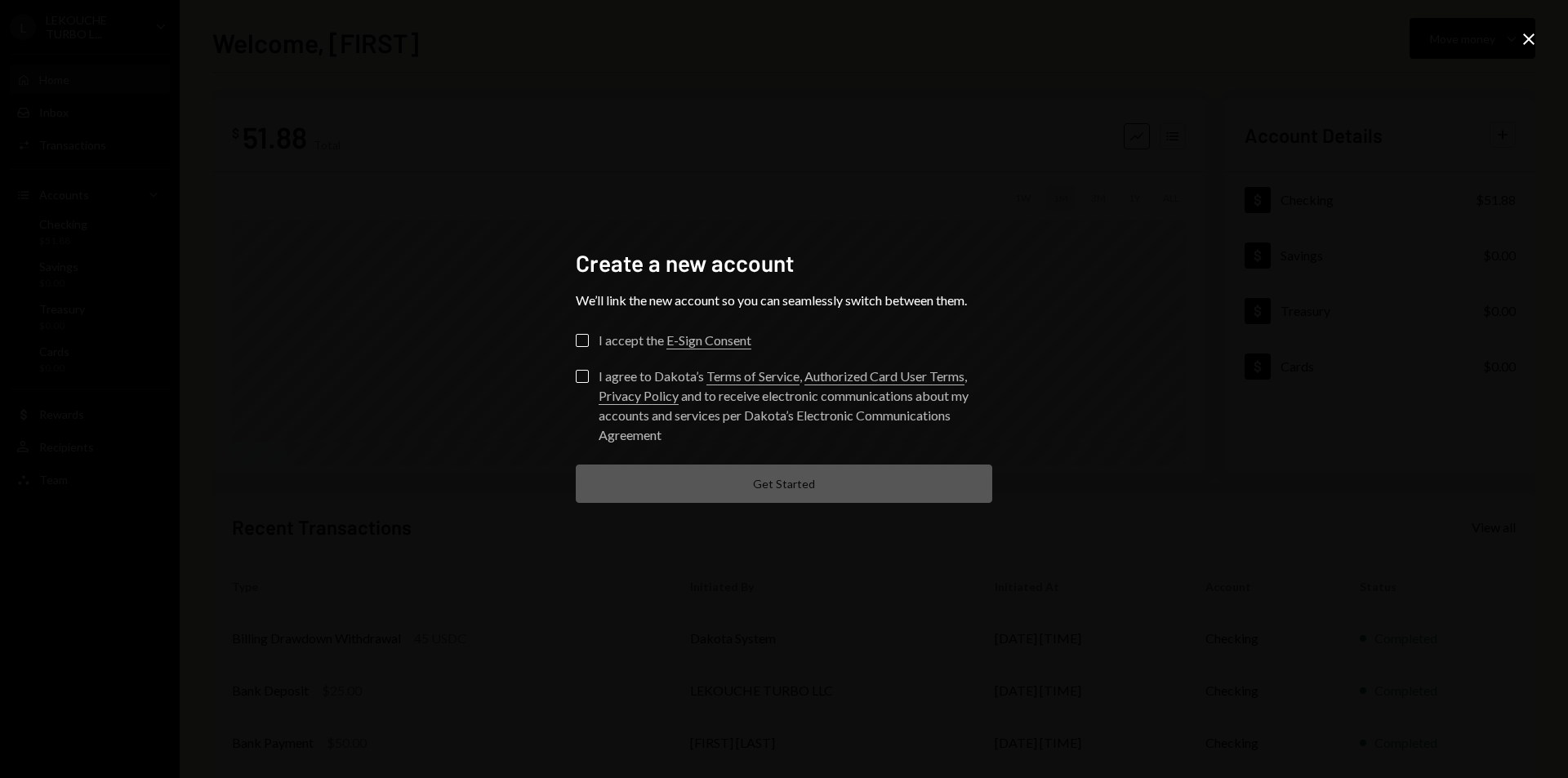 click on "I accept the   E-Sign Consent" at bounding box center (582, 340) 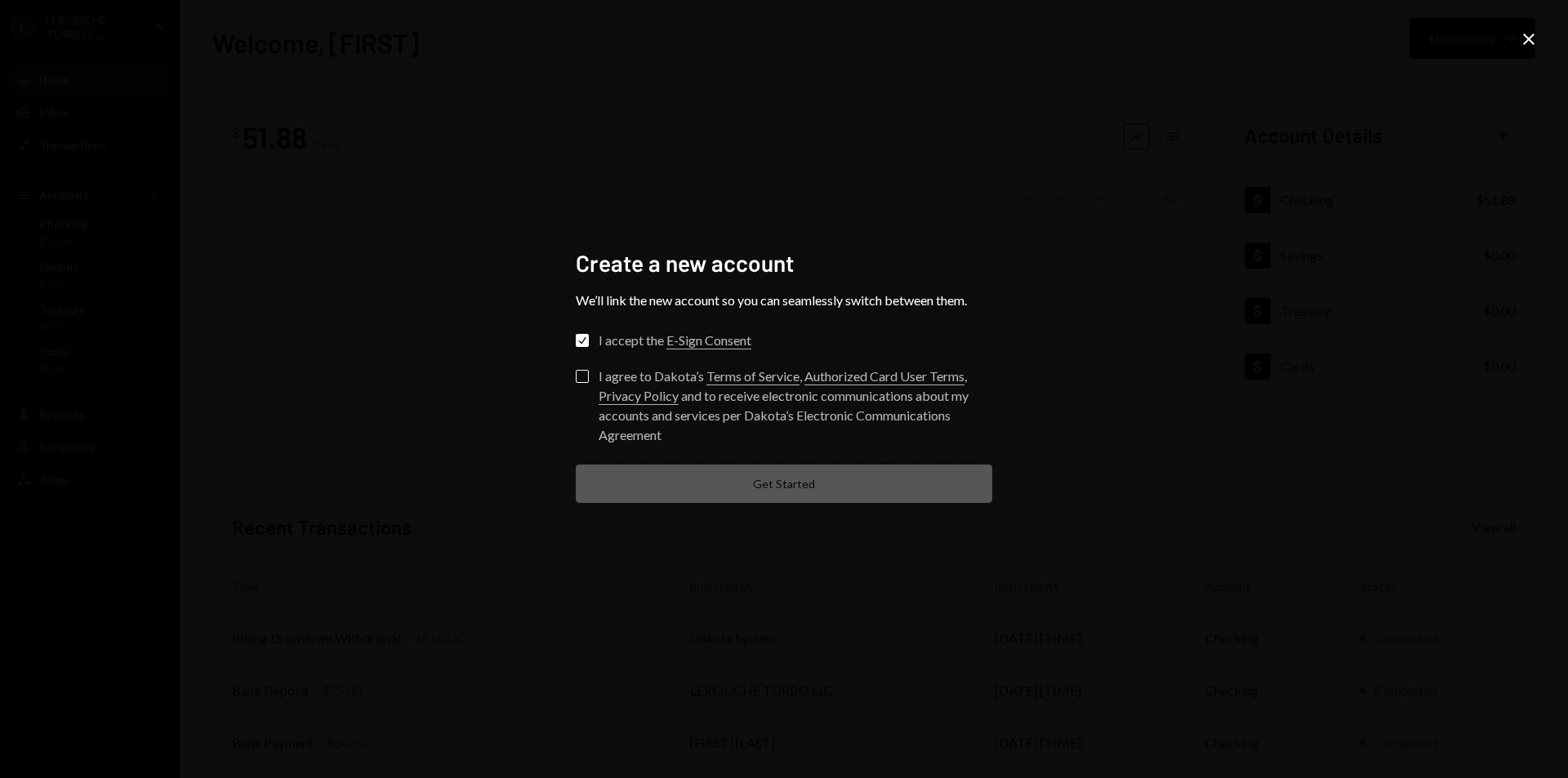 click on "I agree to Dakota’s   Terms of Service ,   Authorized Card User Terms ,   Privacy Policy   and to receive electronic communications about my accounts and services per Dakota’s Electronic Communications Agreement" at bounding box center [582, 376] 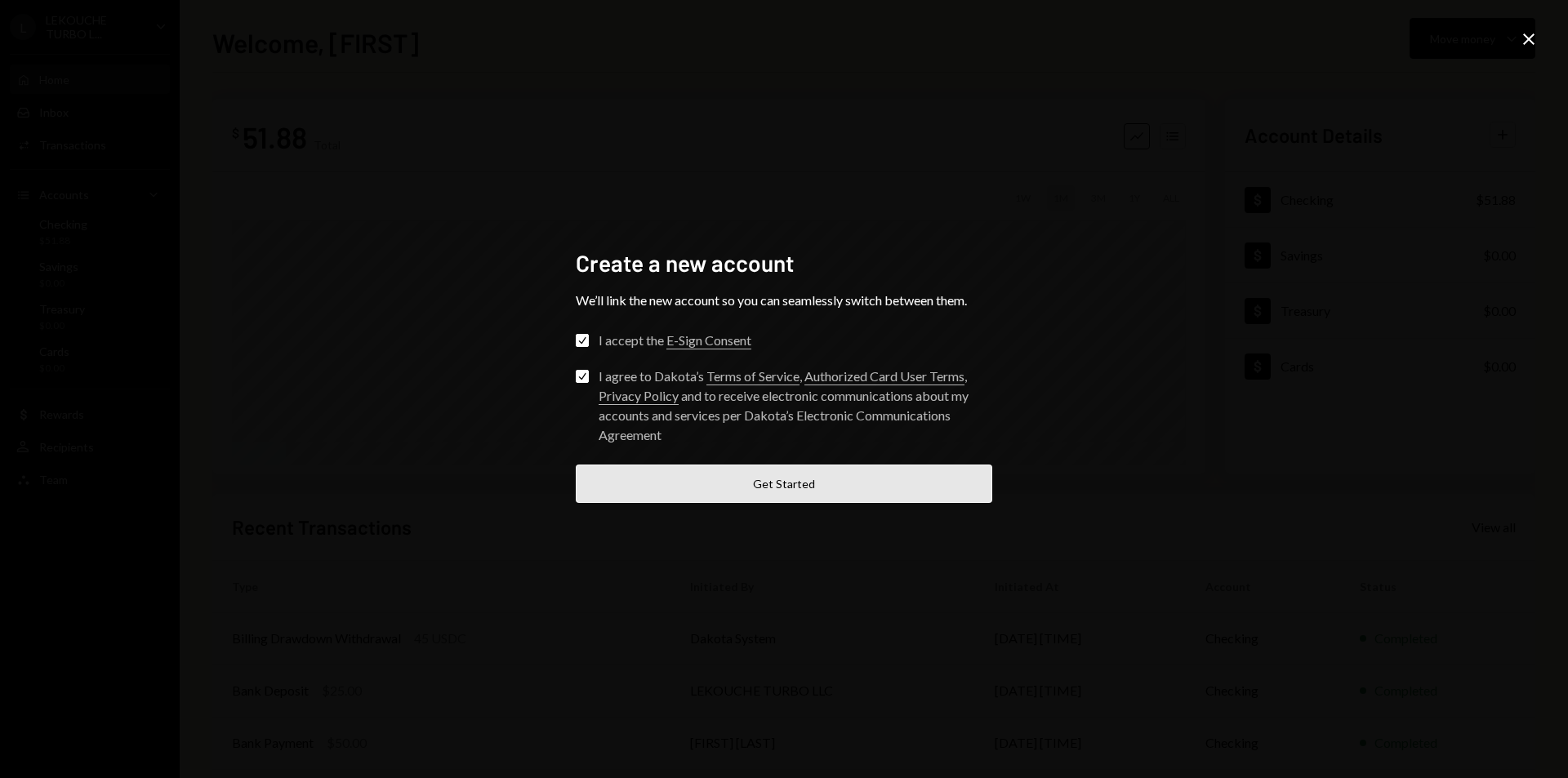 click on "Get Started" at bounding box center (784, 483) 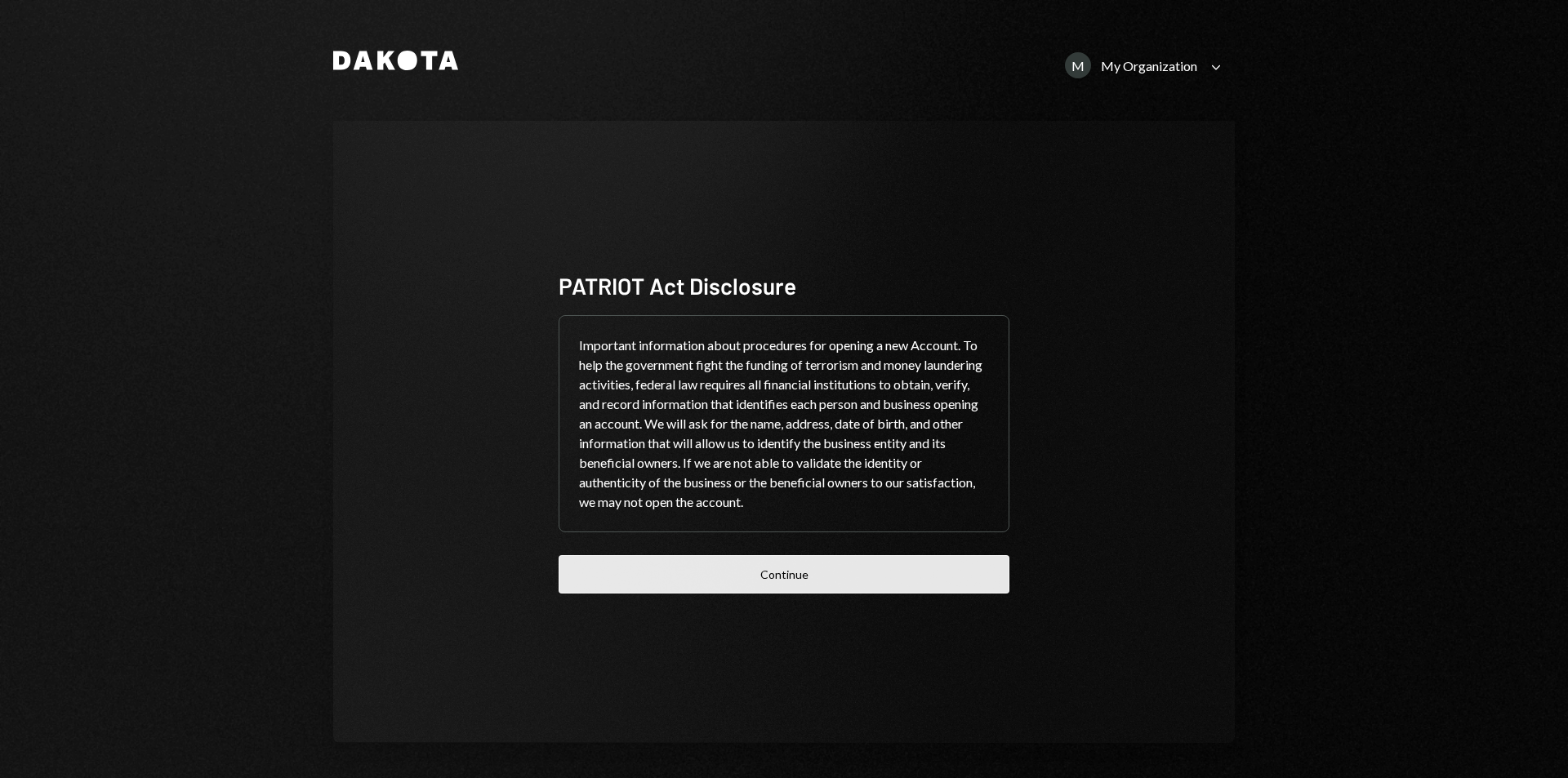 click on "Continue" at bounding box center (784, 574) 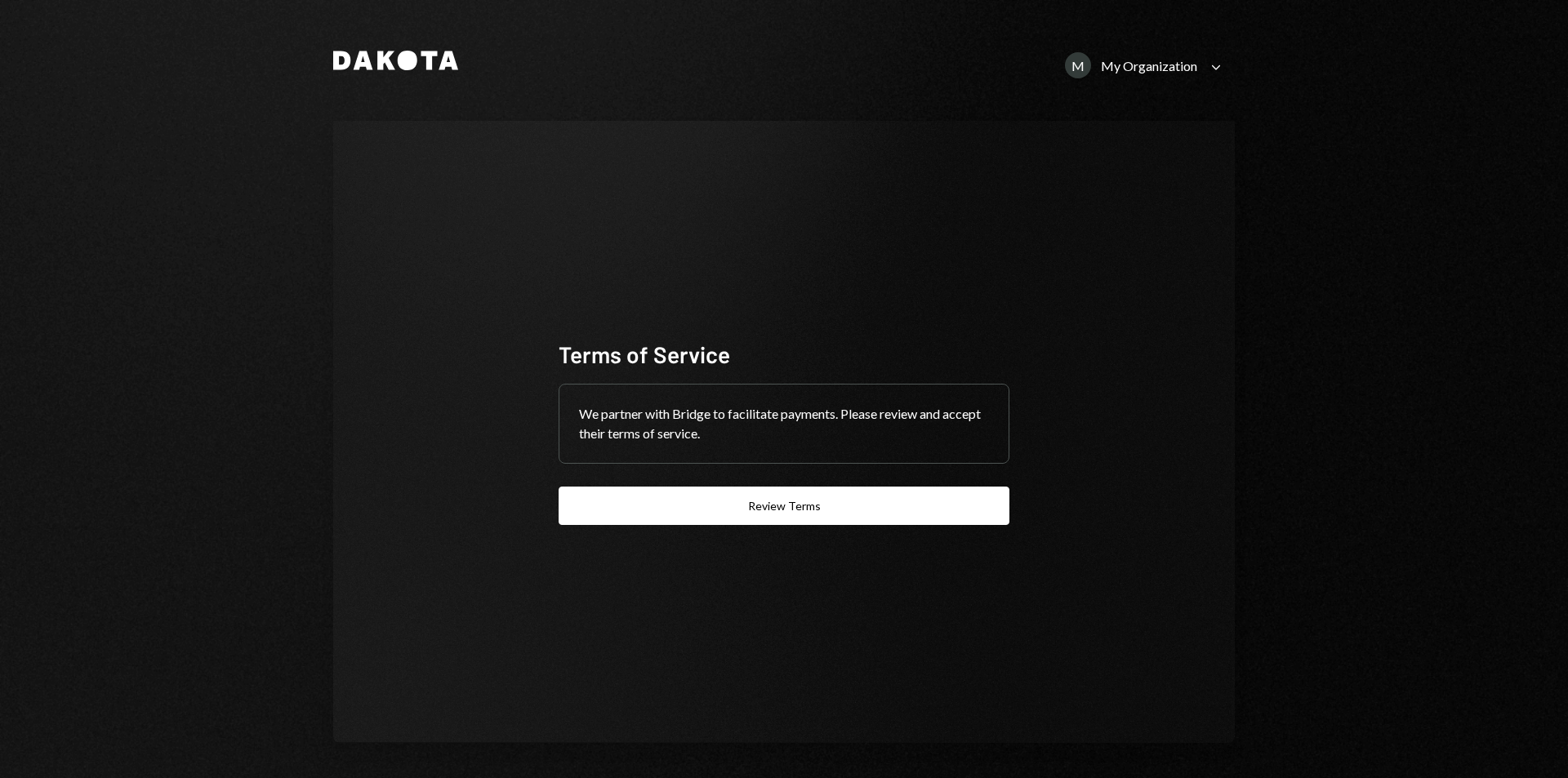 click on "M My Organization" at bounding box center [1131, 65] 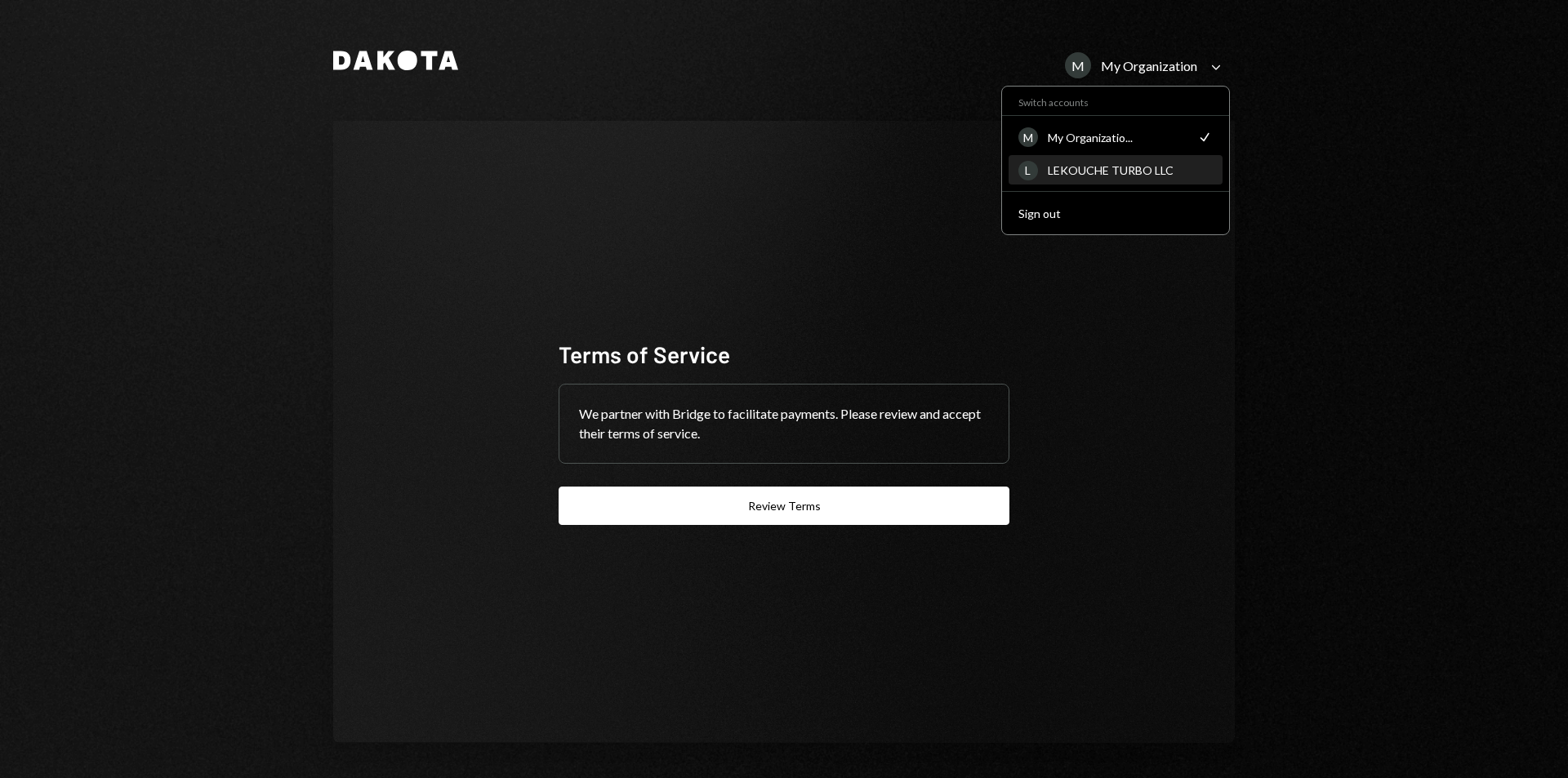 click on "LEKOUCHE TURBO LLC" at bounding box center [1130, 170] 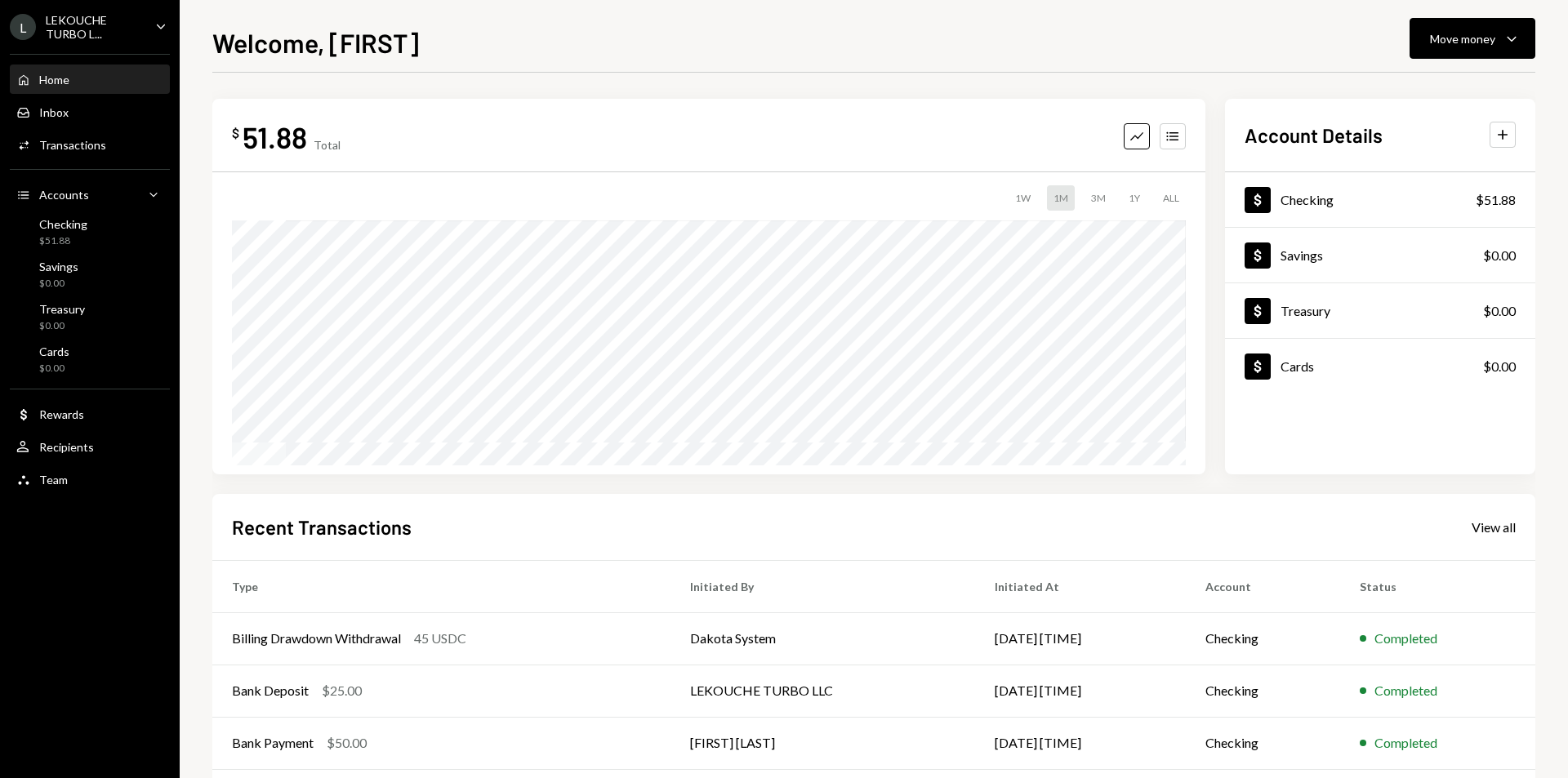 click on "LEKOUCHE TURBO L..." at bounding box center [94, 27] 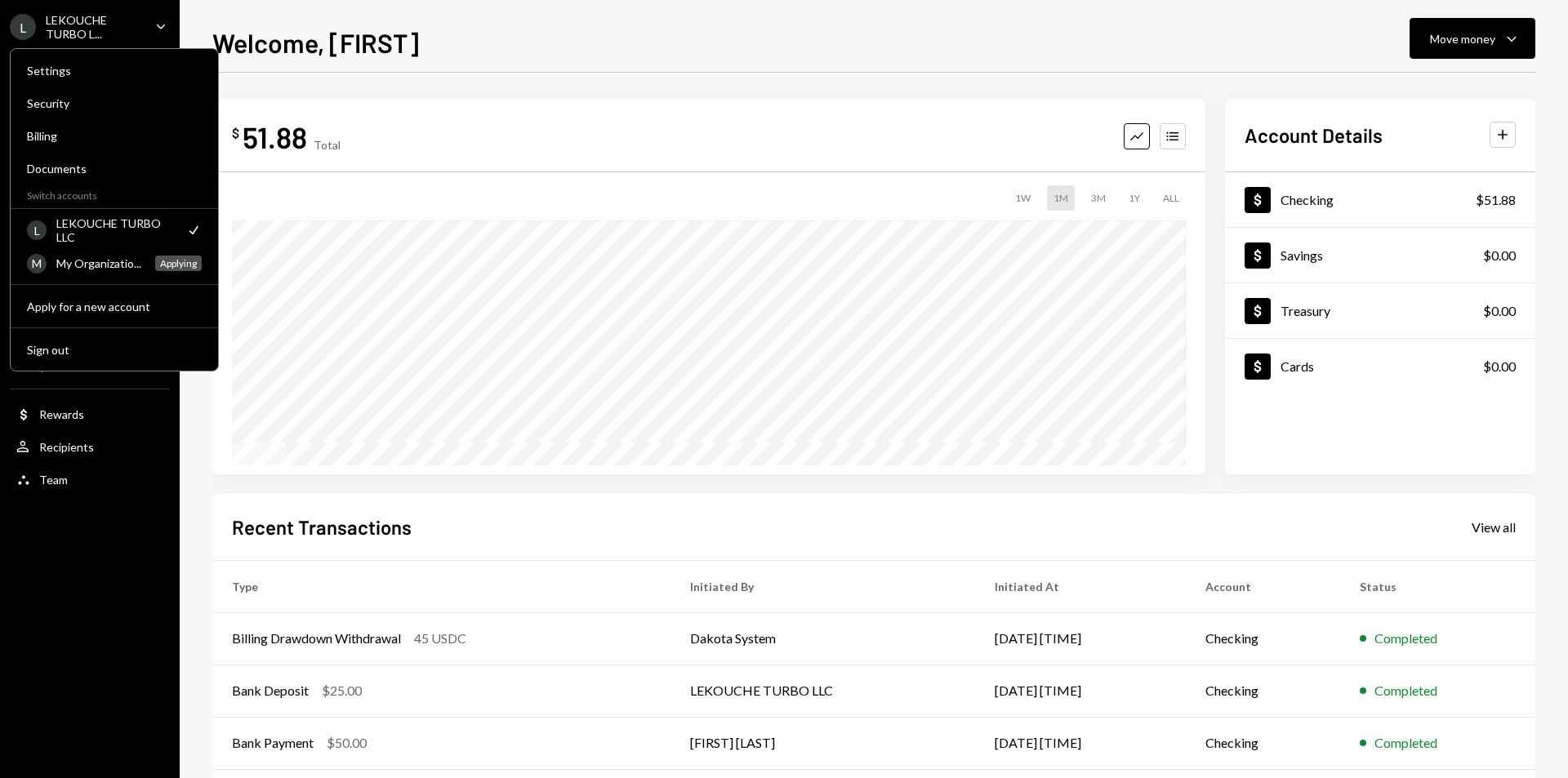 click on "LEKOUCHE TURBO L..." at bounding box center [94, 27] 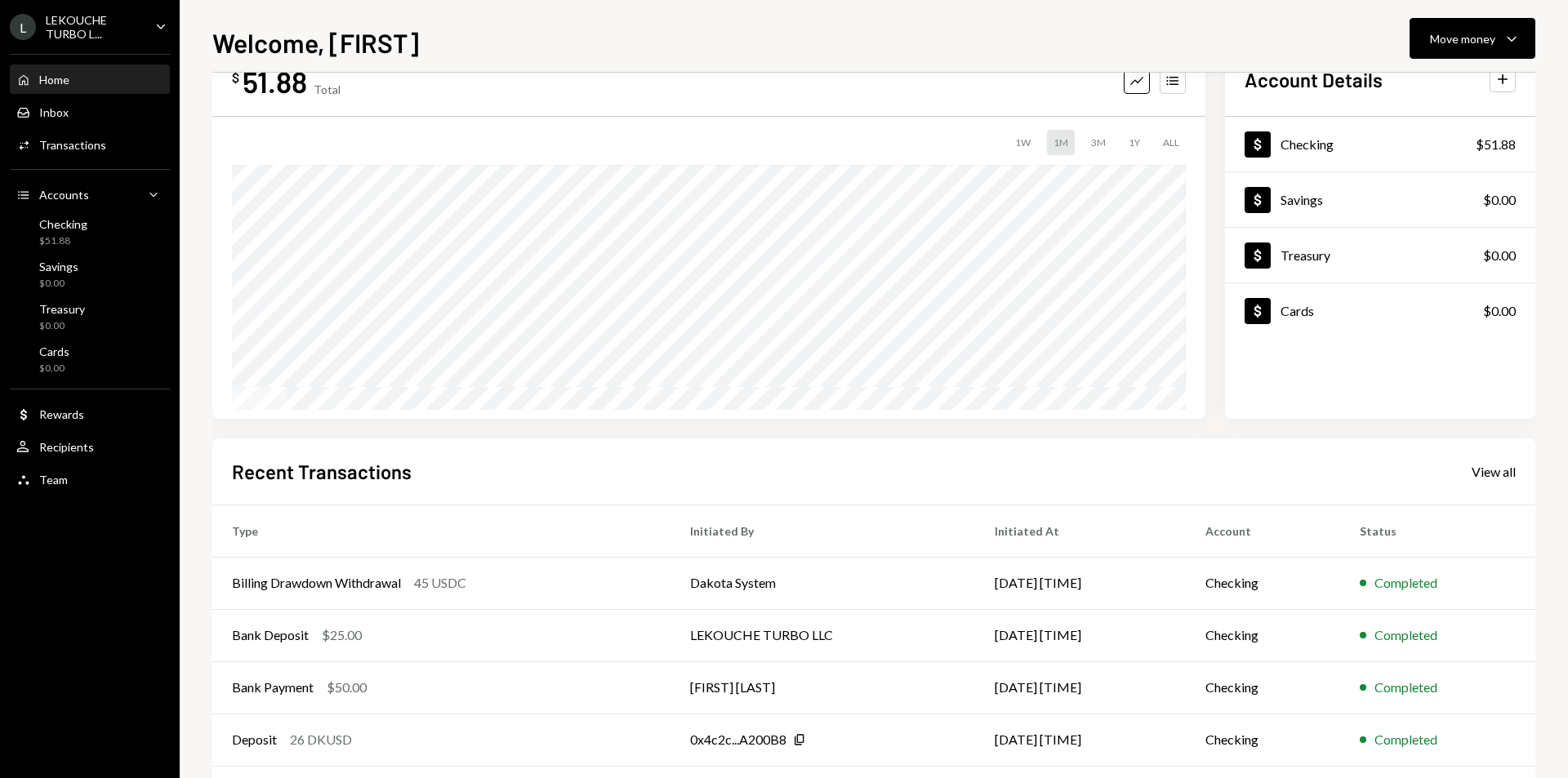scroll, scrollTop: 0, scrollLeft: 0, axis: both 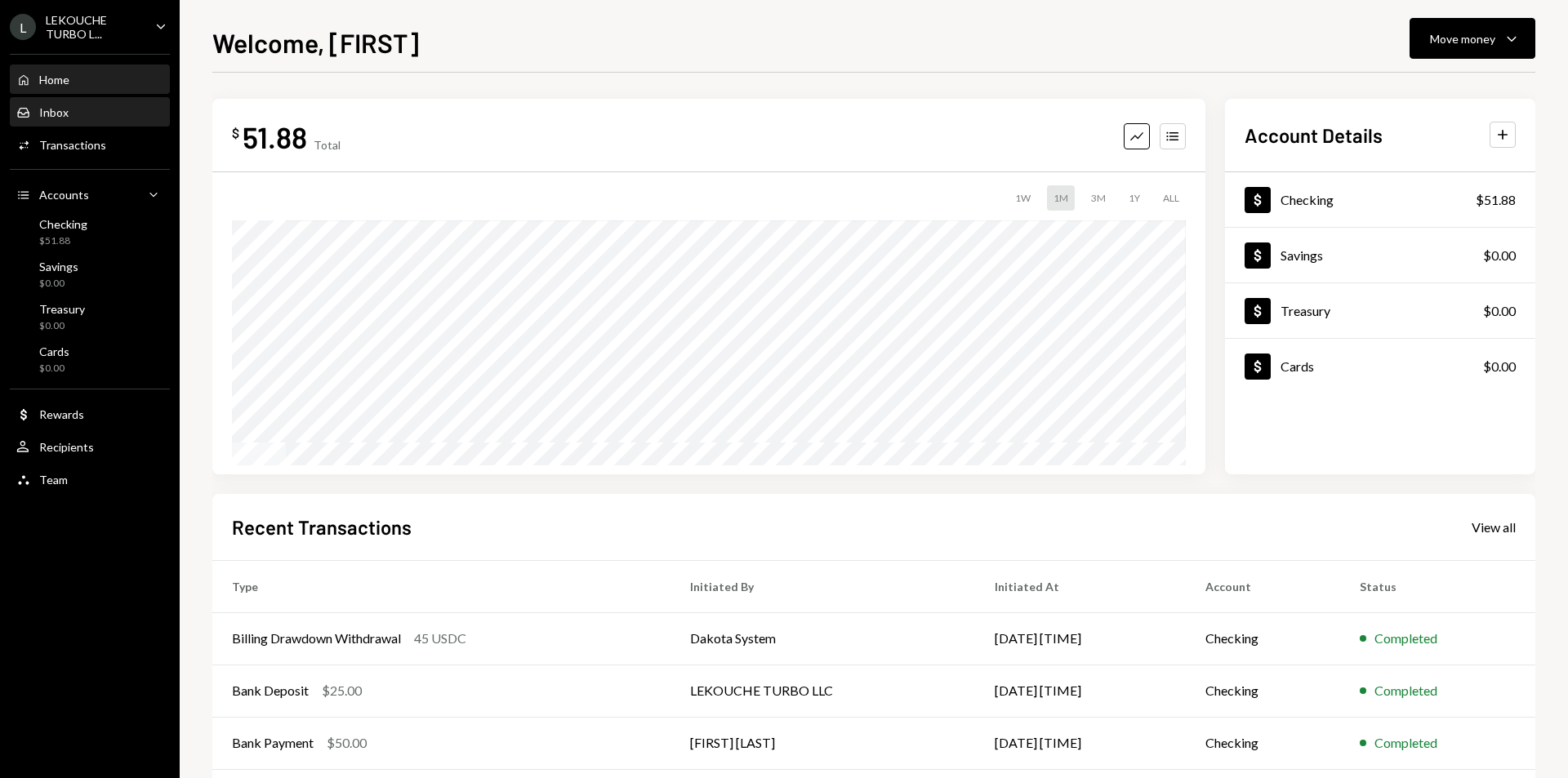 click on "Inbox" at bounding box center [54, 112] 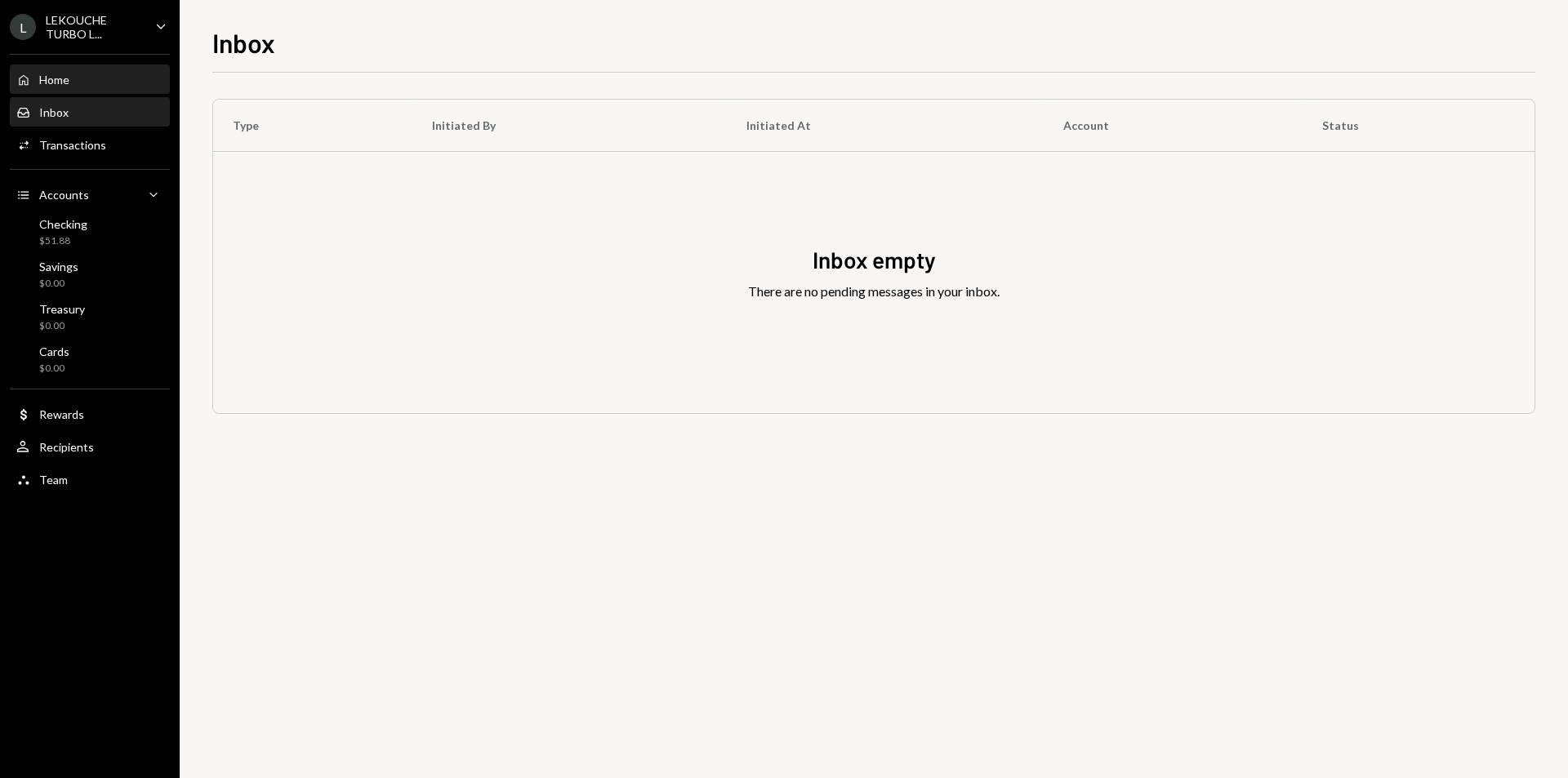 click on "Home Home" at bounding box center [42, 80] 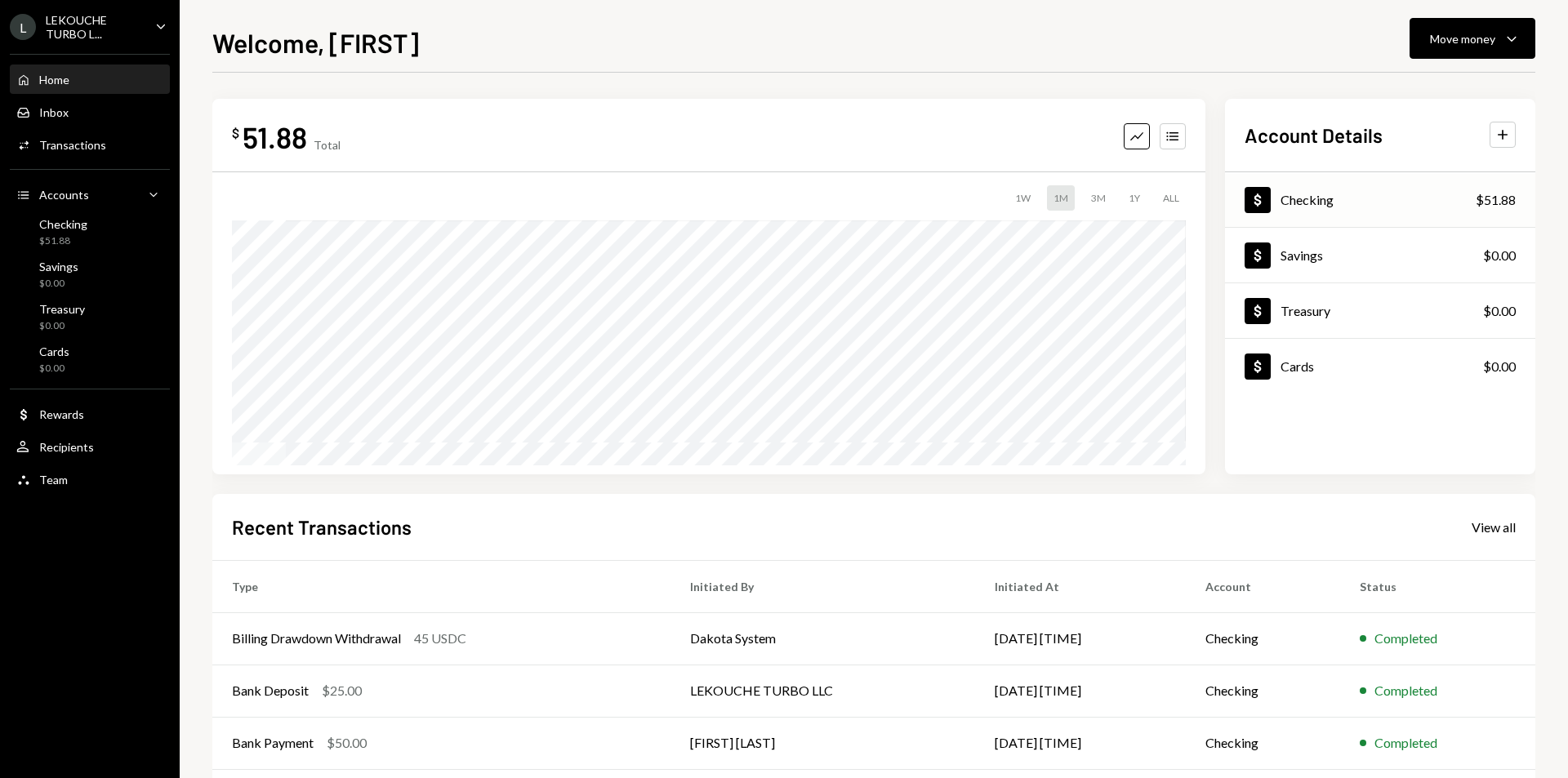 click on "Dollar Checking $51.88" at bounding box center (1380, 200) 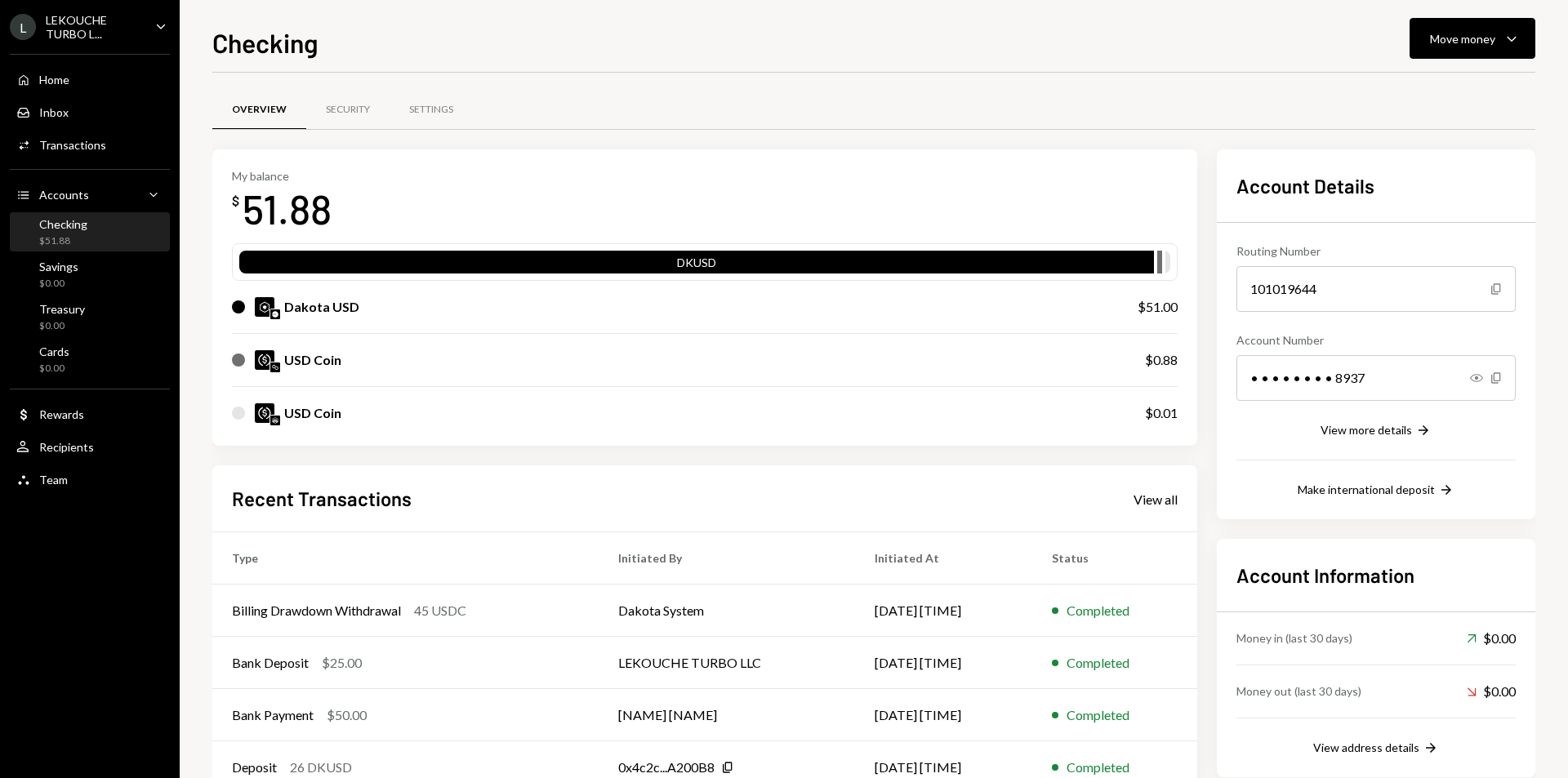scroll, scrollTop: 0, scrollLeft: 0, axis: both 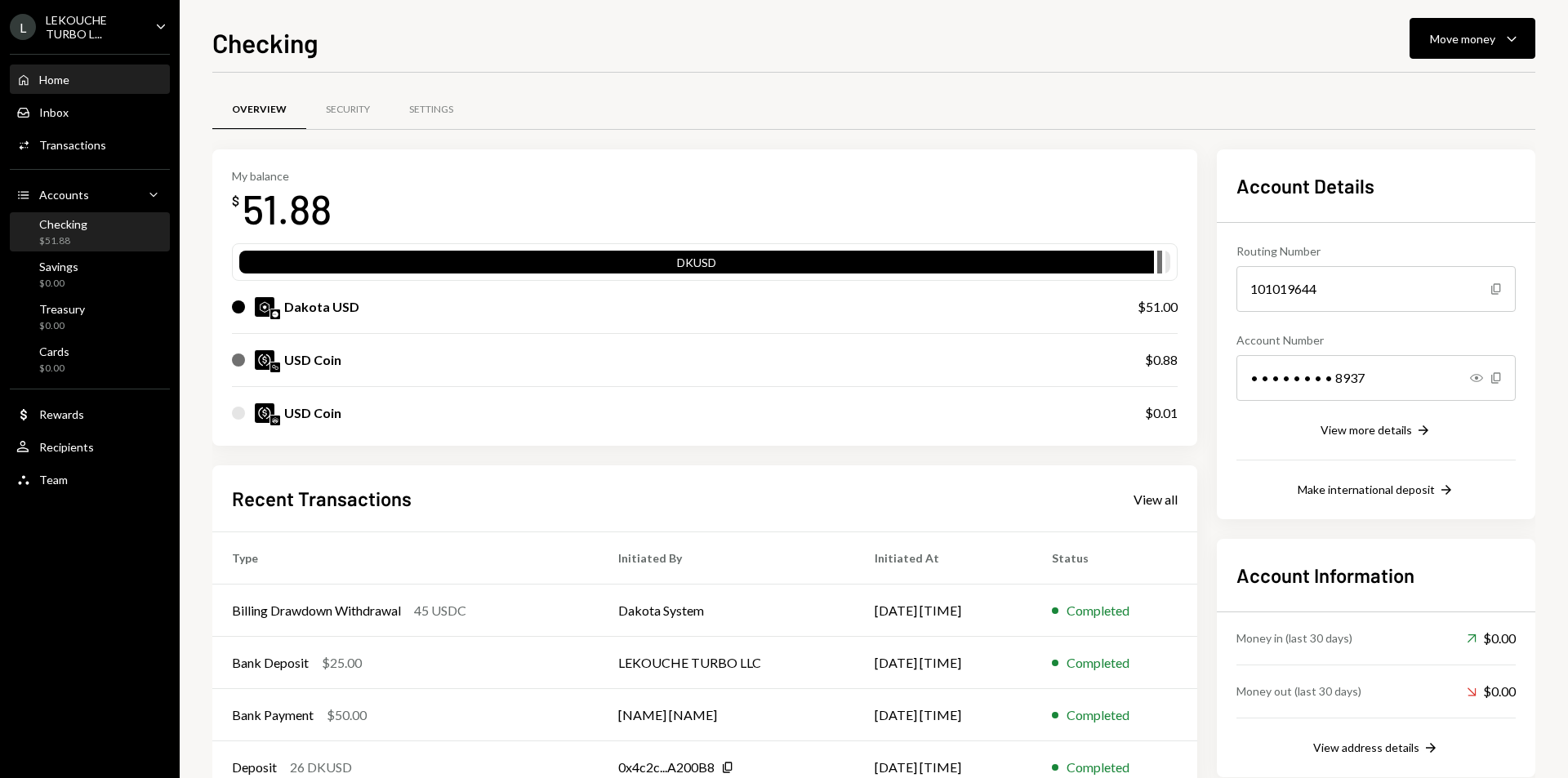 click on "Home Home" at bounding box center (42, 80) 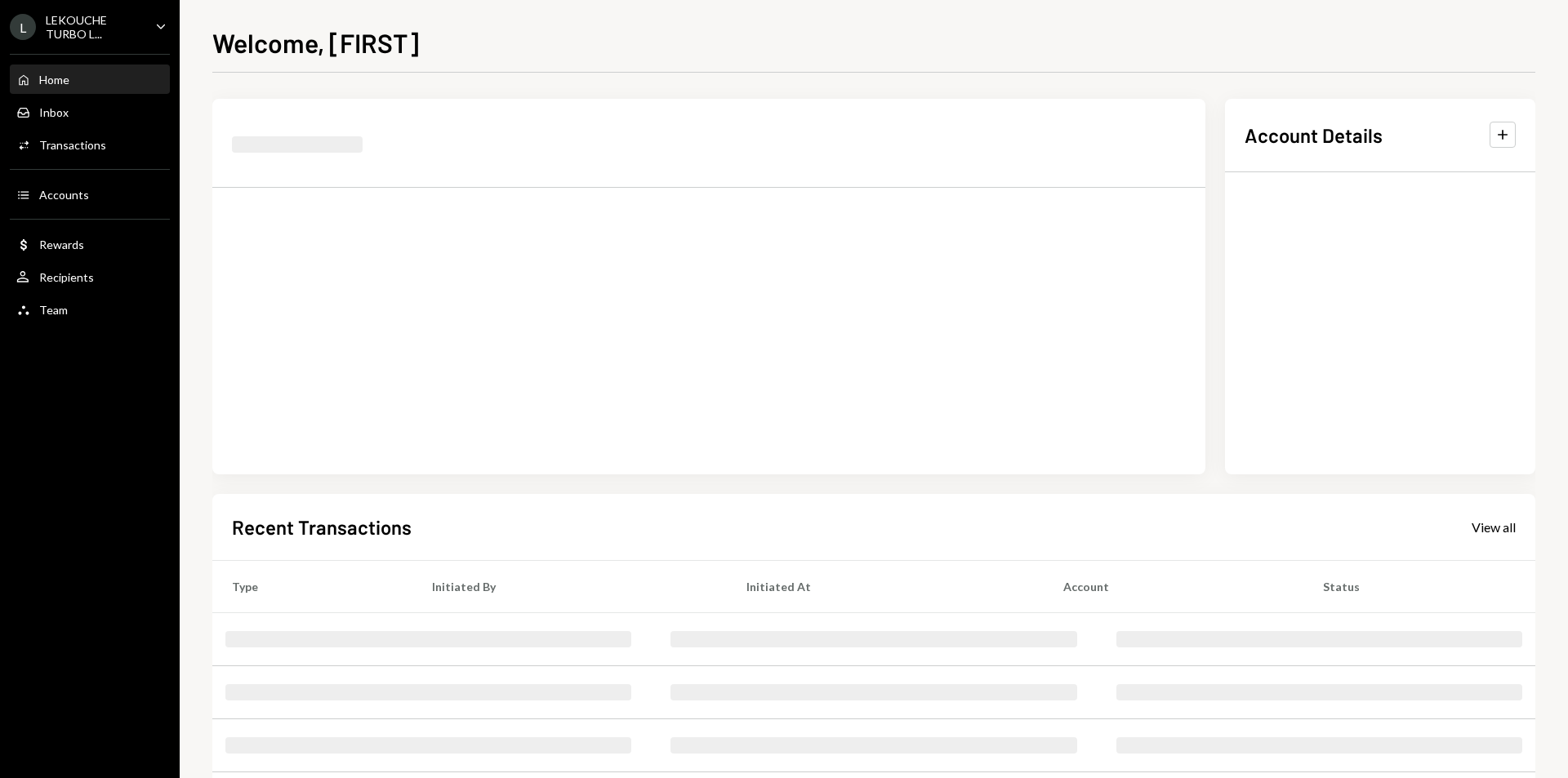 scroll, scrollTop: 0, scrollLeft: 0, axis: both 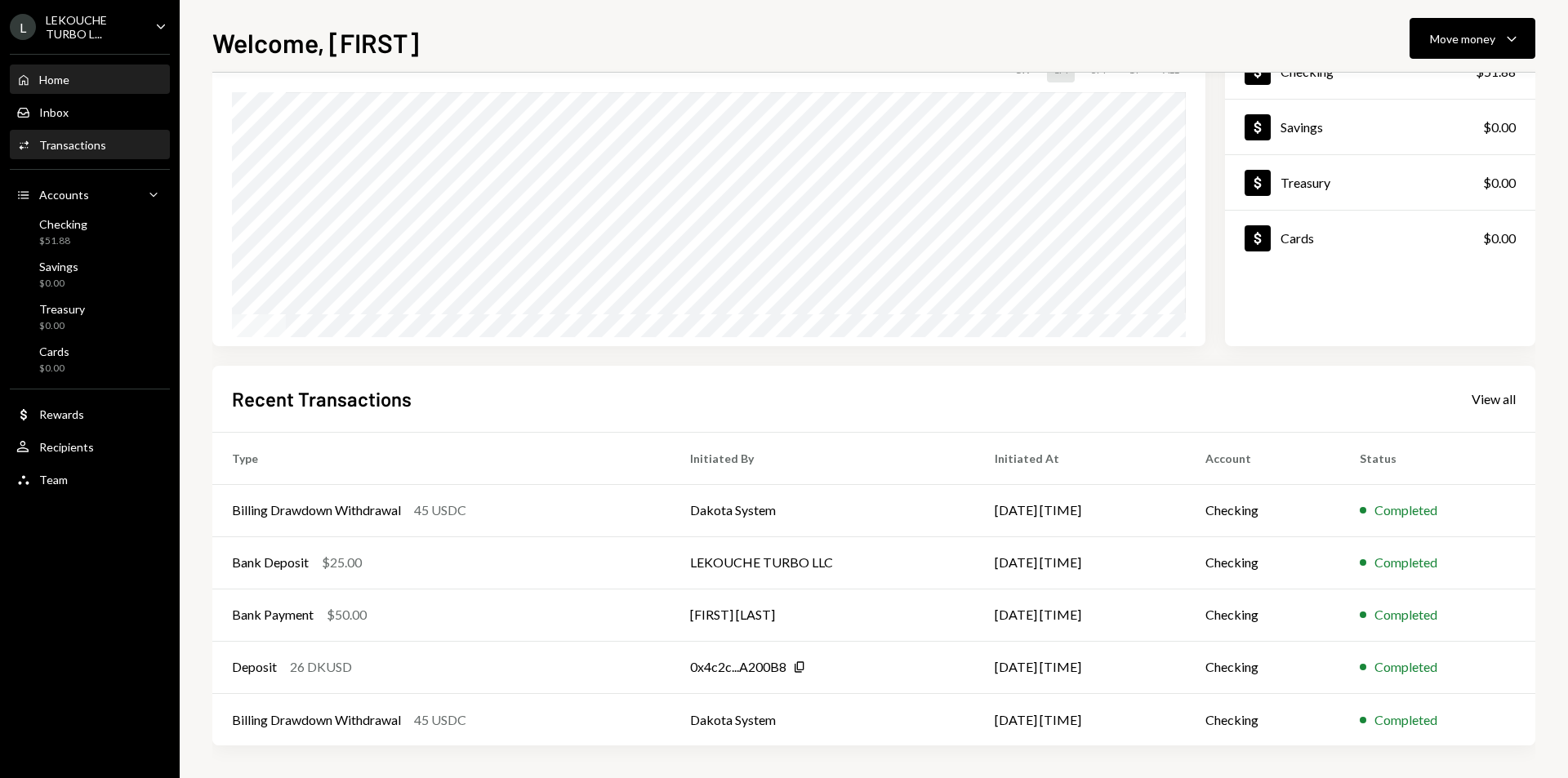 click on "Transactions" at bounding box center [73, 144] 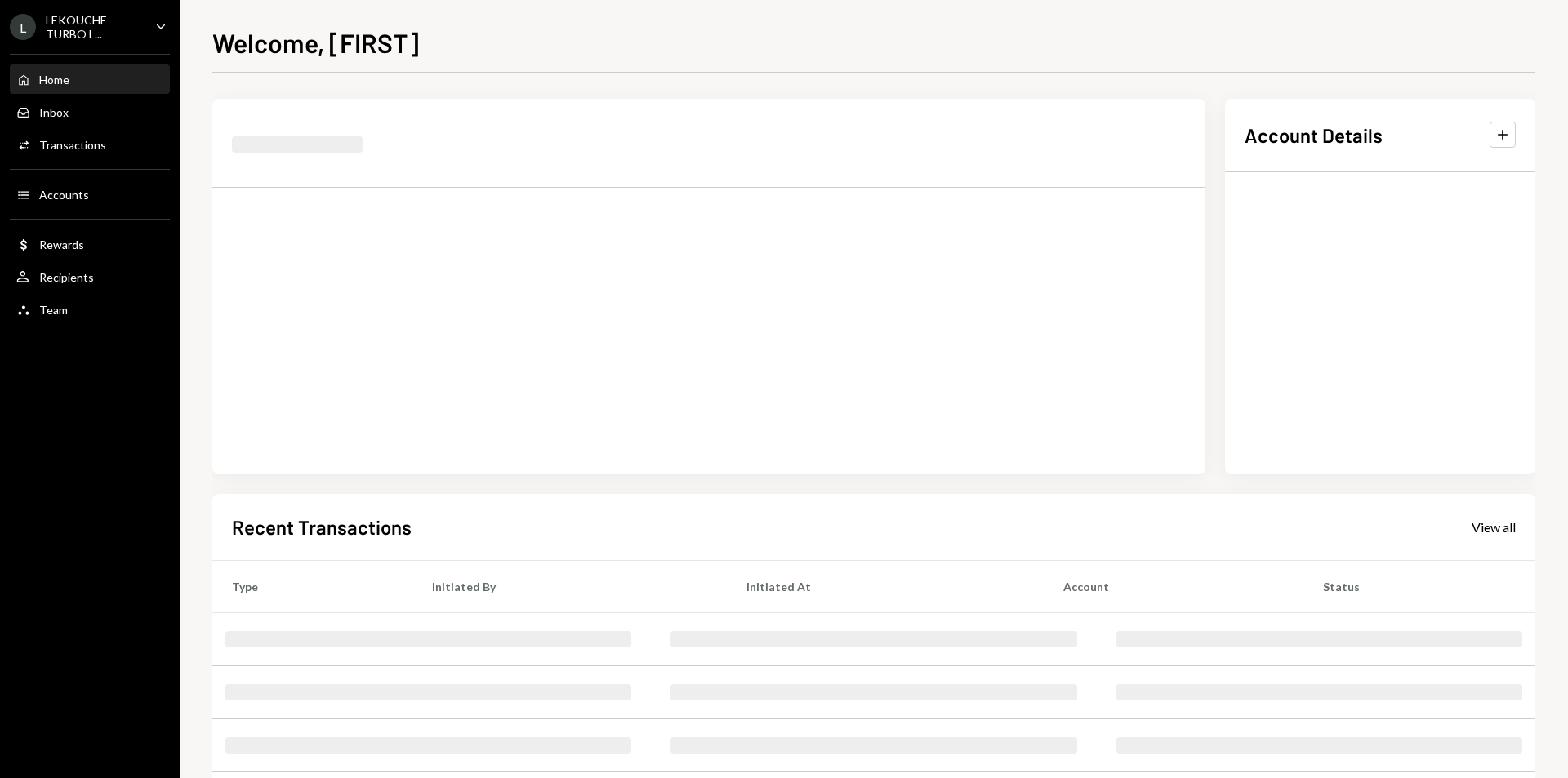 scroll, scrollTop: 0, scrollLeft: 0, axis: both 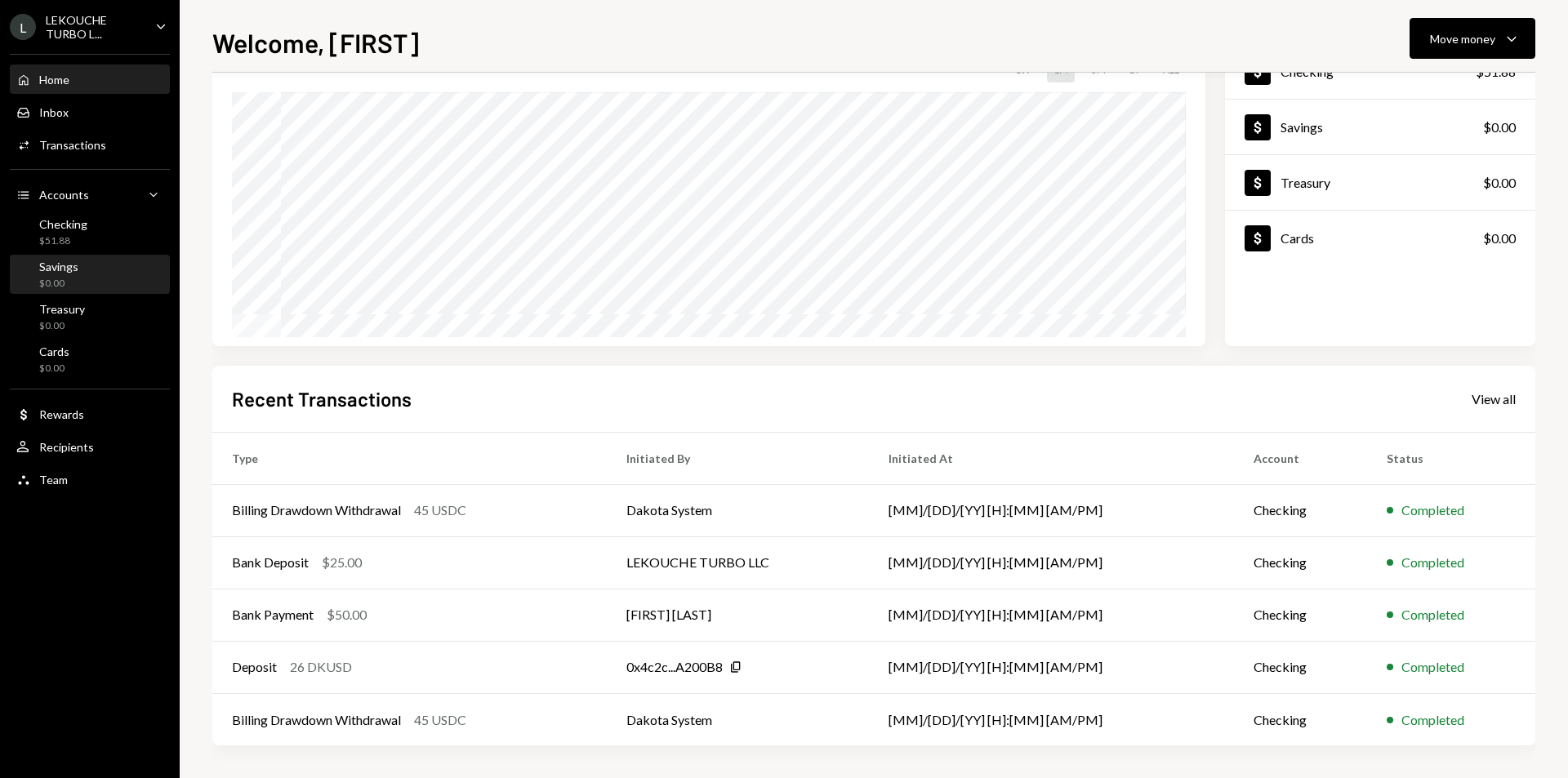 click on "Savings $0.00" at bounding box center [90, 274] 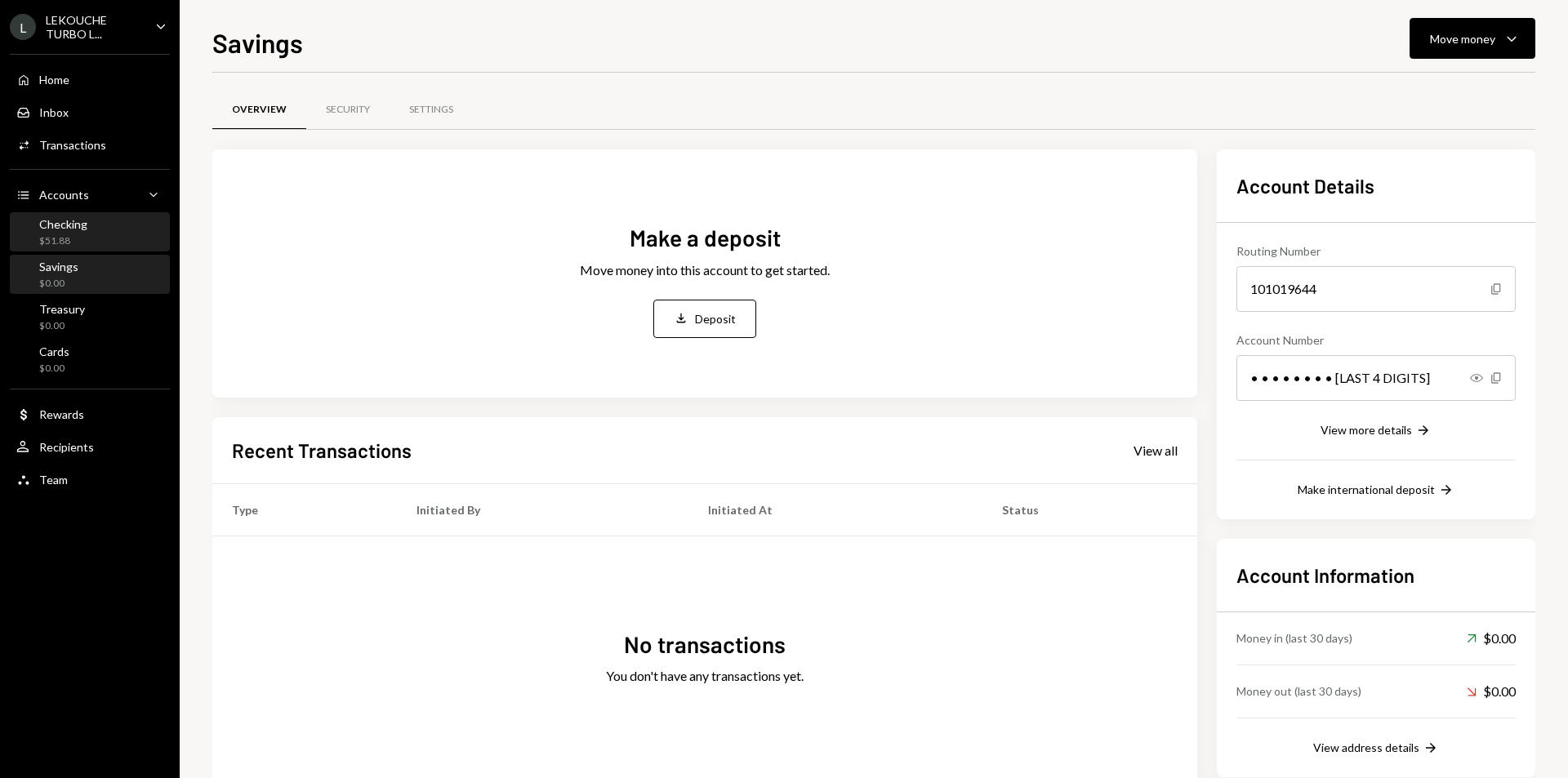 click on "Checking $51.88" at bounding box center (90, 233) 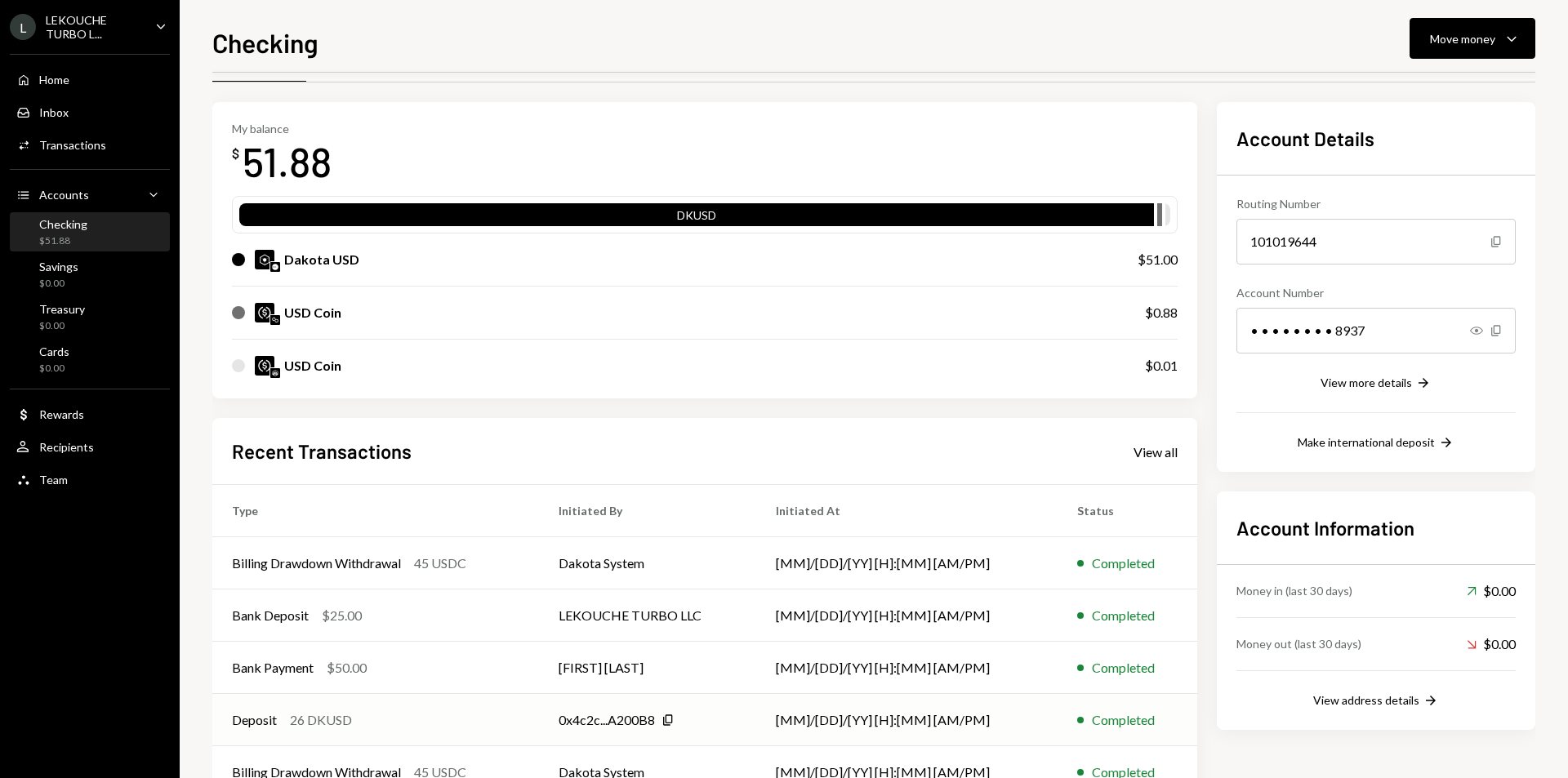 scroll, scrollTop: 0, scrollLeft: 0, axis: both 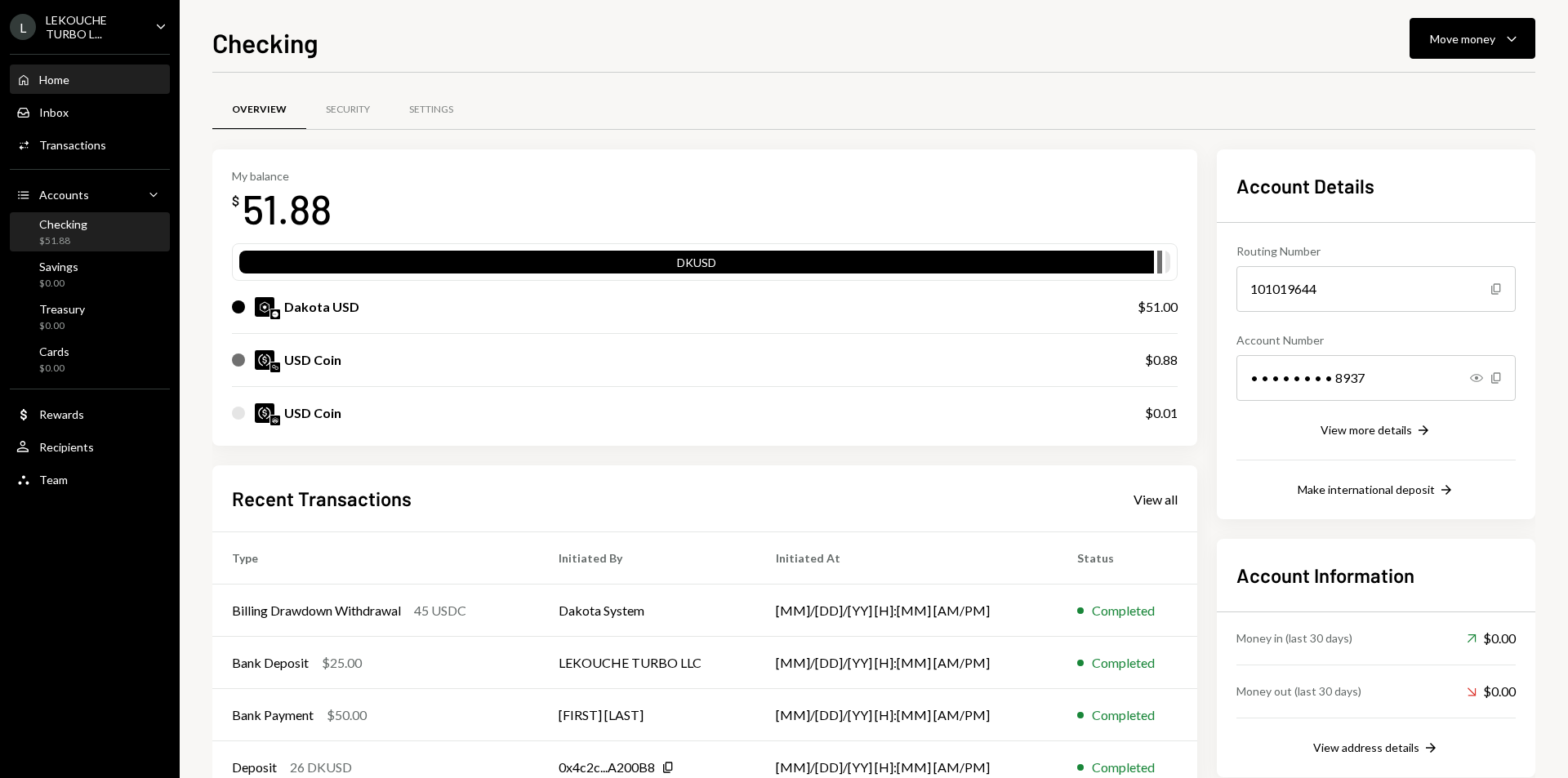 click on "Home" at bounding box center [54, 79] 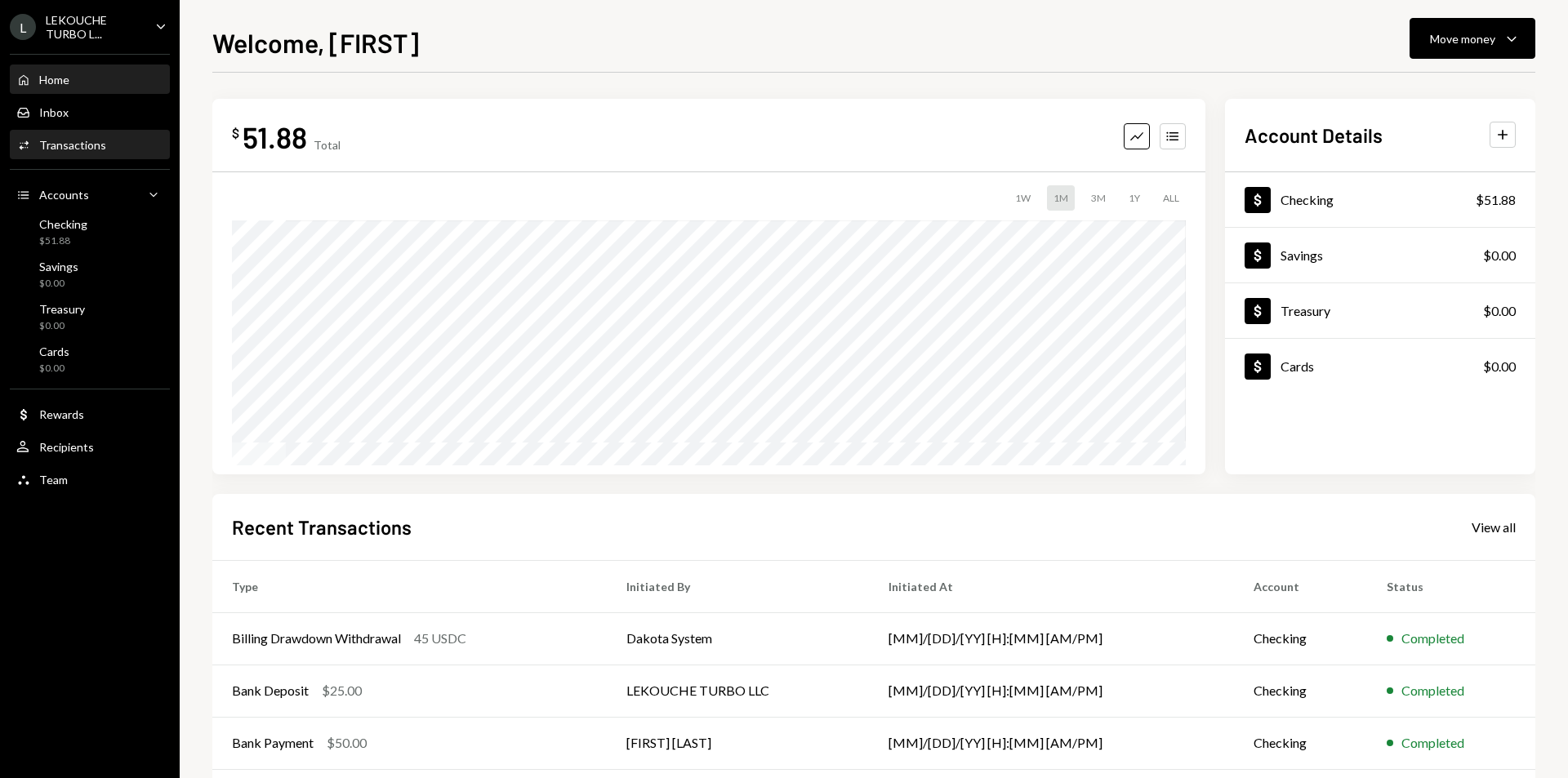 click on "Activities Transactions" at bounding box center [90, 145] 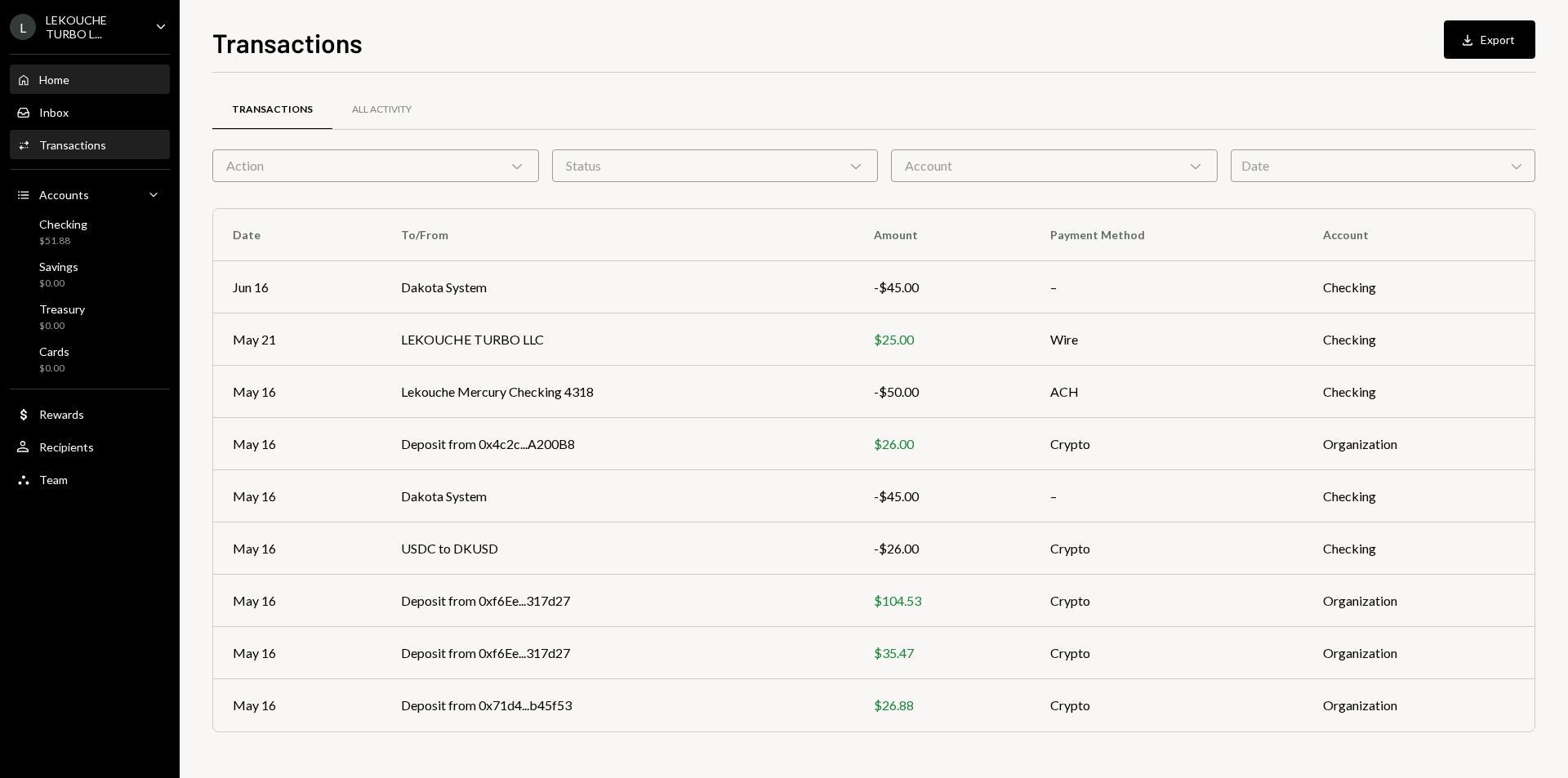 click on "Home Home" at bounding box center (90, 80) 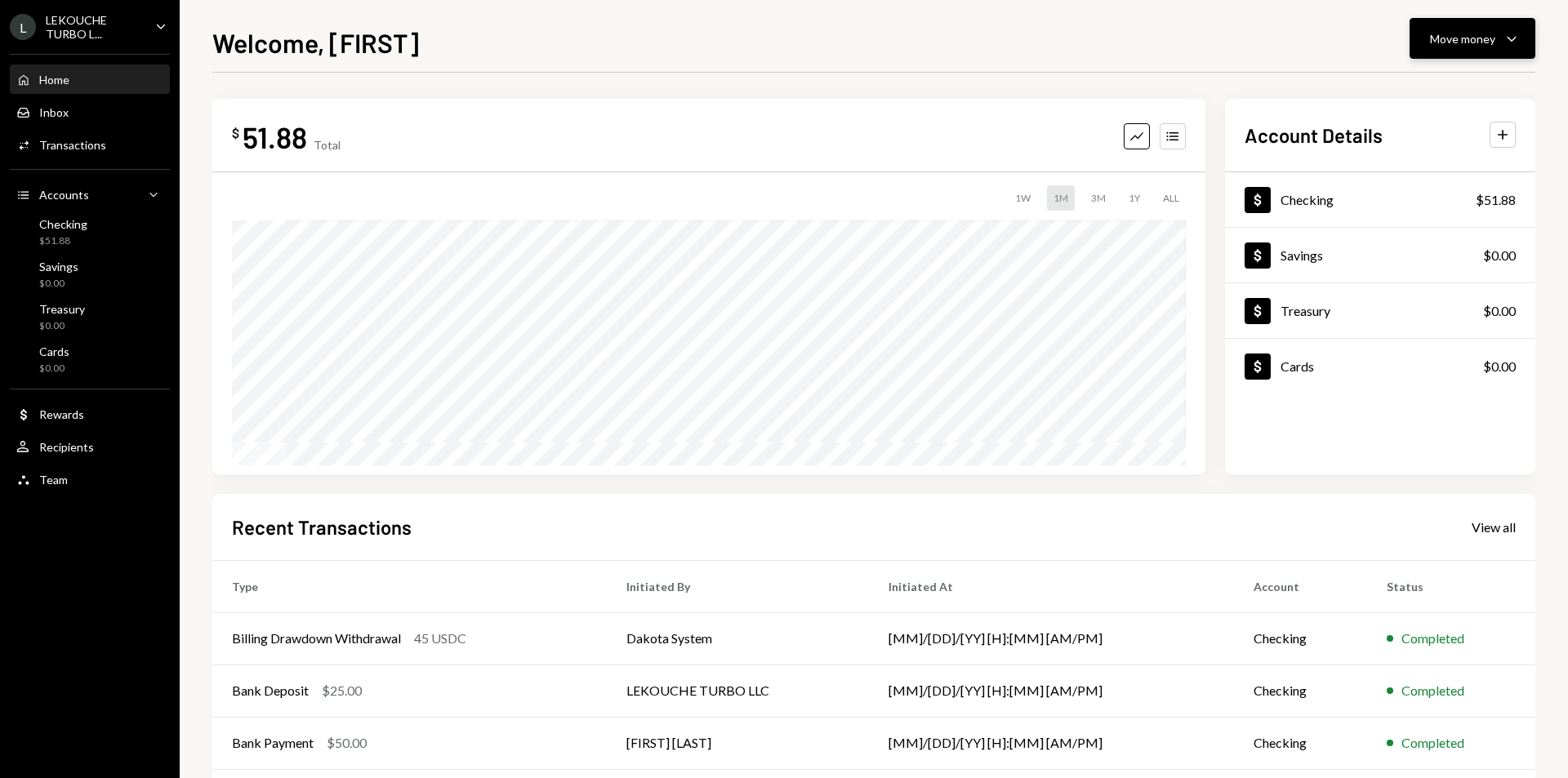 click on "Move money" at bounding box center [1463, 38] 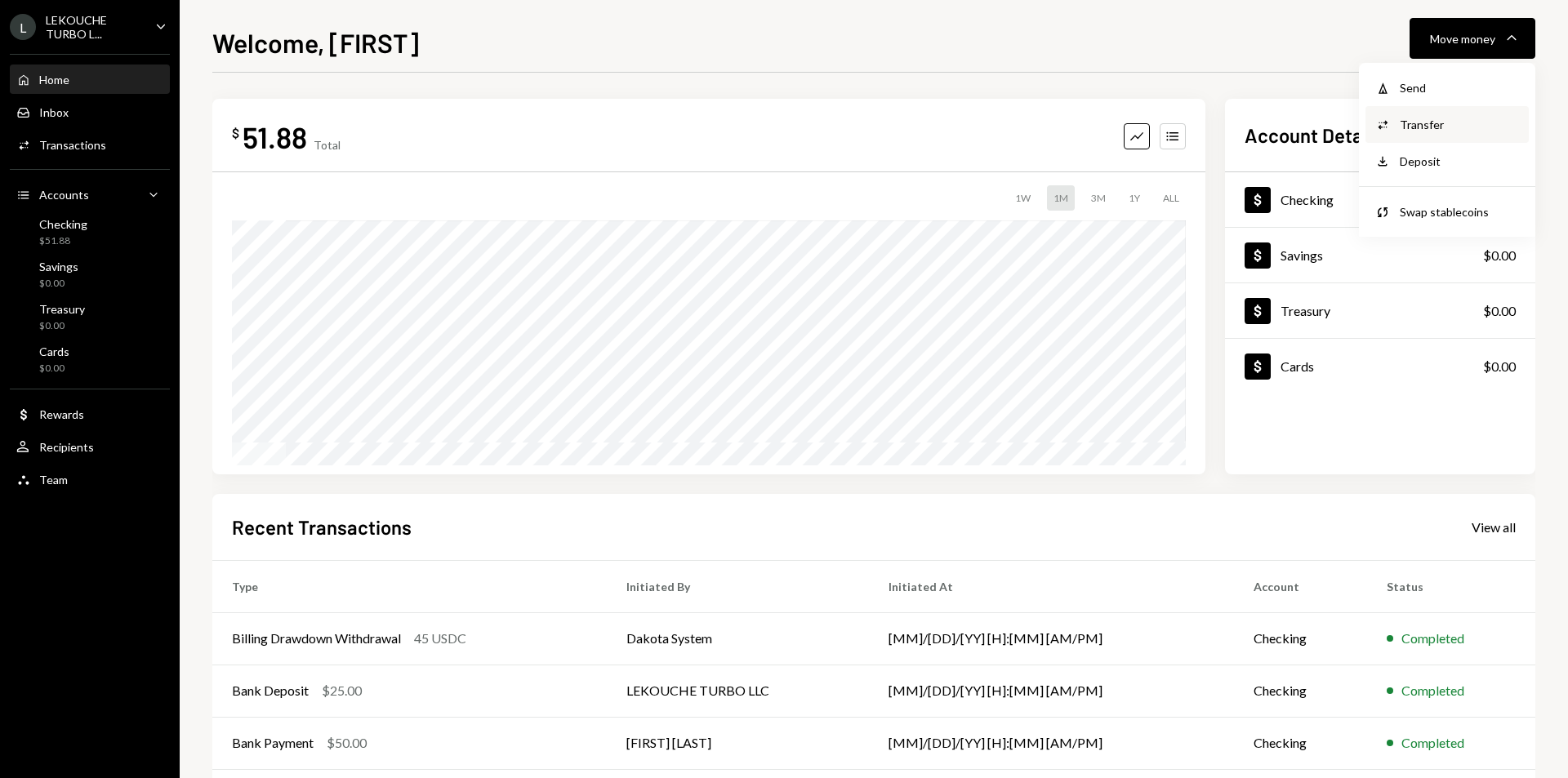 click on "Convert Transfer" at bounding box center [1447, 124] 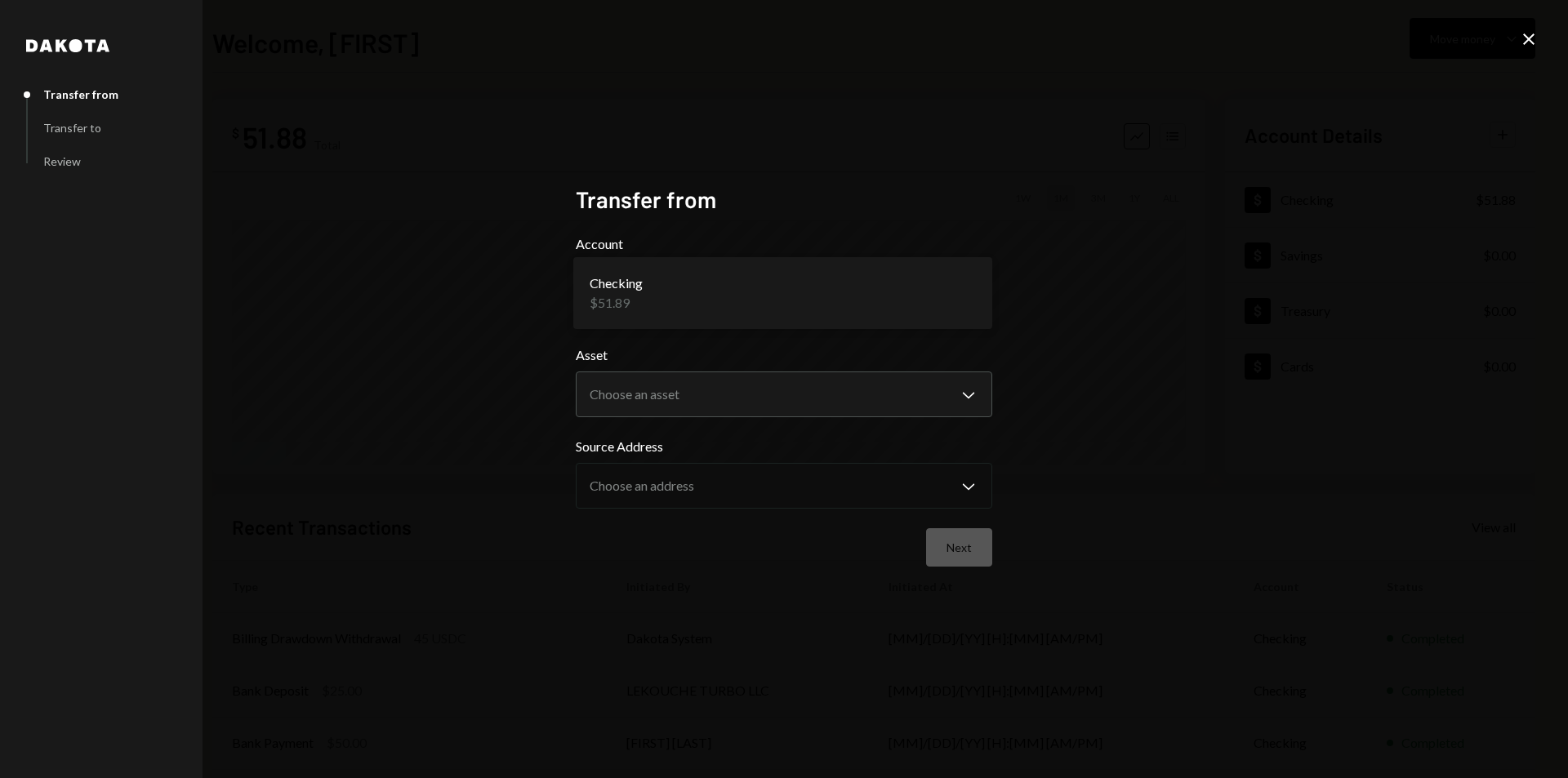 click on "**********" at bounding box center (784, 389) 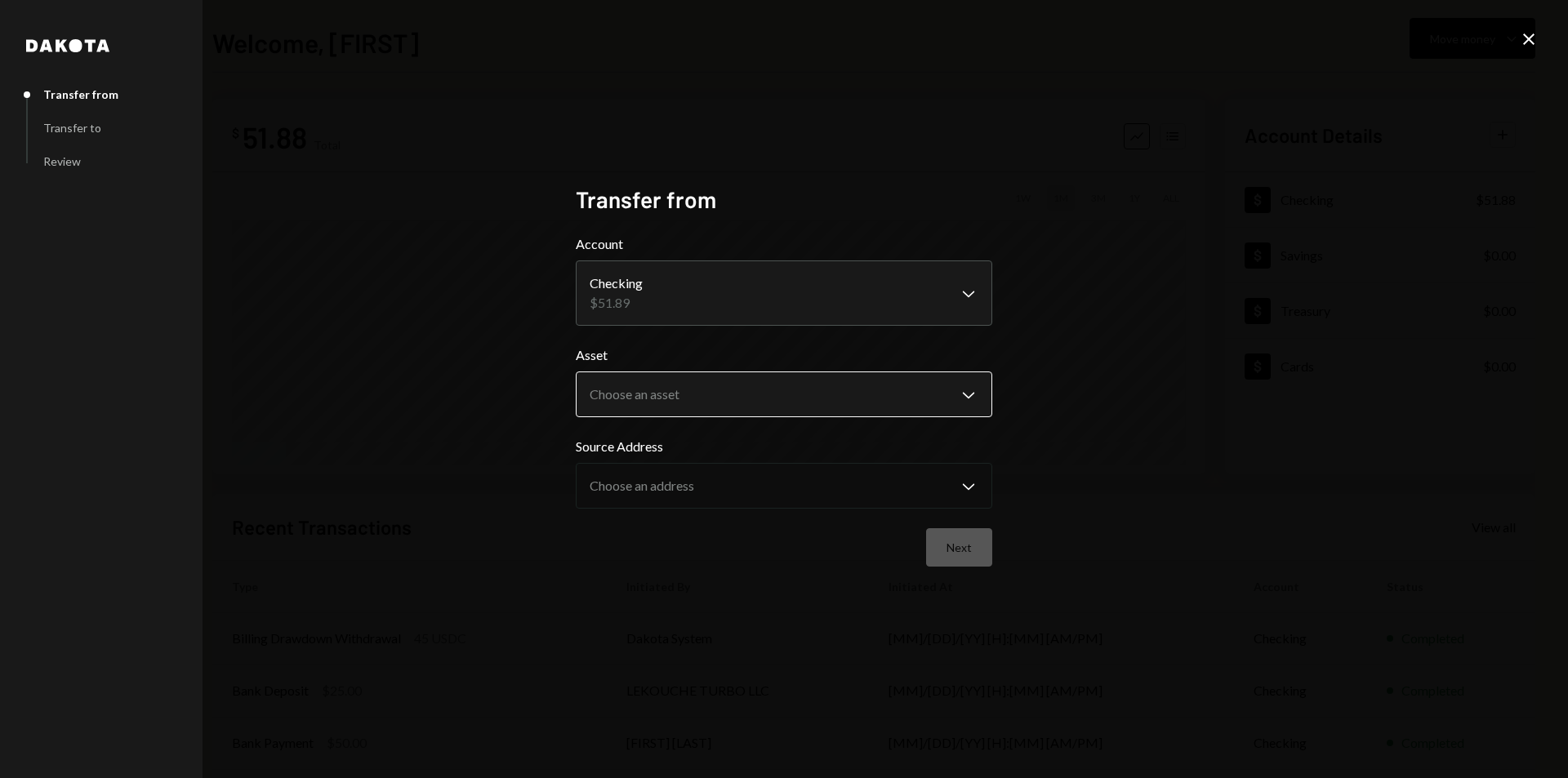 click on "**********" at bounding box center [784, 389] 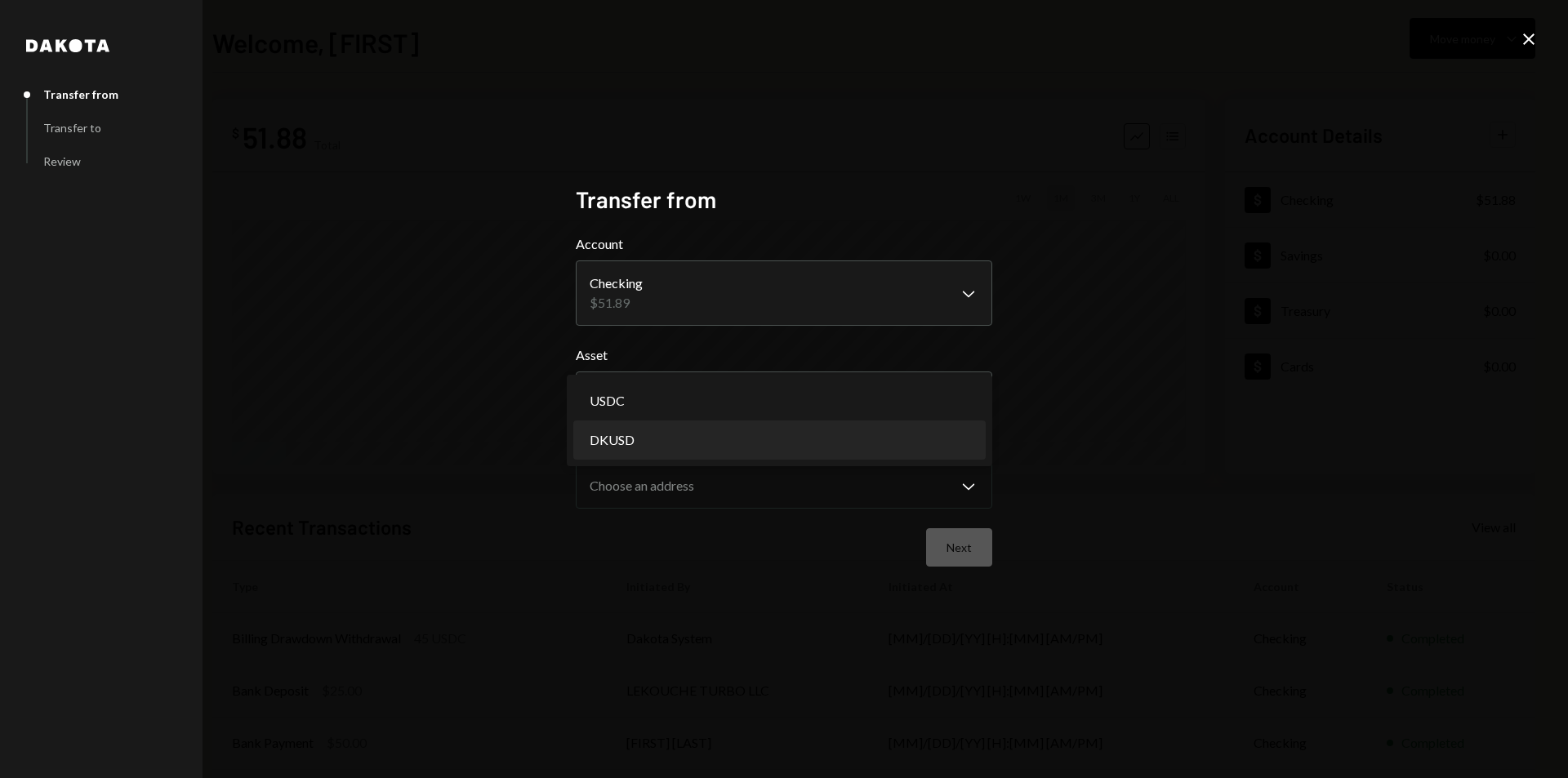 select on "*****" 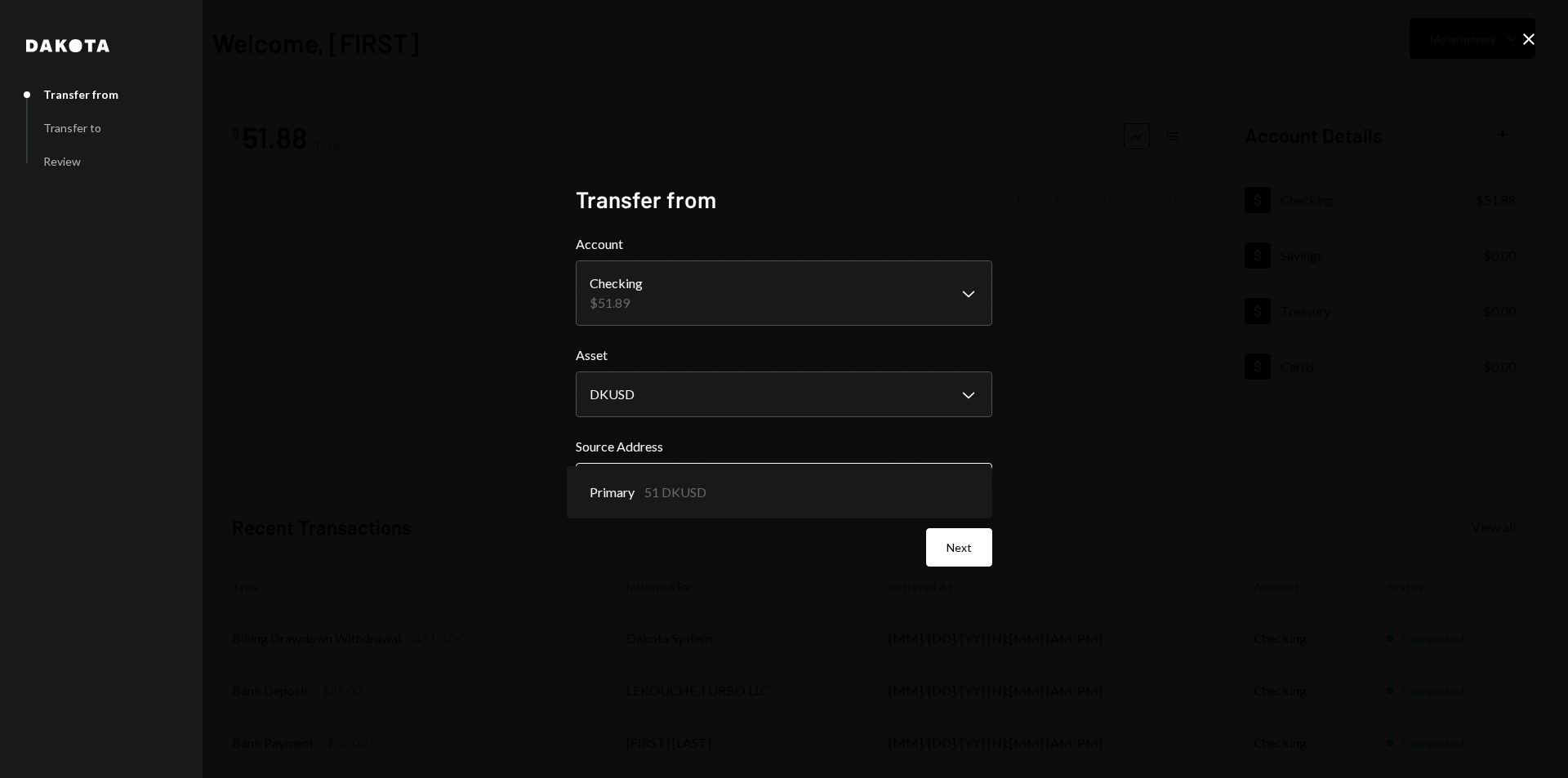 click on "**********" at bounding box center (784, 389) 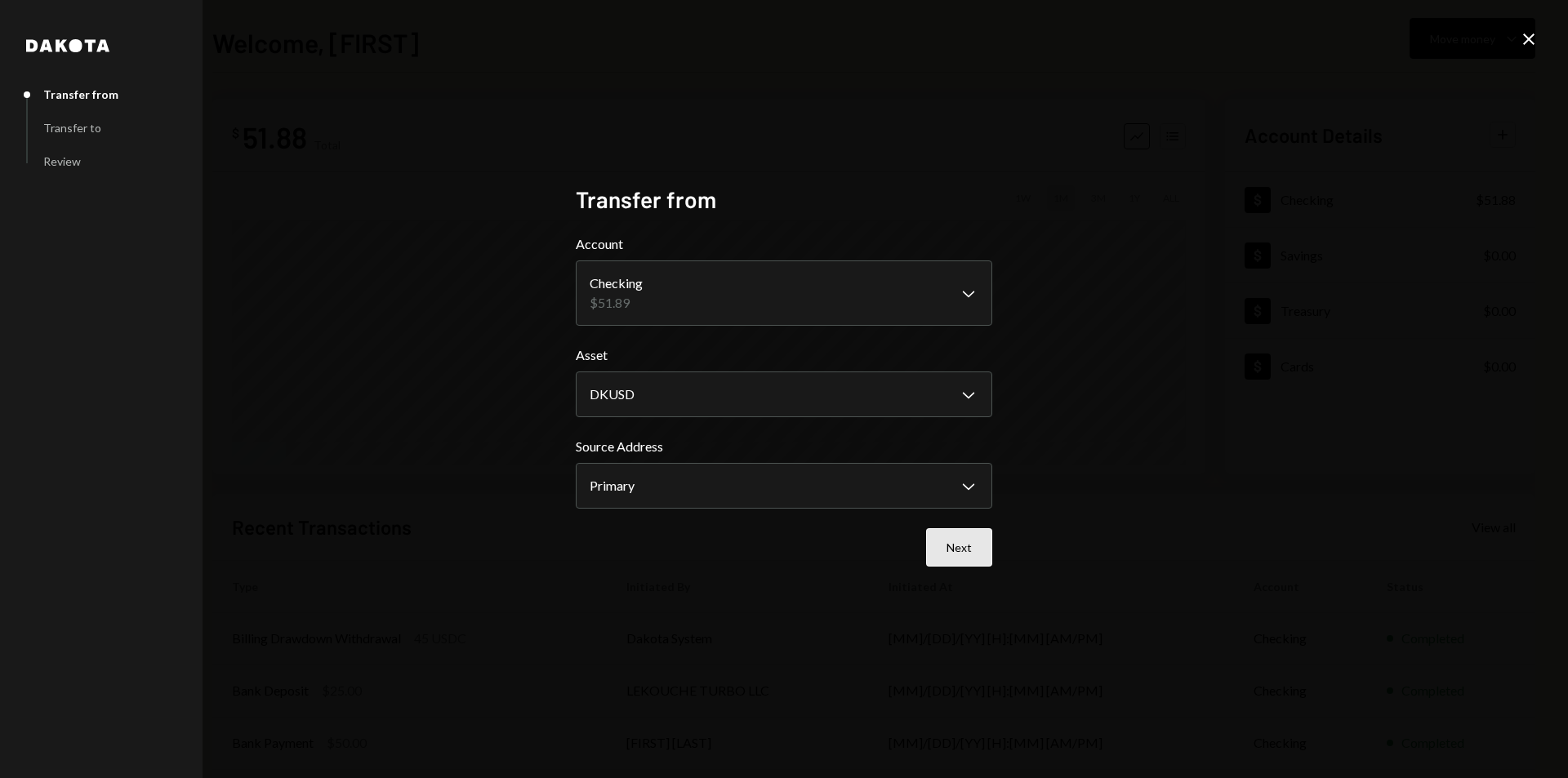 click on "Next" at bounding box center (959, 547) 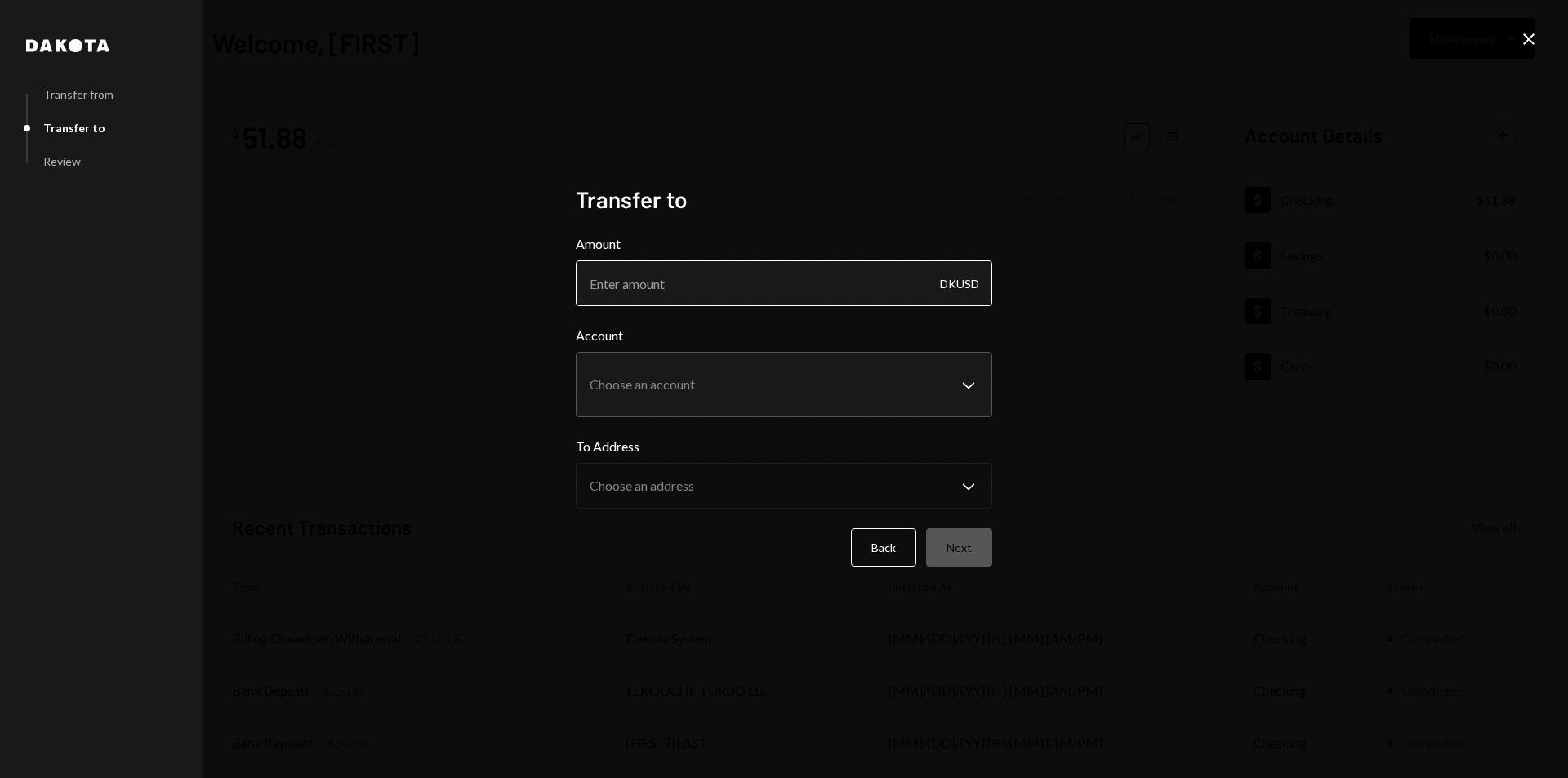click on "Amount" at bounding box center [784, 283] 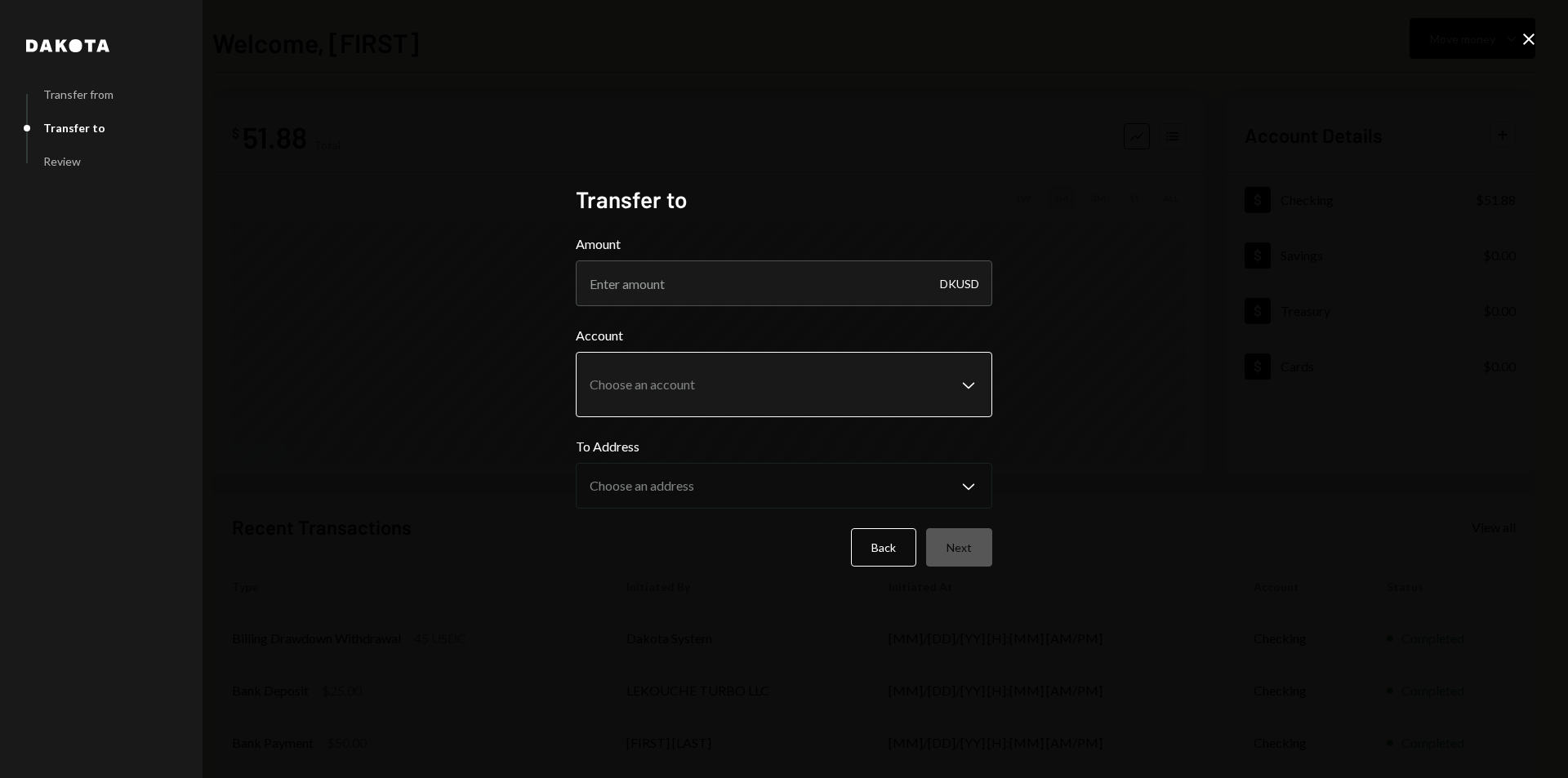 click on "**********" at bounding box center (784, 389) 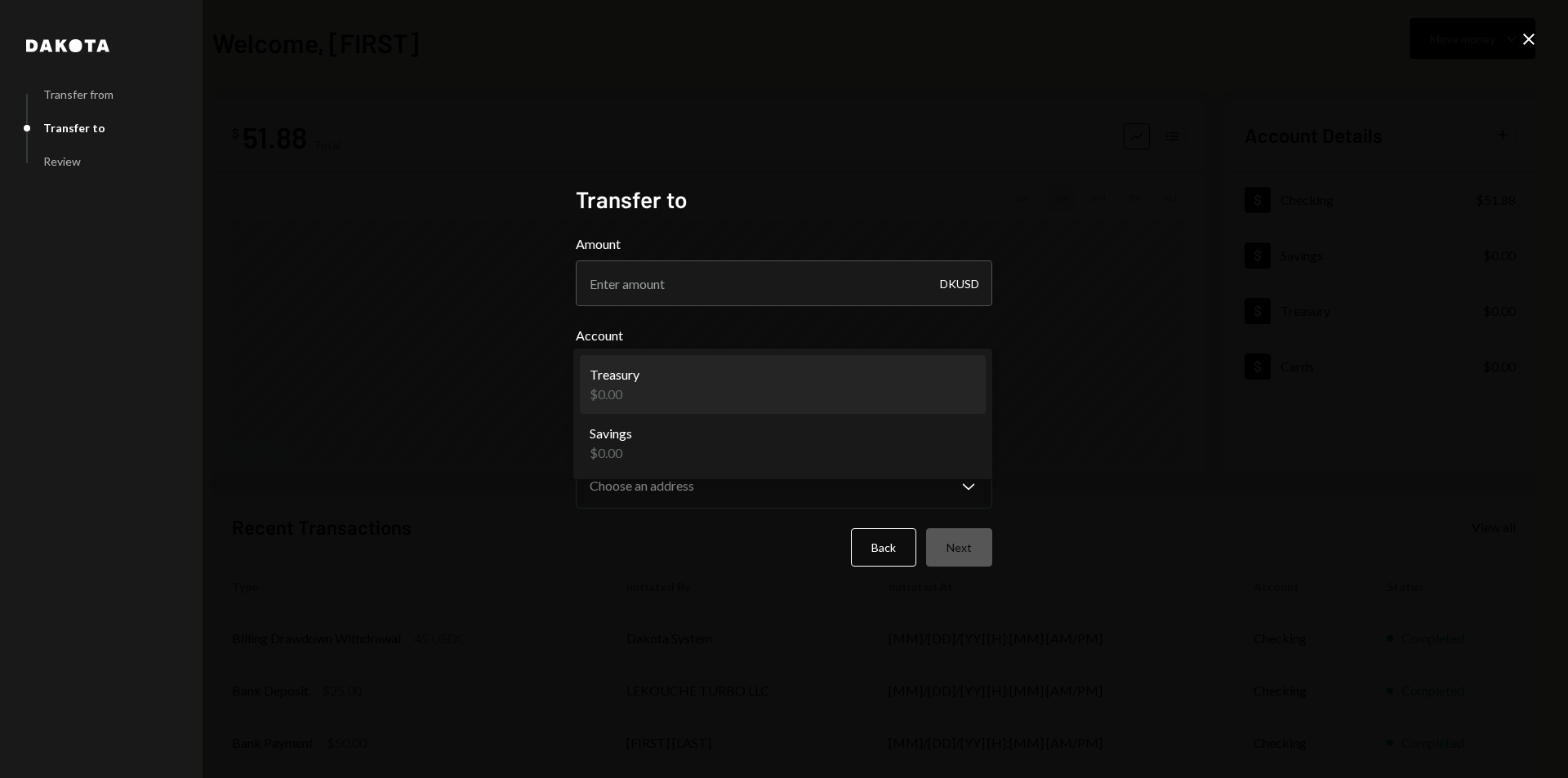 select on "**********" 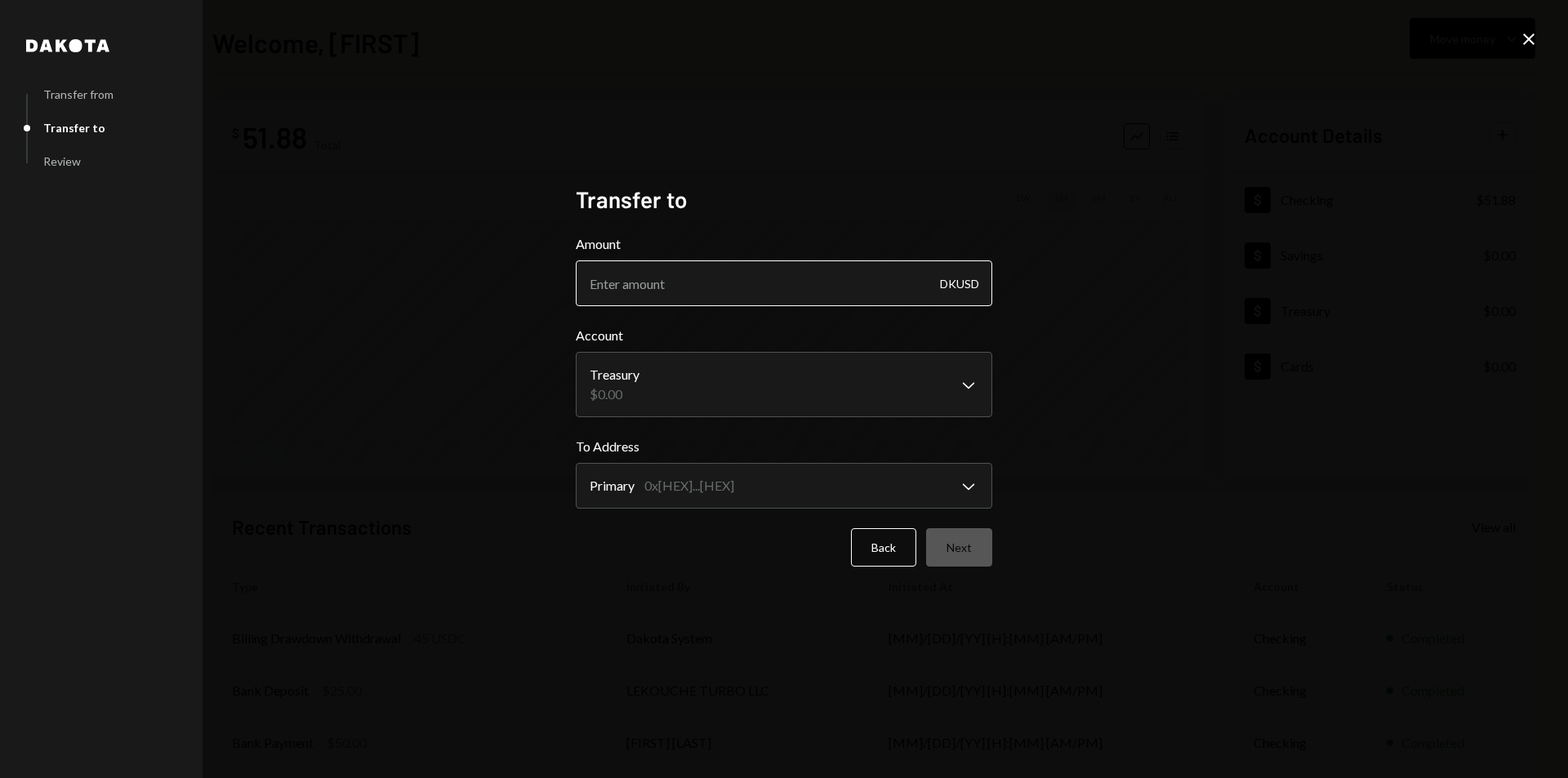 click on "Amount" at bounding box center (784, 283) 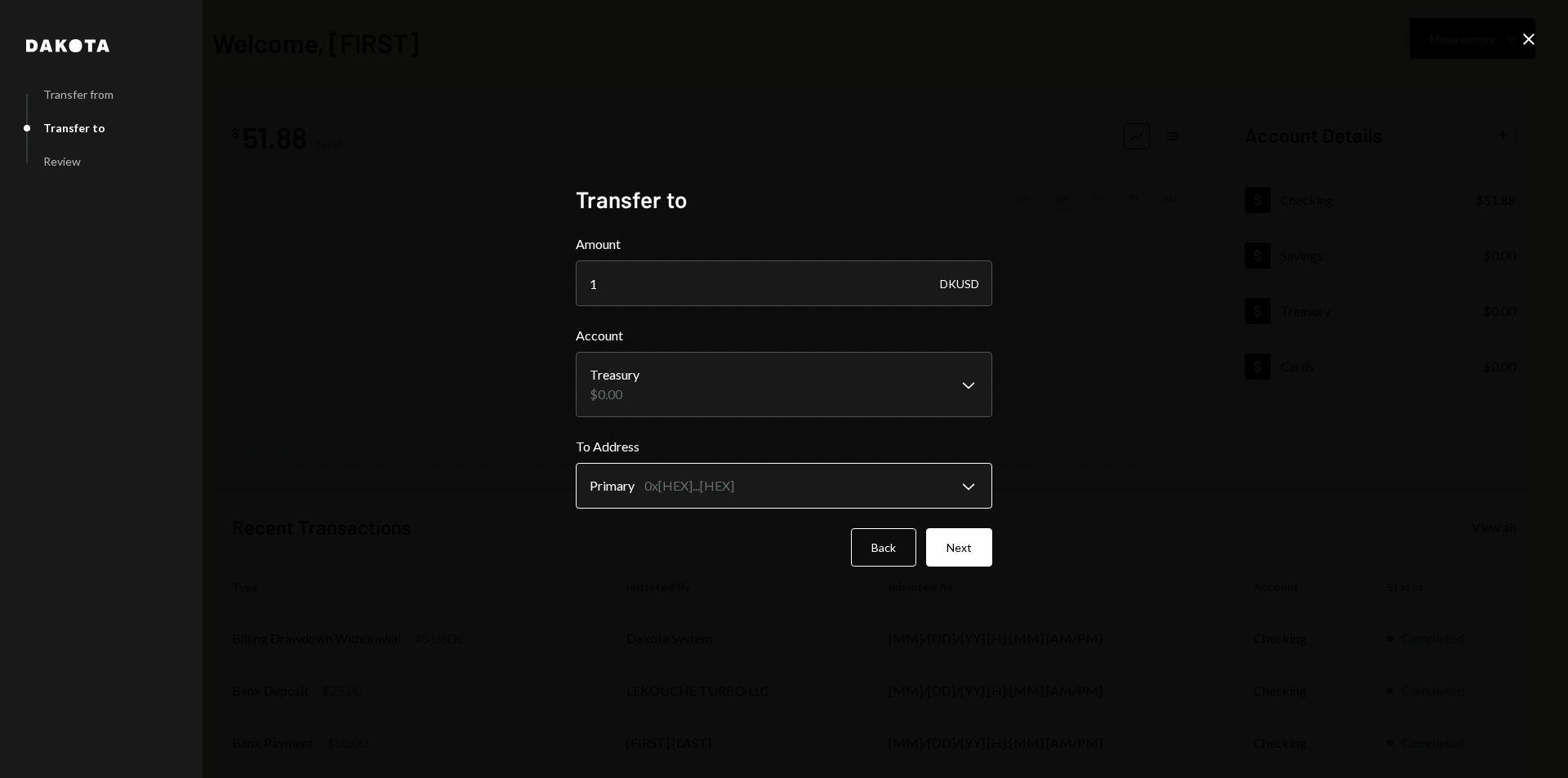 type on "1" 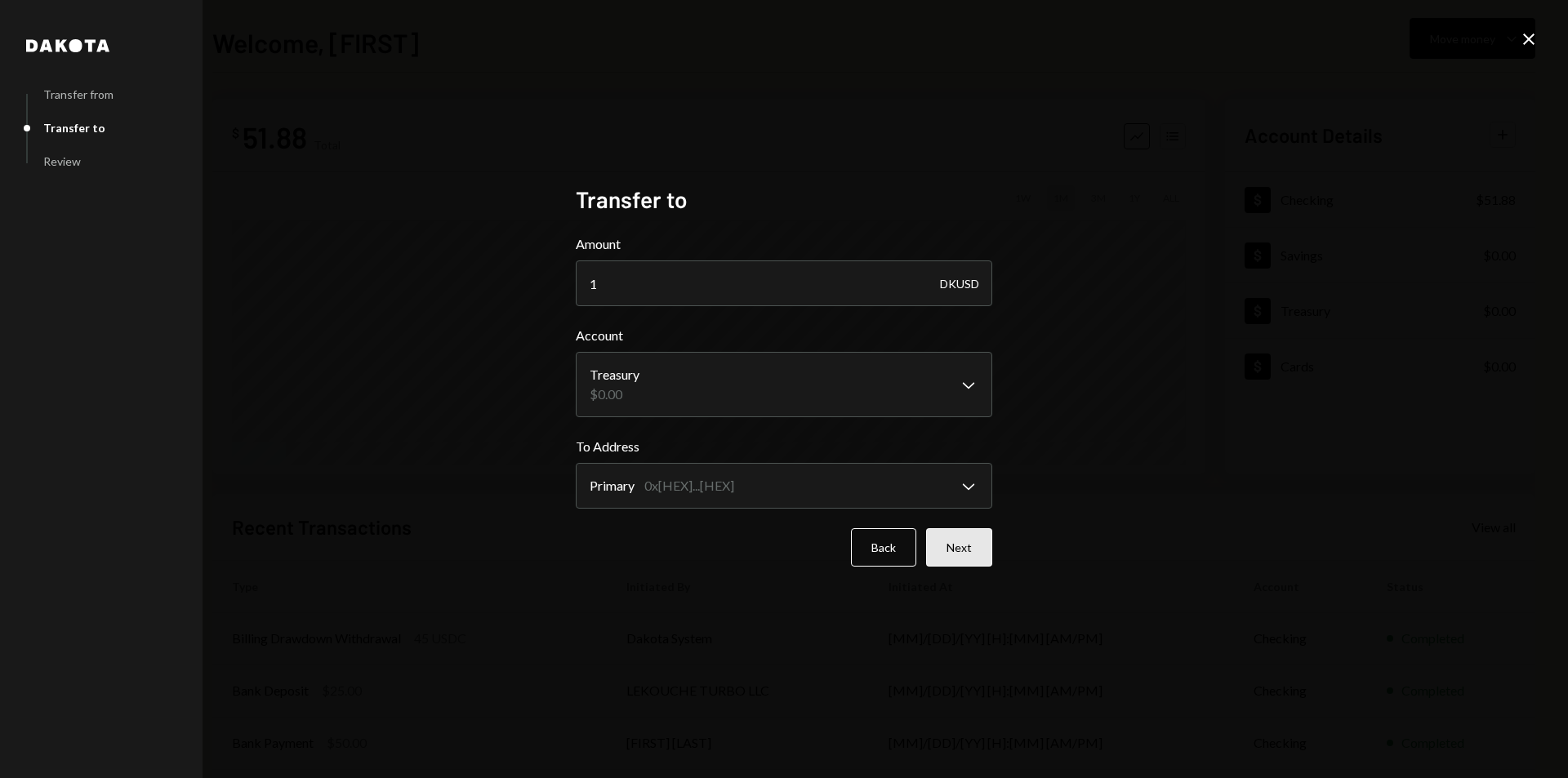 click on "Next" at bounding box center [959, 547] 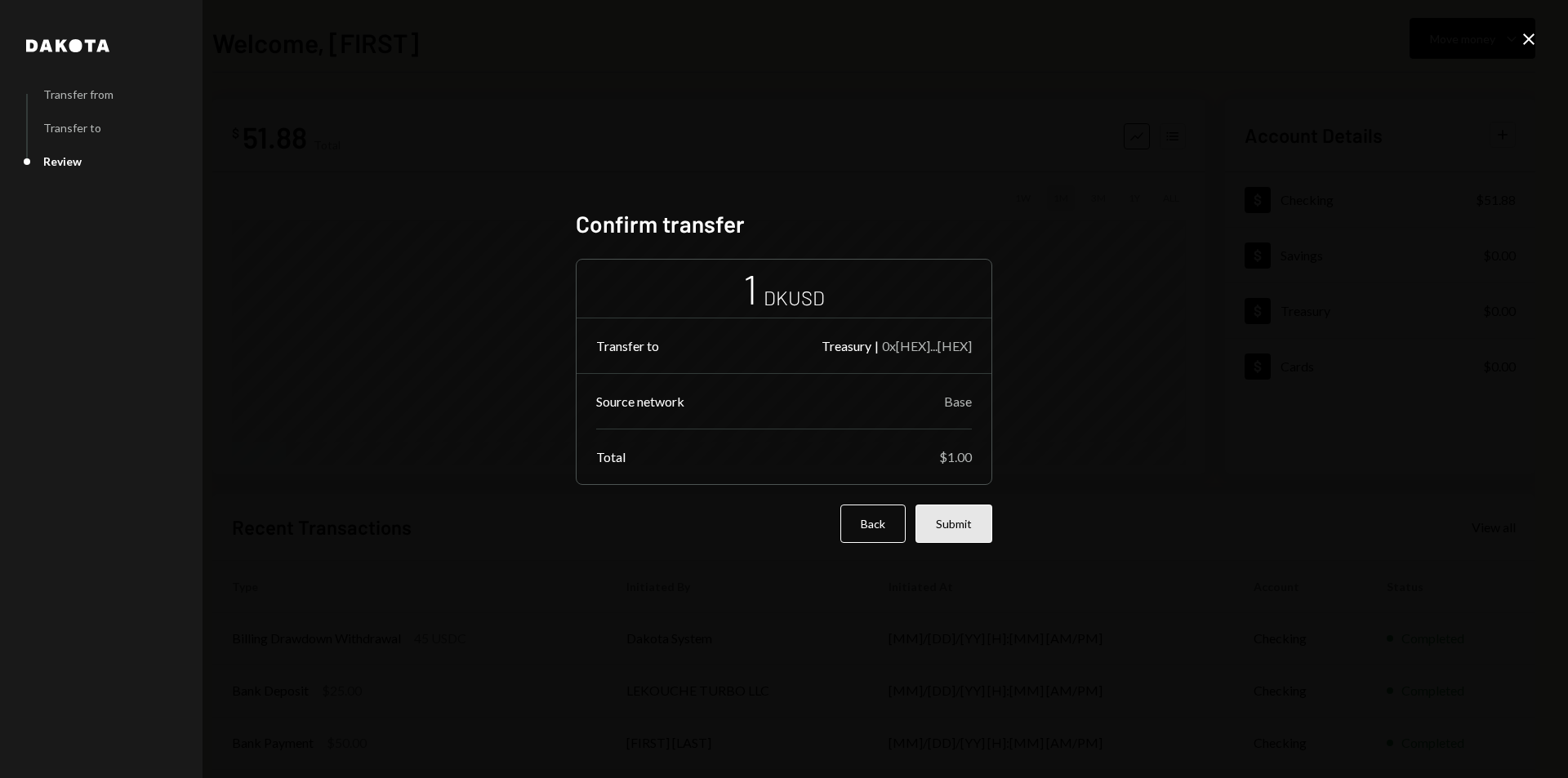 click on "Submit" at bounding box center (954, 523) 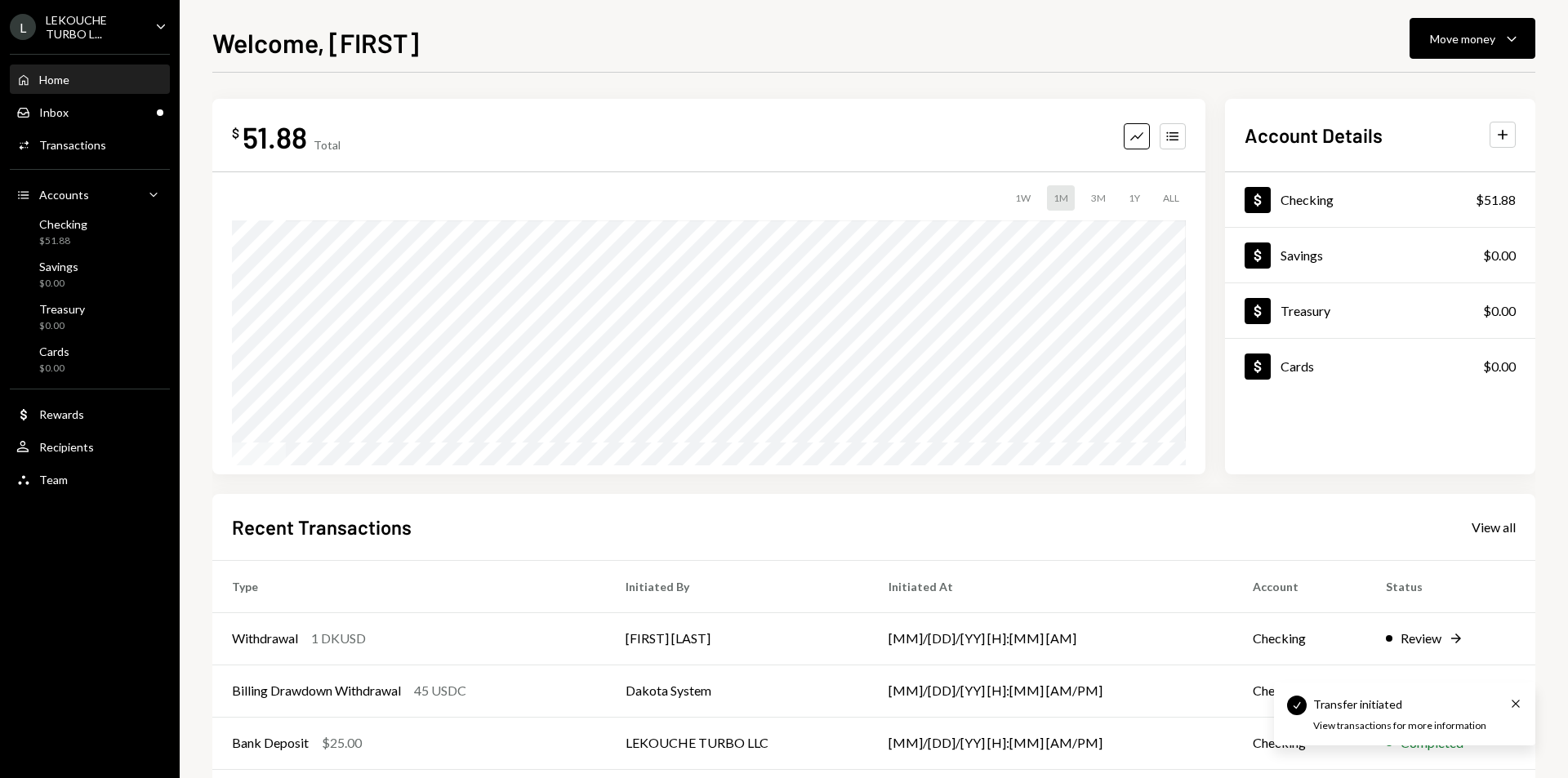 click on "View transactions for more information" at bounding box center [1400, 726] 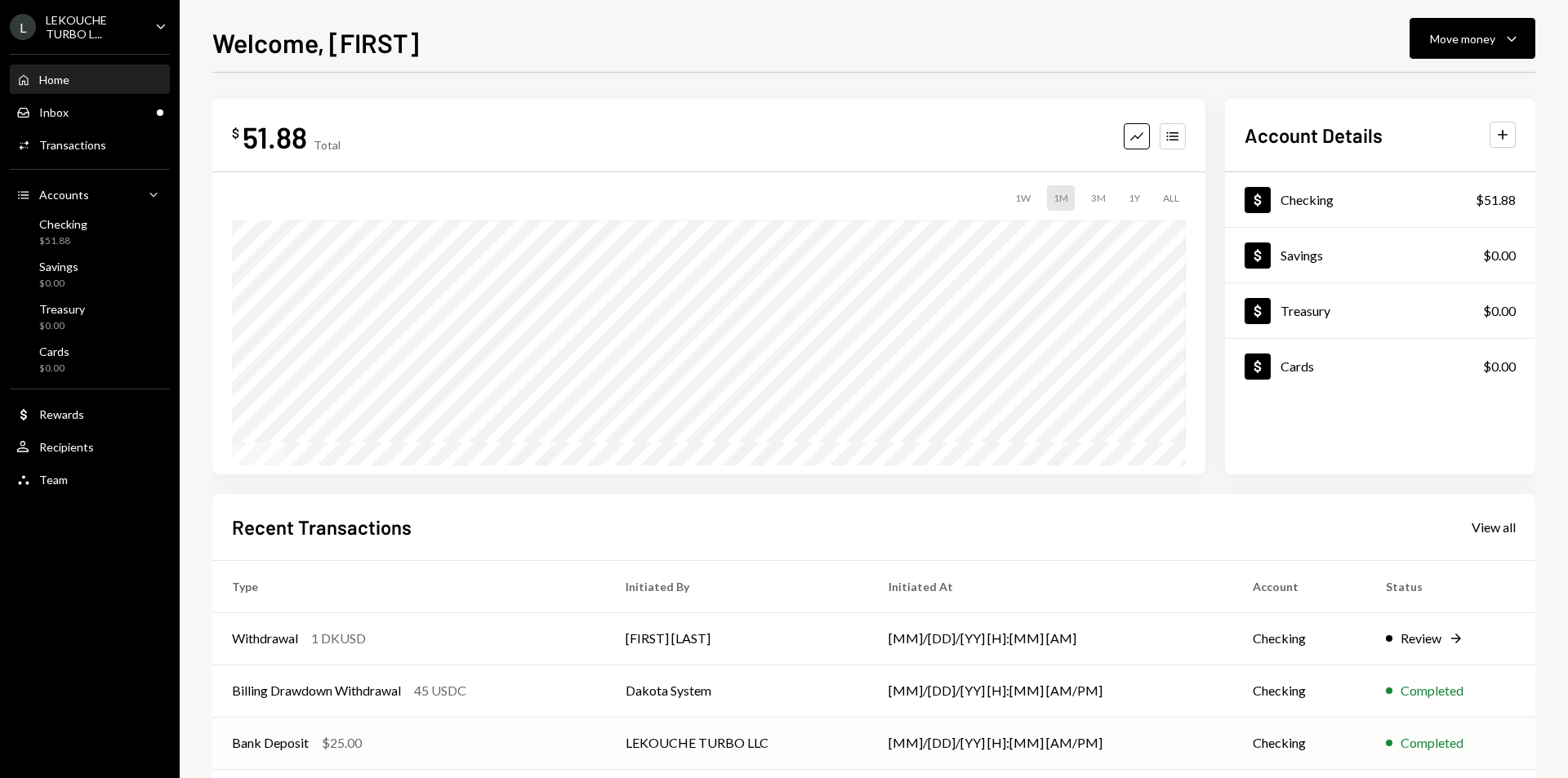 scroll, scrollTop: 128, scrollLeft: 0, axis: vertical 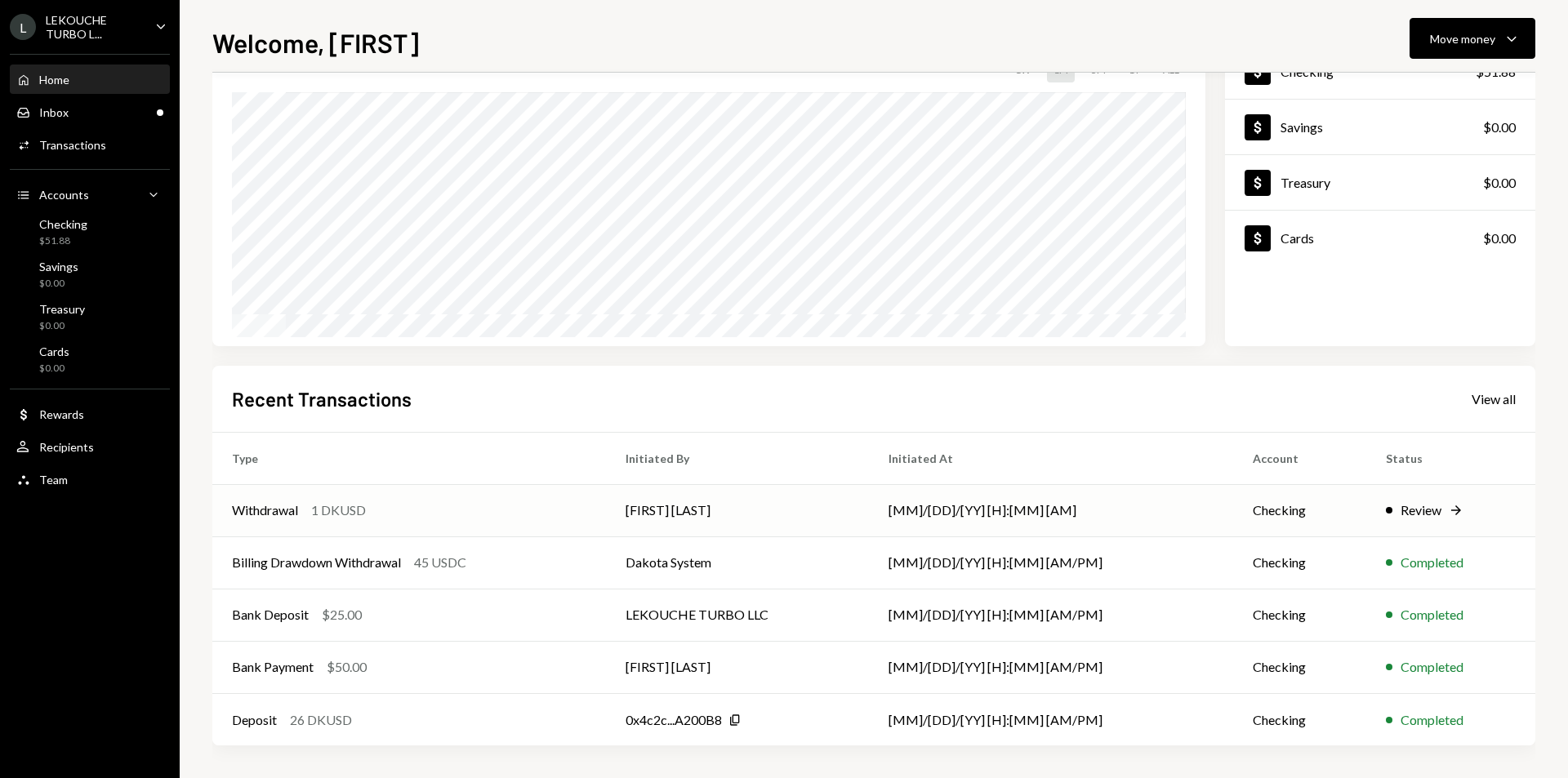 click on "Withdrawal 1  DKUSD" at bounding box center [409, 510] 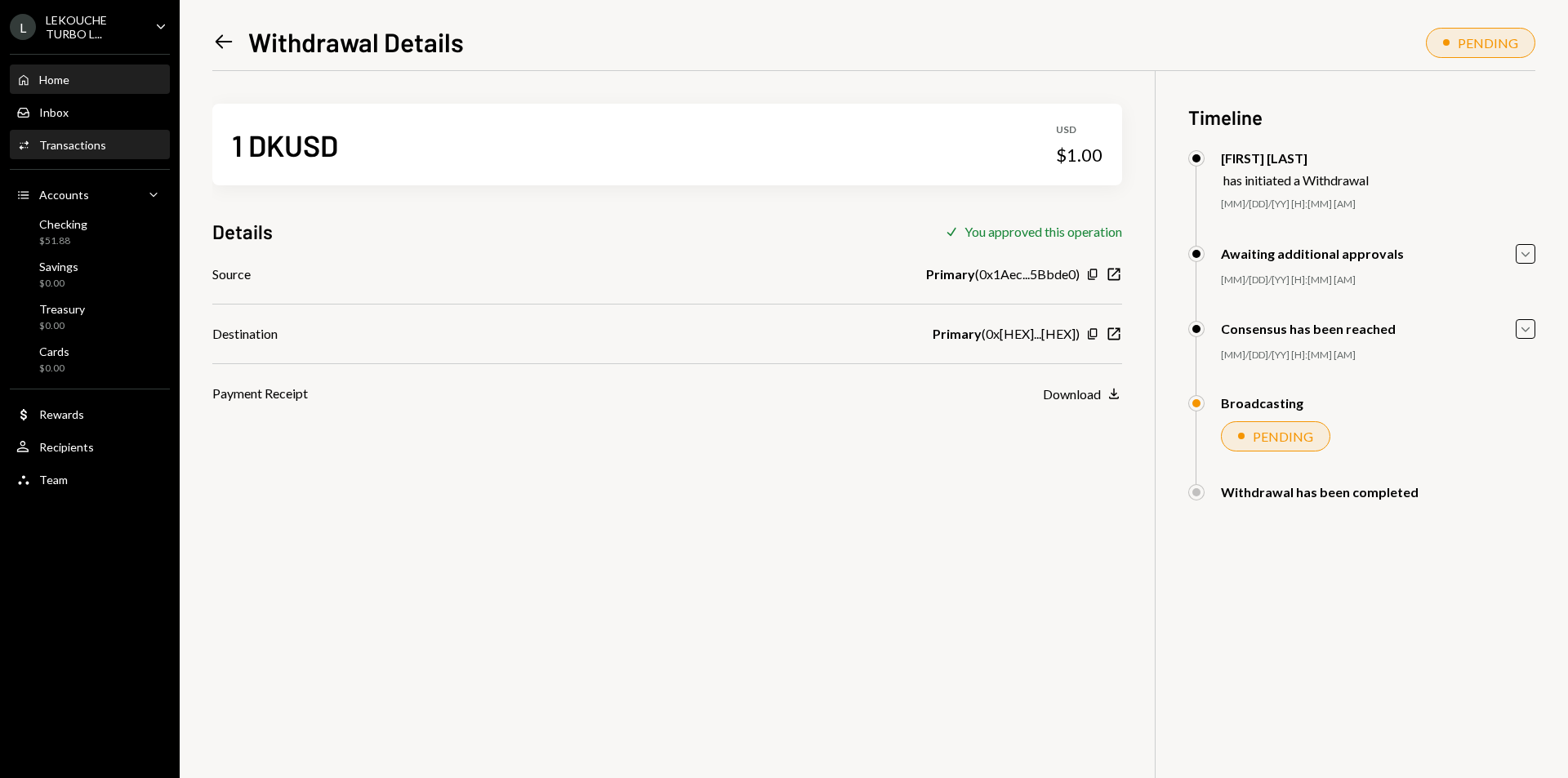 click on "Home" at bounding box center (54, 79) 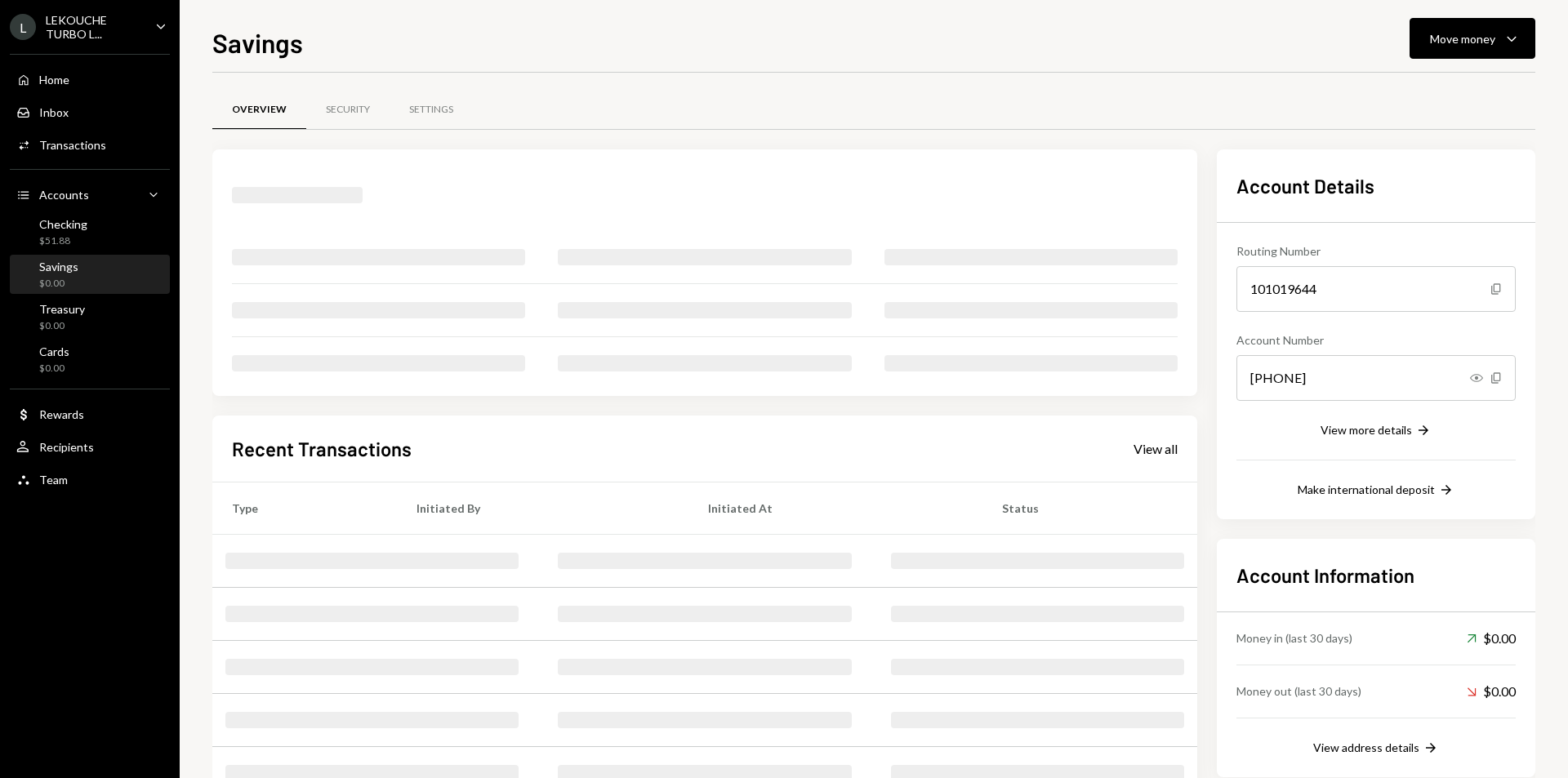 scroll, scrollTop: 0, scrollLeft: 0, axis: both 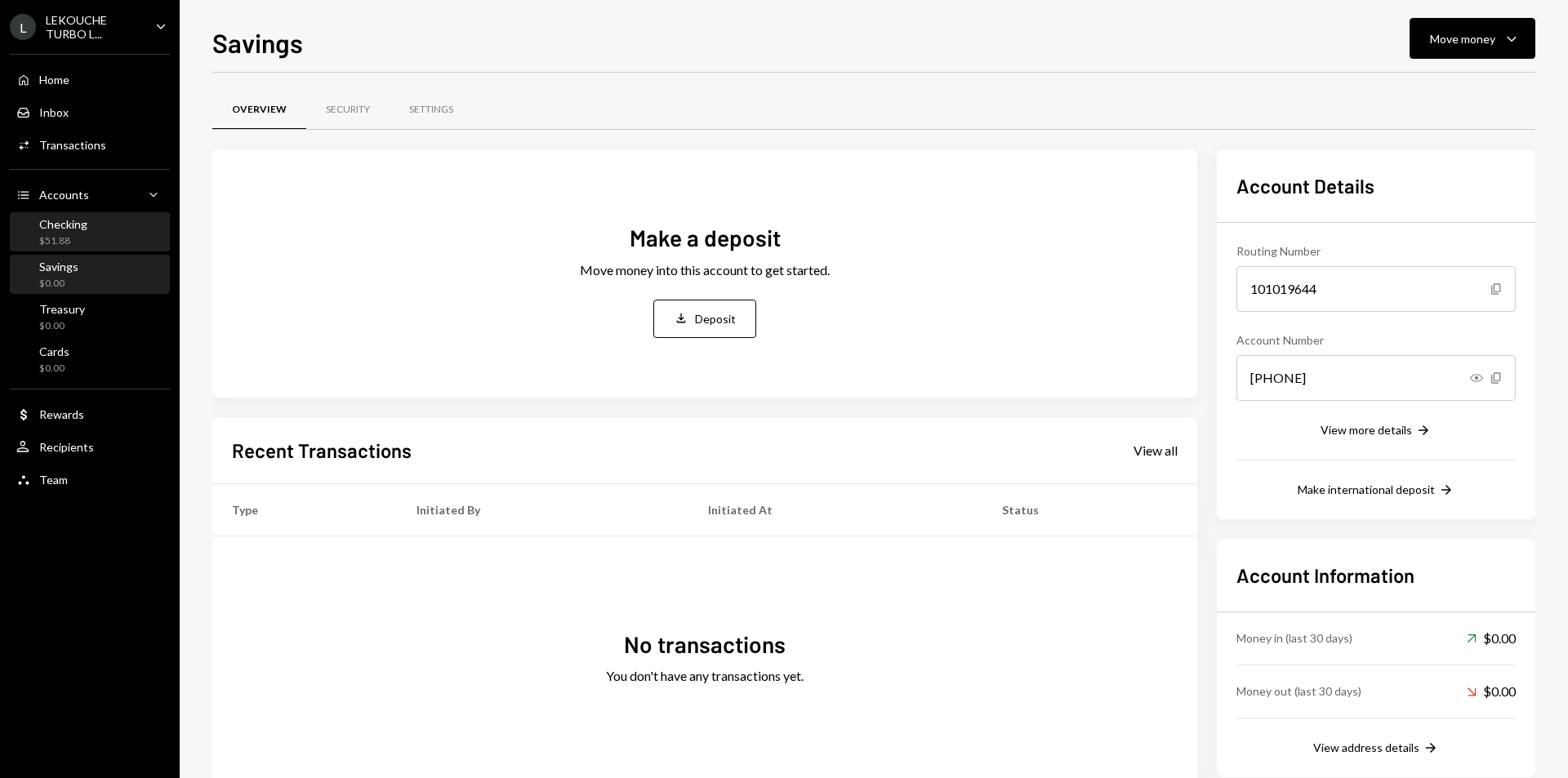 click on "$51.88" at bounding box center [63, 241] 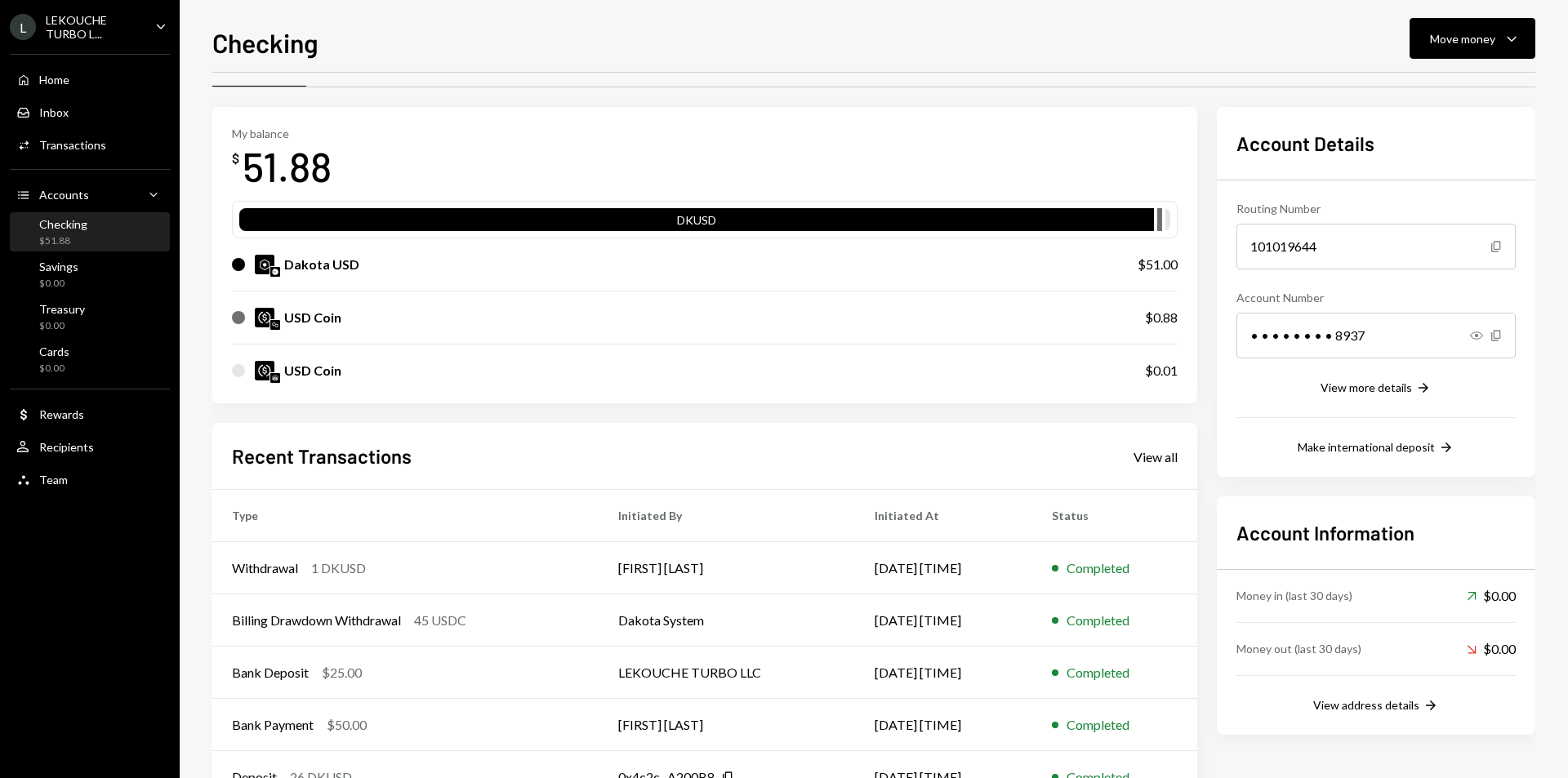 scroll, scrollTop: 0, scrollLeft: 0, axis: both 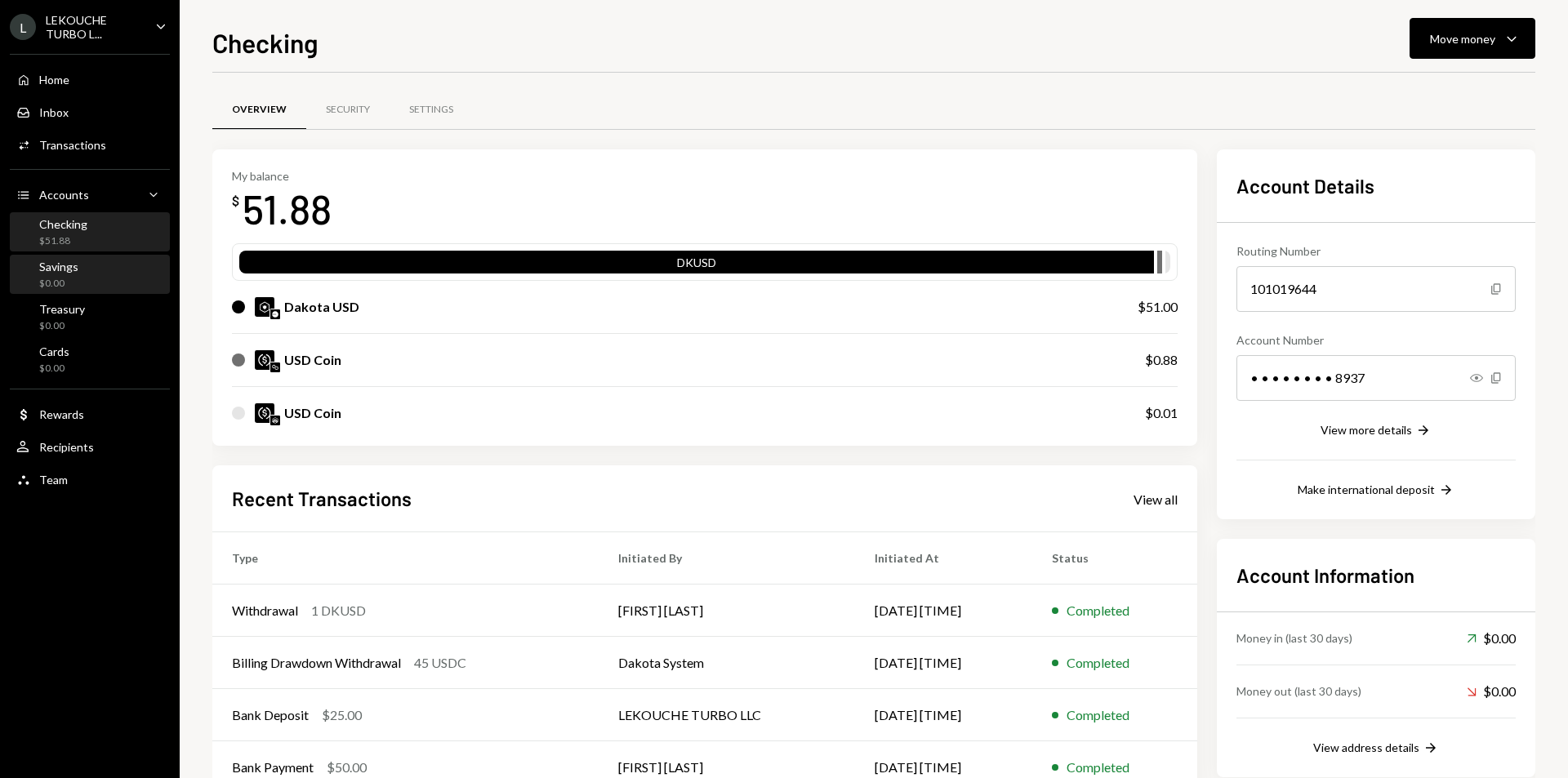 click on "Savings $0.00" at bounding box center (90, 275) 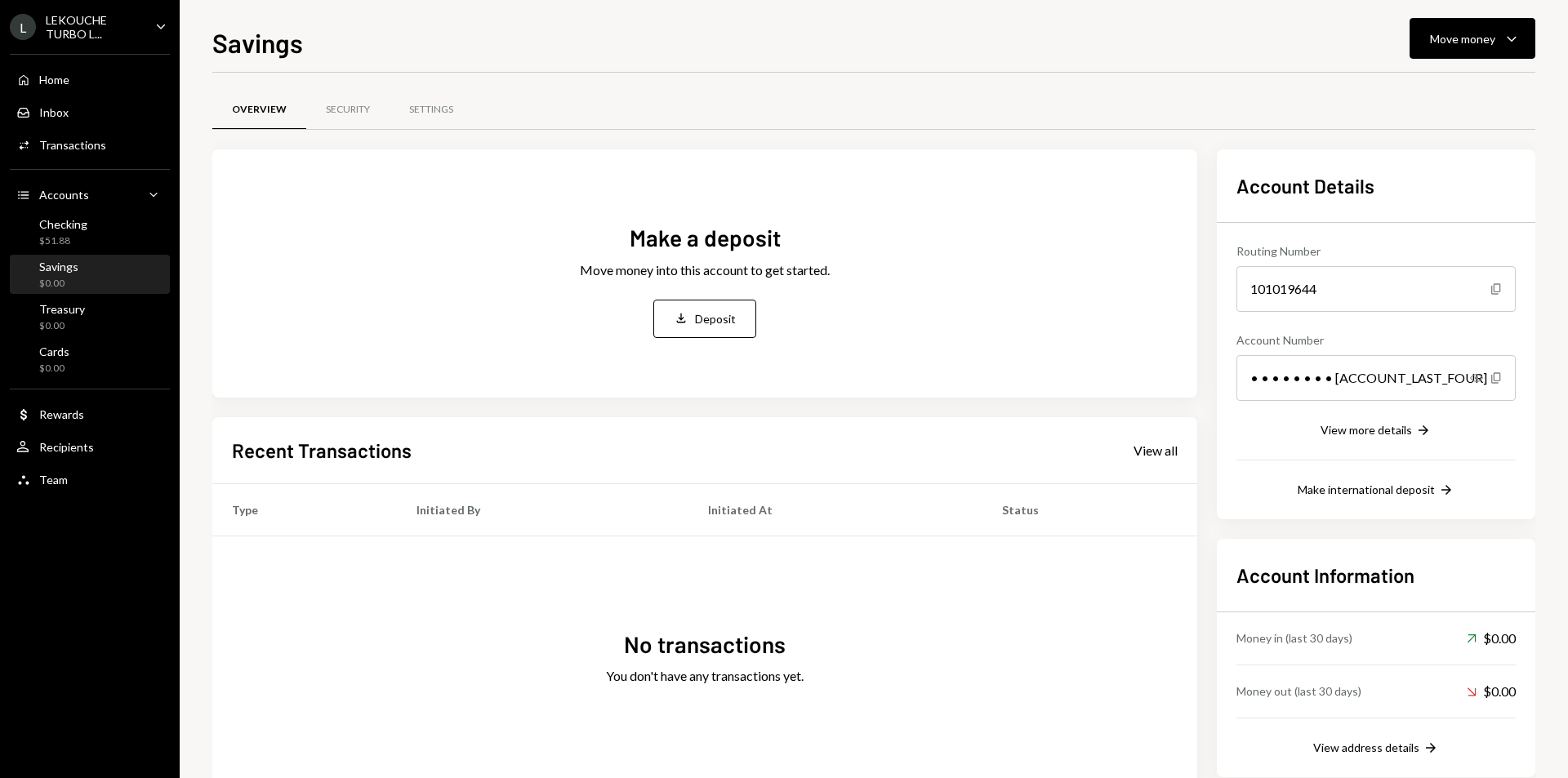 scroll, scrollTop: 0, scrollLeft: 0, axis: both 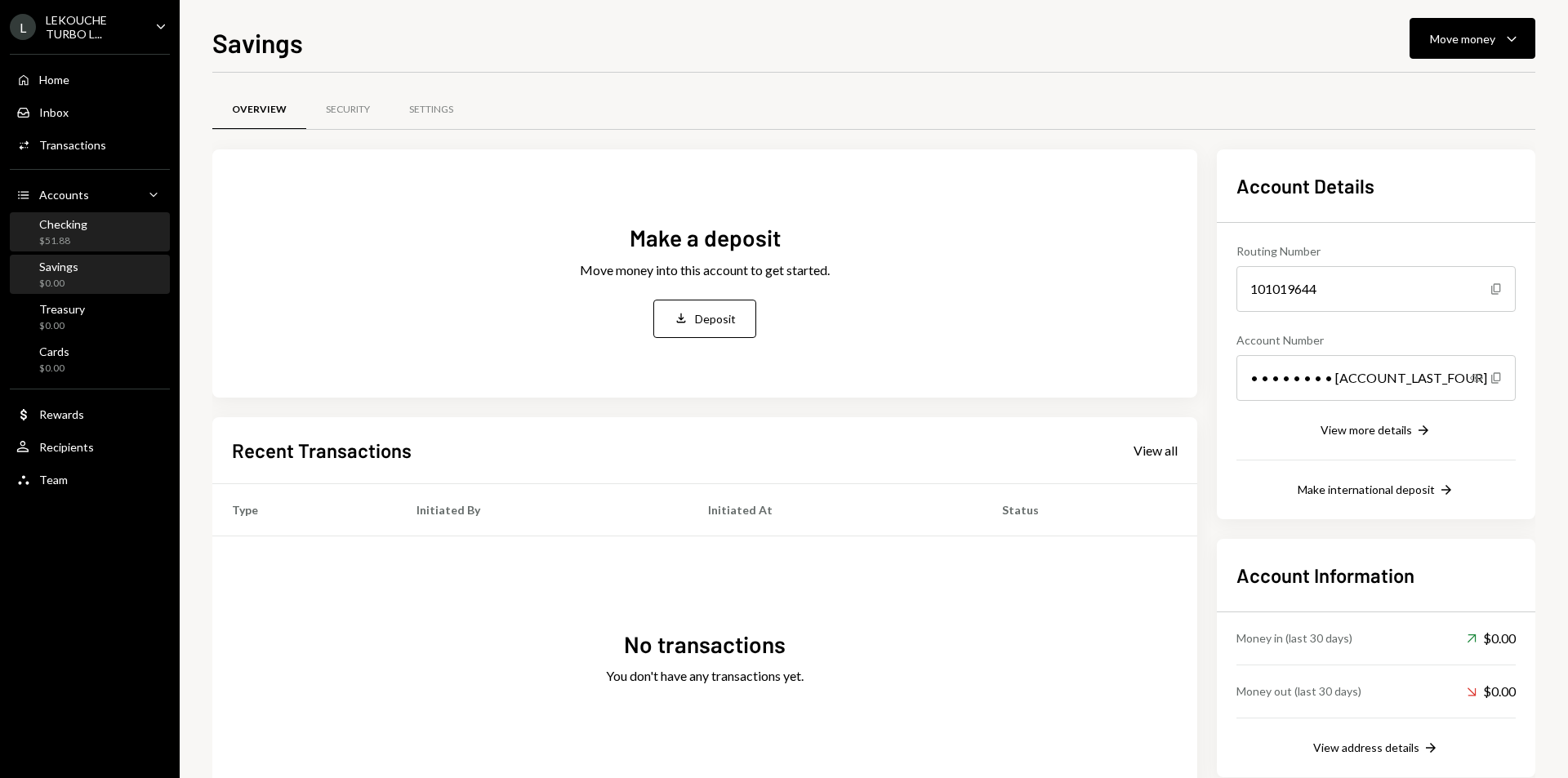 click on "Checking $51.88" at bounding box center (90, 233) 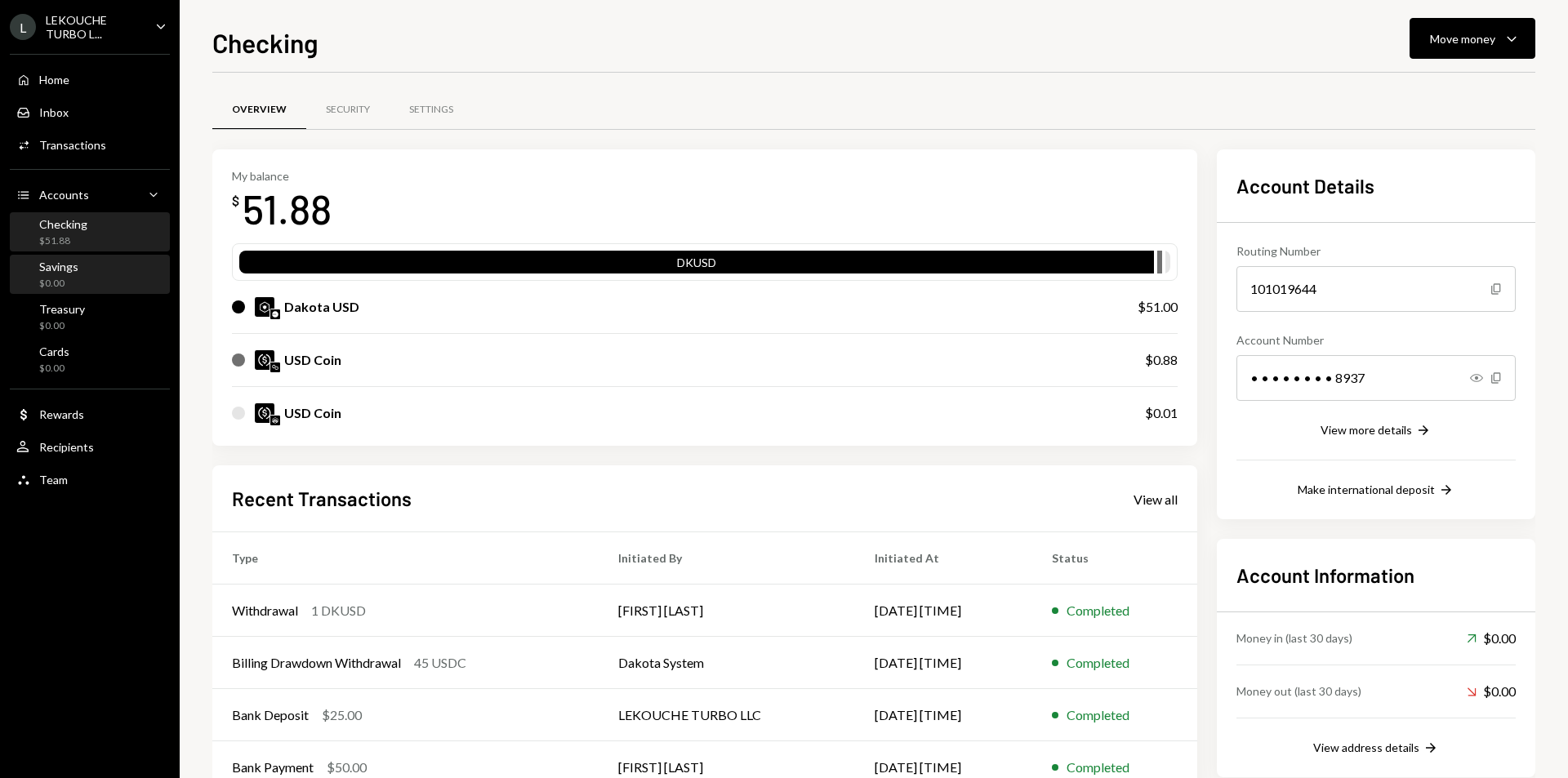 click on "Savings $0.00" at bounding box center (90, 275) 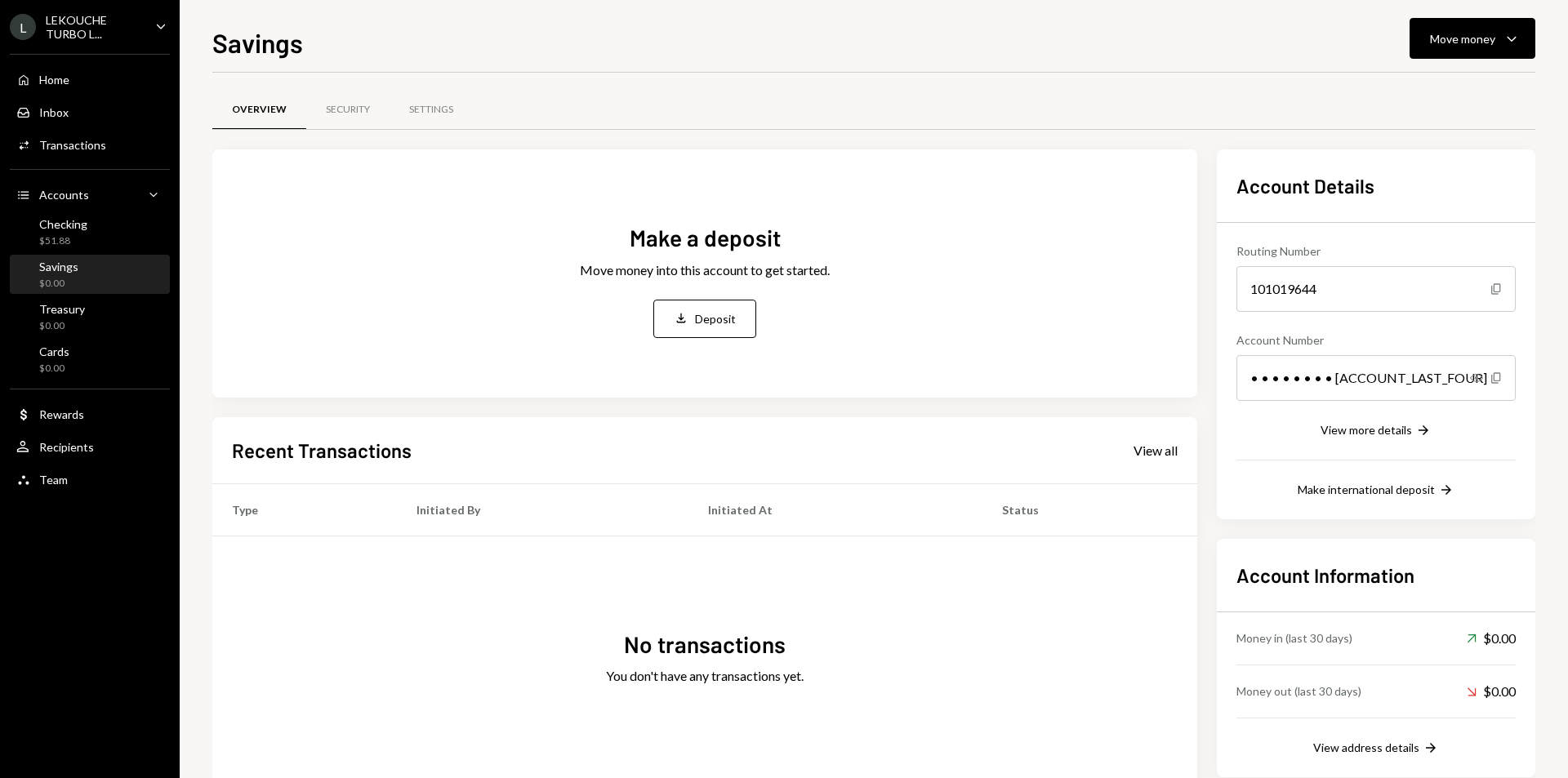 click on "Home Home Inbox Inbox Activities Transactions Accounts Accounts Caret Down Checking $51.88 Savings $0.00 Treasury $0.00 Cards $0.00 Dollar Rewards User Recipients Team Team" at bounding box center [90, 270] 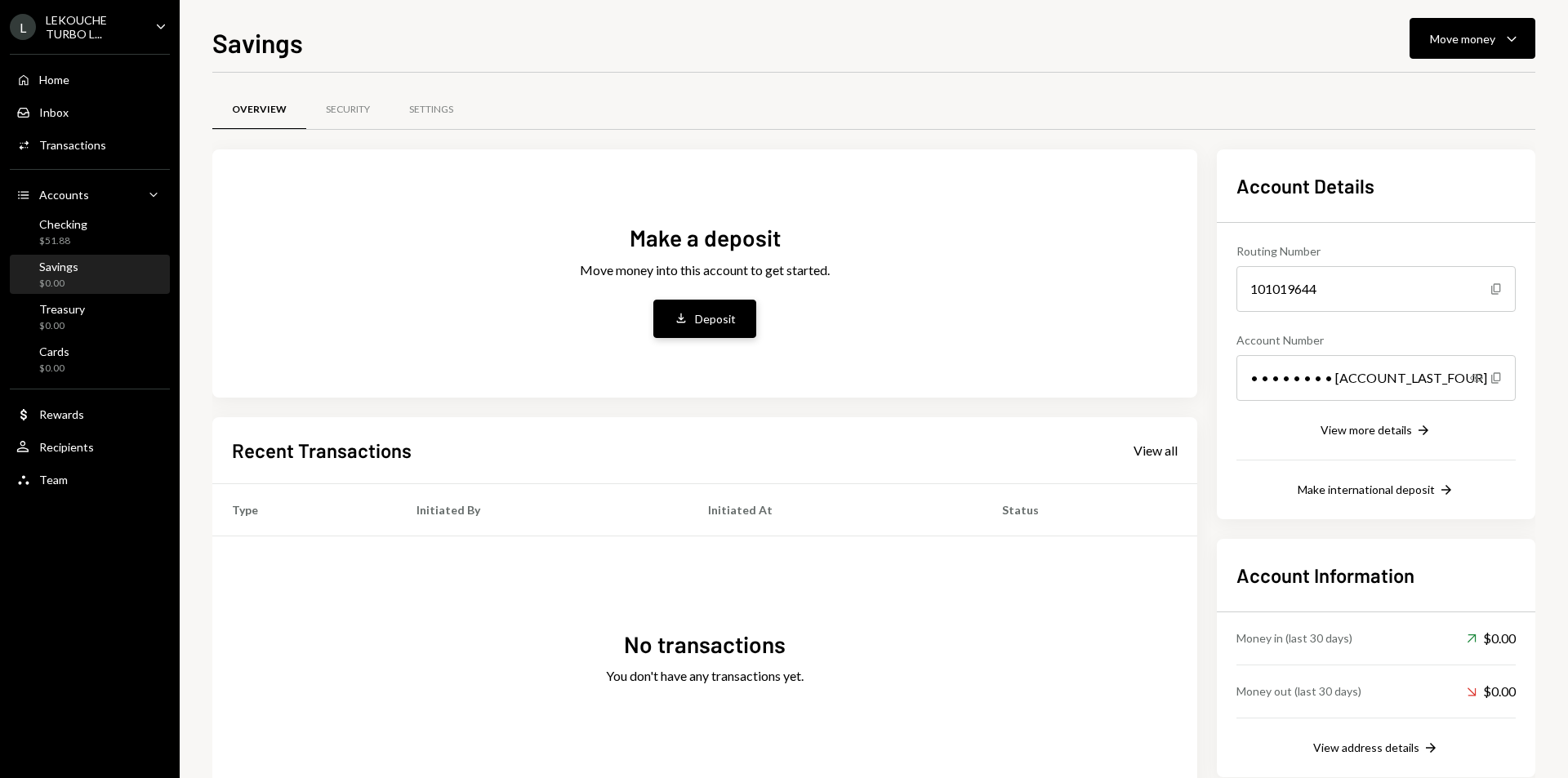 click on "Deposit Deposit" at bounding box center [705, 318] 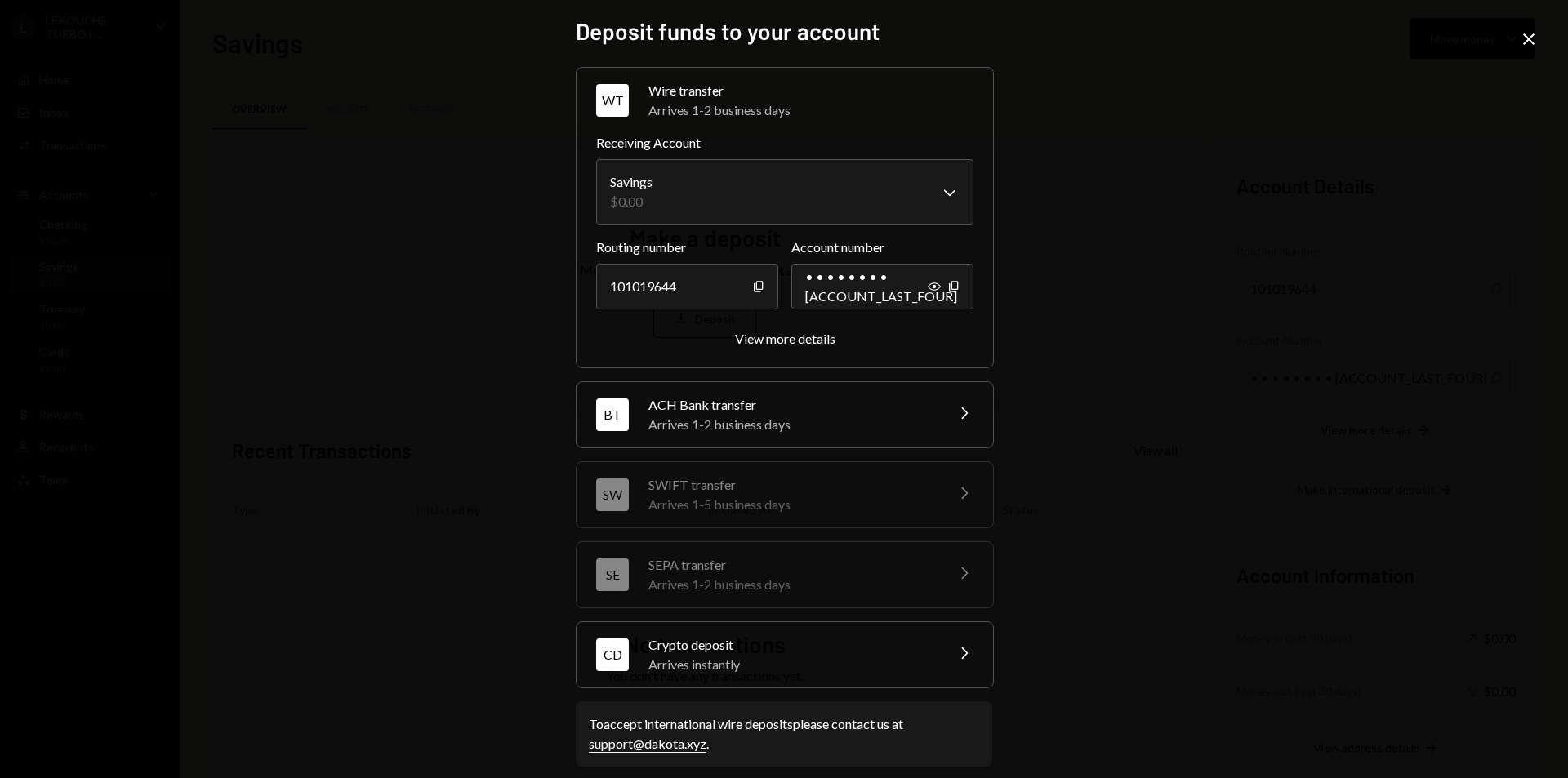 scroll, scrollTop: 0, scrollLeft: 0, axis: both 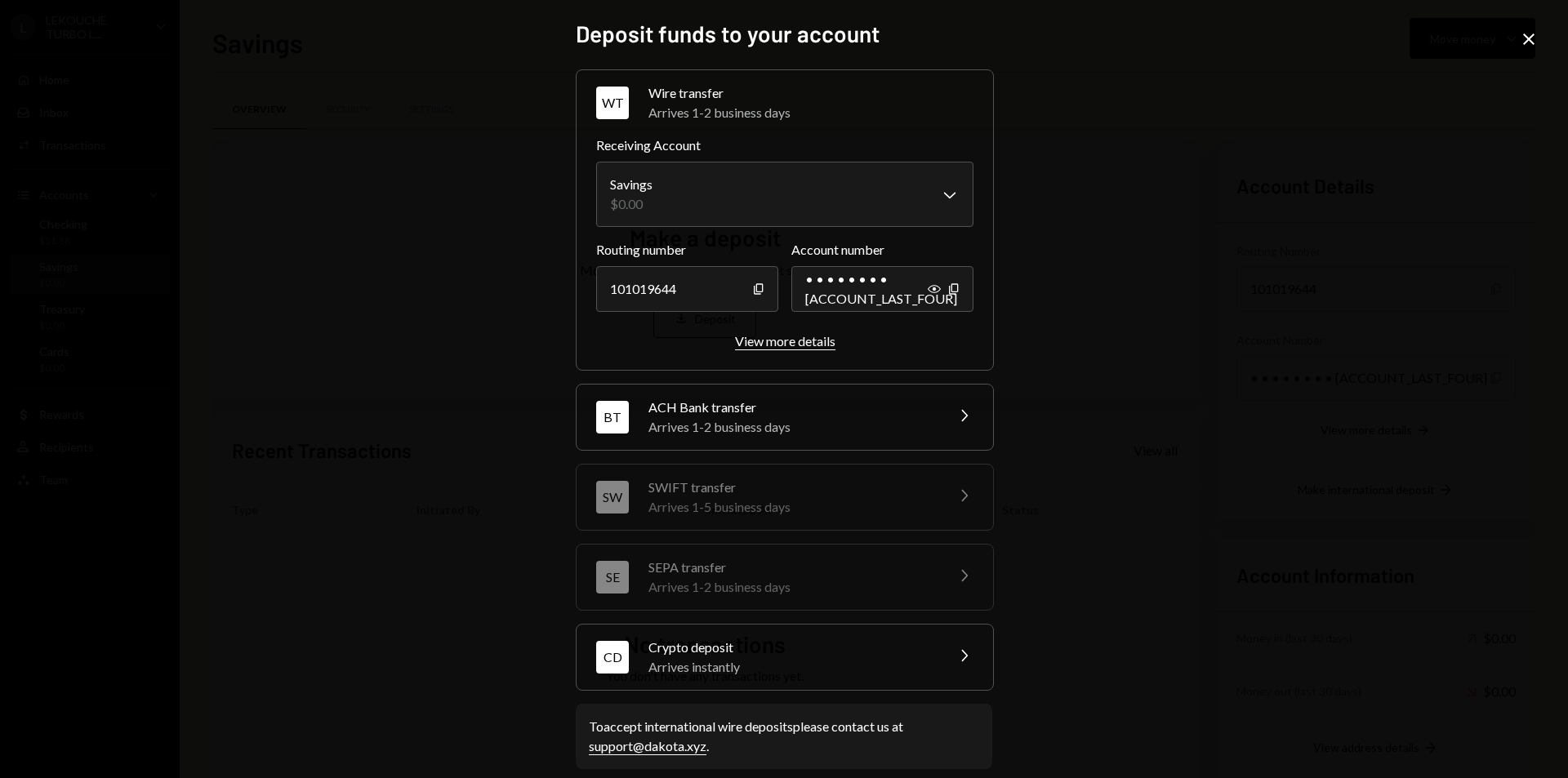 click on "View more details" at bounding box center (785, 340) 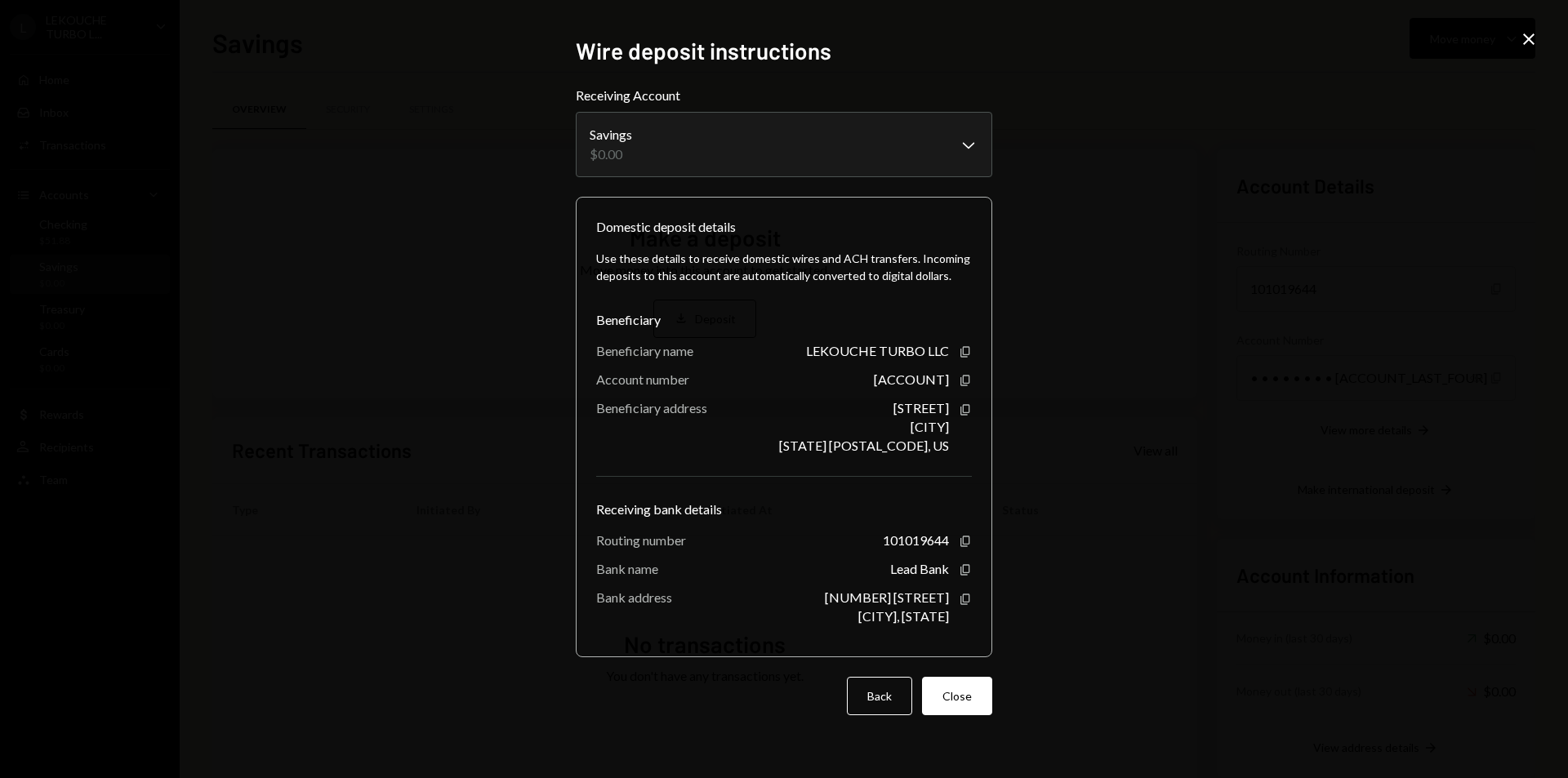 click on "**********" at bounding box center (784, 389) 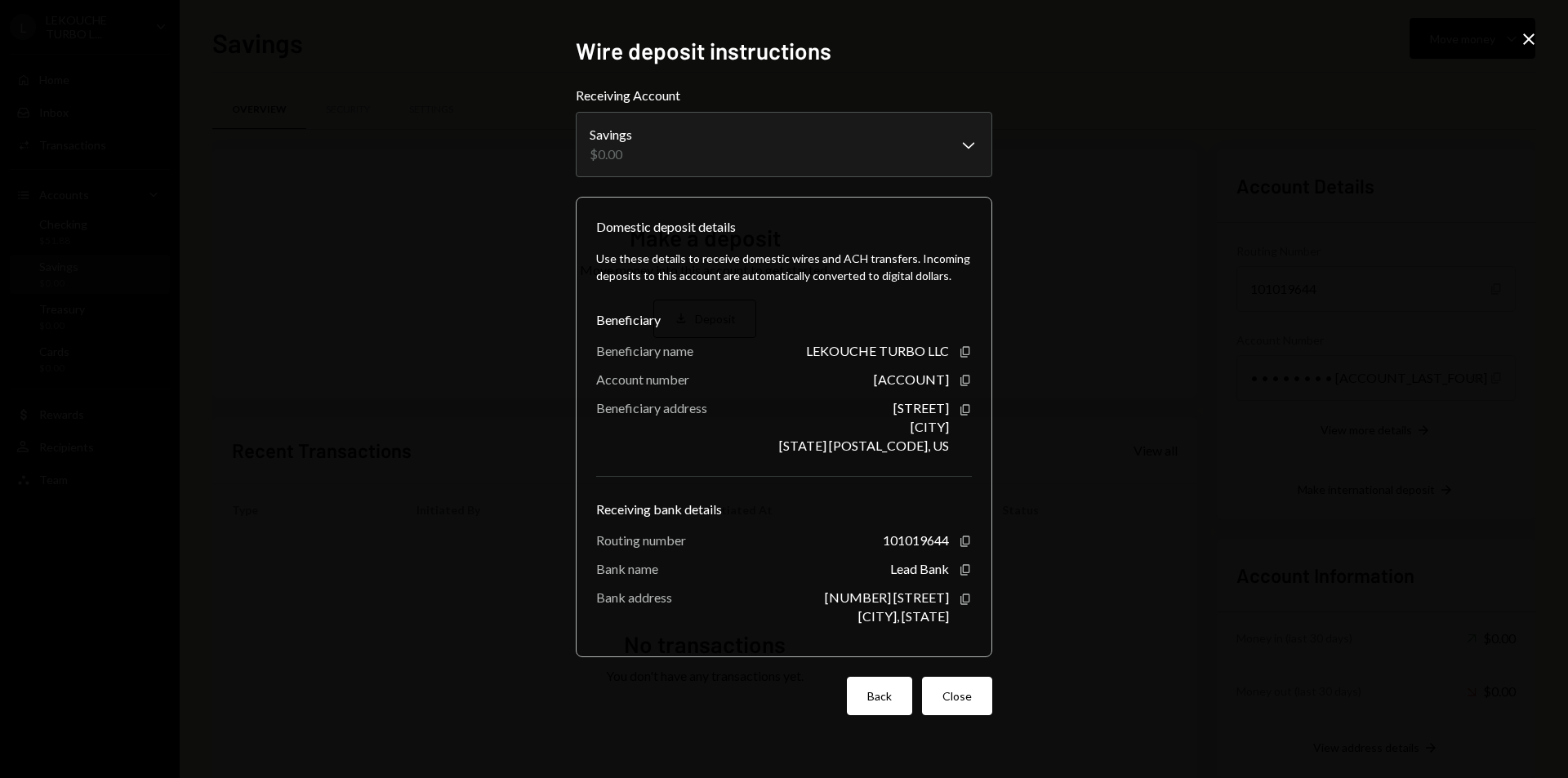 click on "Back" at bounding box center [880, 696] 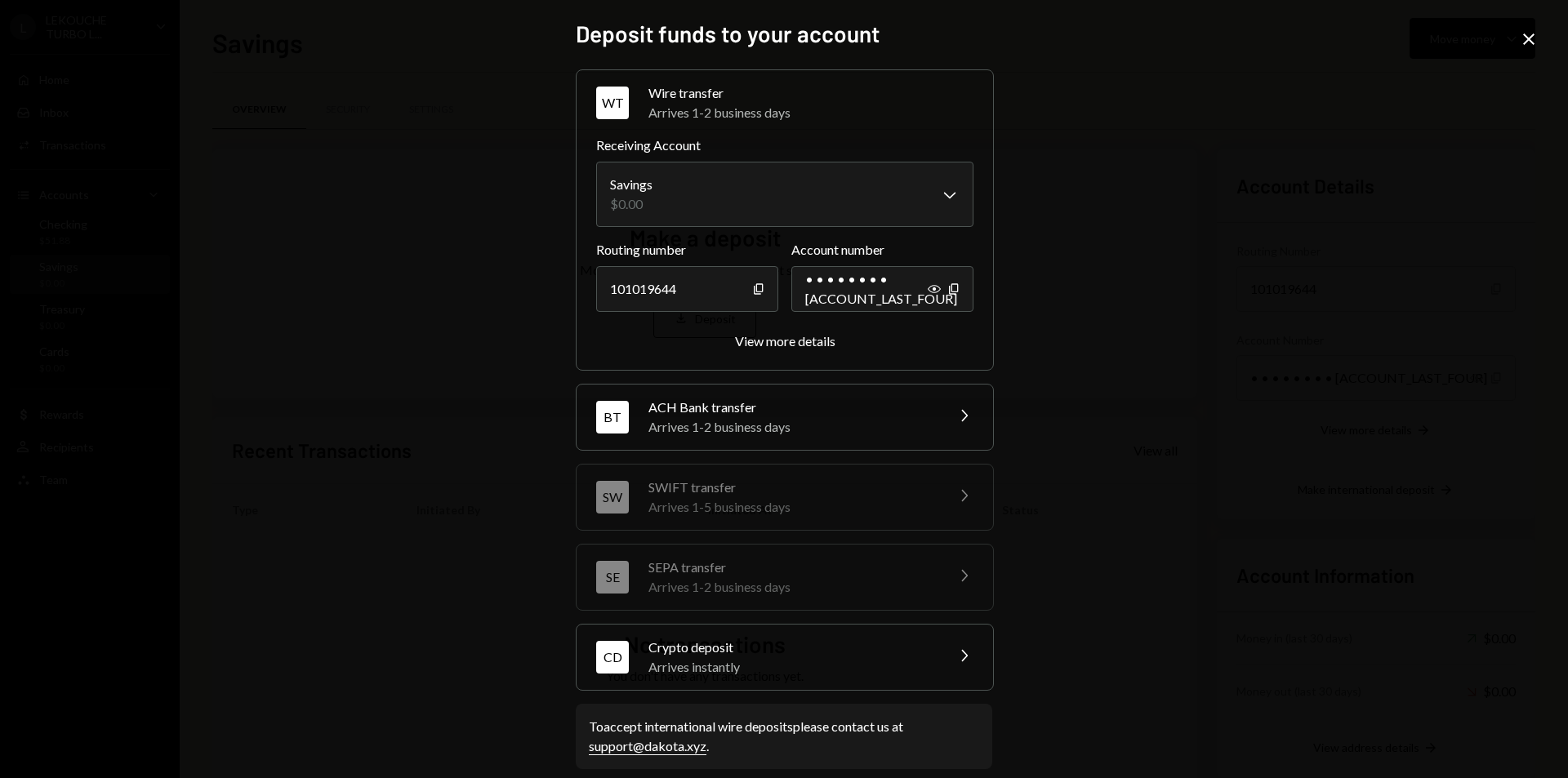 click on "**********" at bounding box center [784, 389] 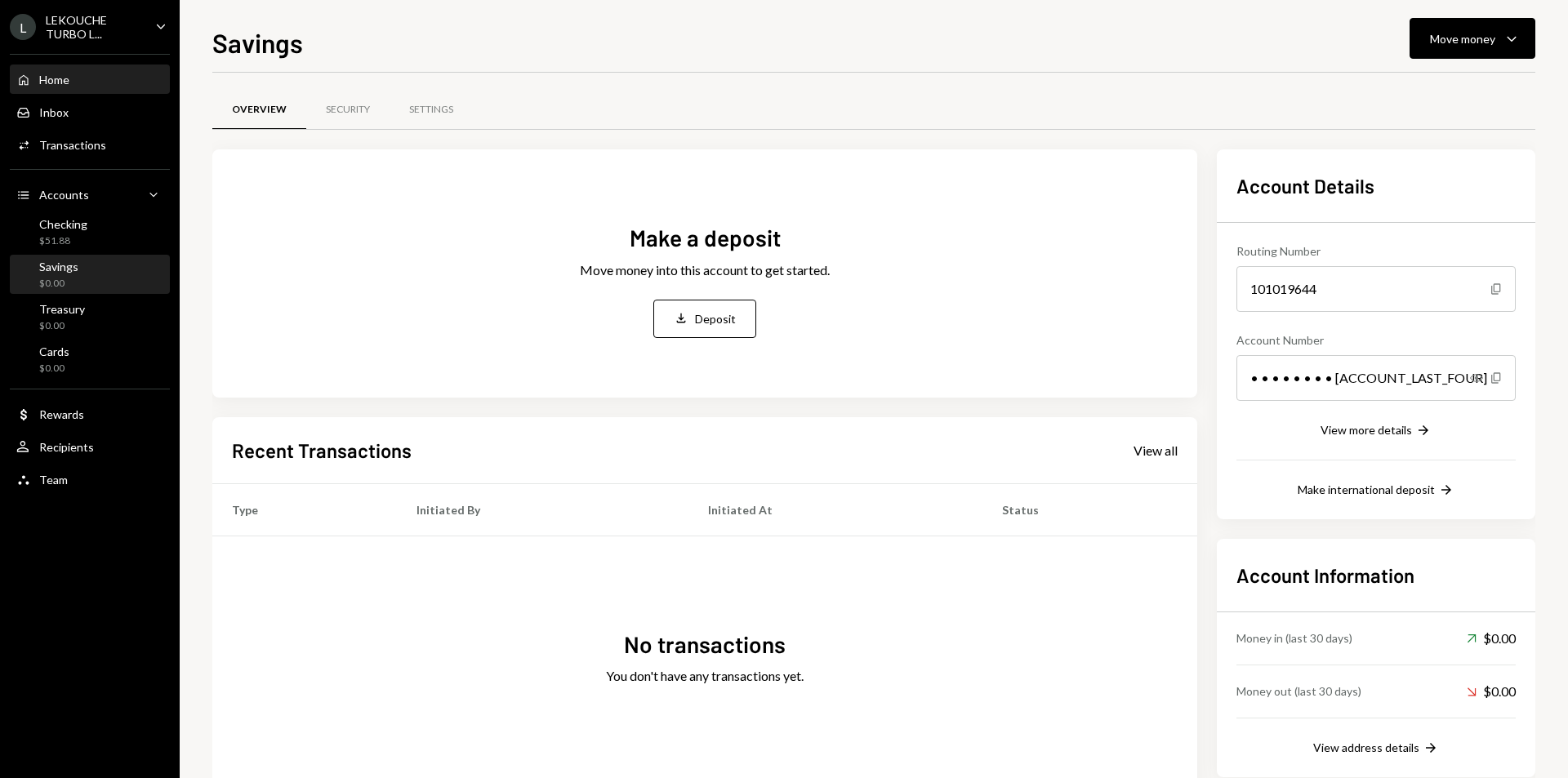 click on "Home Home" at bounding box center [90, 80] 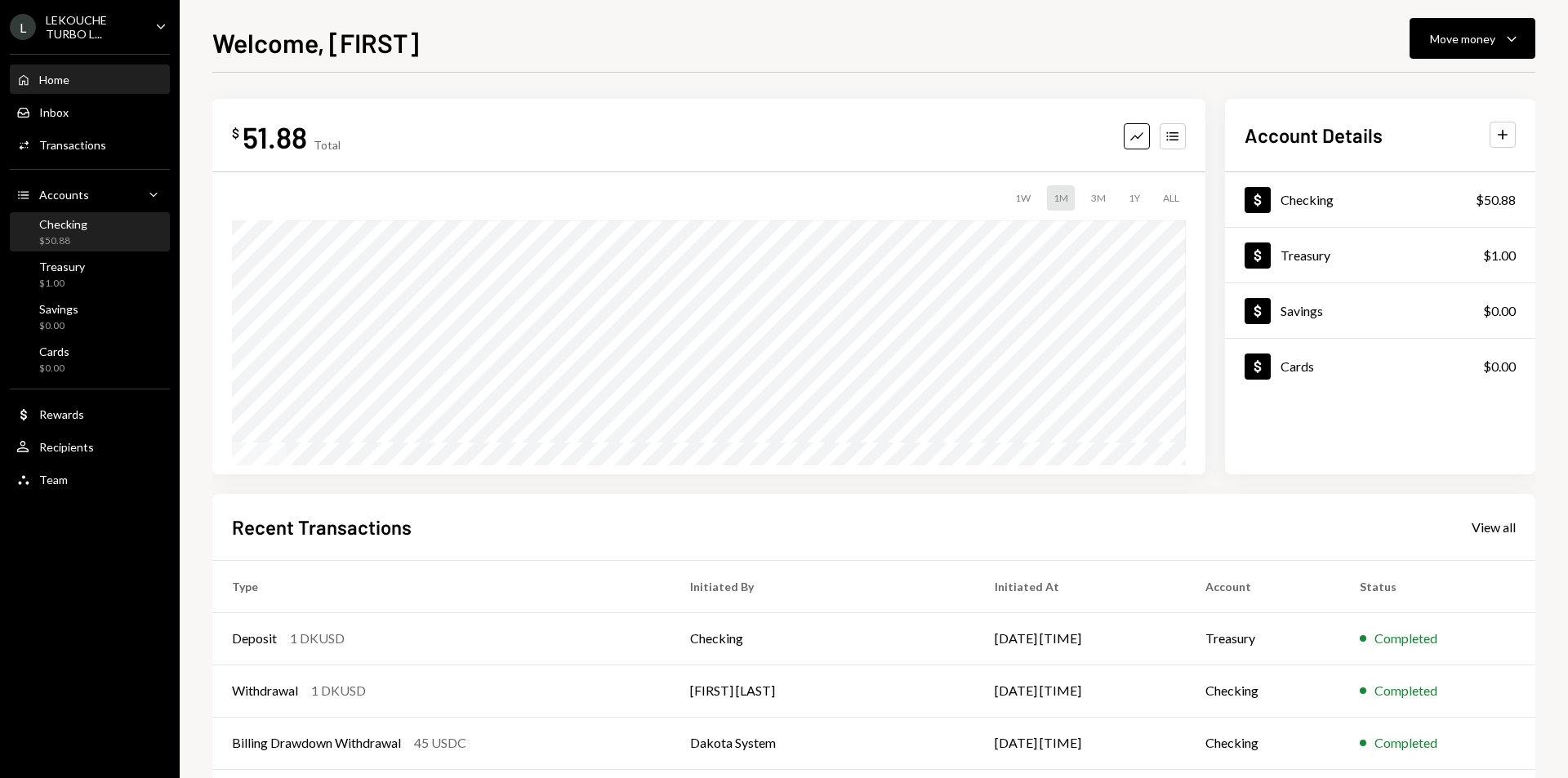 drag, startPoint x: 488, startPoint y: 128, endPoint x: 93, endPoint y: 250, distance: 413.41142 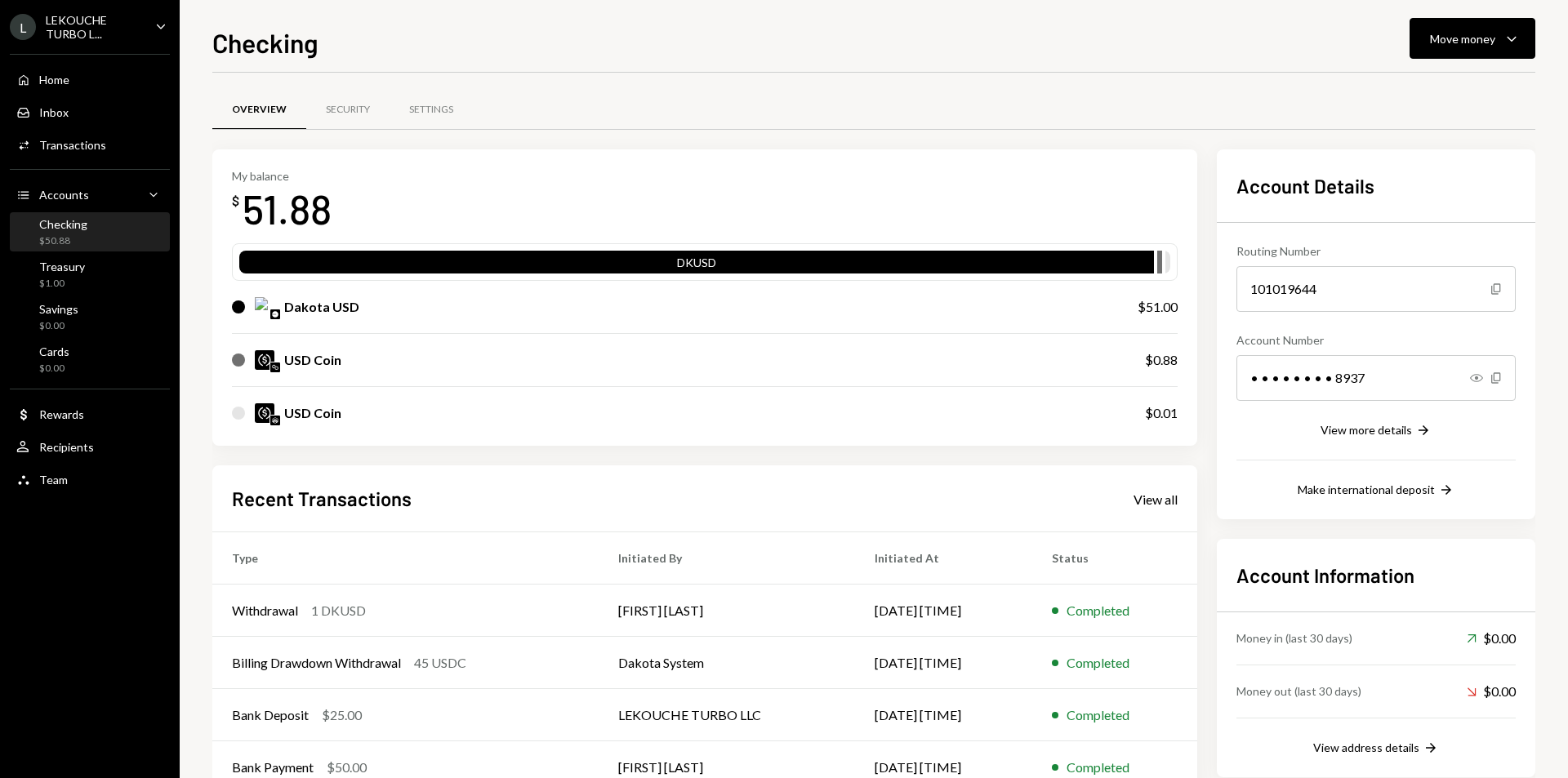 click on "Checking $50.88" at bounding box center [63, 233] 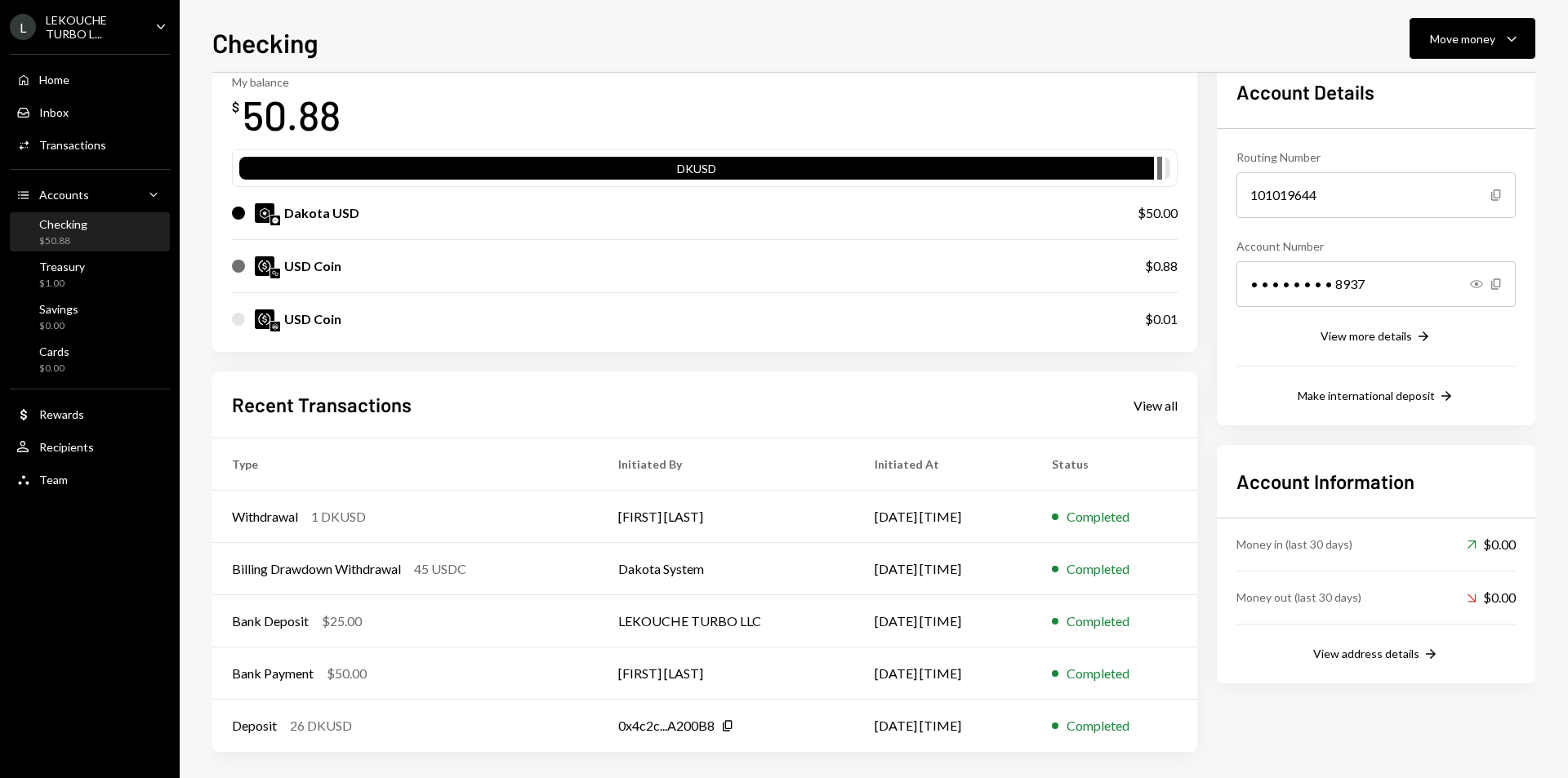 scroll, scrollTop: 100, scrollLeft: 0, axis: vertical 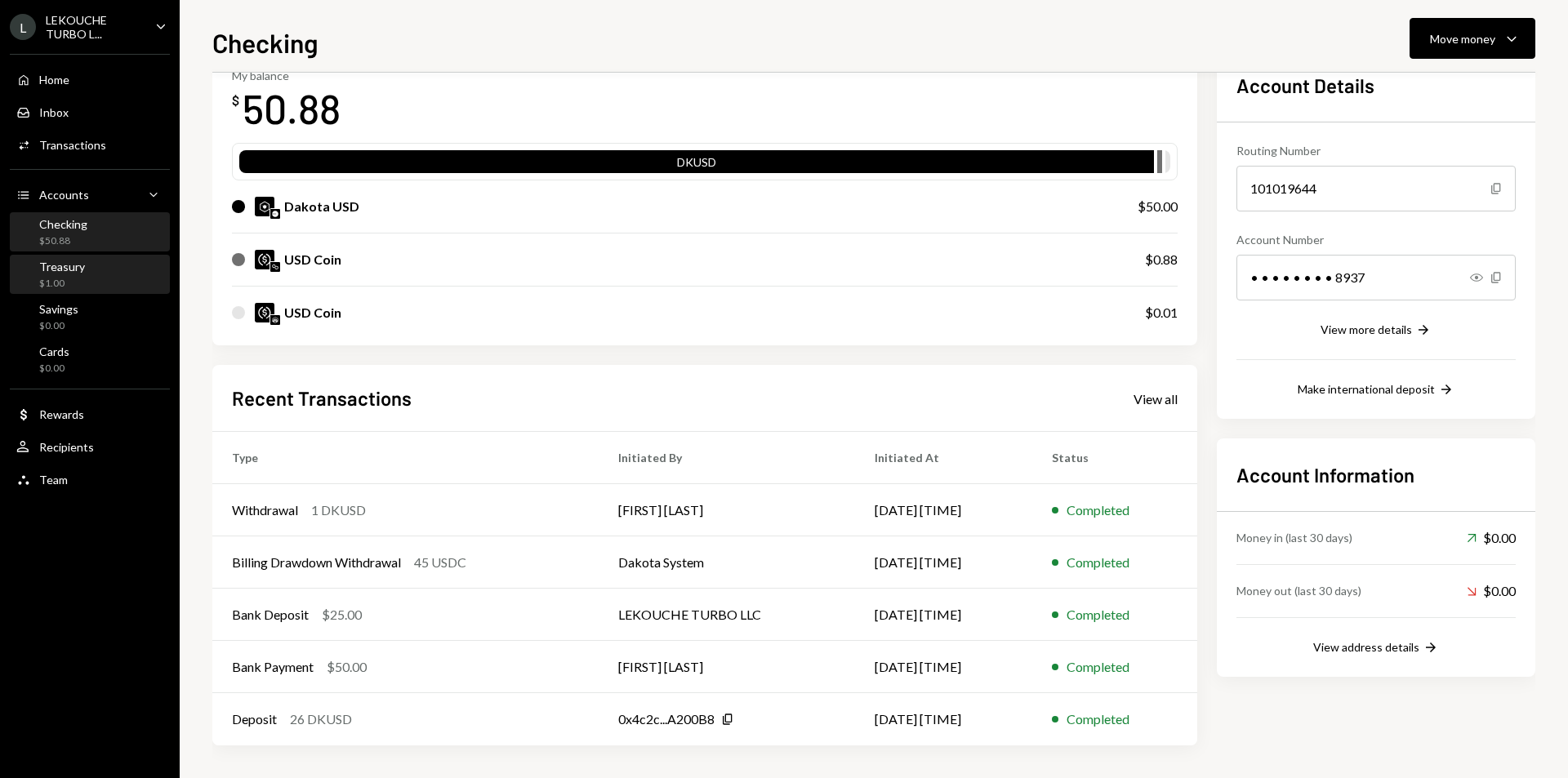 click on "Treasury $1.00" at bounding box center [90, 275] 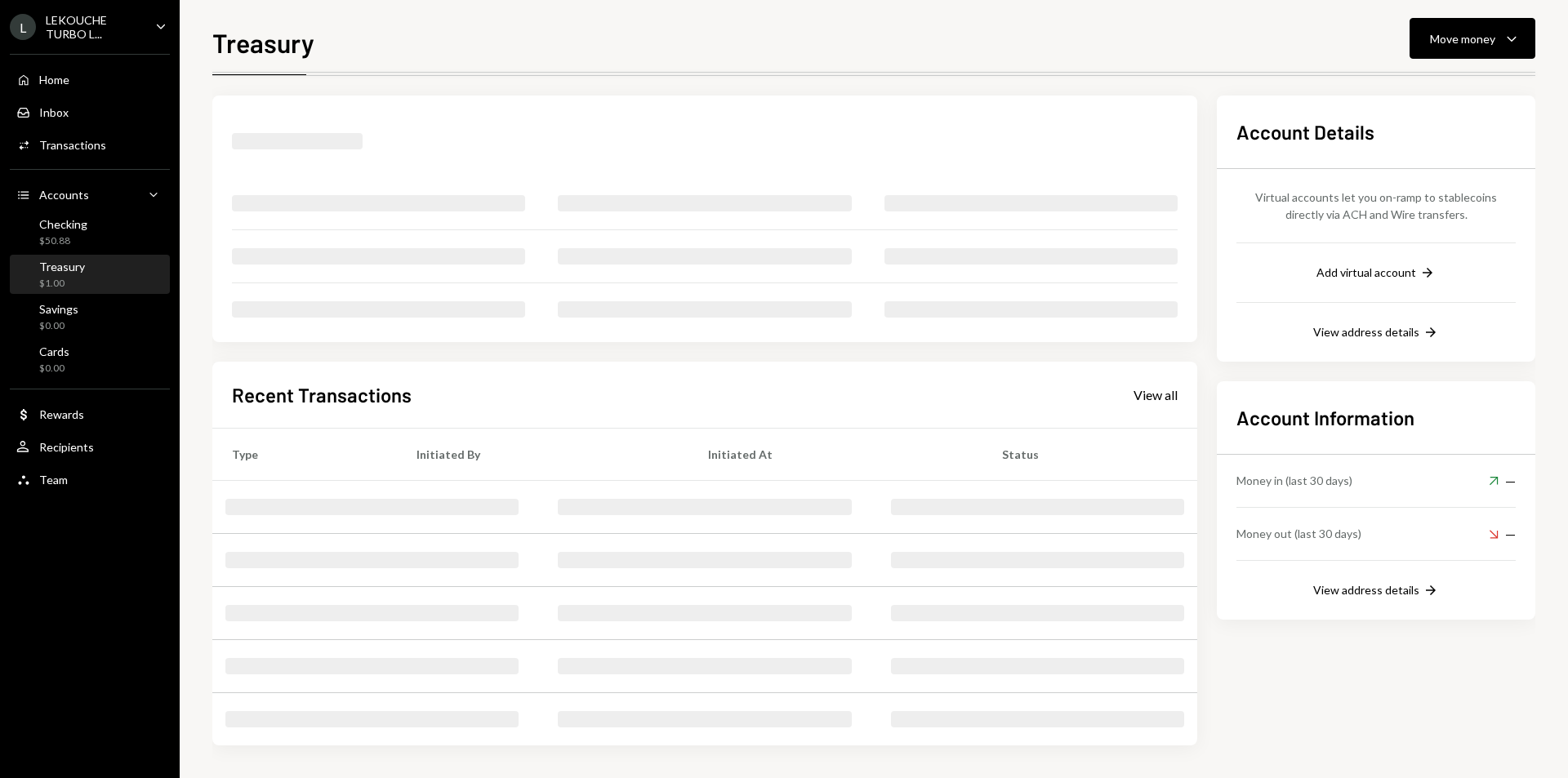 scroll, scrollTop: 32, scrollLeft: 0, axis: vertical 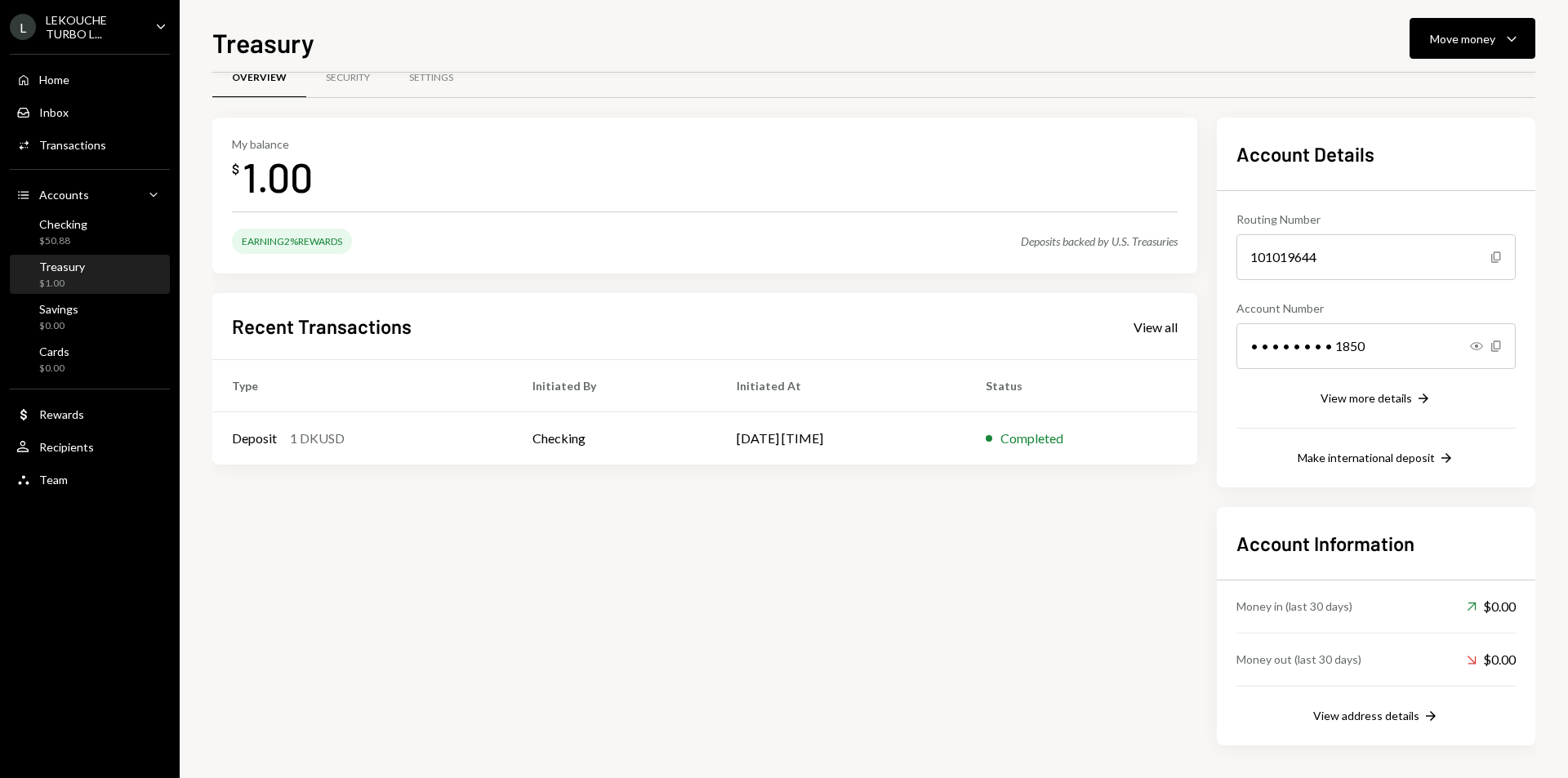 click on "Home Home Inbox Inbox Activities Transactions Accounts Accounts Caret Down Checking $50.88 Treasury $1.00 Savings $0.00 Cards $0.00 Dollar Rewards User Recipients Team Team" at bounding box center (90, 270) 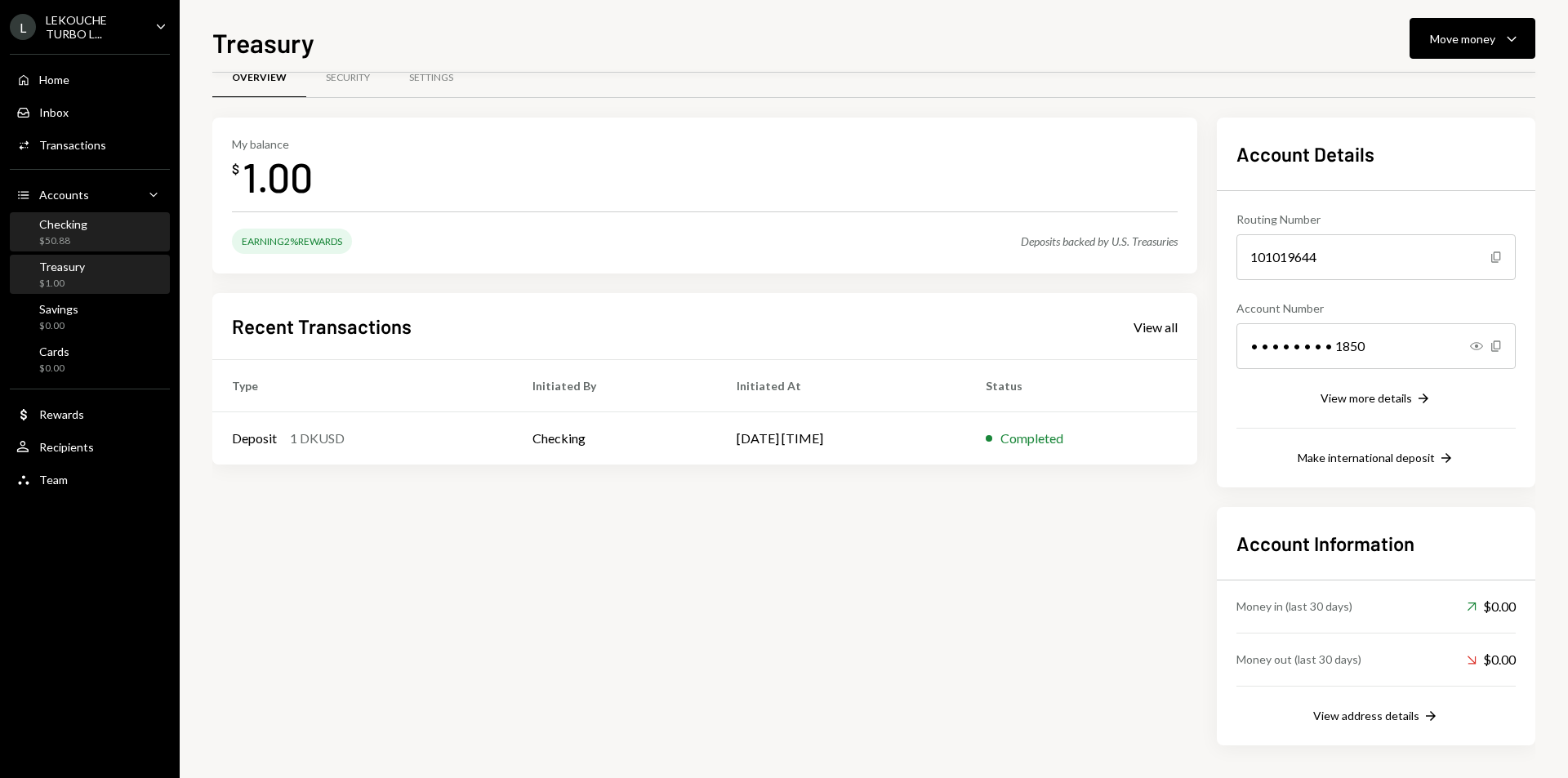 click on "Checking" at bounding box center (63, 224) 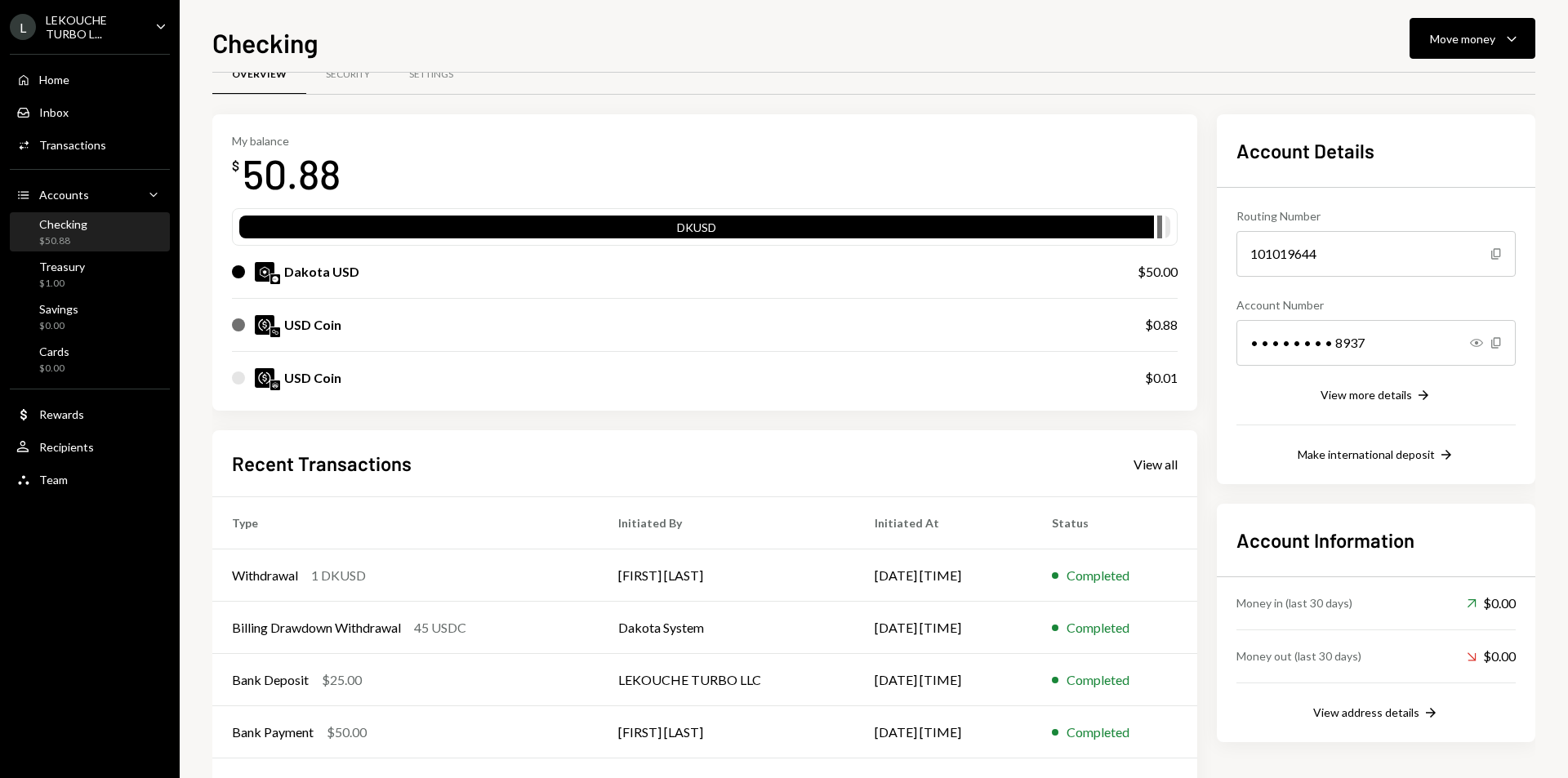 scroll, scrollTop: 0, scrollLeft: 0, axis: both 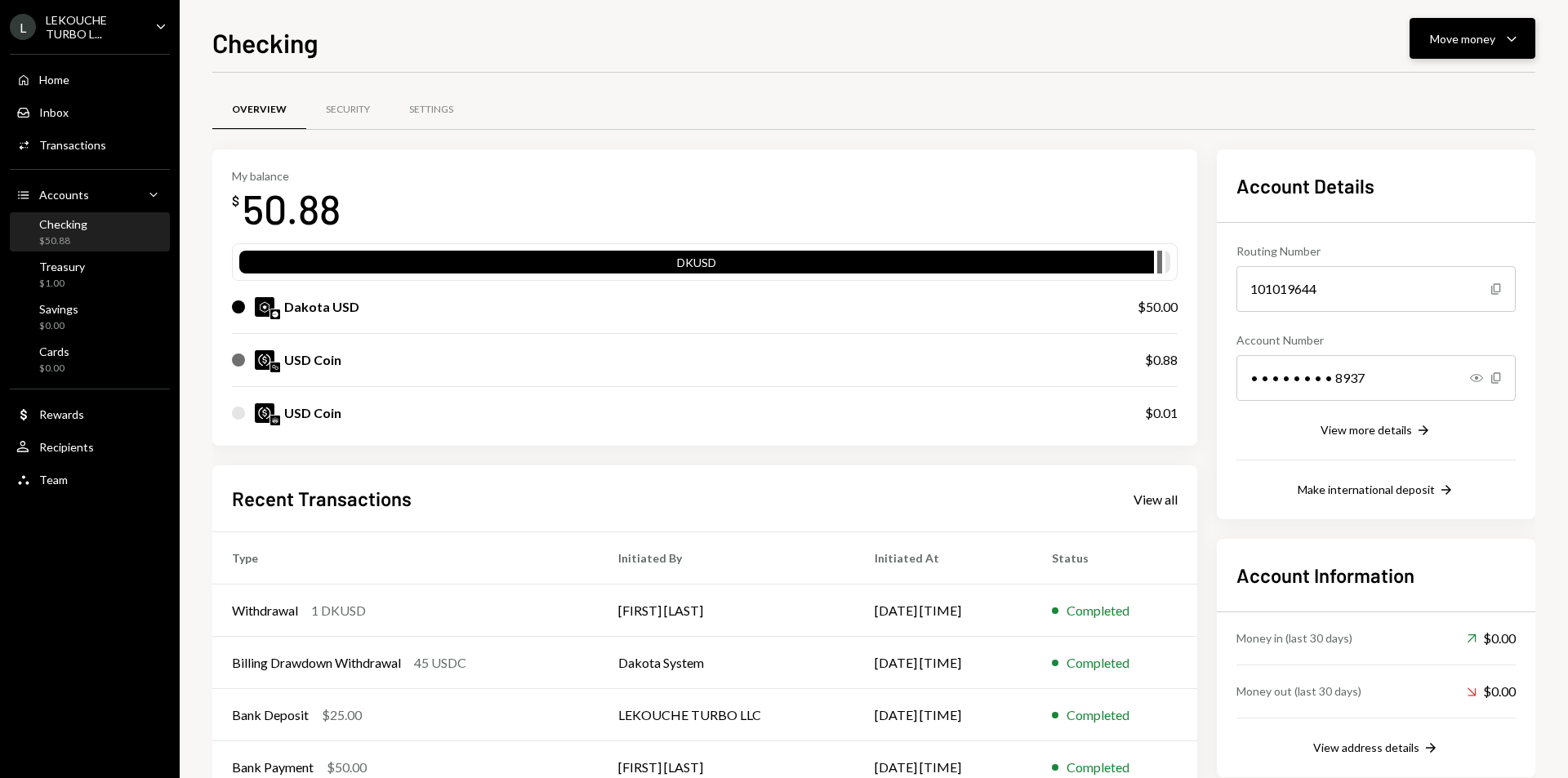 click on "Move money Caret Down" at bounding box center (1472, 38) 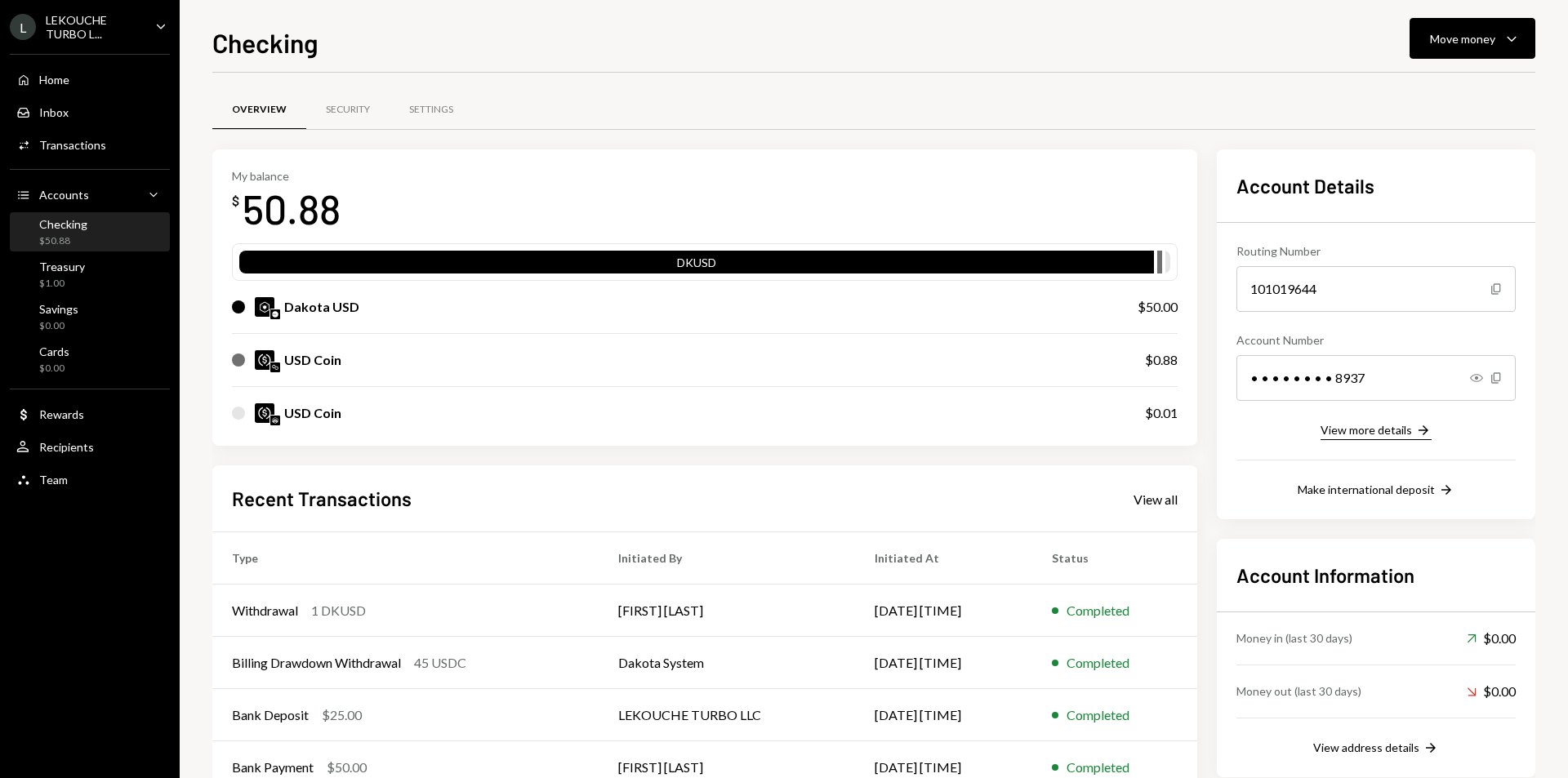click on "View more details" at bounding box center [1366, 429] 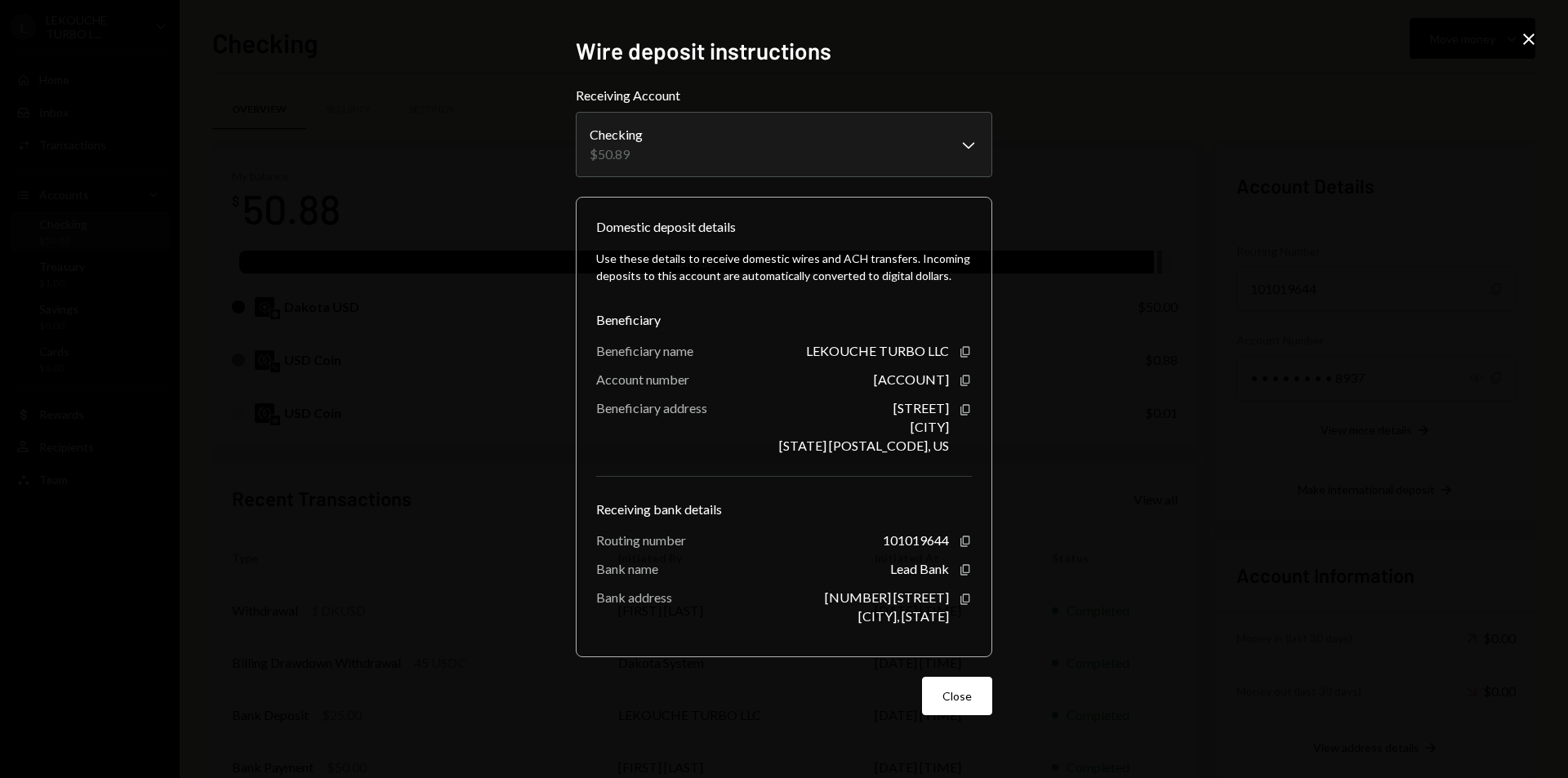click on "**********" at bounding box center [784, 389] 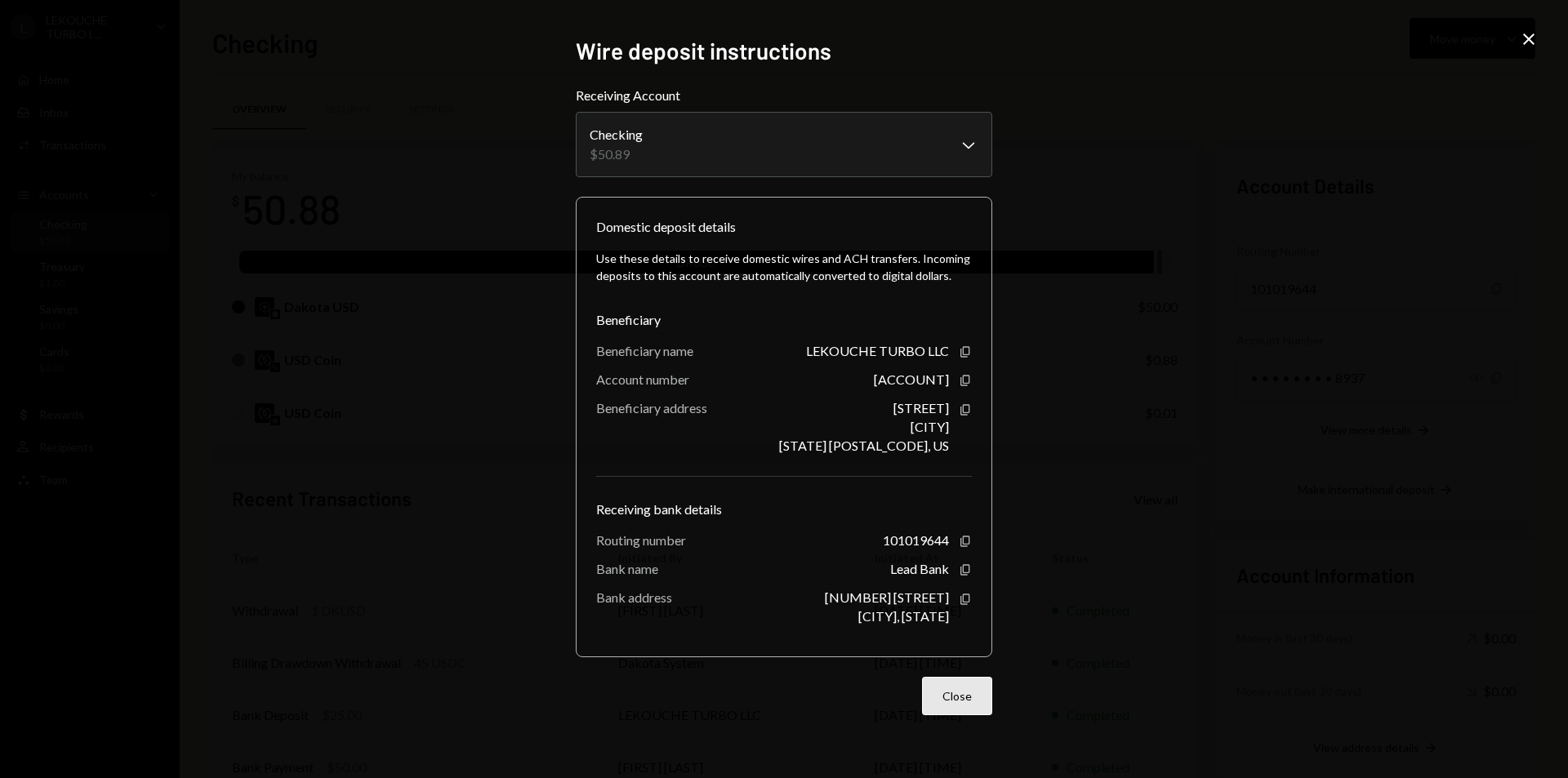 click on "Close" at bounding box center (957, 696) 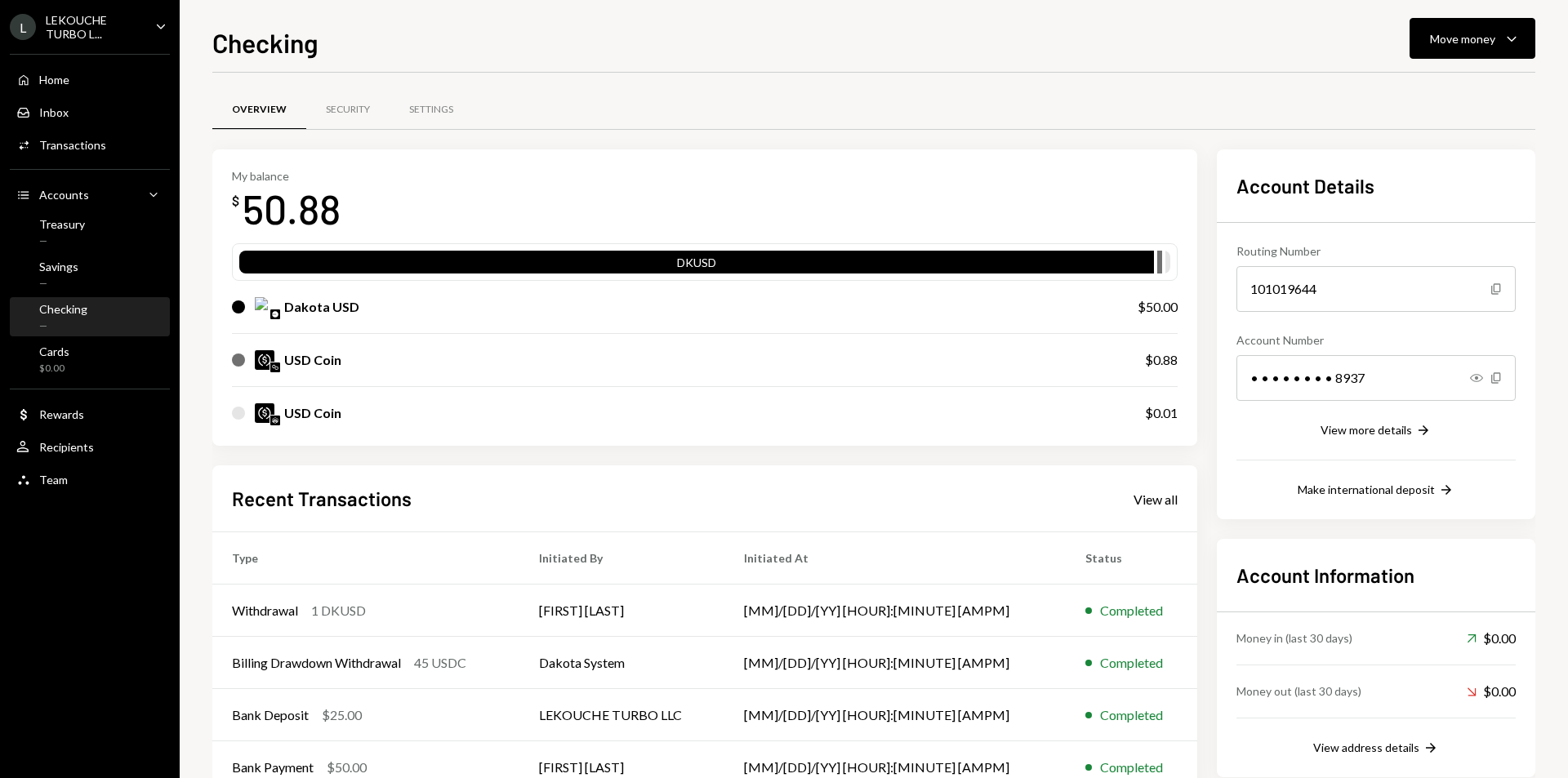 scroll, scrollTop: 0, scrollLeft: 0, axis: both 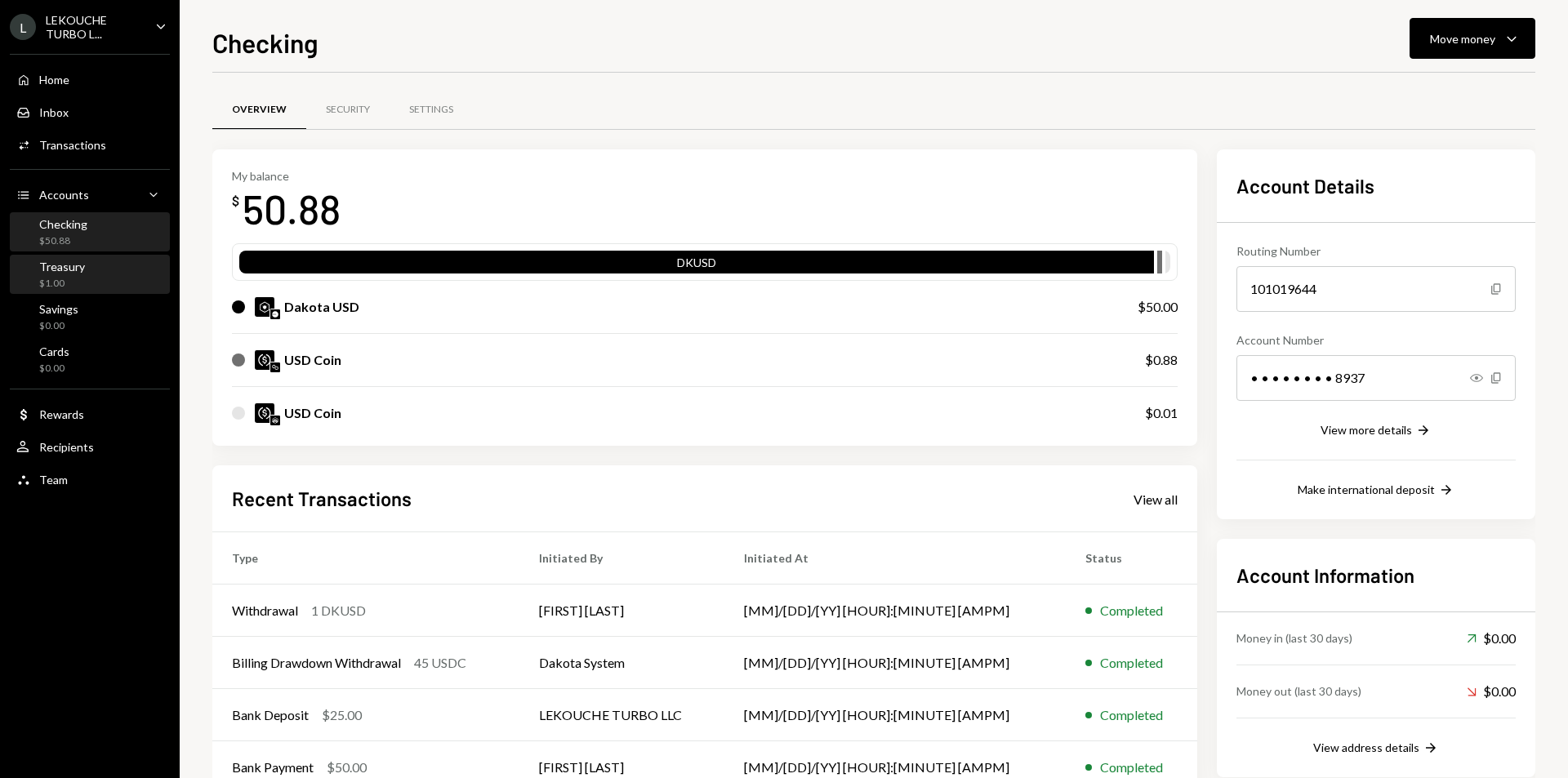 click on "Treasury $1.00" at bounding box center [90, 275] 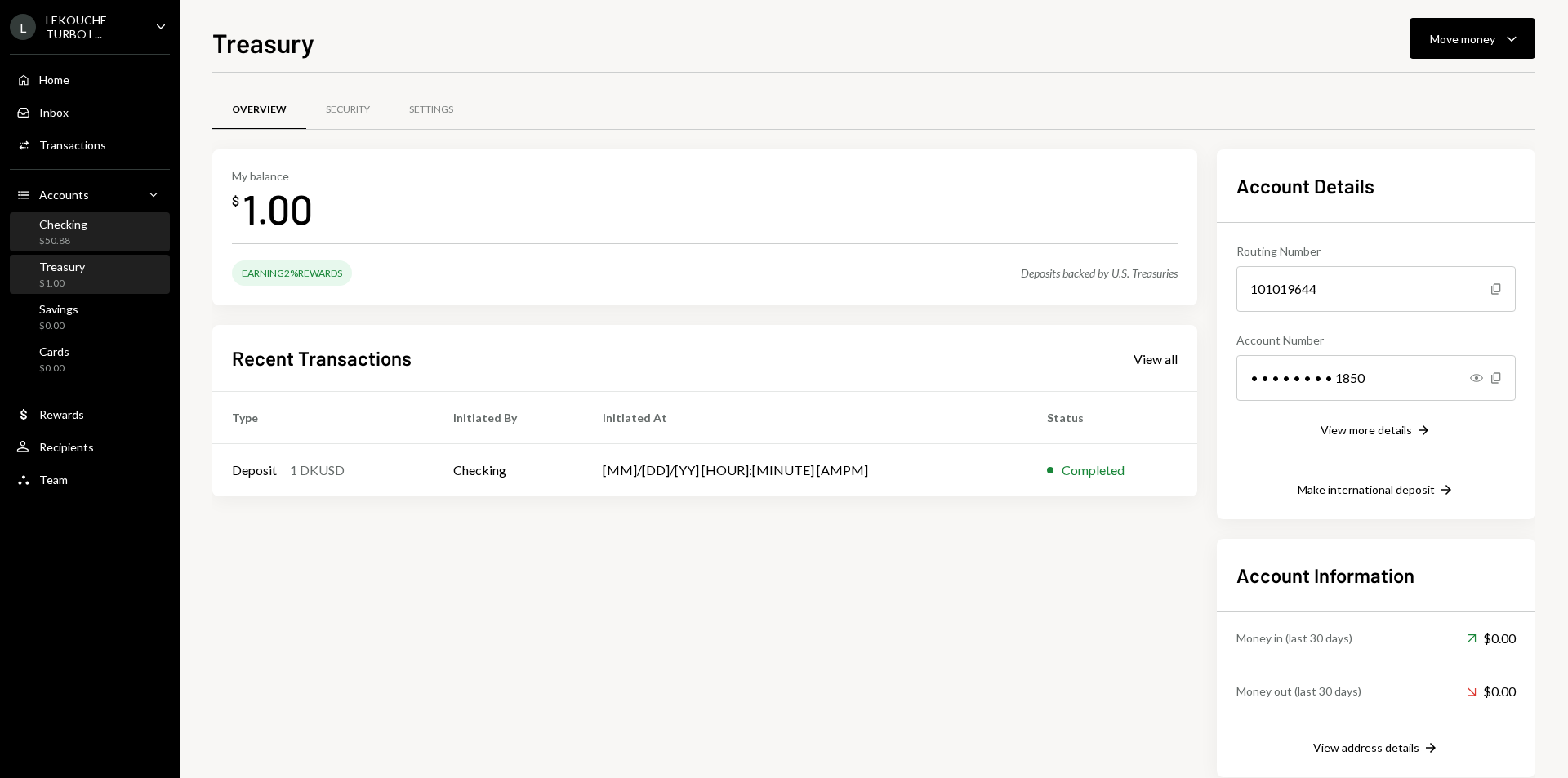 click on "Checking $50.88" at bounding box center (90, 233) 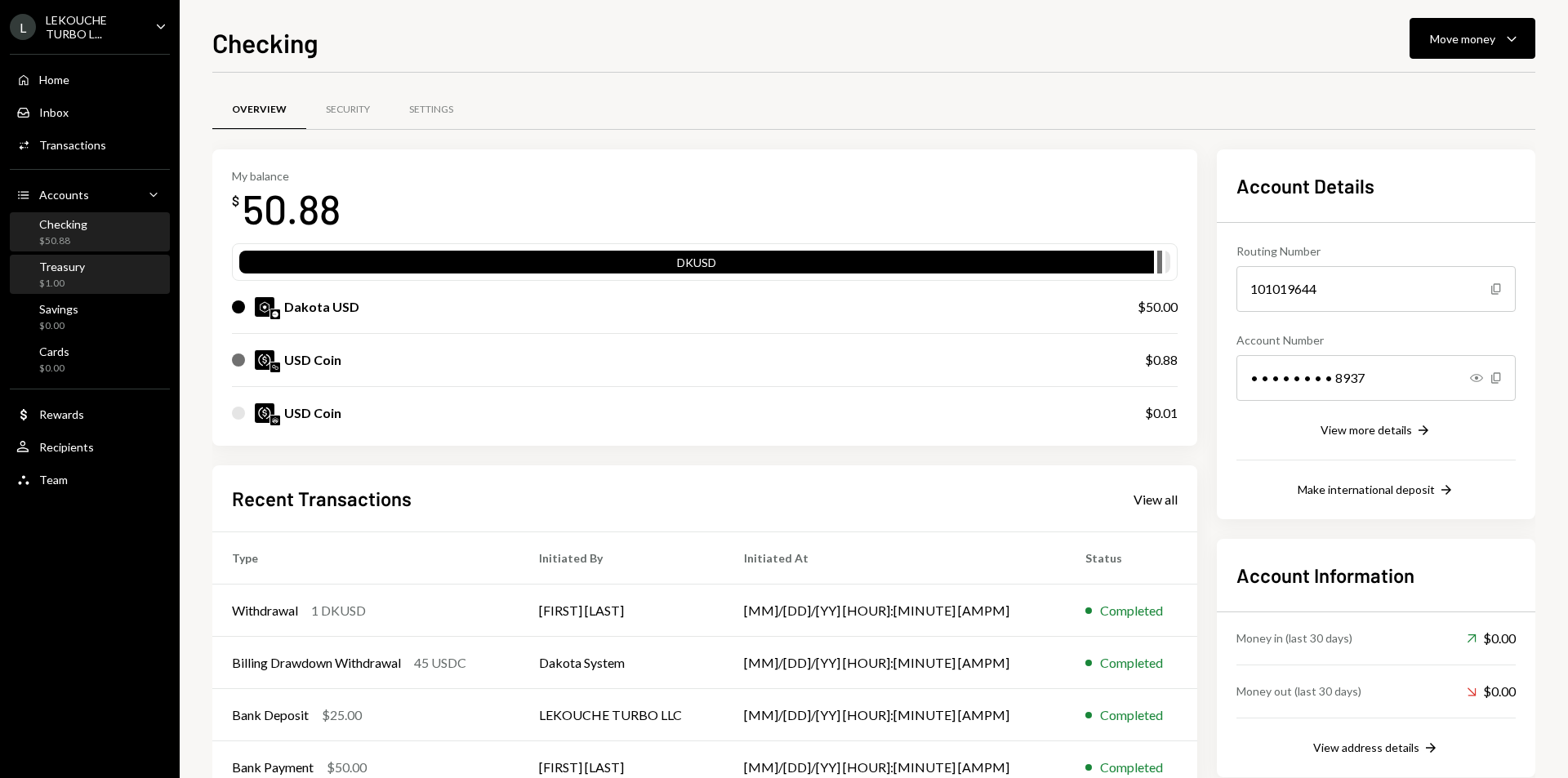 click on "Treasury $1.00" at bounding box center [90, 275] 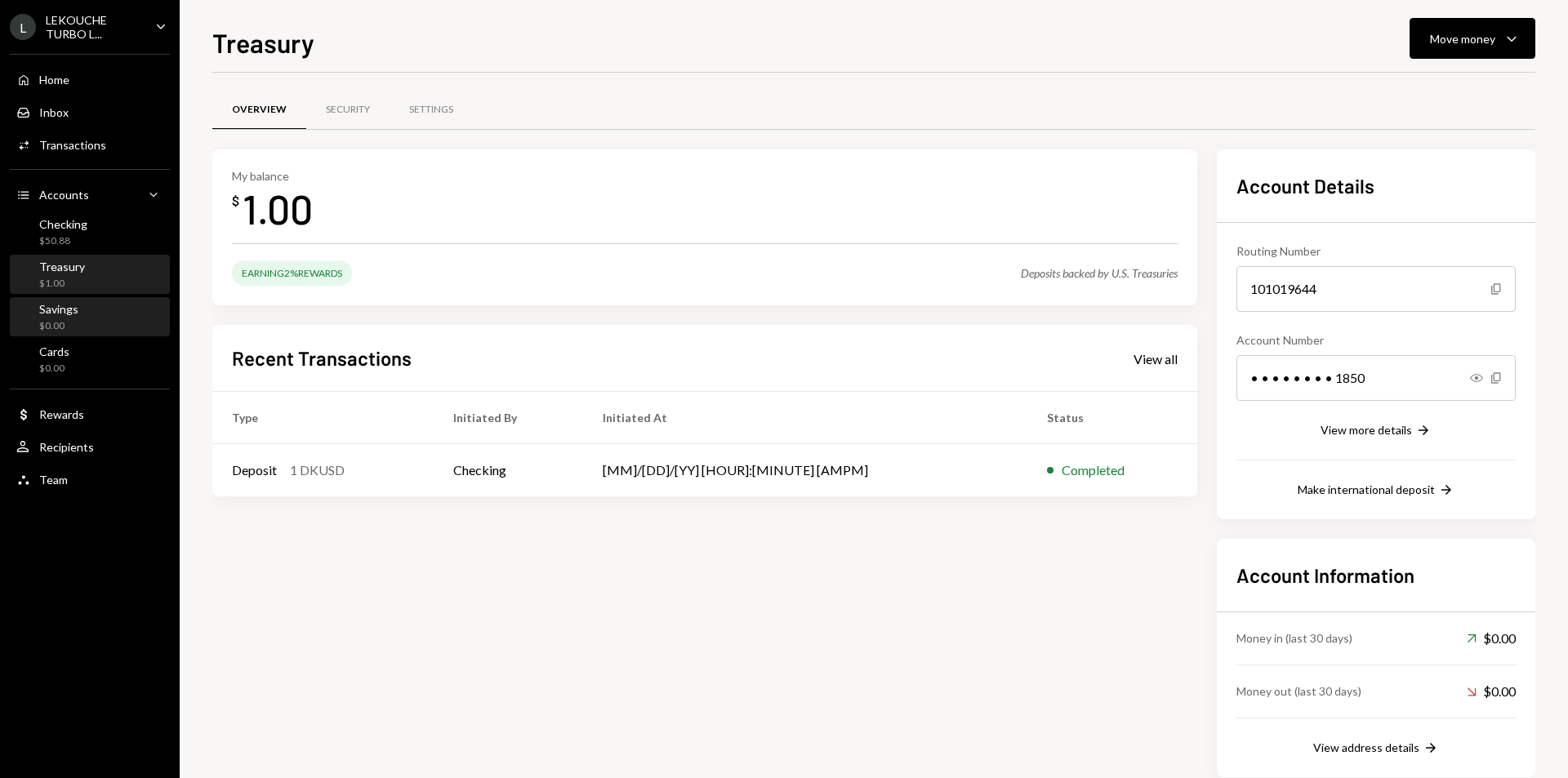 click on "Savings $0.00" at bounding box center (90, 318) 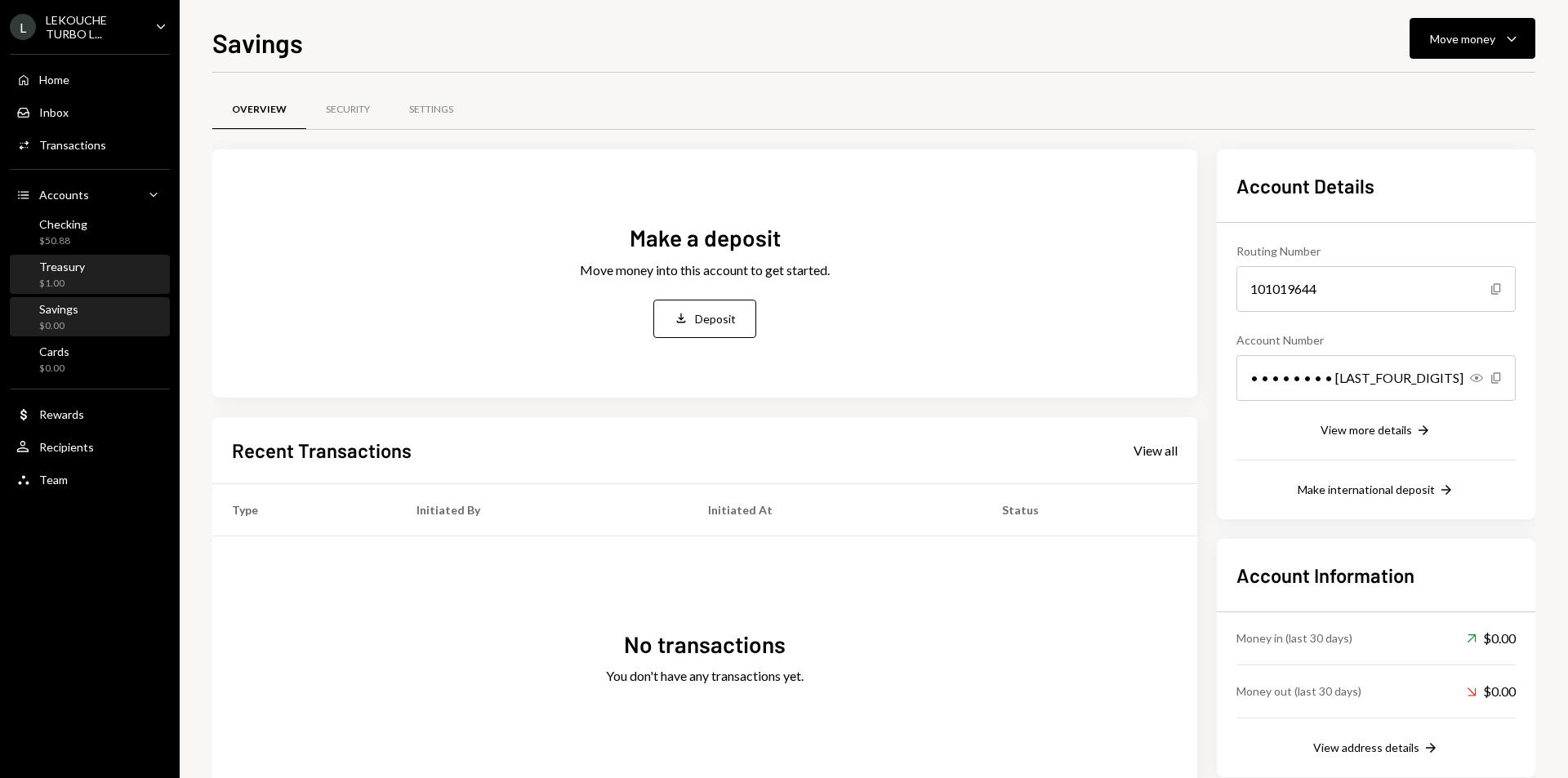 click on "Treasury $1.00" at bounding box center [90, 275] 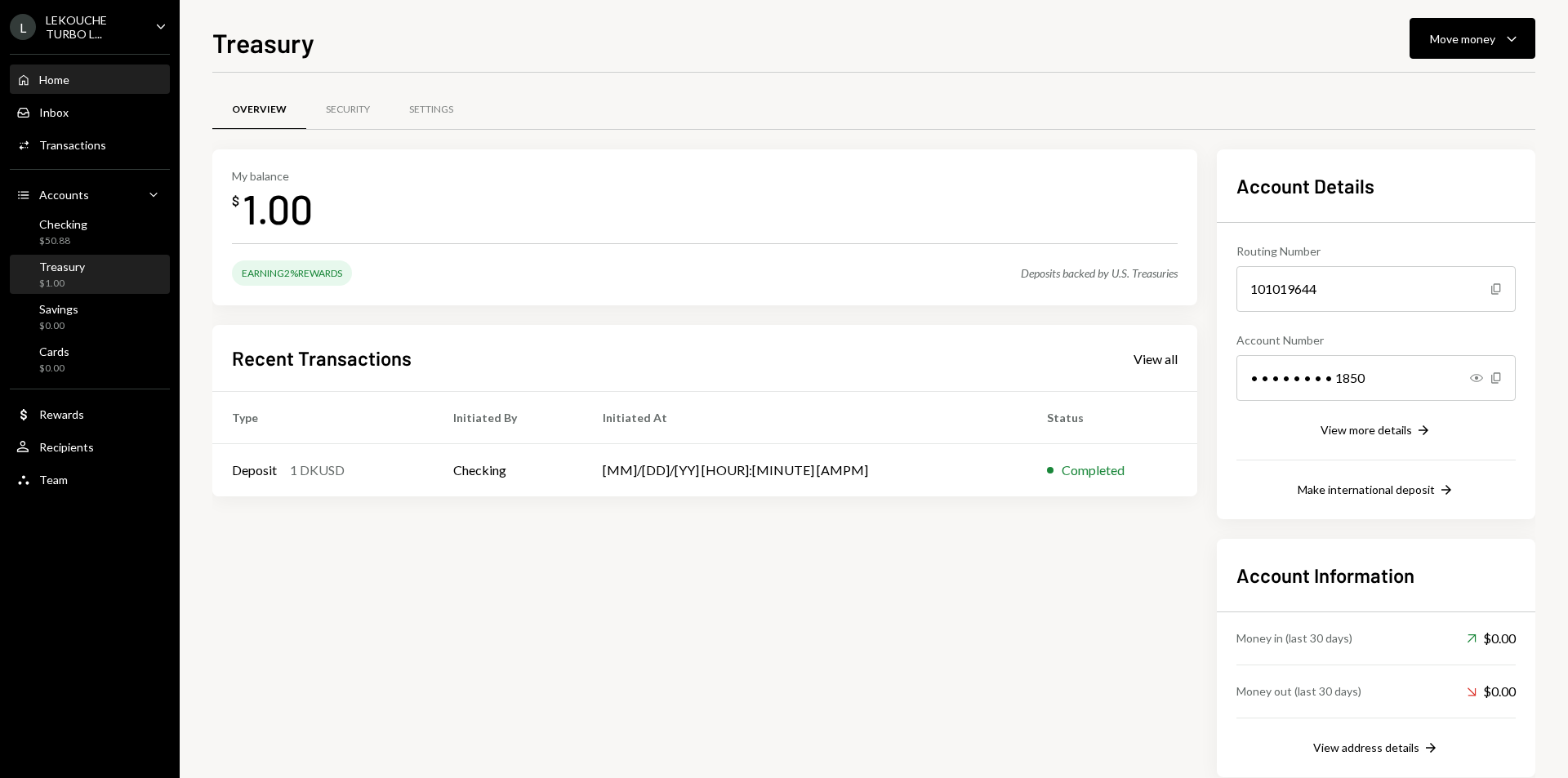 click on "Home Home" at bounding box center (90, 80) 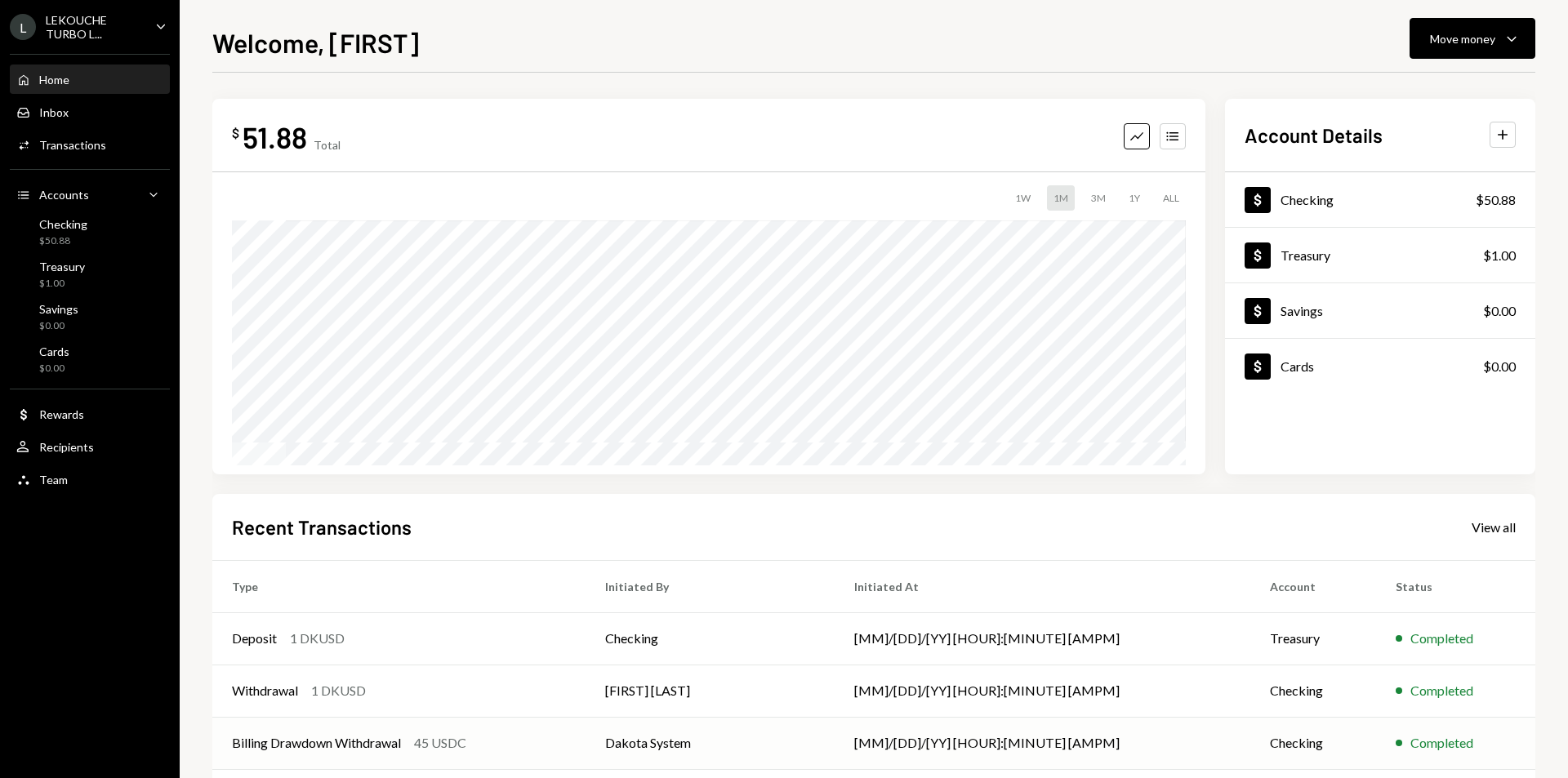 click on "Billing Drawdown Withdrawal 45  USDC" at bounding box center [399, 743] 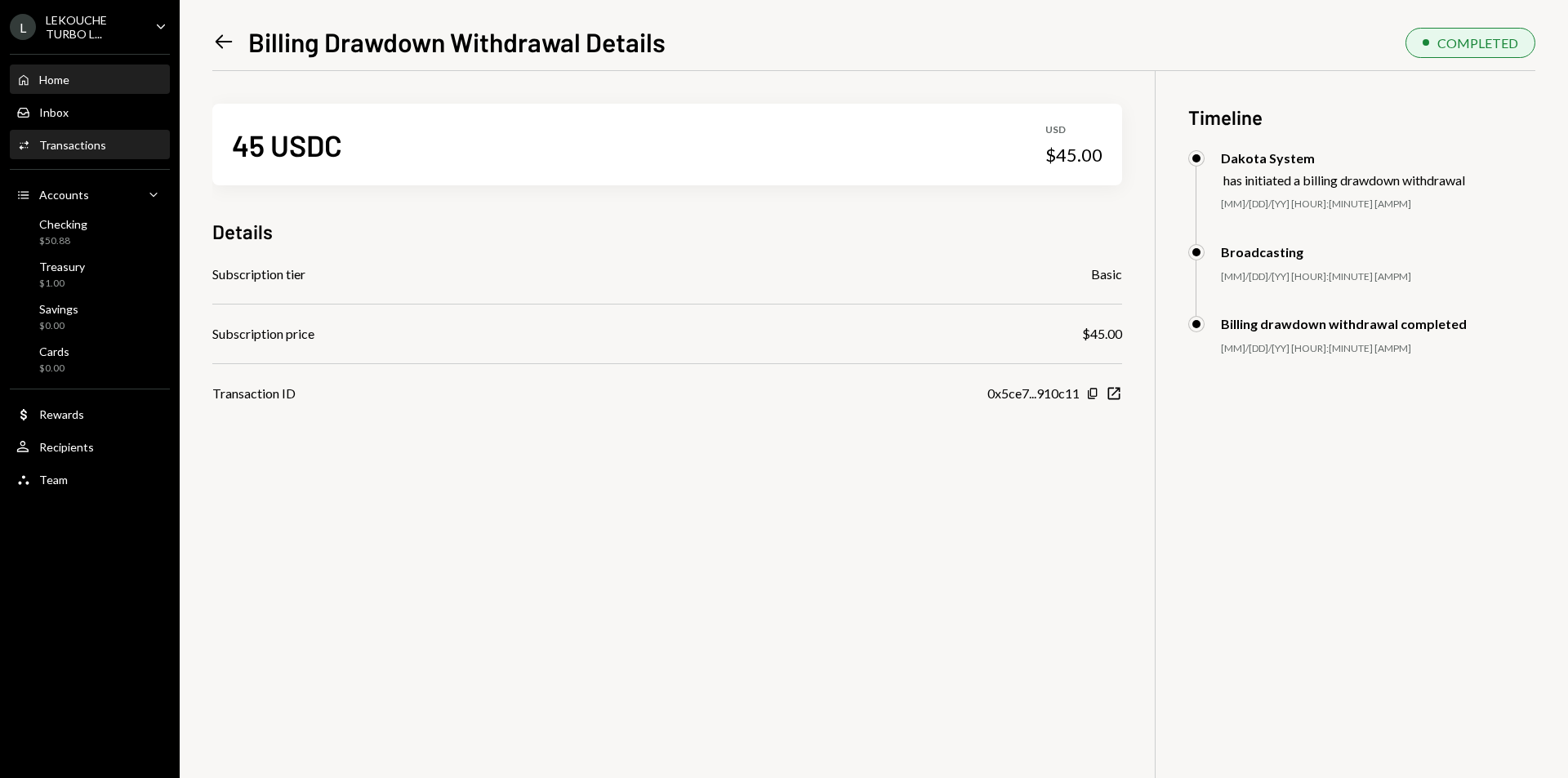 click on "Home" at bounding box center (54, 79) 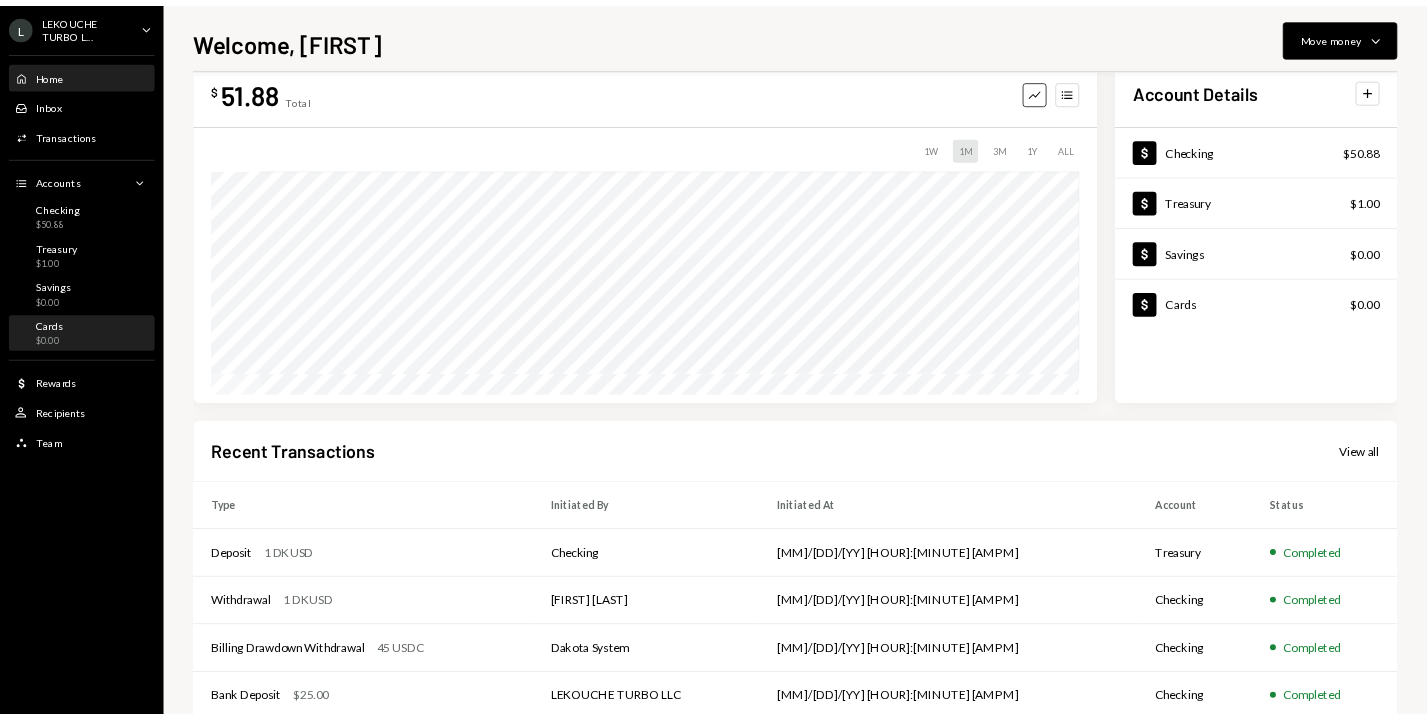 scroll, scrollTop: 0, scrollLeft: 0, axis: both 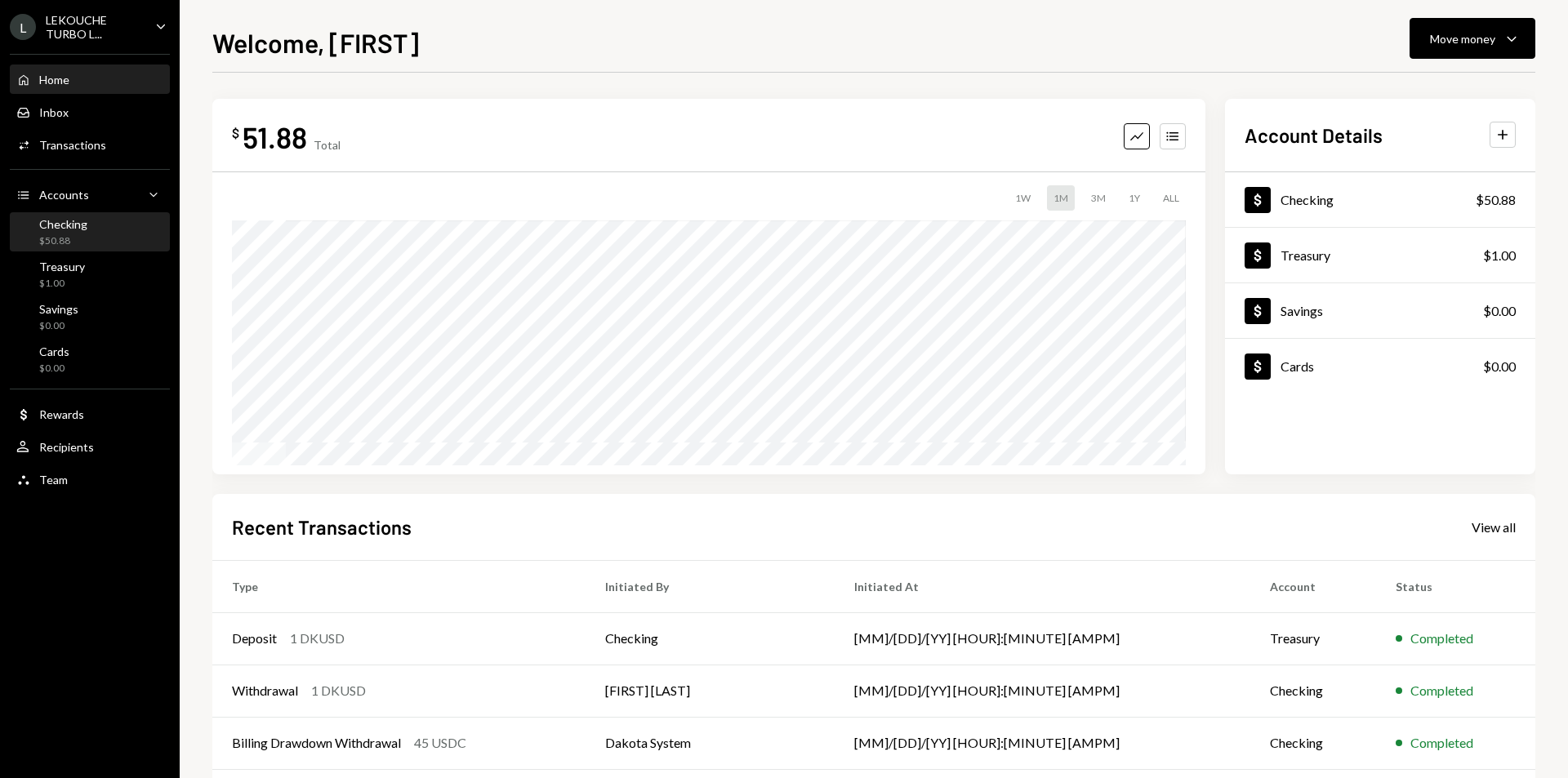 click on "$50.88" at bounding box center (63, 241) 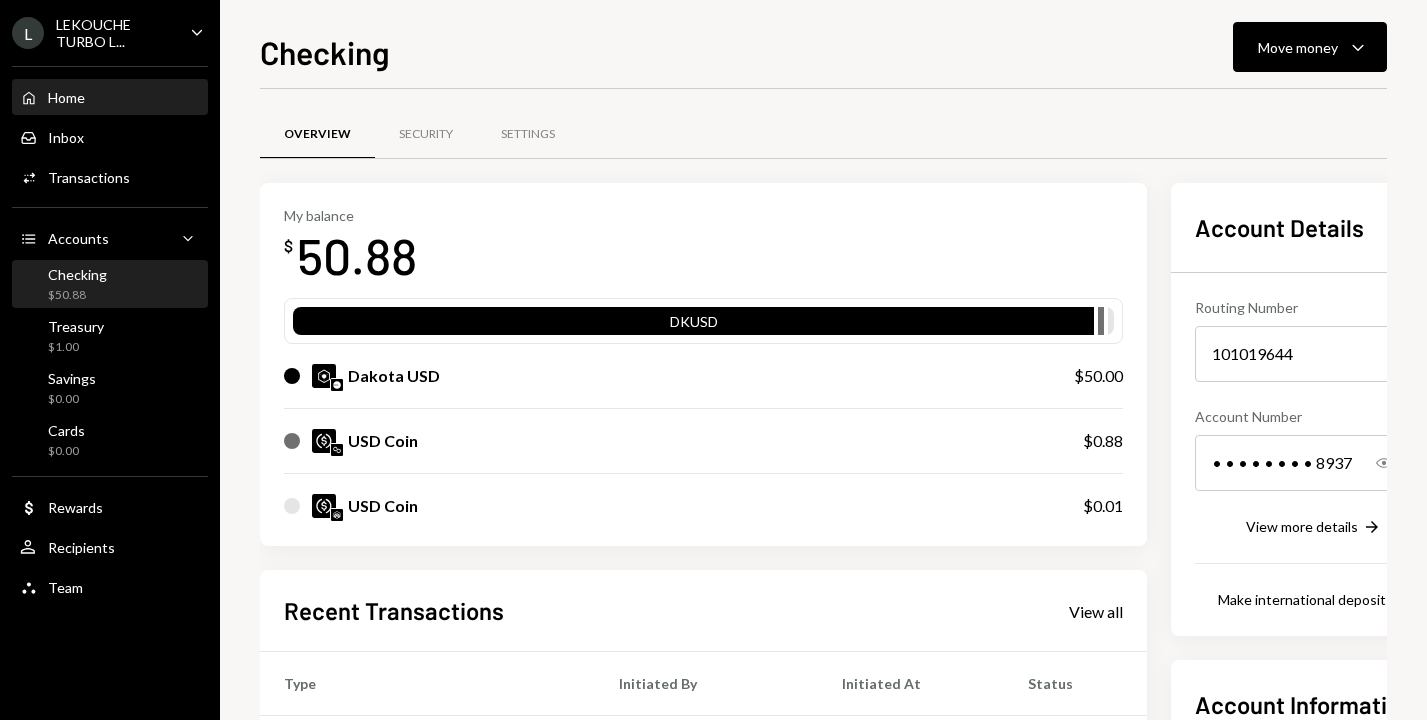 click on "Home" at bounding box center [66, 97] 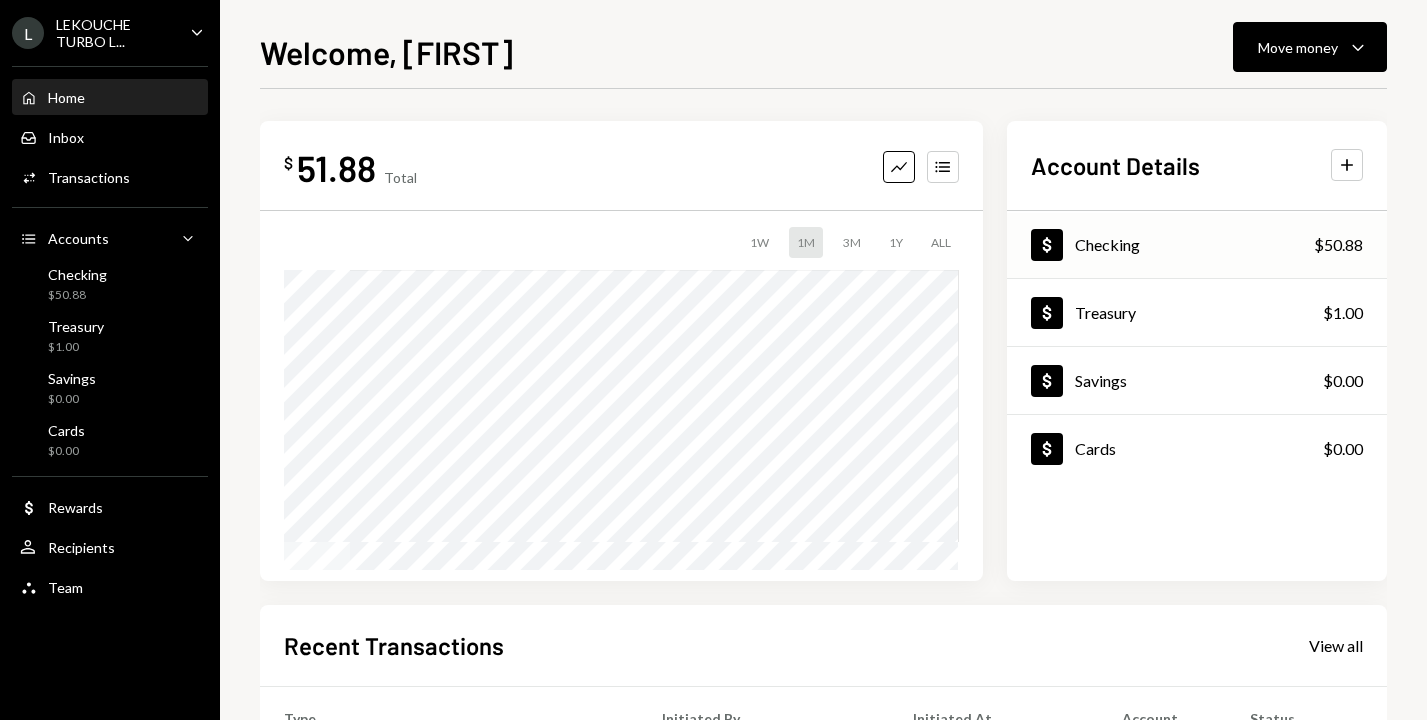 click on "Checking" at bounding box center [1107, 244] 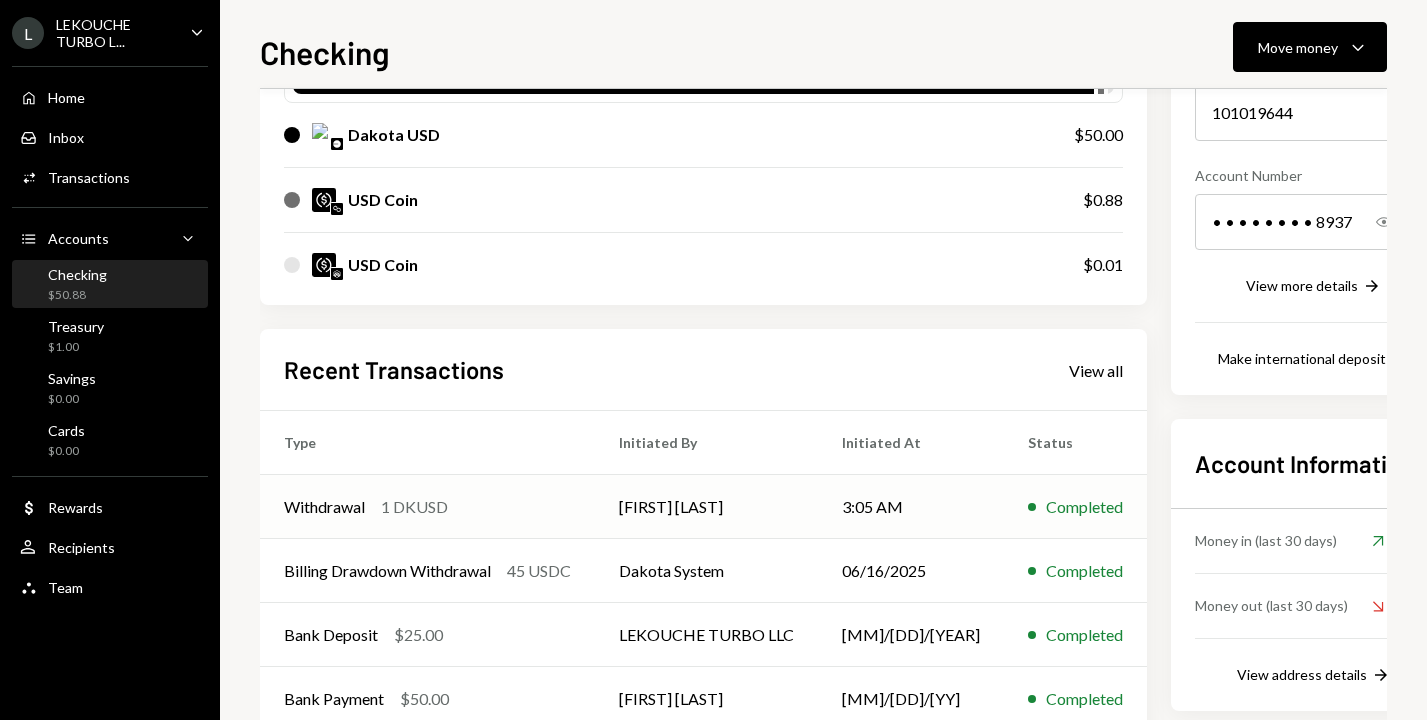 scroll, scrollTop: 356, scrollLeft: 0, axis: vertical 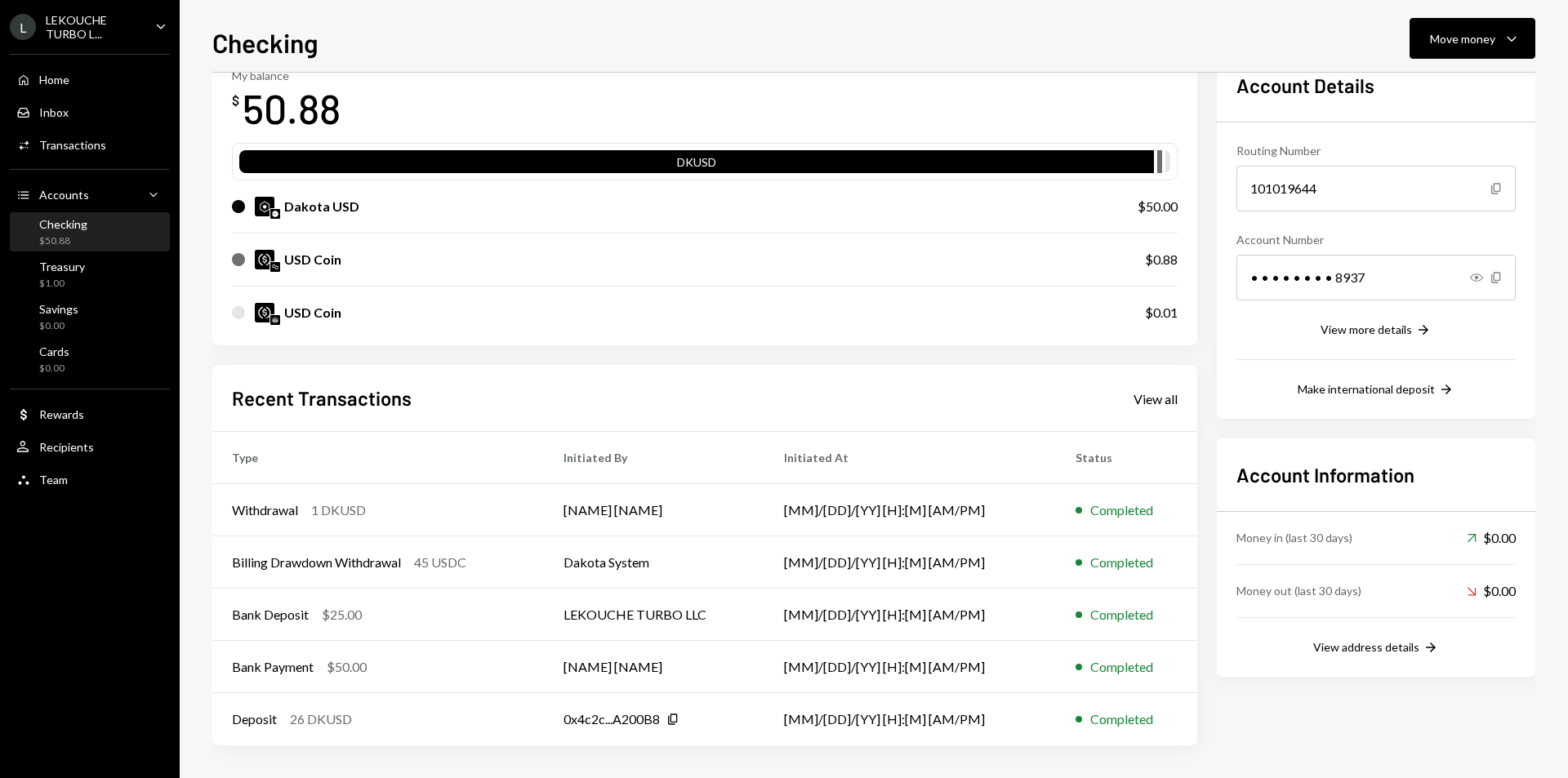 click on "LEKOUCHE TURBO L..." at bounding box center (94, 27) 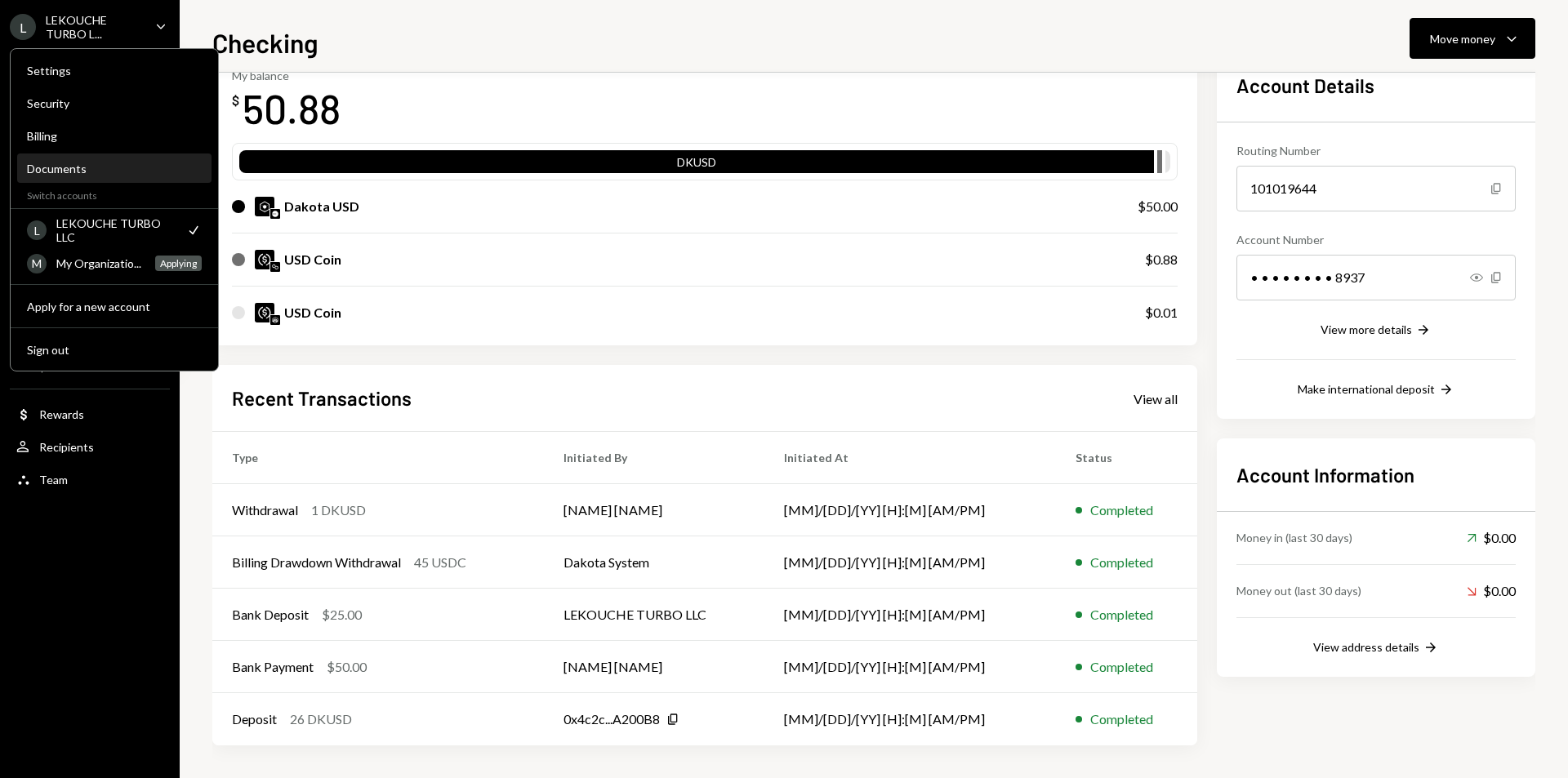 click on "Documents" at bounding box center (114, 169) 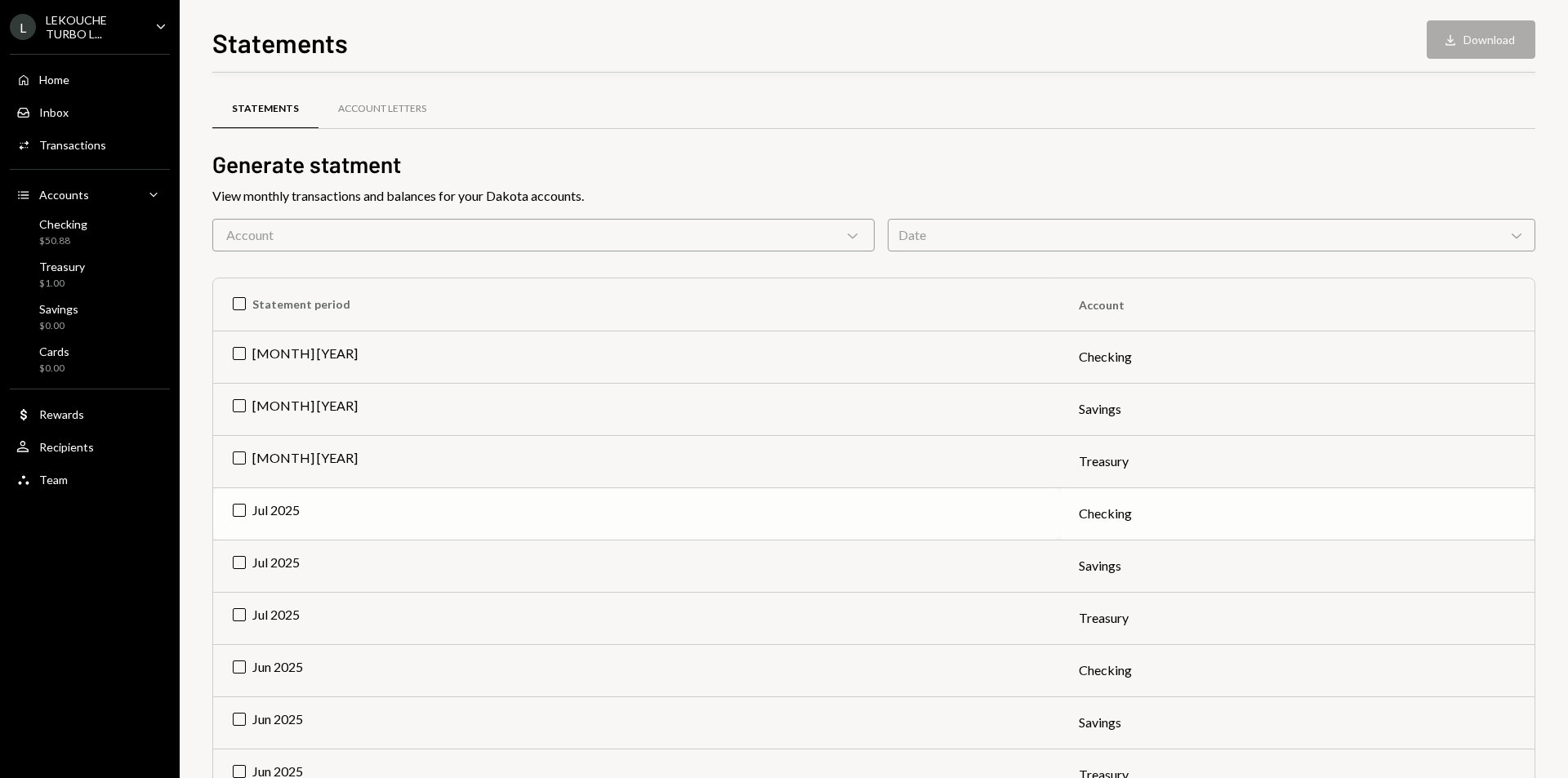 scroll, scrollTop: 0, scrollLeft: 0, axis: both 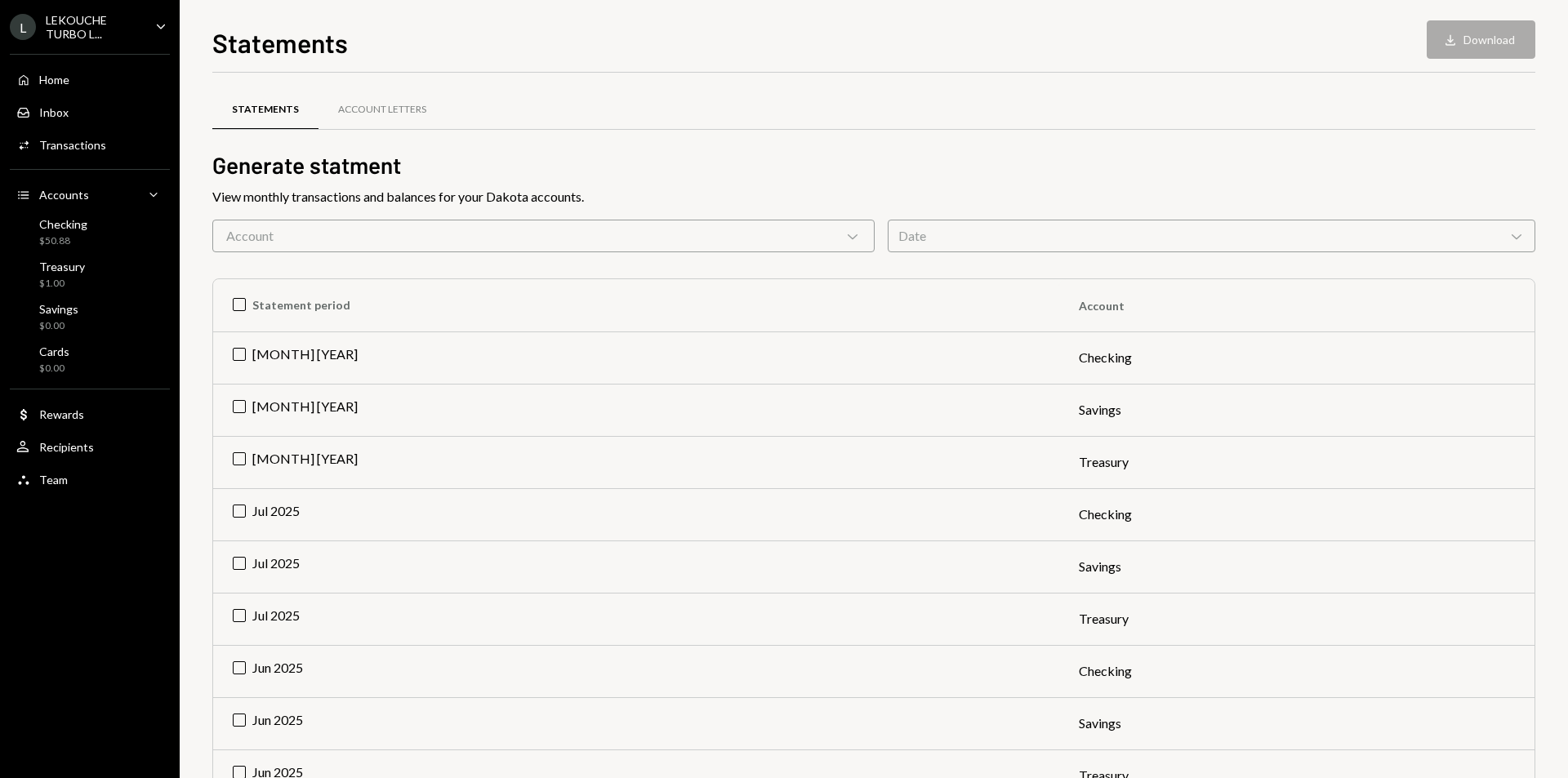 click on "Account Chevron Down" at bounding box center (543, 236) 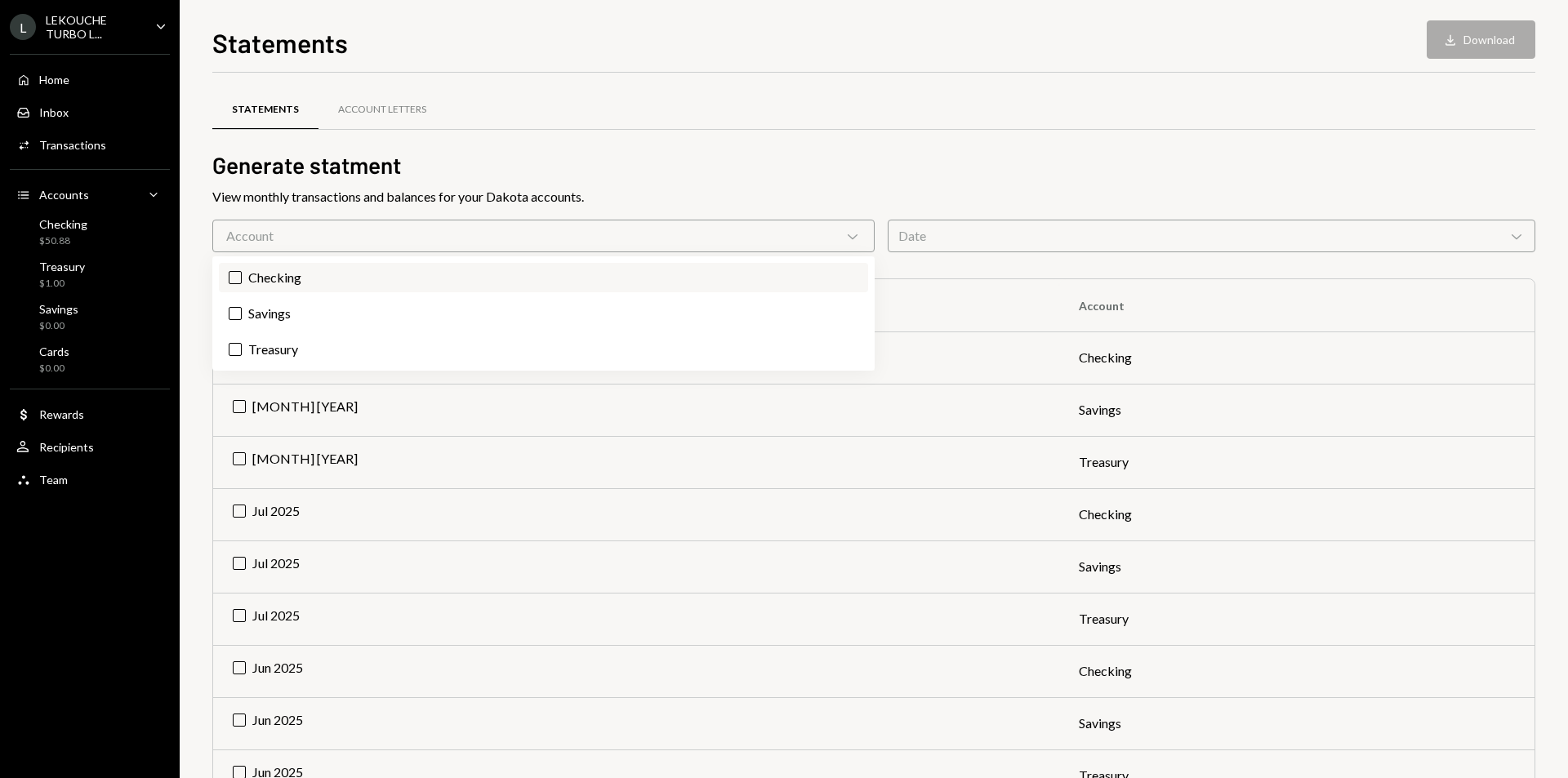click on "Checking" at bounding box center (543, 278) 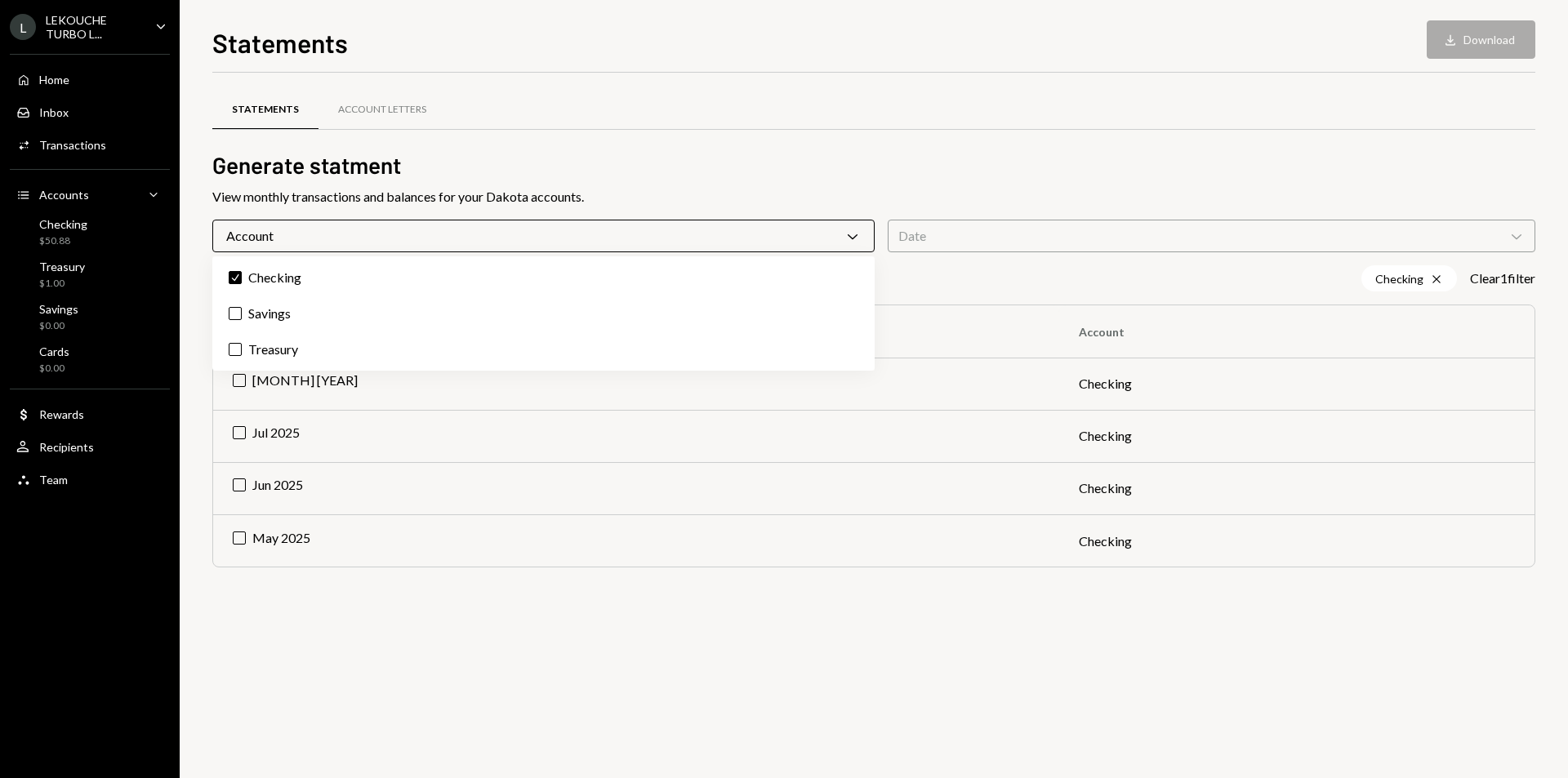 click on "Statements Account Letters" at bounding box center [874, 119] 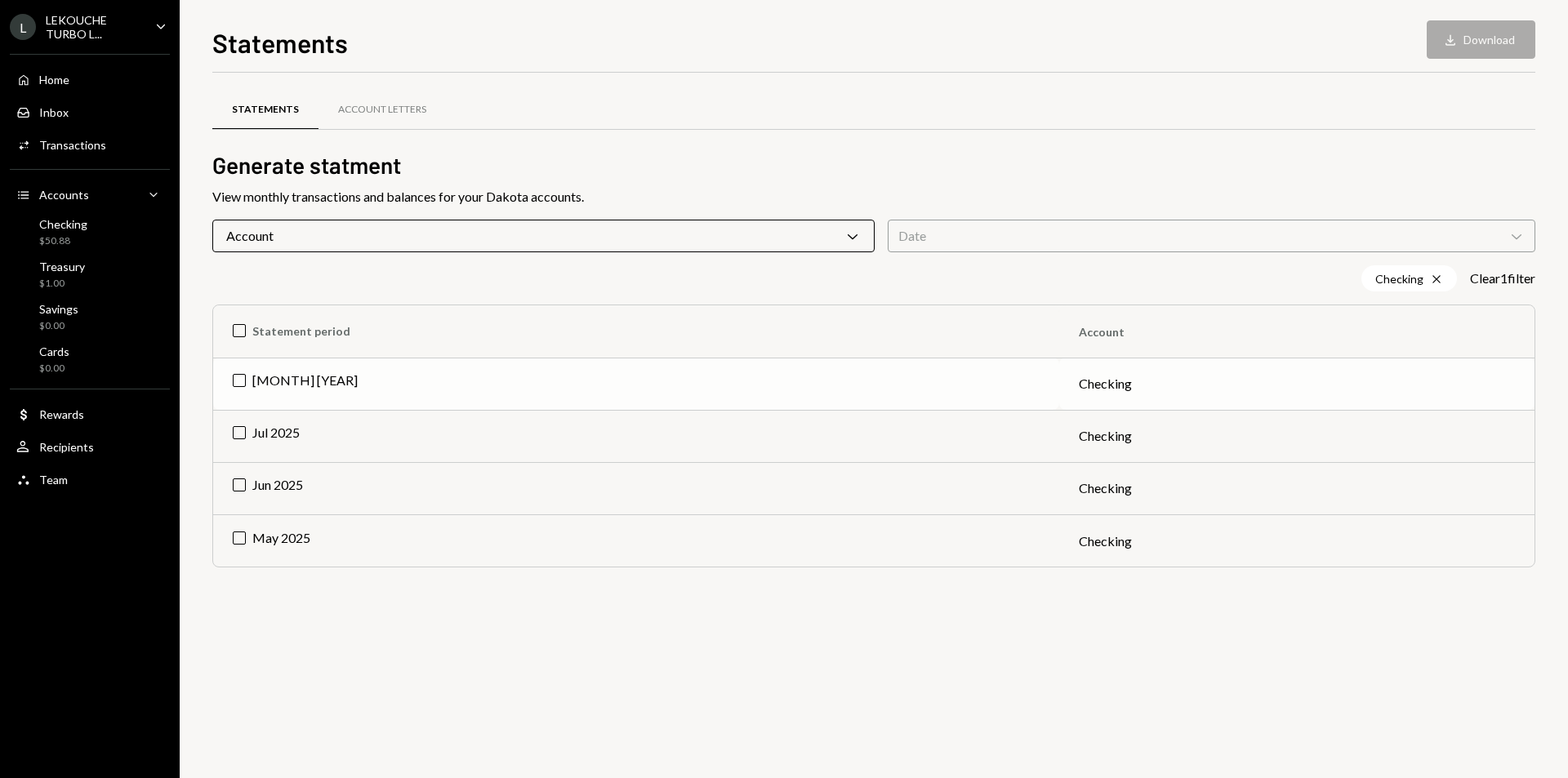 click on "Aug 2025" at bounding box center (636, 384) 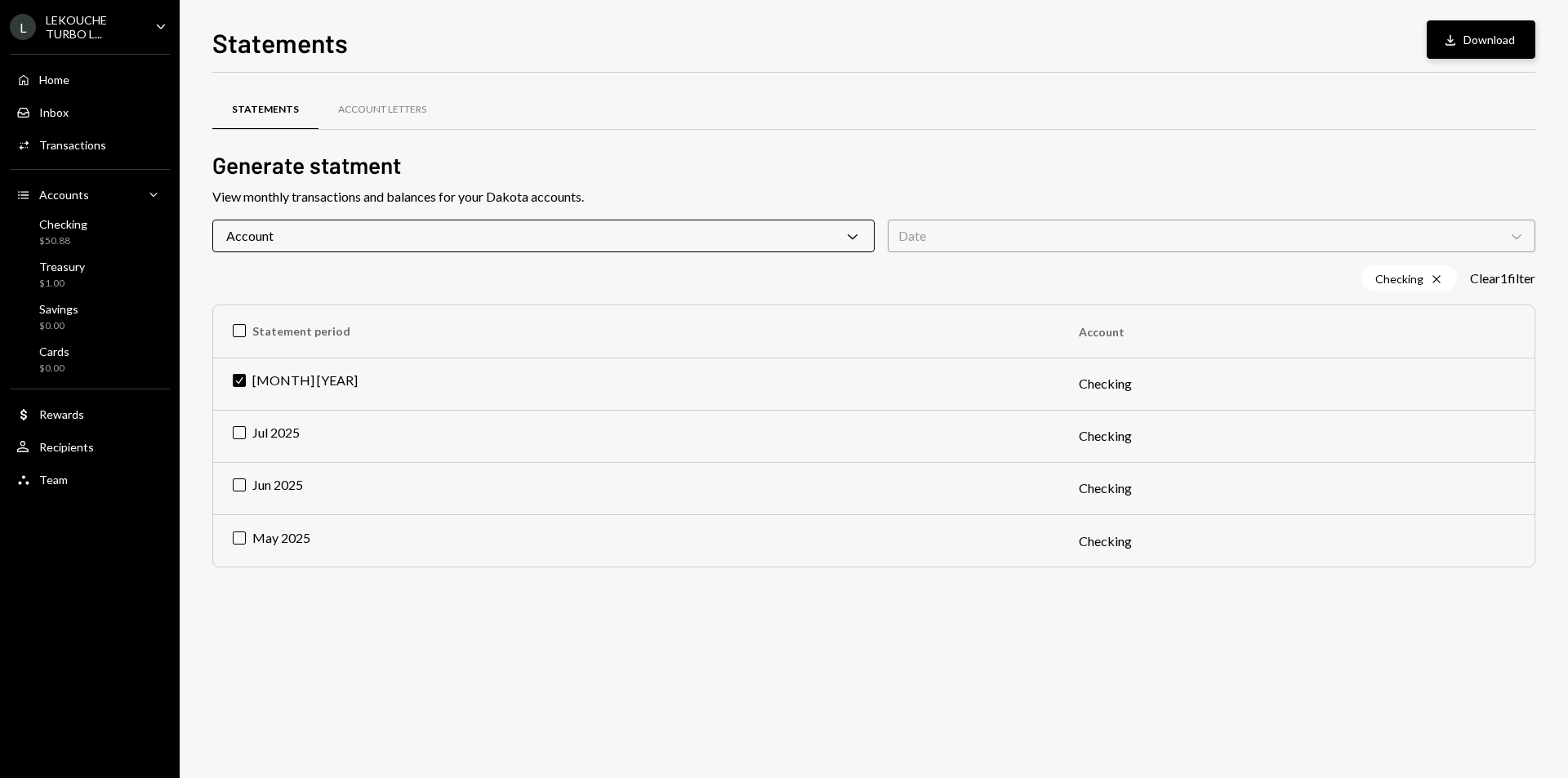 click on "Download Download" at bounding box center [1481, 39] 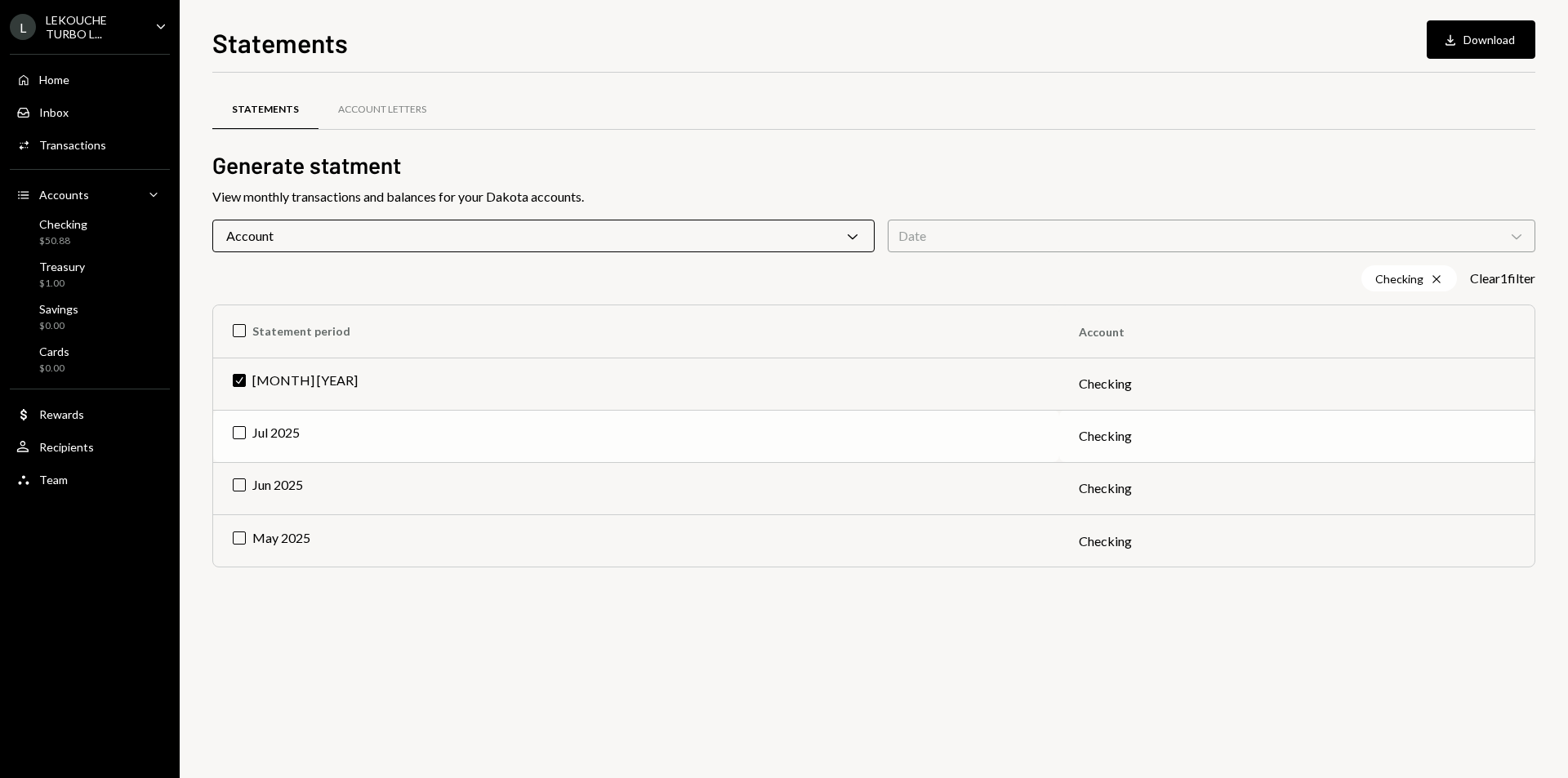 click on "Jul 2025" at bounding box center [636, 436] 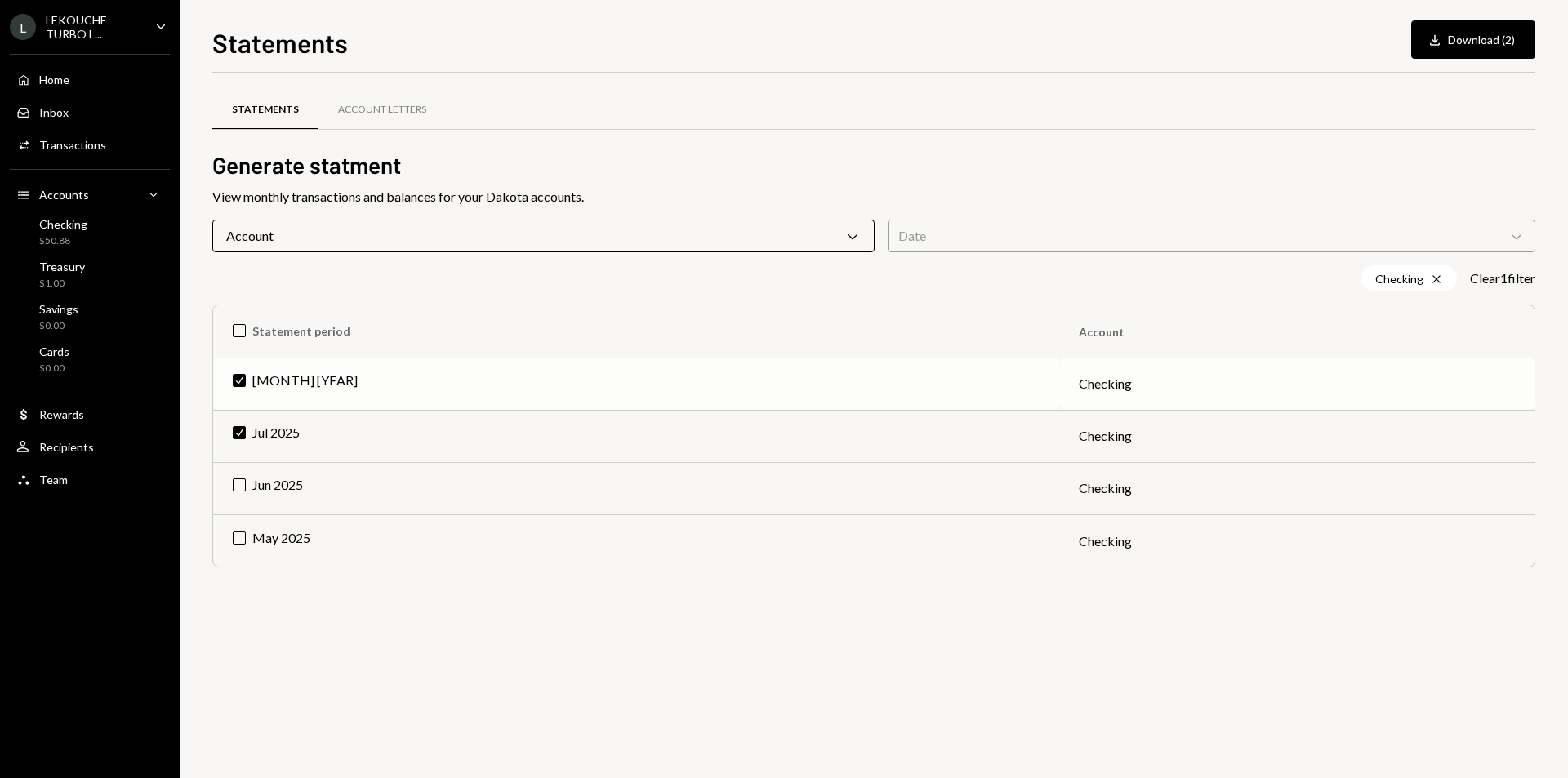 click on "Check Aug 2025" at bounding box center [636, 384] 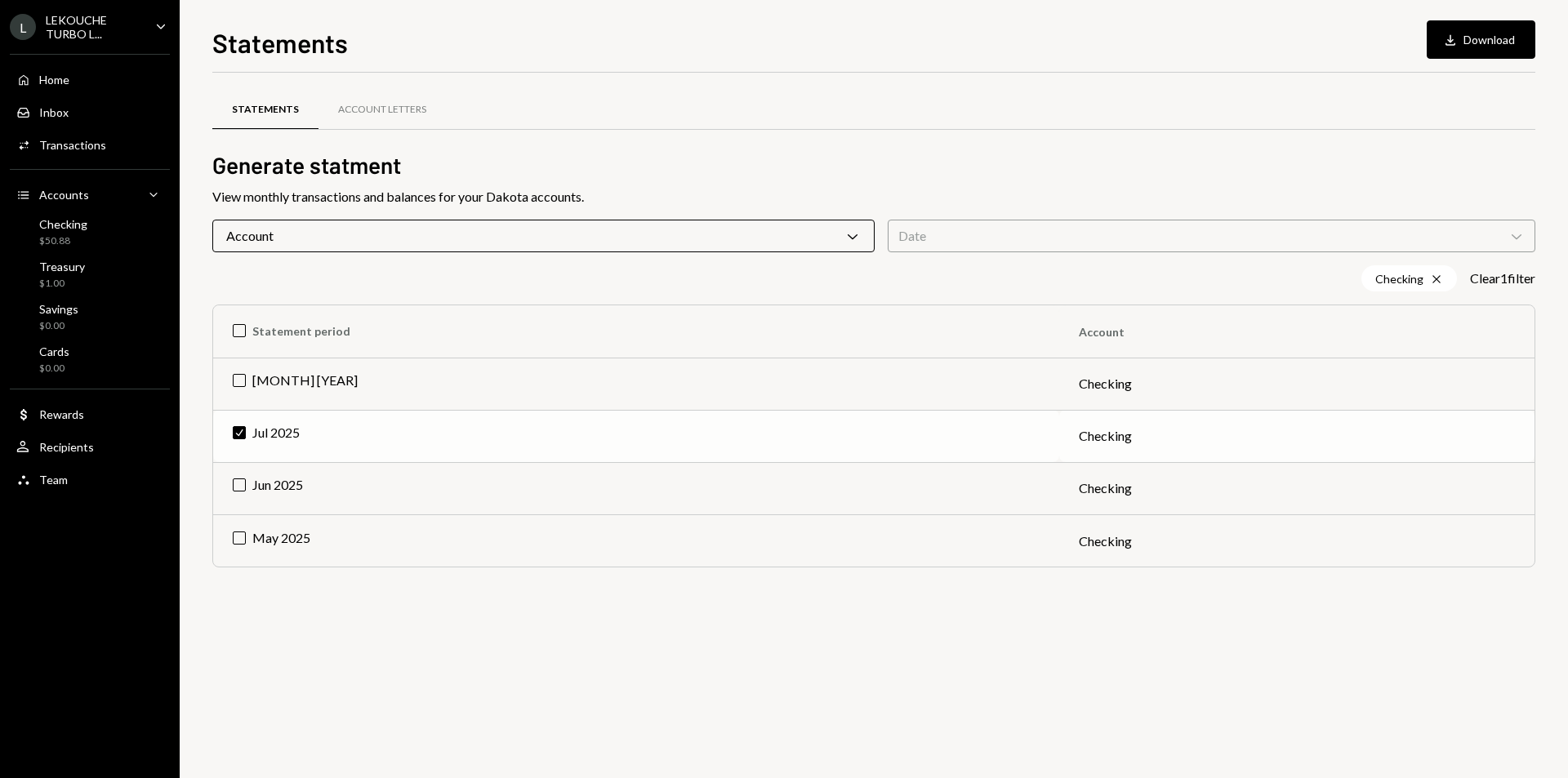 click on "Check Jul 2025" at bounding box center [636, 436] 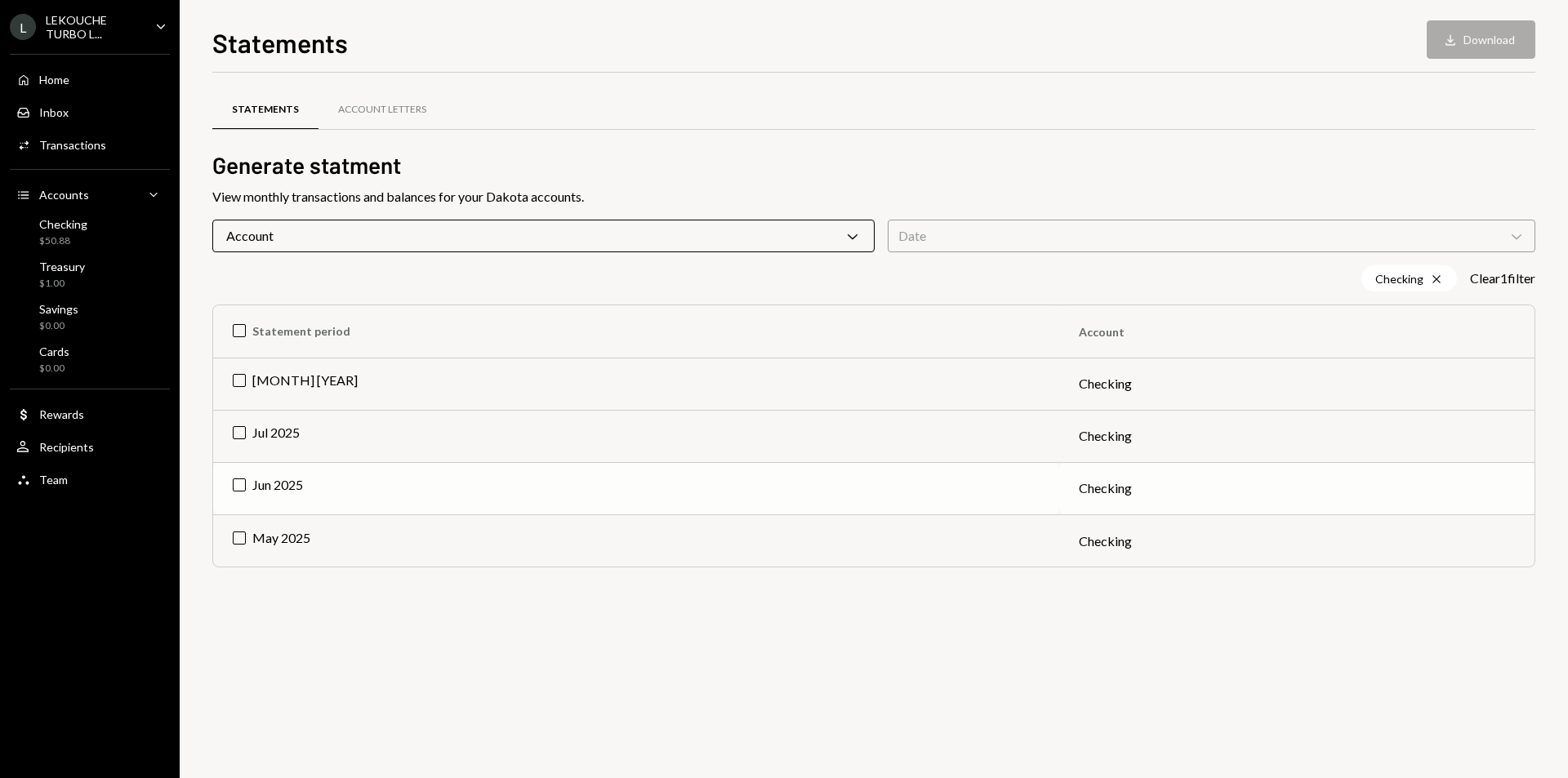 click on "Jun 2025" at bounding box center [636, 488] 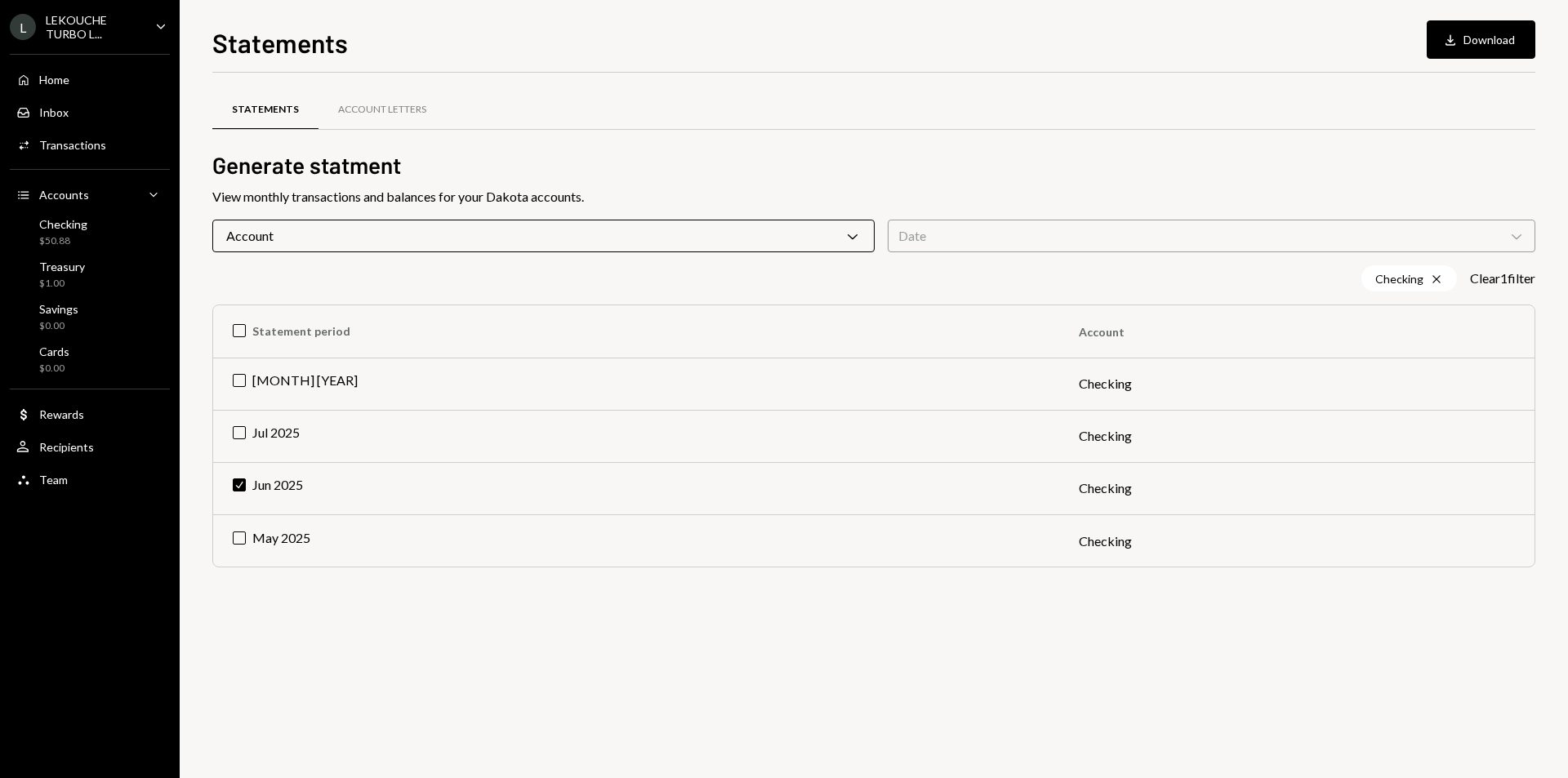 click on "Statements Download Download   Statements Account Letters Generate statment View monthly transactions and balances for your Dakota accounts. Account Chevron Down Date Chevron Down Checking Cross Clear  1  filter Statement period Account Aug 2025 Checking Jul 2025 Checking Check Jun 2025 Checking May 2025 Checking" at bounding box center (874, 389) 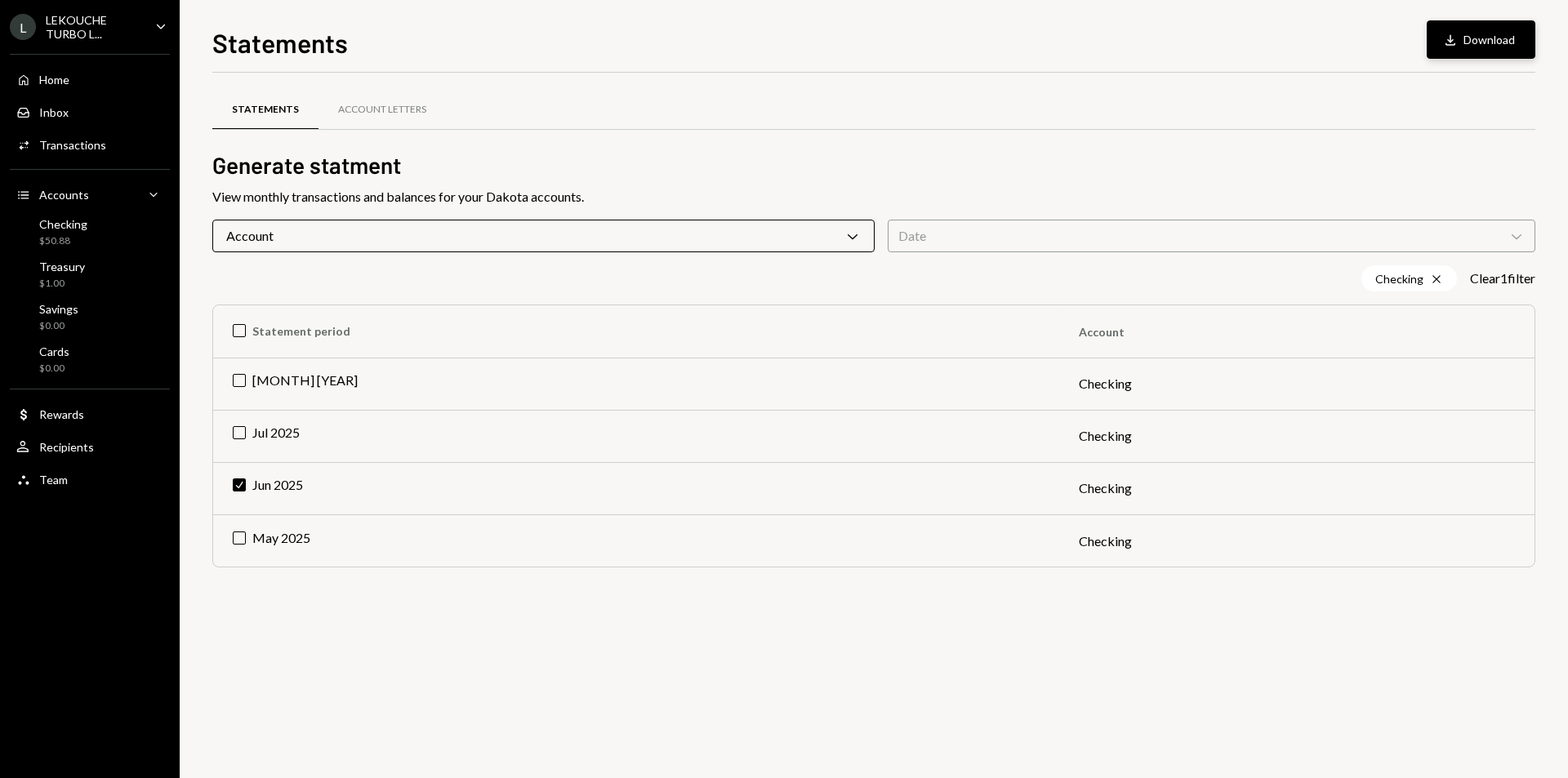 click on "Download Download" at bounding box center (1481, 39) 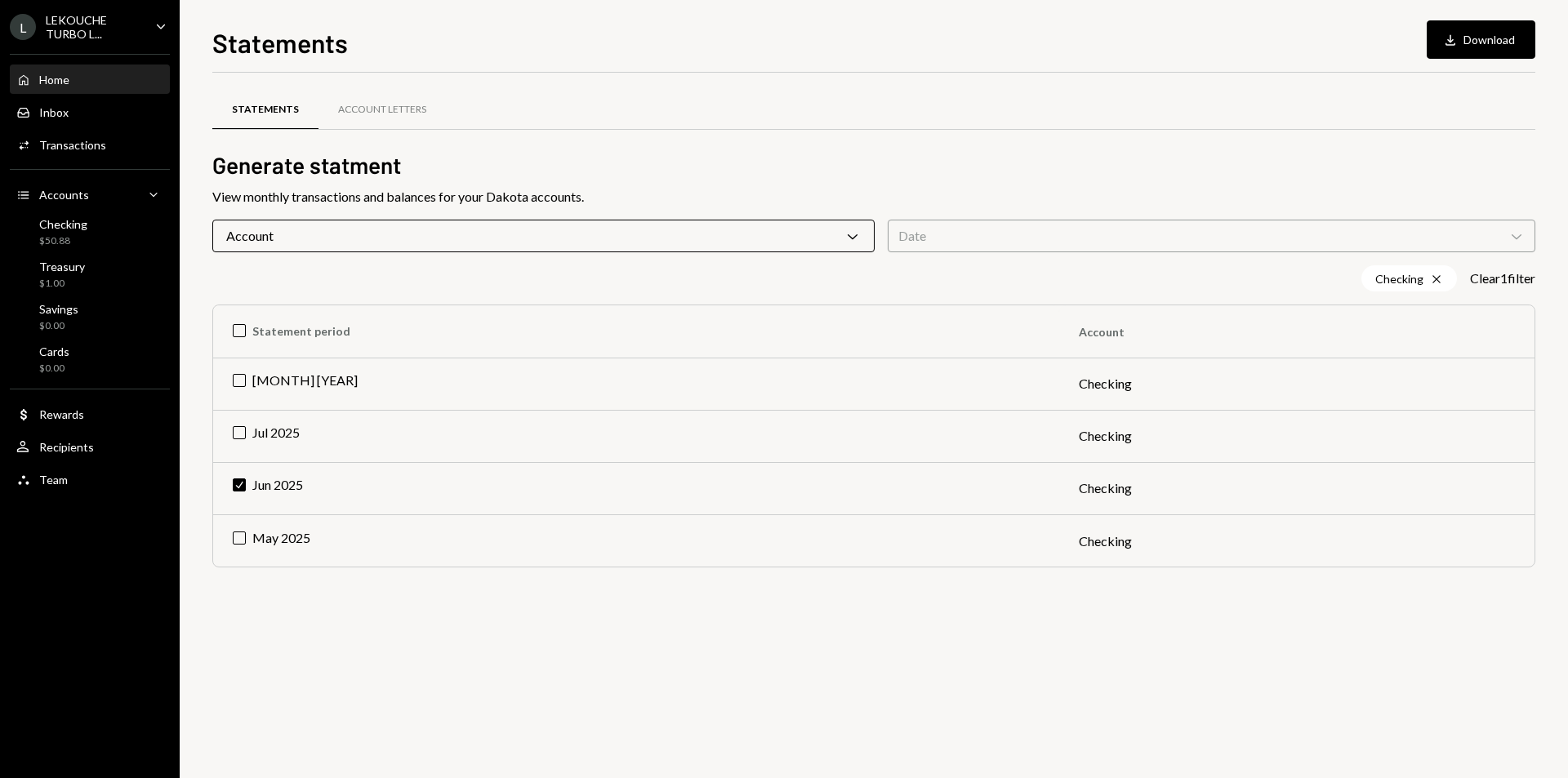 click on "Home Home" at bounding box center (90, 80) 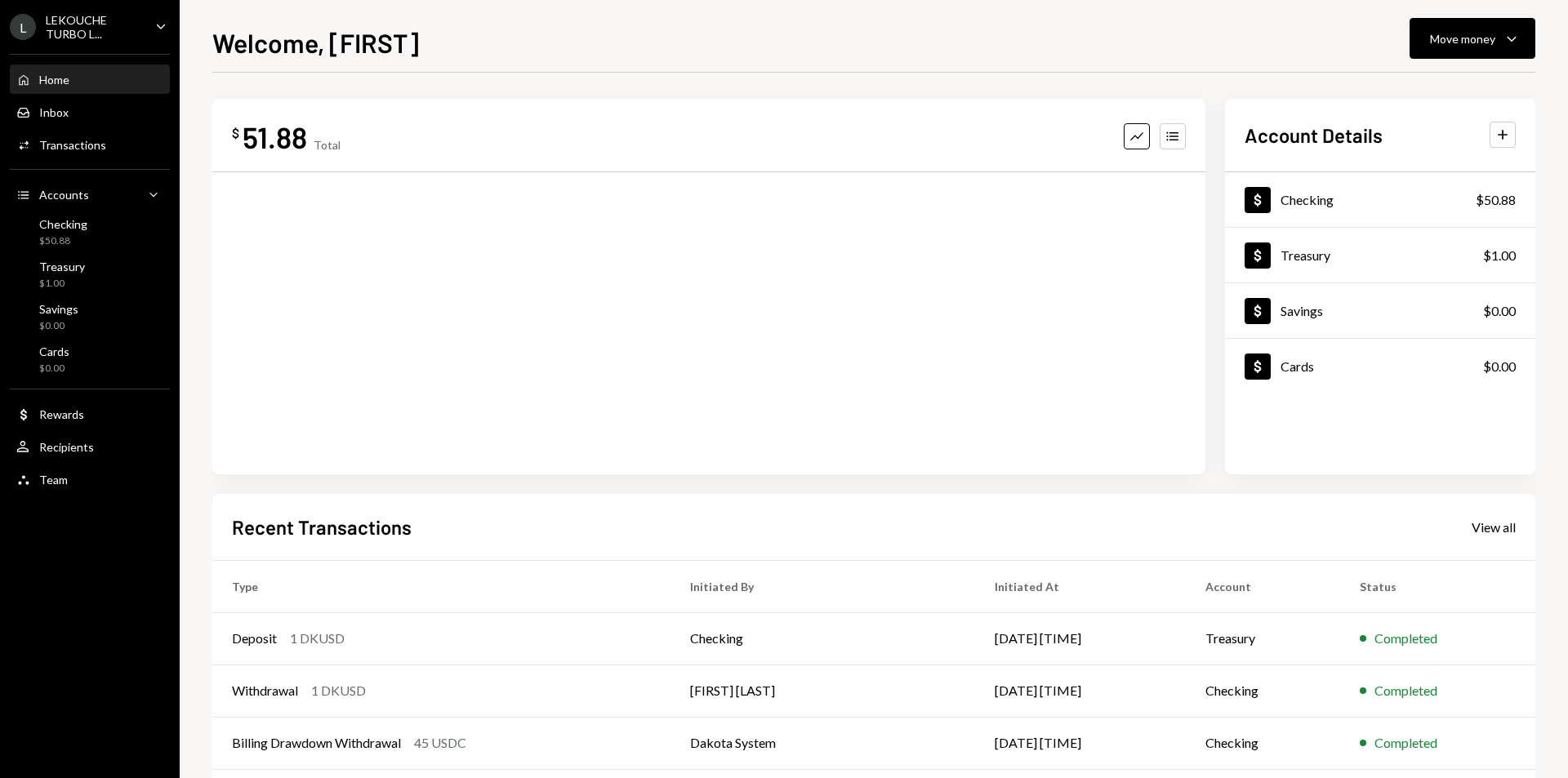 scroll, scrollTop: 0, scrollLeft: 0, axis: both 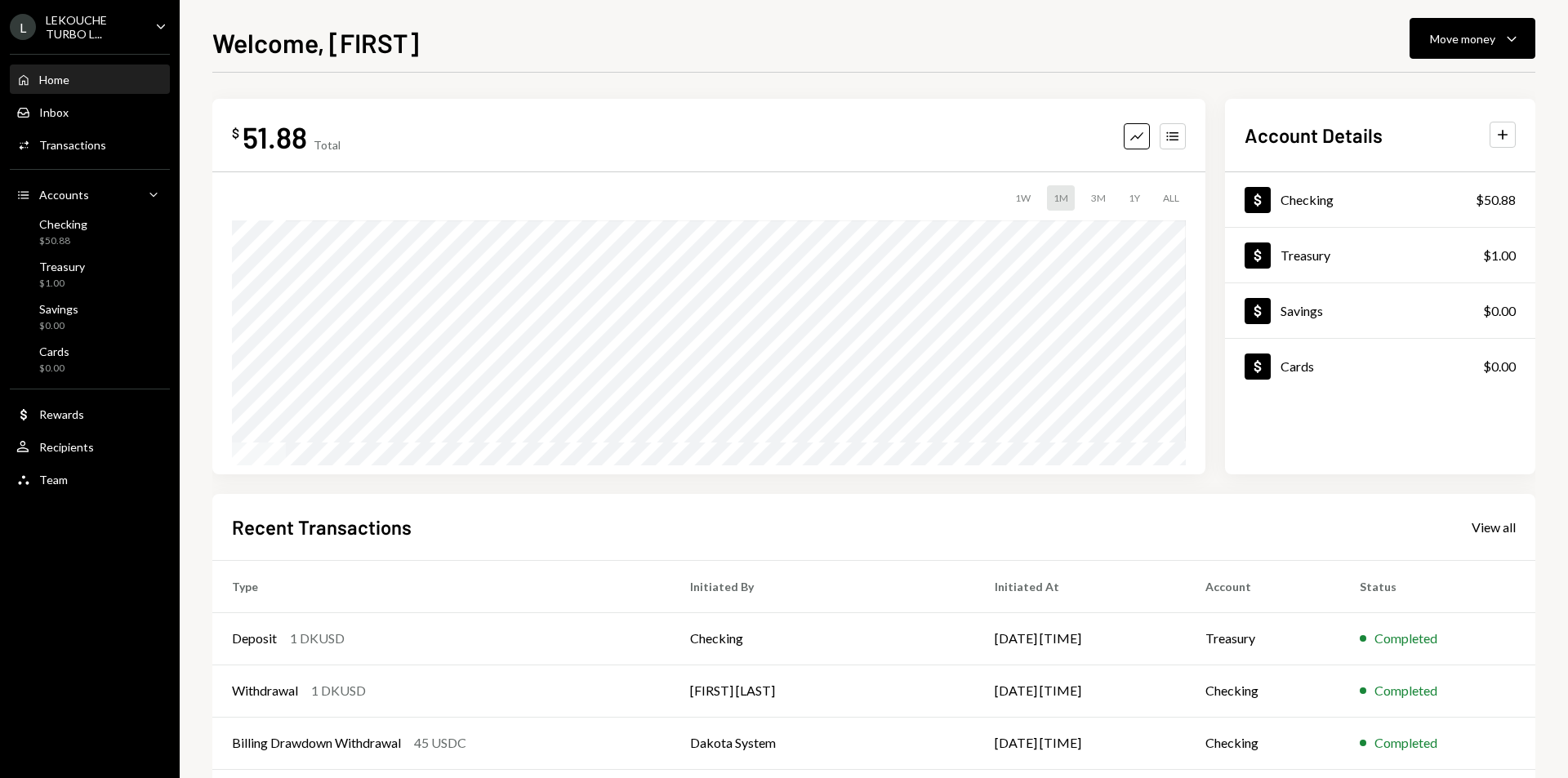 click on "LEKOUCHE TURBO L..." at bounding box center (94, 27) 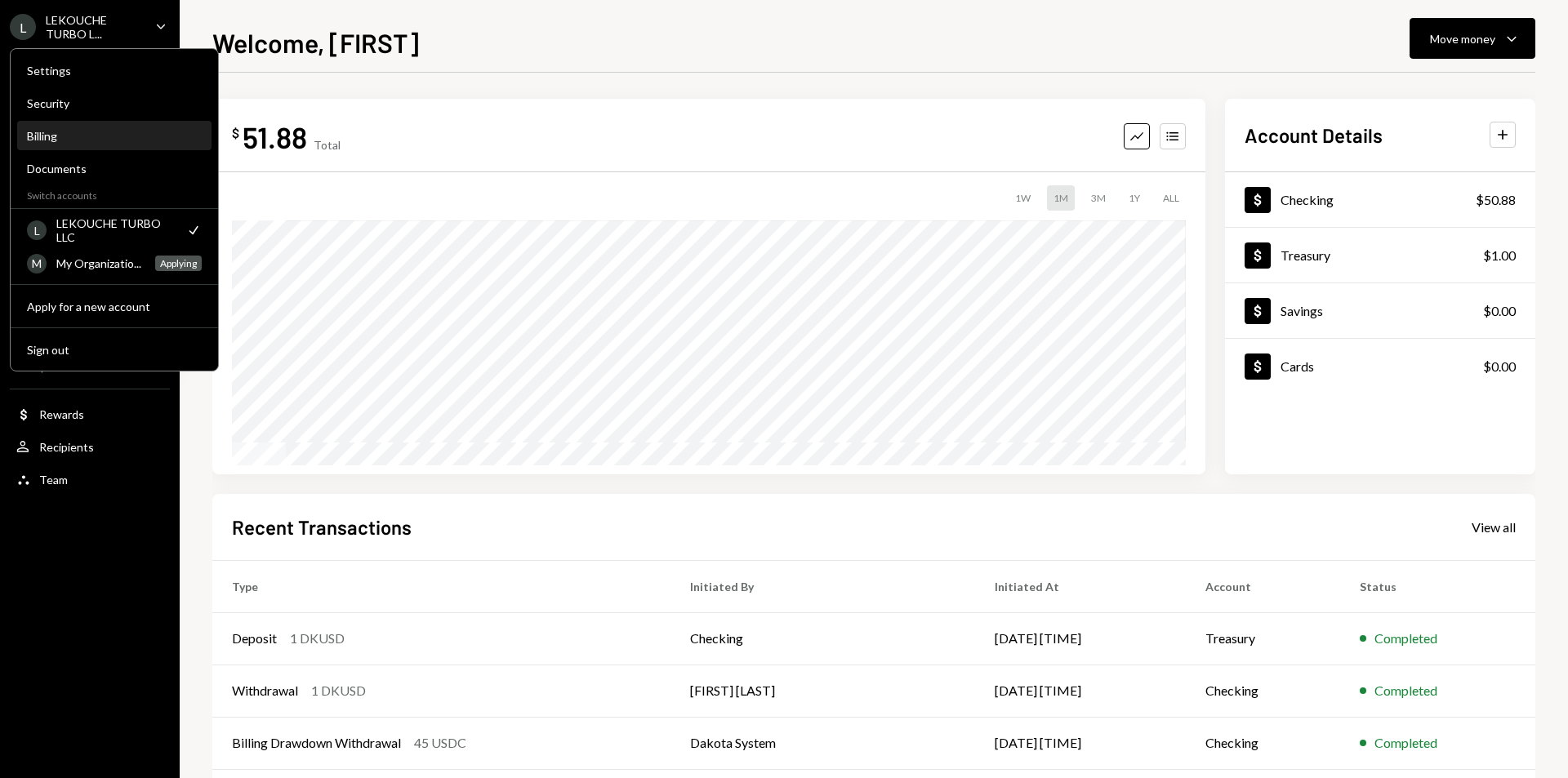 click on "Billing" at bounding box center [114, 136] 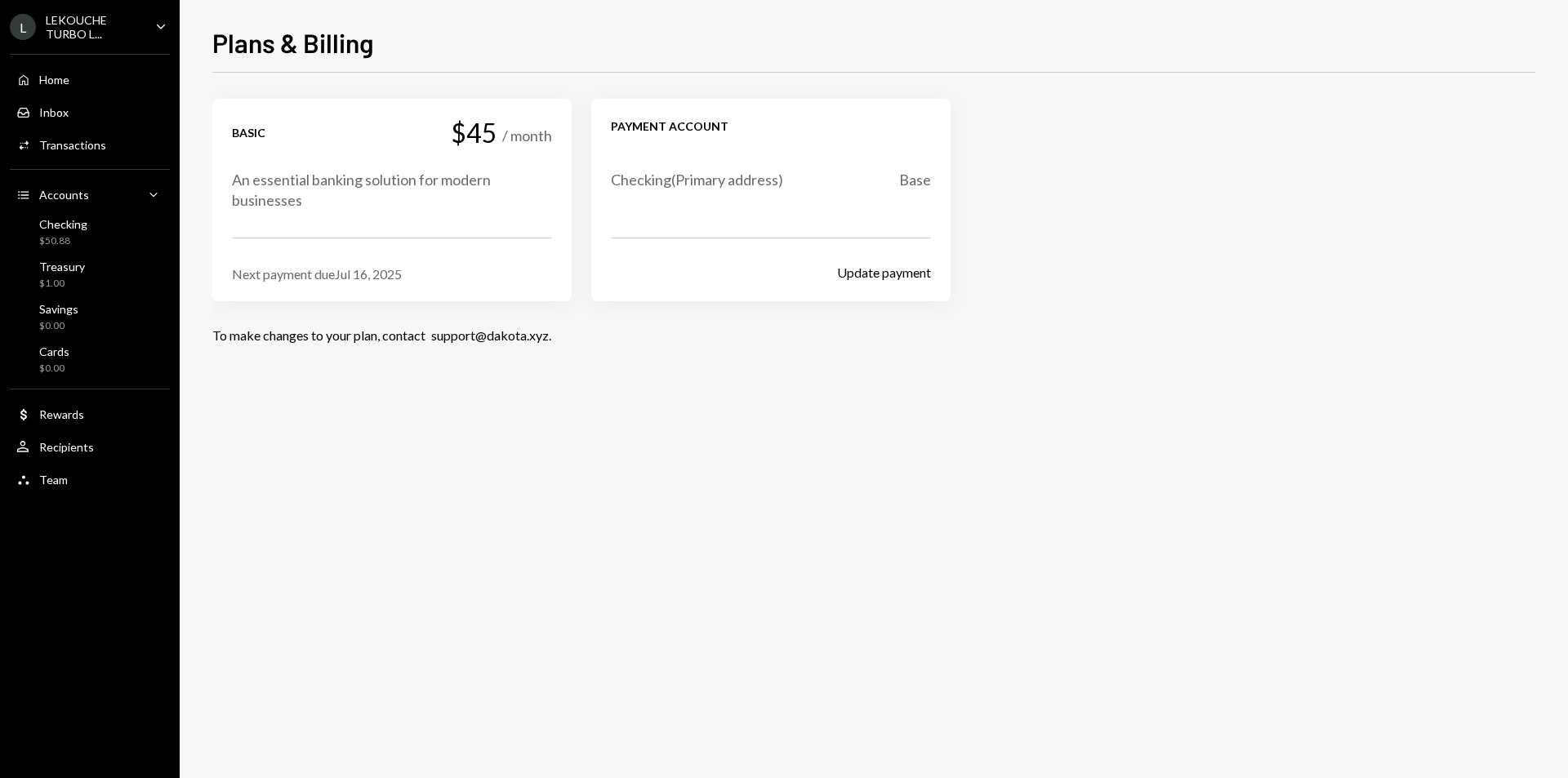 click on "Payment account Checking  ( Primary   address) Base Update payment" at bounding box center [771, 200] 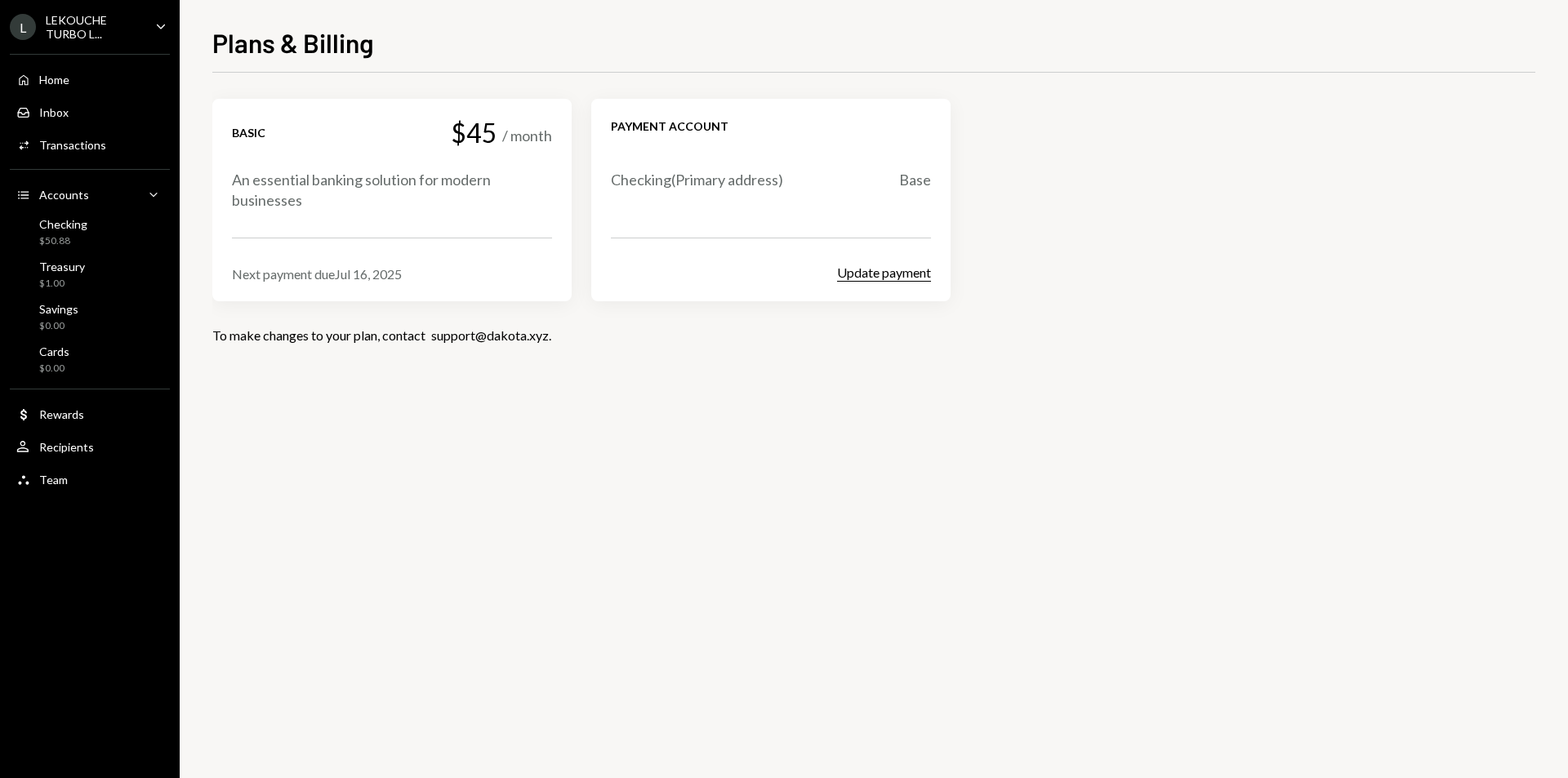click on "Update payment" at bounding box center (884, 273) 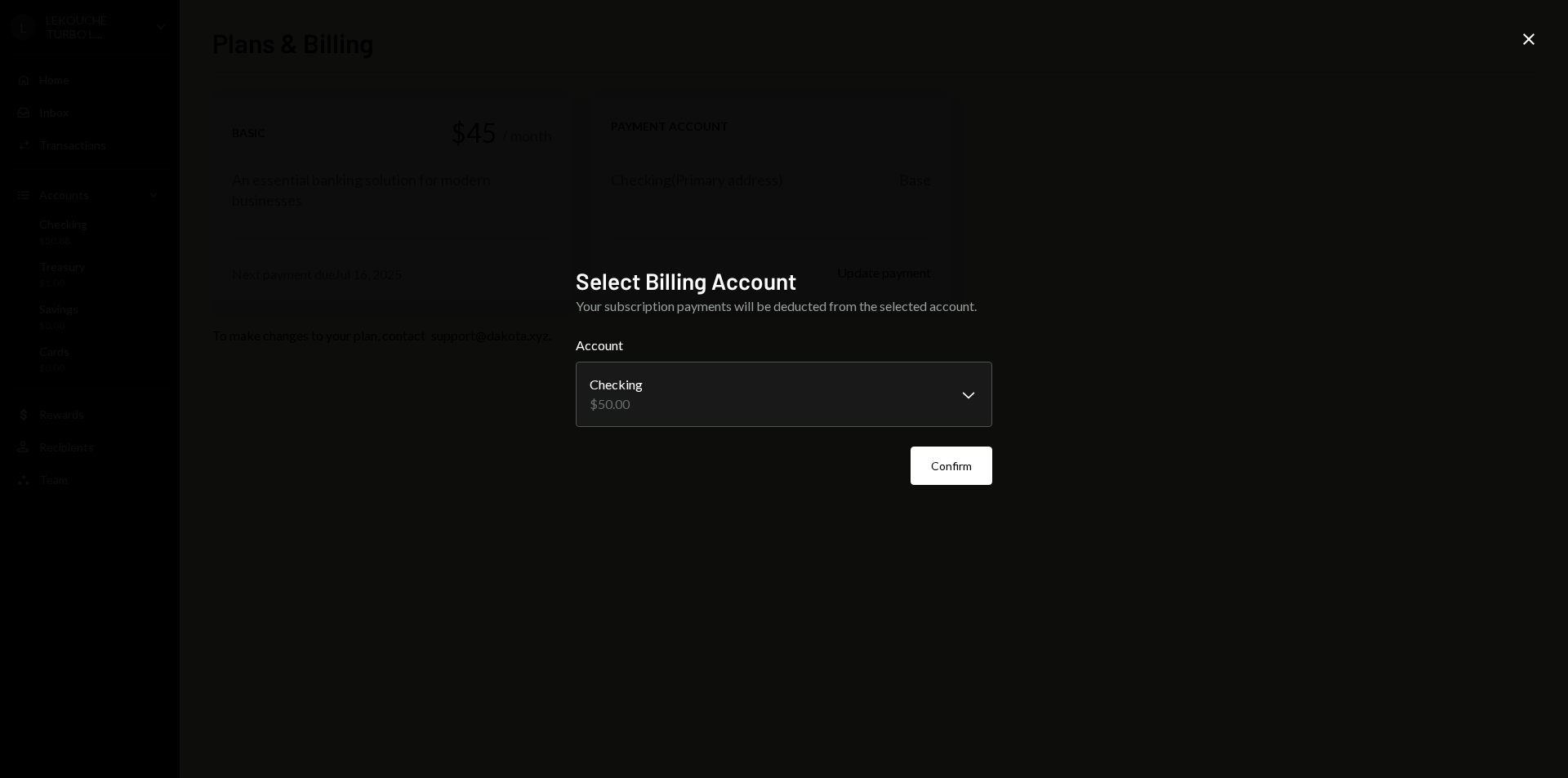 click on "Confirm" at bounding box center [784, 465] 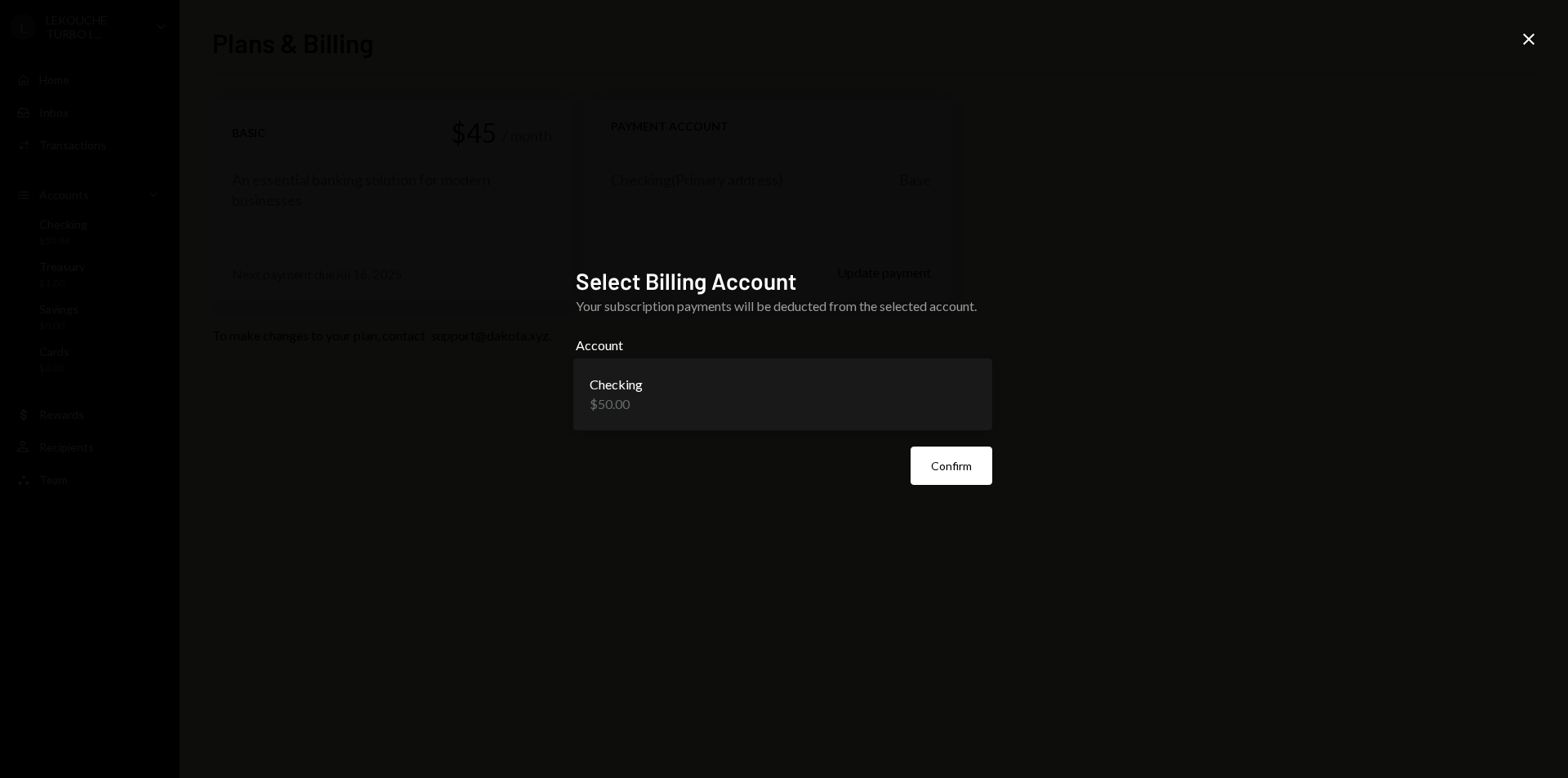 click on "**********" at bounding box center [784, 389] 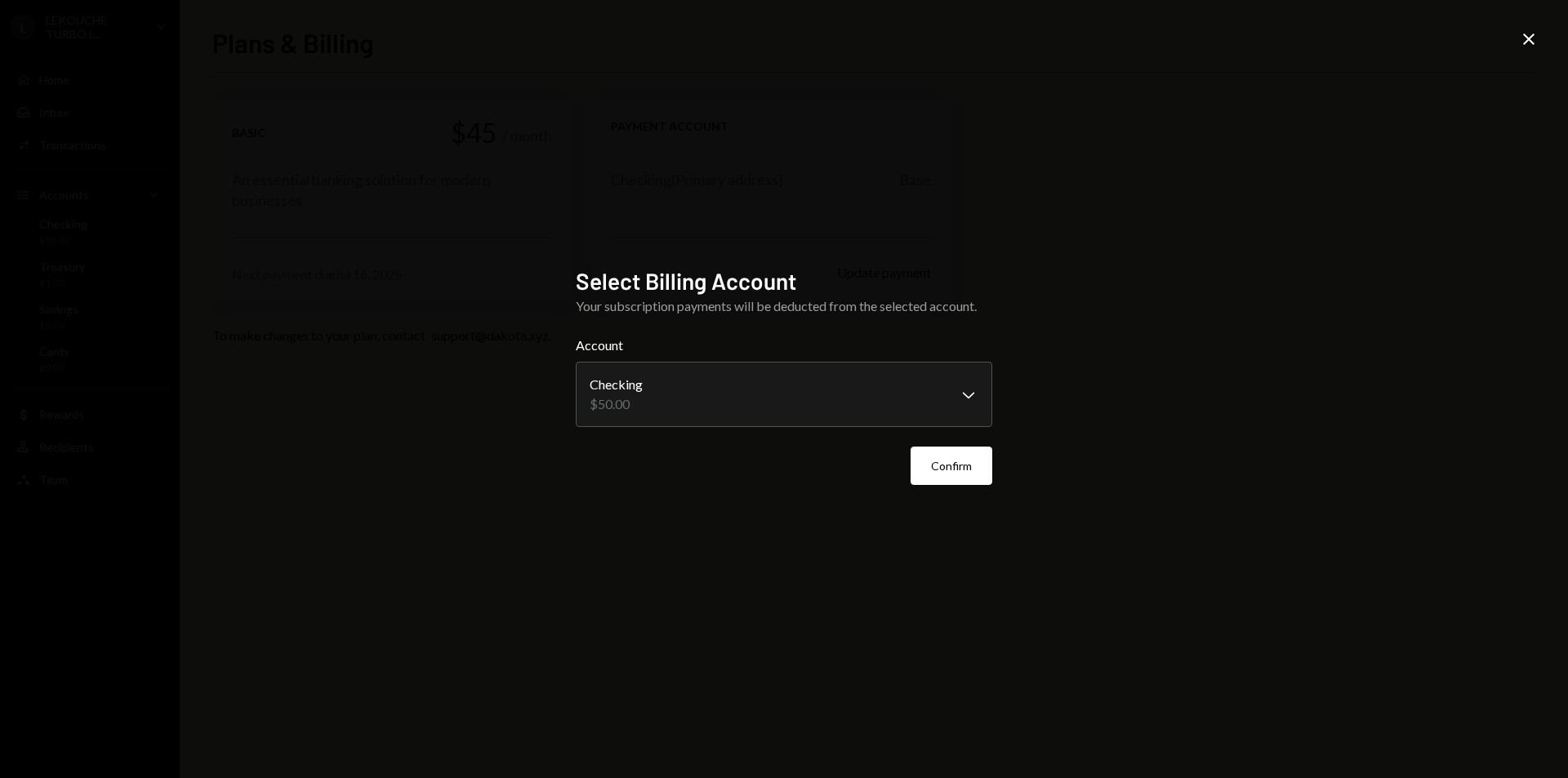 click on "**********" at bounding box center (784, 389) 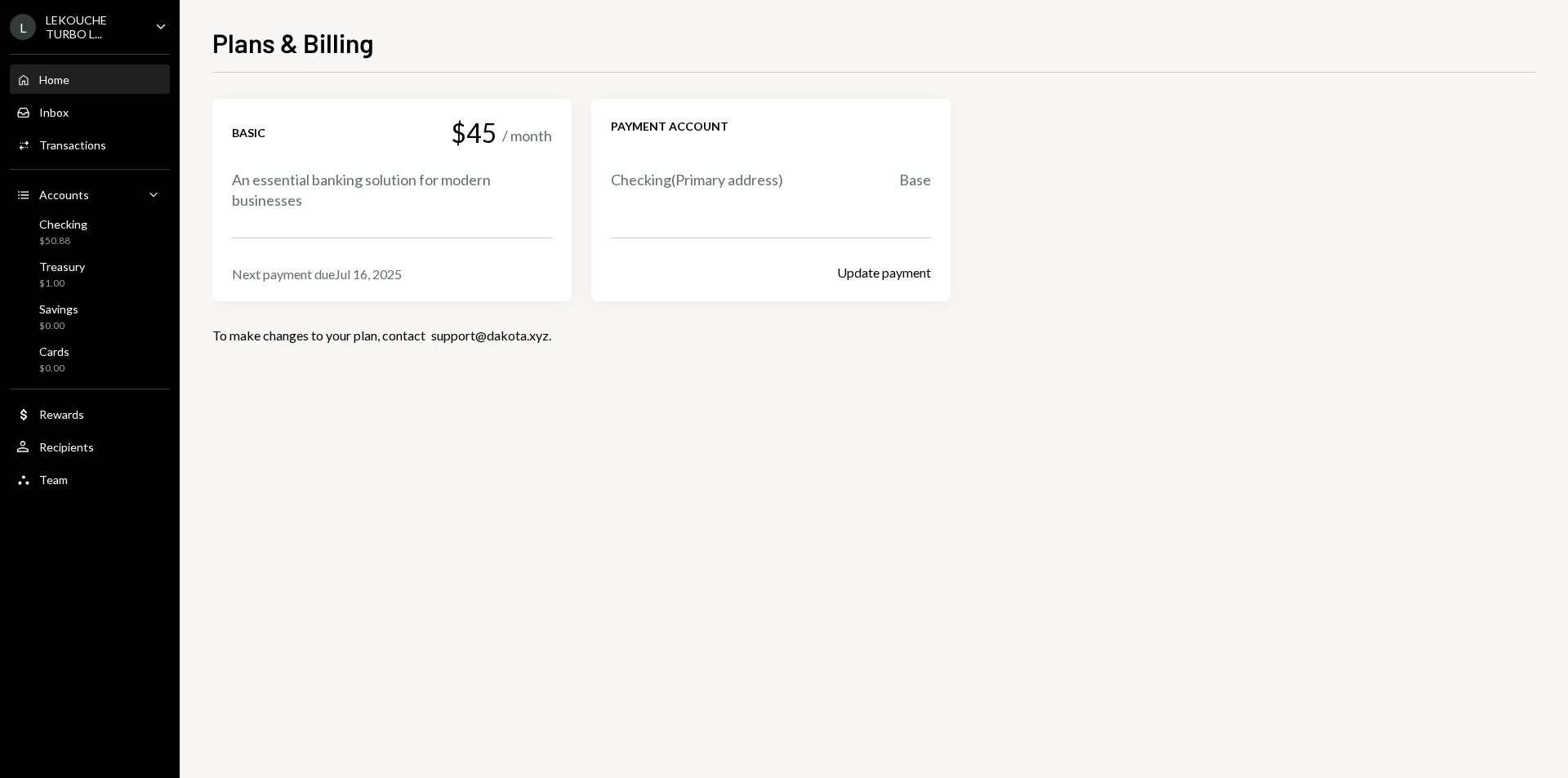 click on "Home Home" at bounding box center (90, 80) 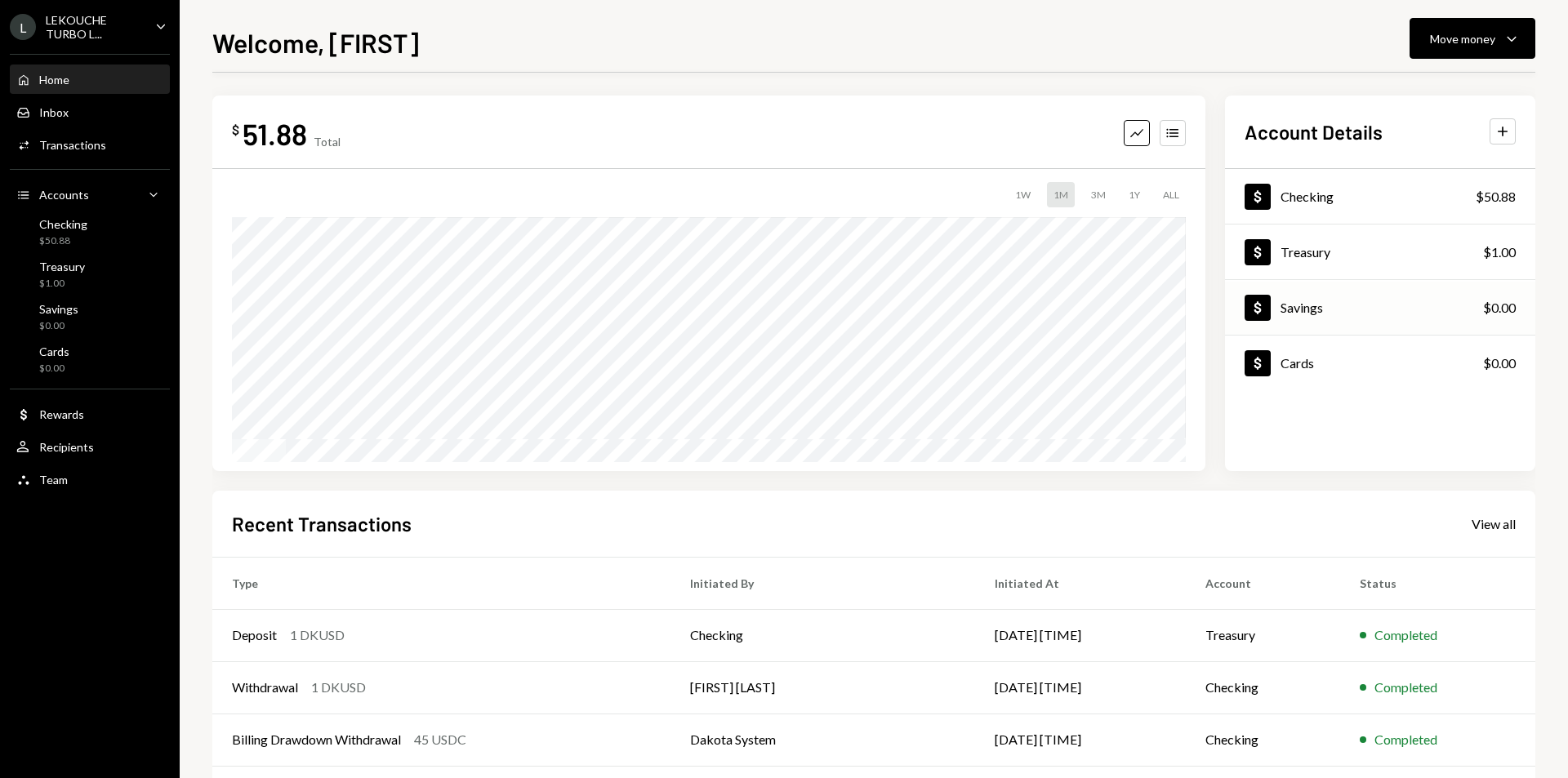 scroll, scrollTop: 0, scrollLeft: 0, axis: both 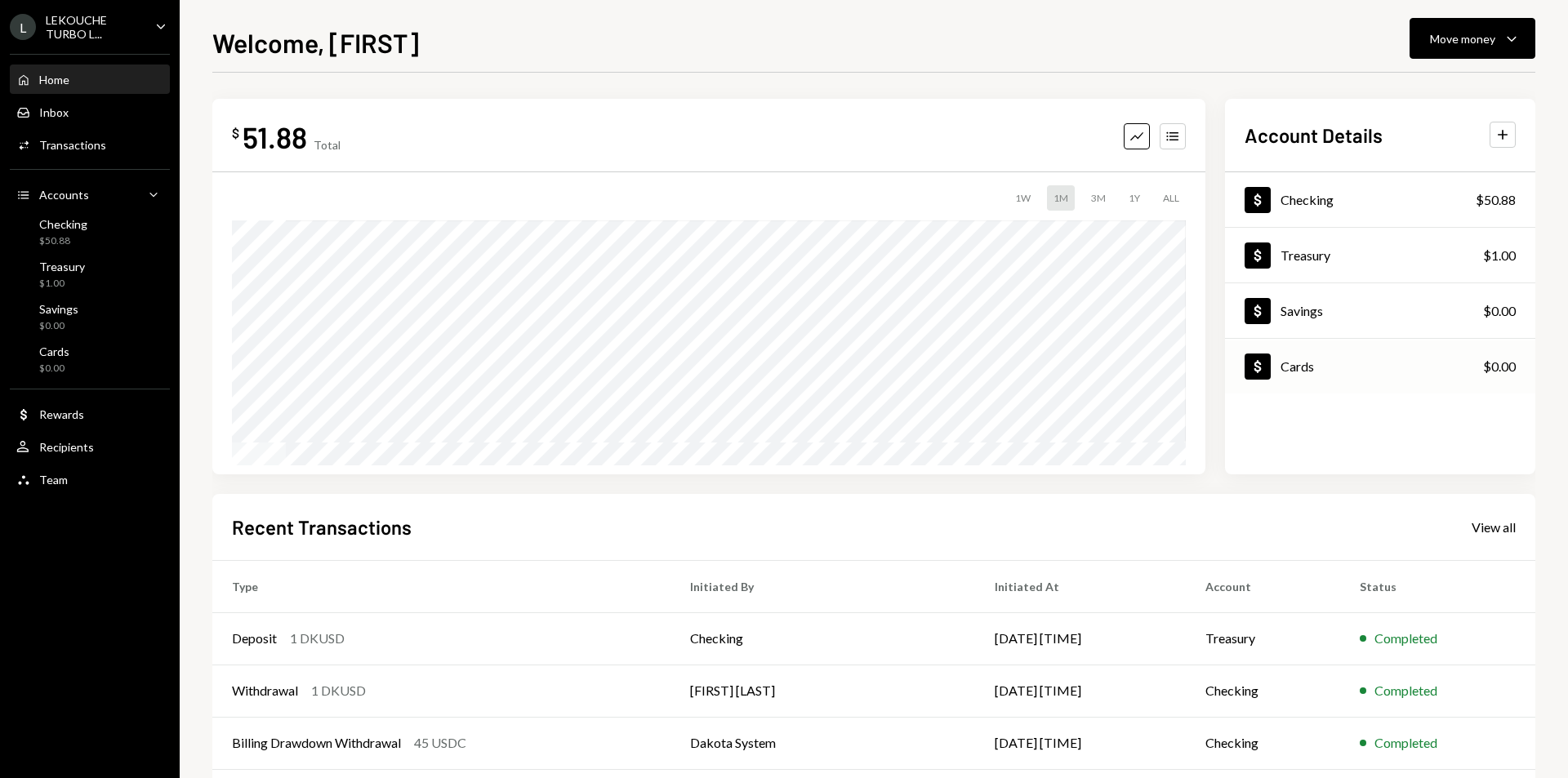 click on "Dollar Cards" at bounding box center [1279, 367] 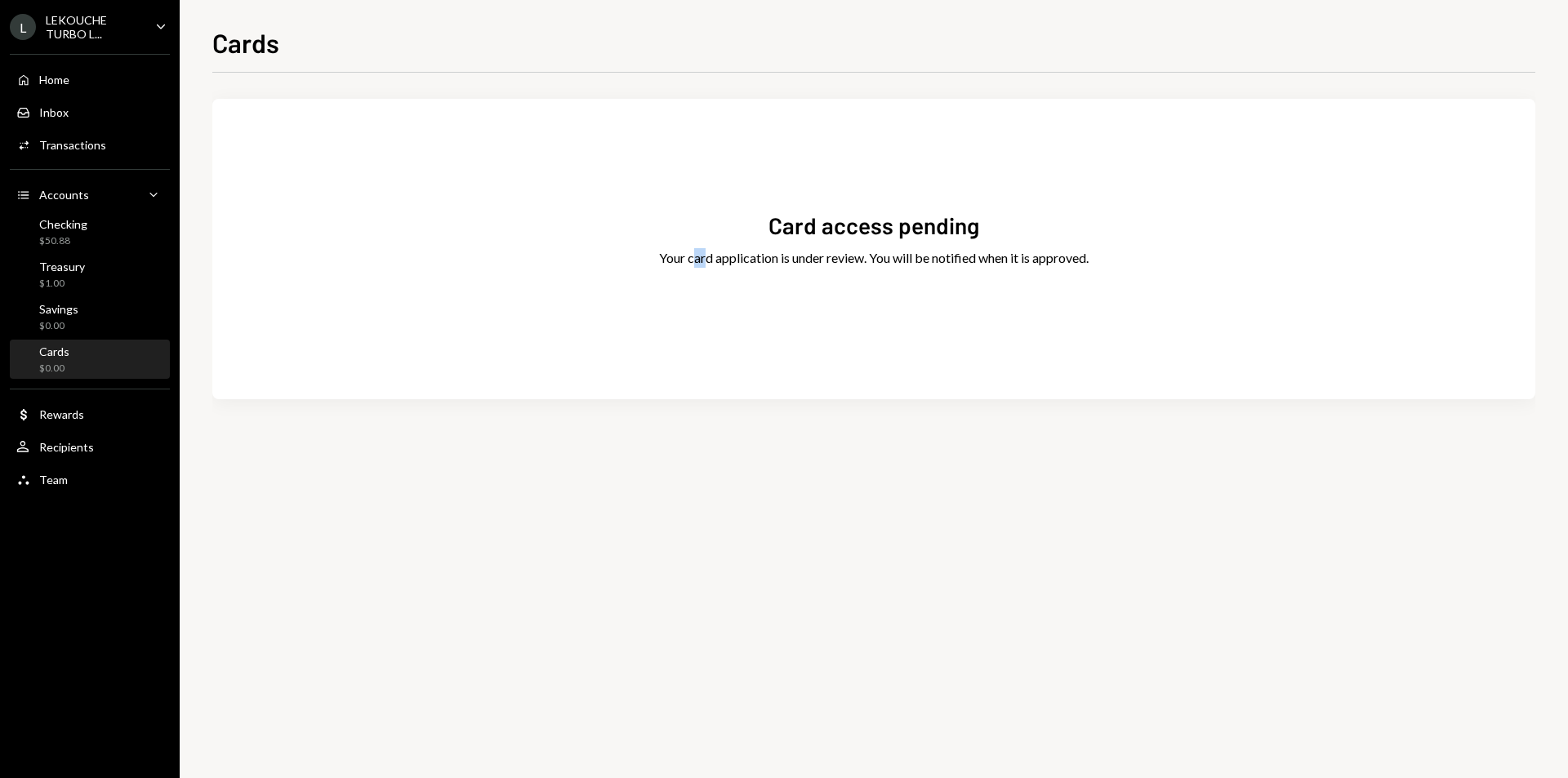 drag, startPoint x: 701, startPoint y: 205, endPoint x: 662, endPoint y: 169, distance: 53.075418 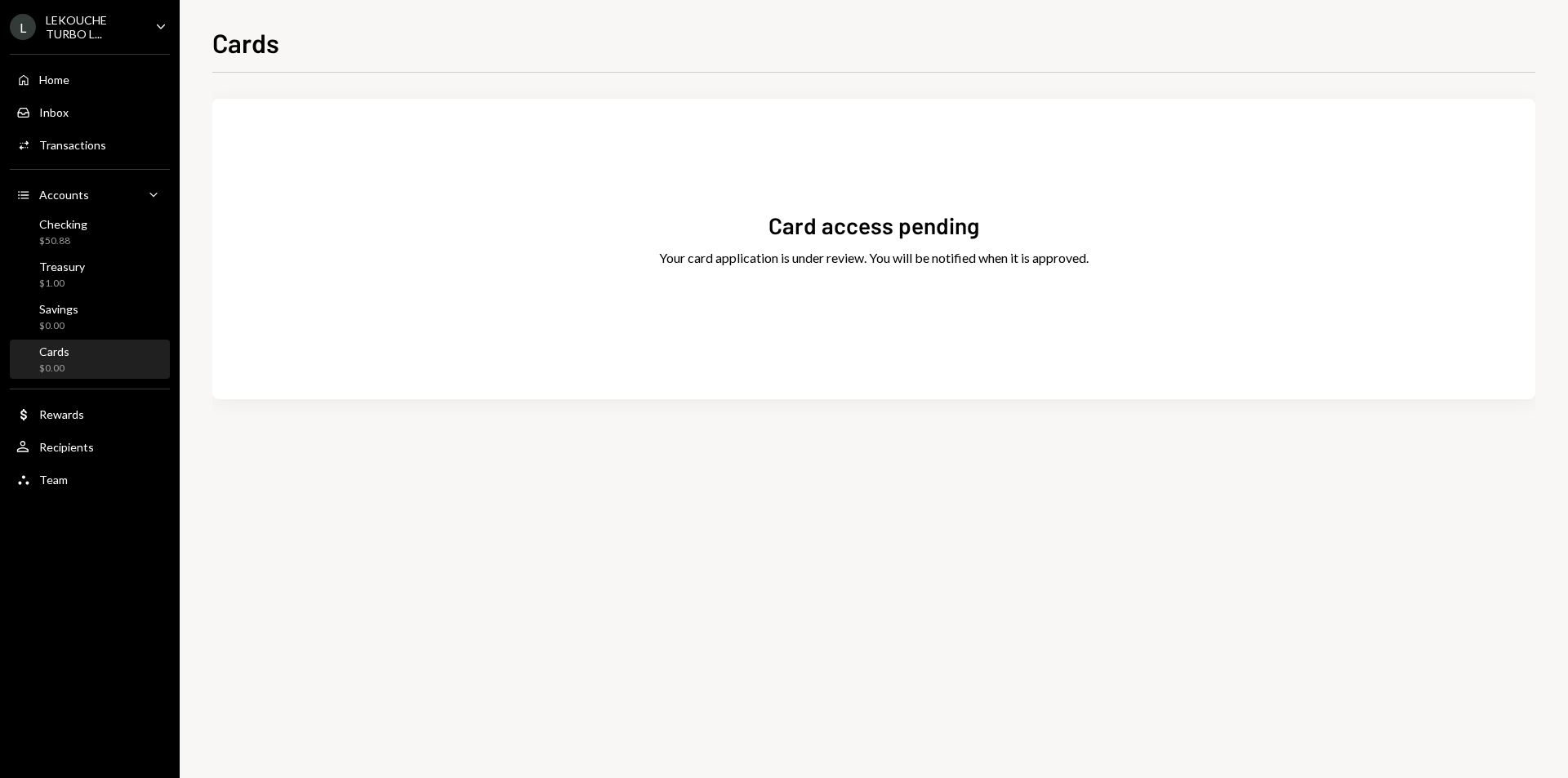 click on "Card access pending Your card application is under review. You will be notified when it is approved." at bounding box center [874, 249] 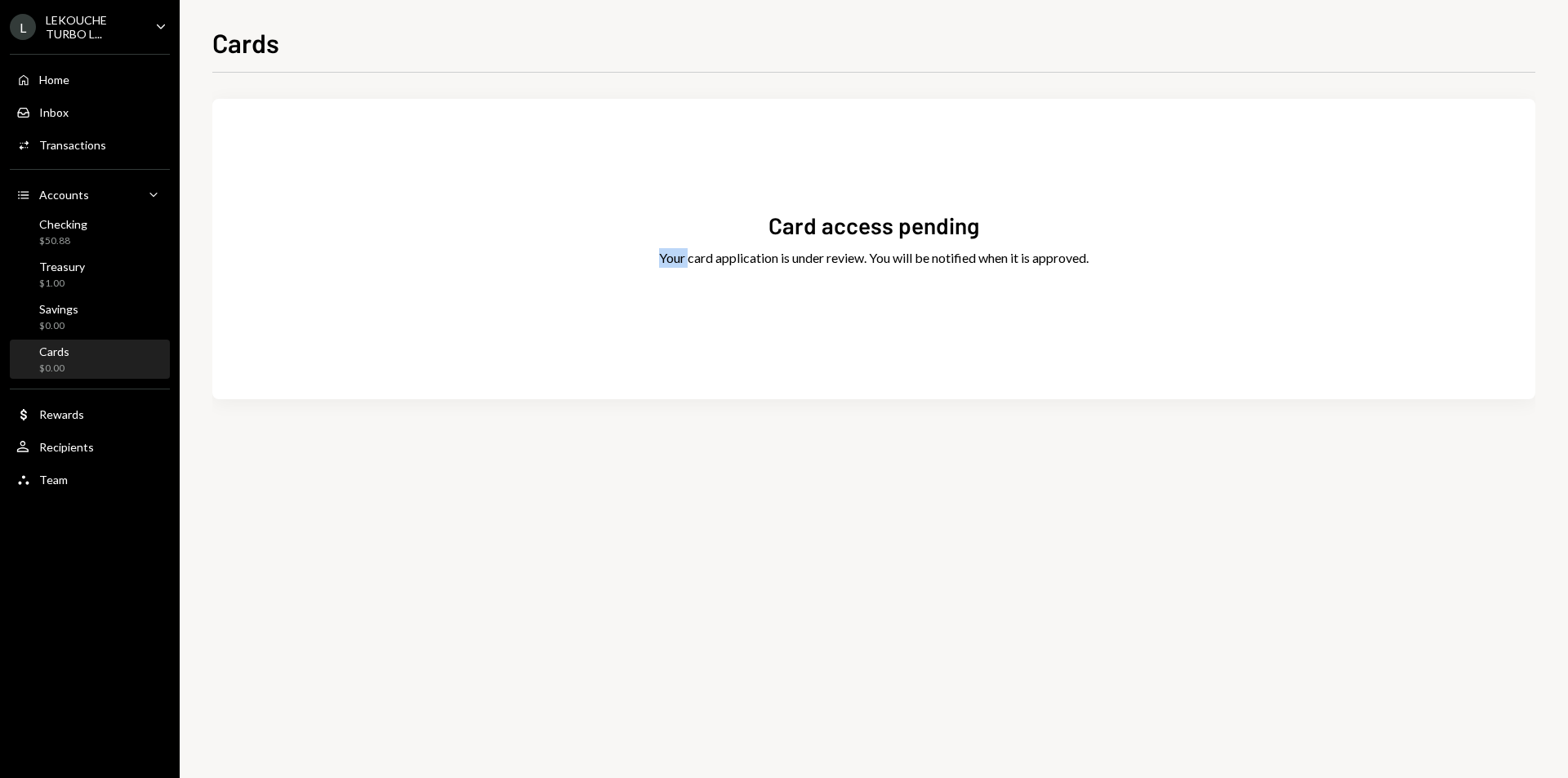 click on "Card access pending Your card application is under review. You will be notified when it is approved." at bounding box center (874, 249) 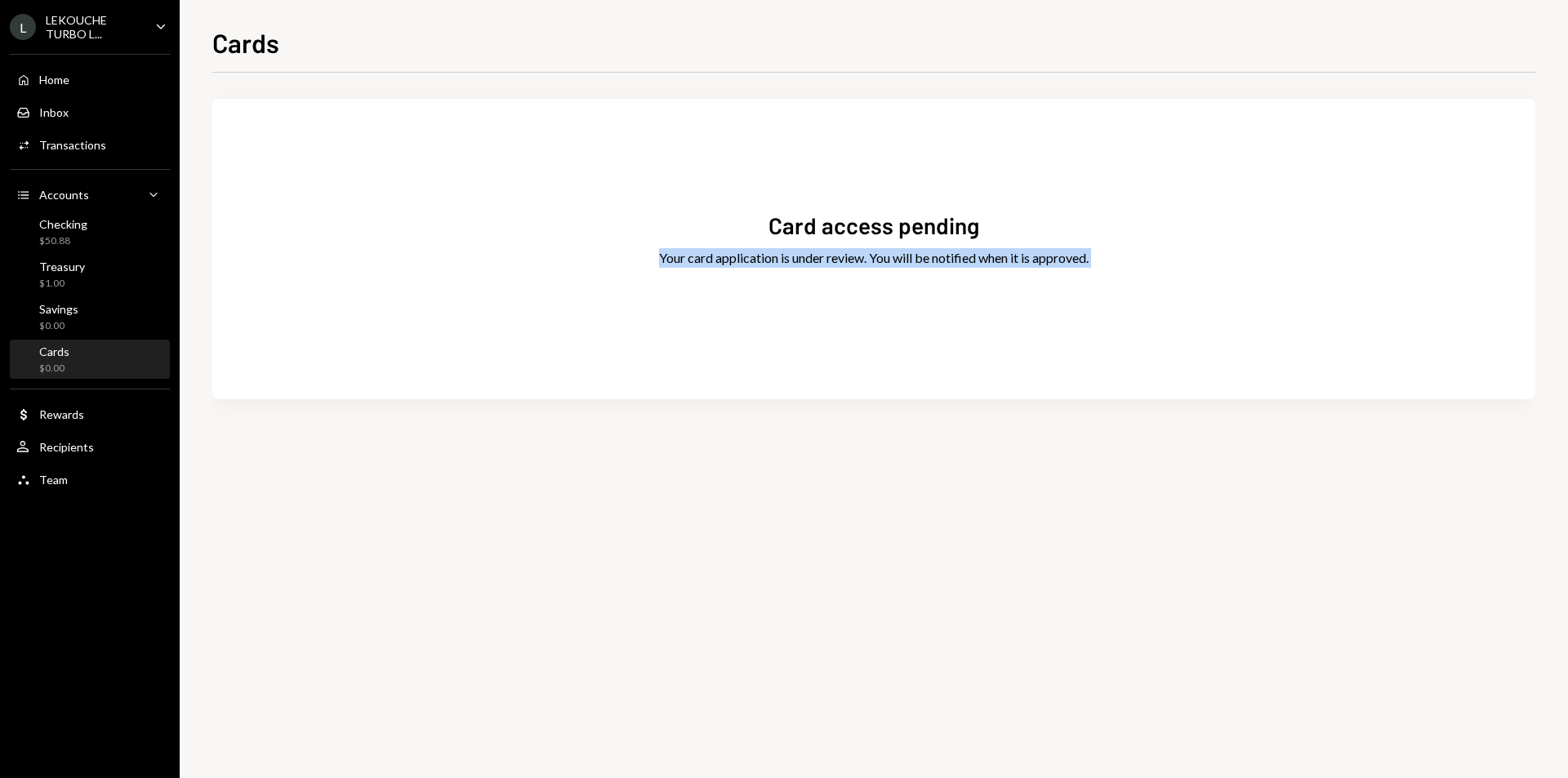 click on "Card access pending Your card application is under review. You will be notified when it is approved." at bounding box center [874, 249] 